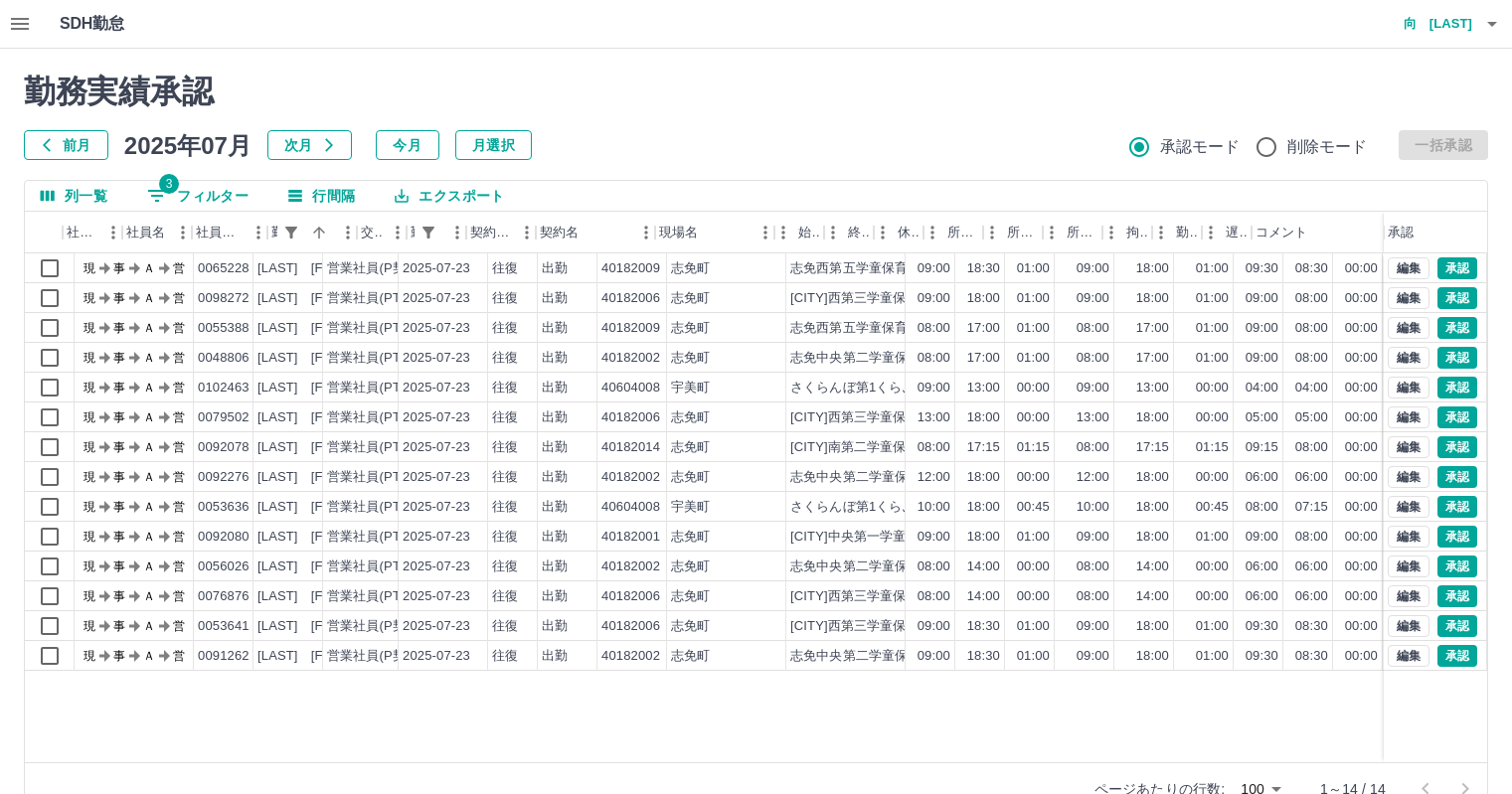 scroll, scrollTop: 0, scrollLeft: 0, axis: both 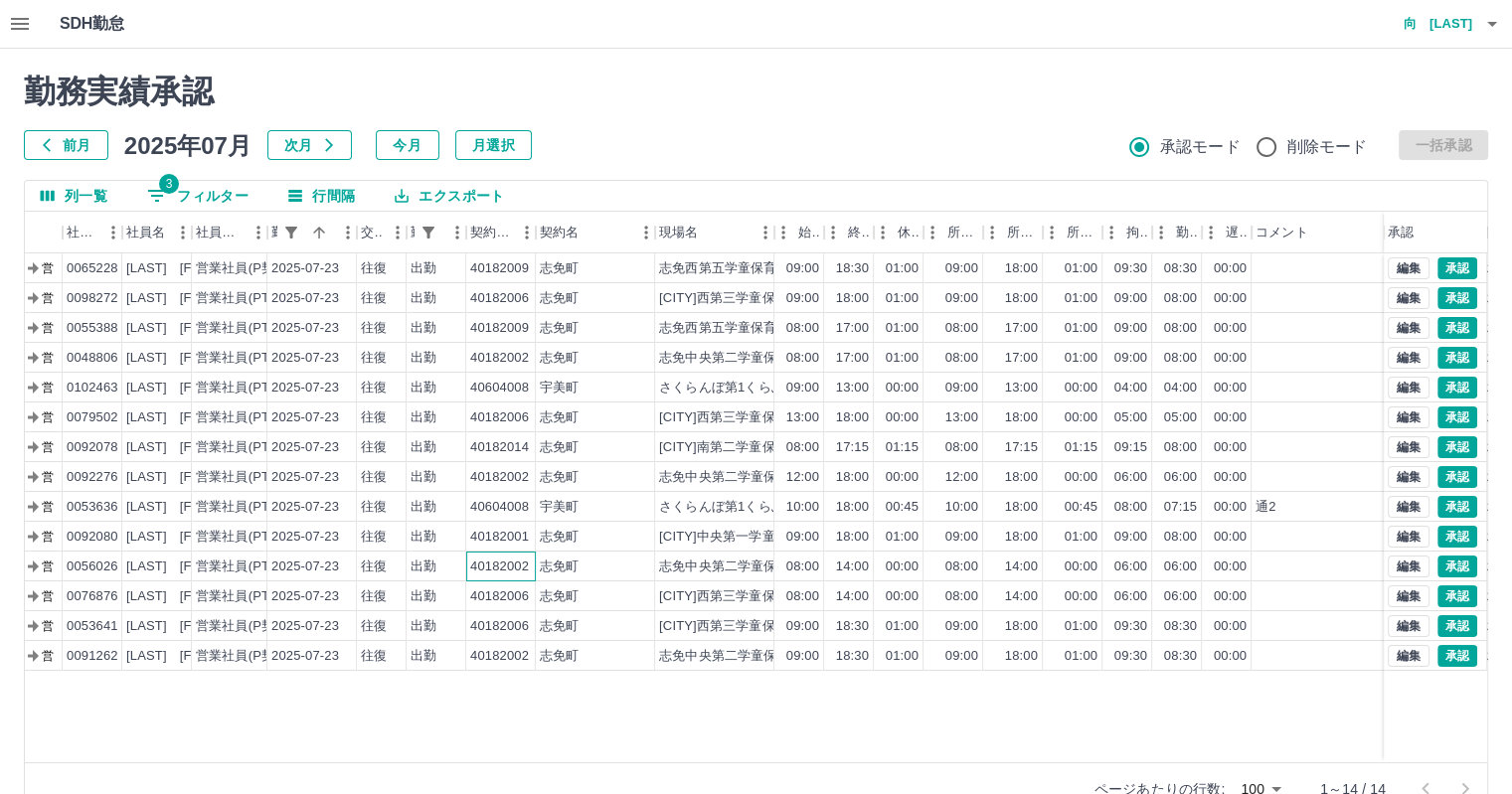 click on "40182002" at bounding box center (501, 566) 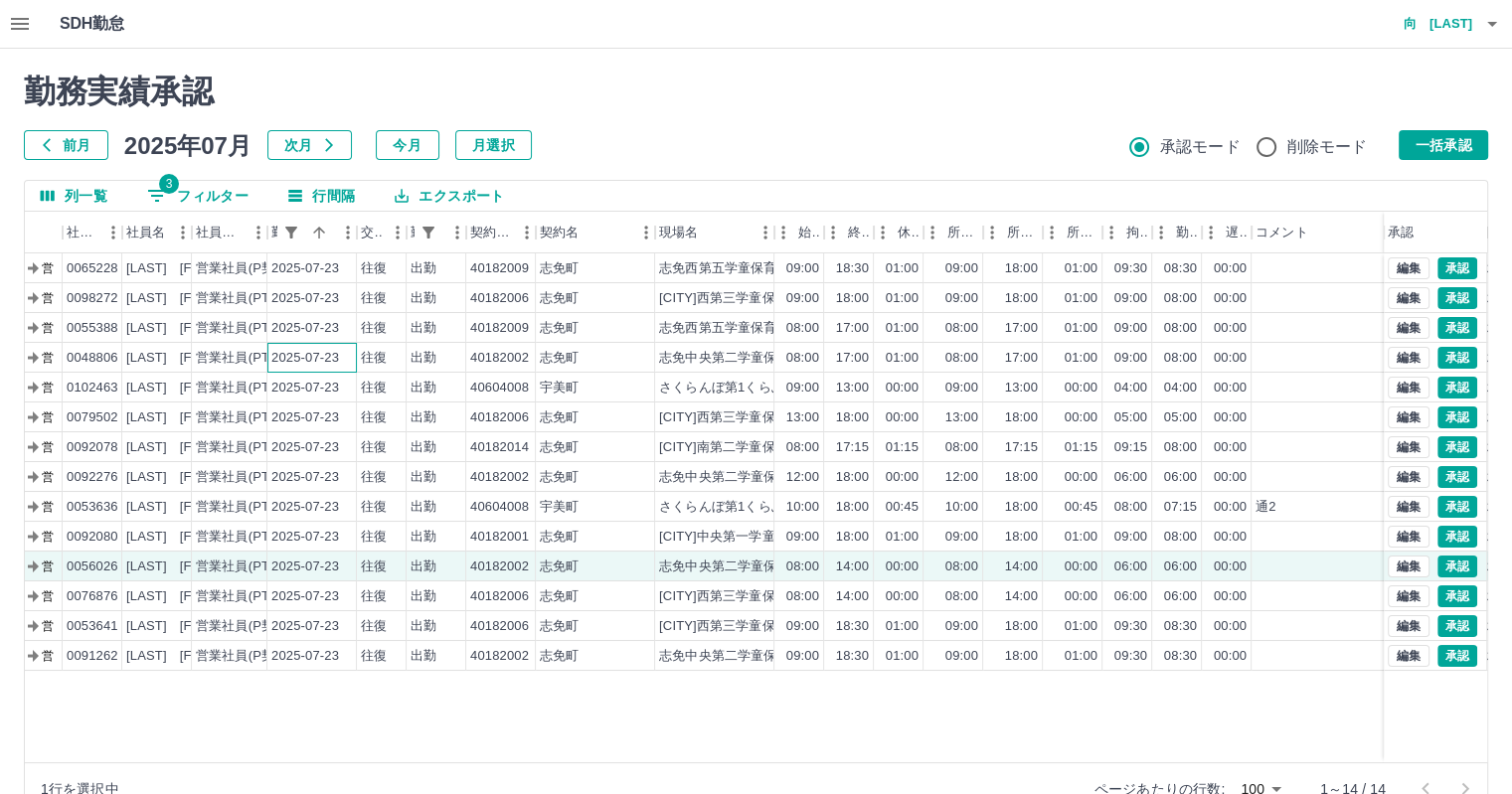 click on "2025-07-23" at bounding box center [305, 358] 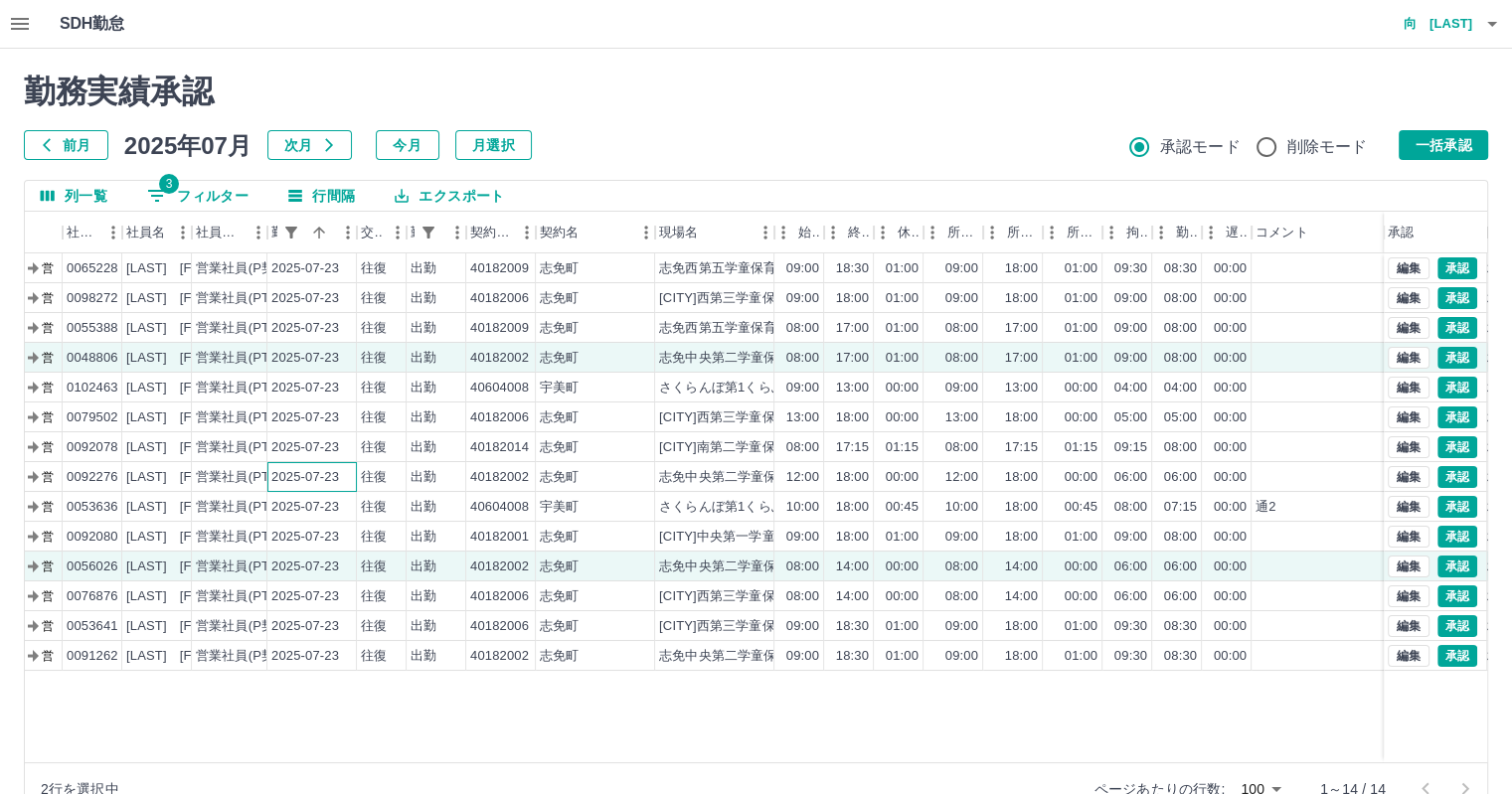 click on "2025-07-23" at bounding box center (305, 477) 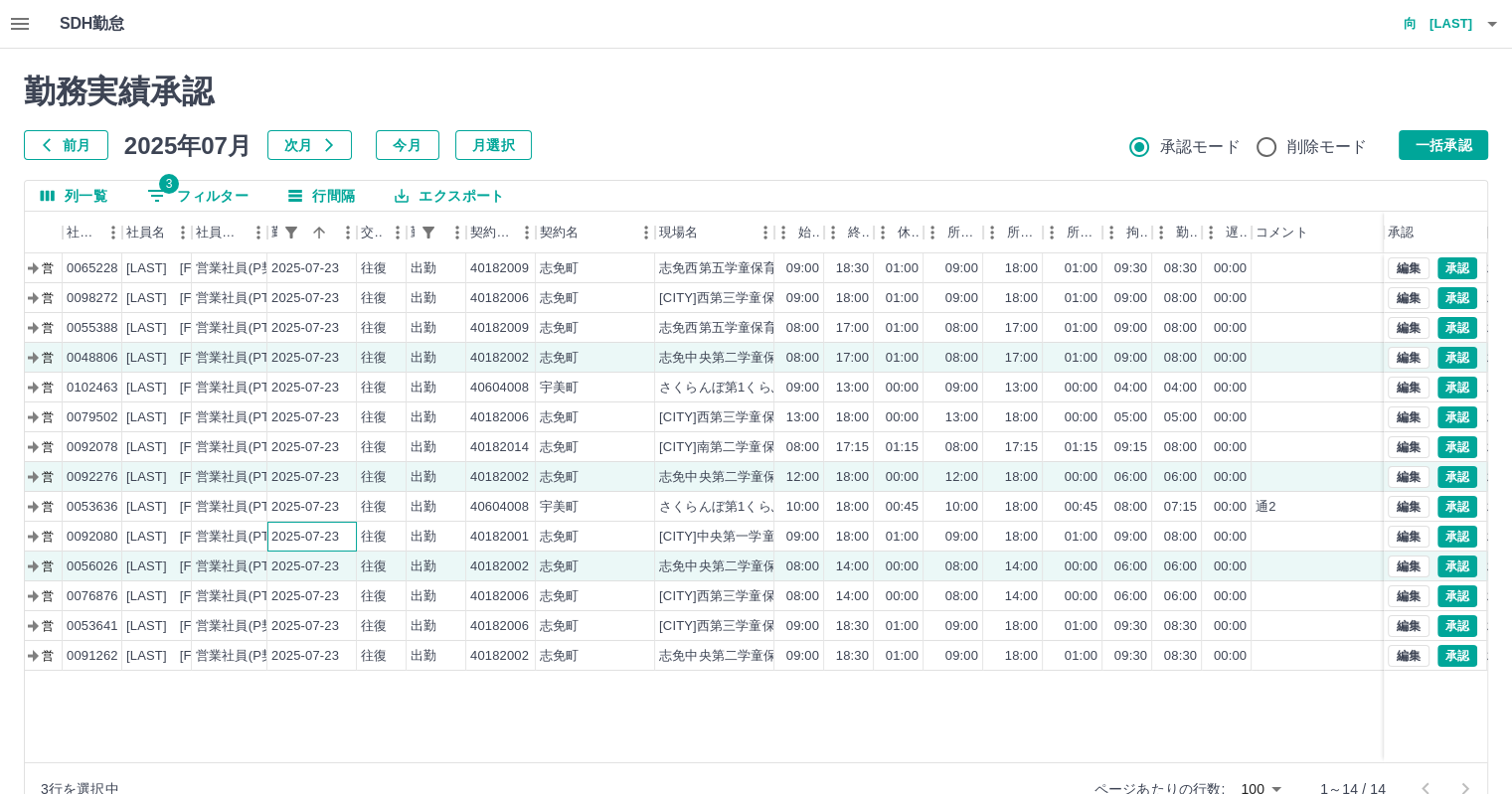 click on "2025-07-23" at bounding box center [305, 537] 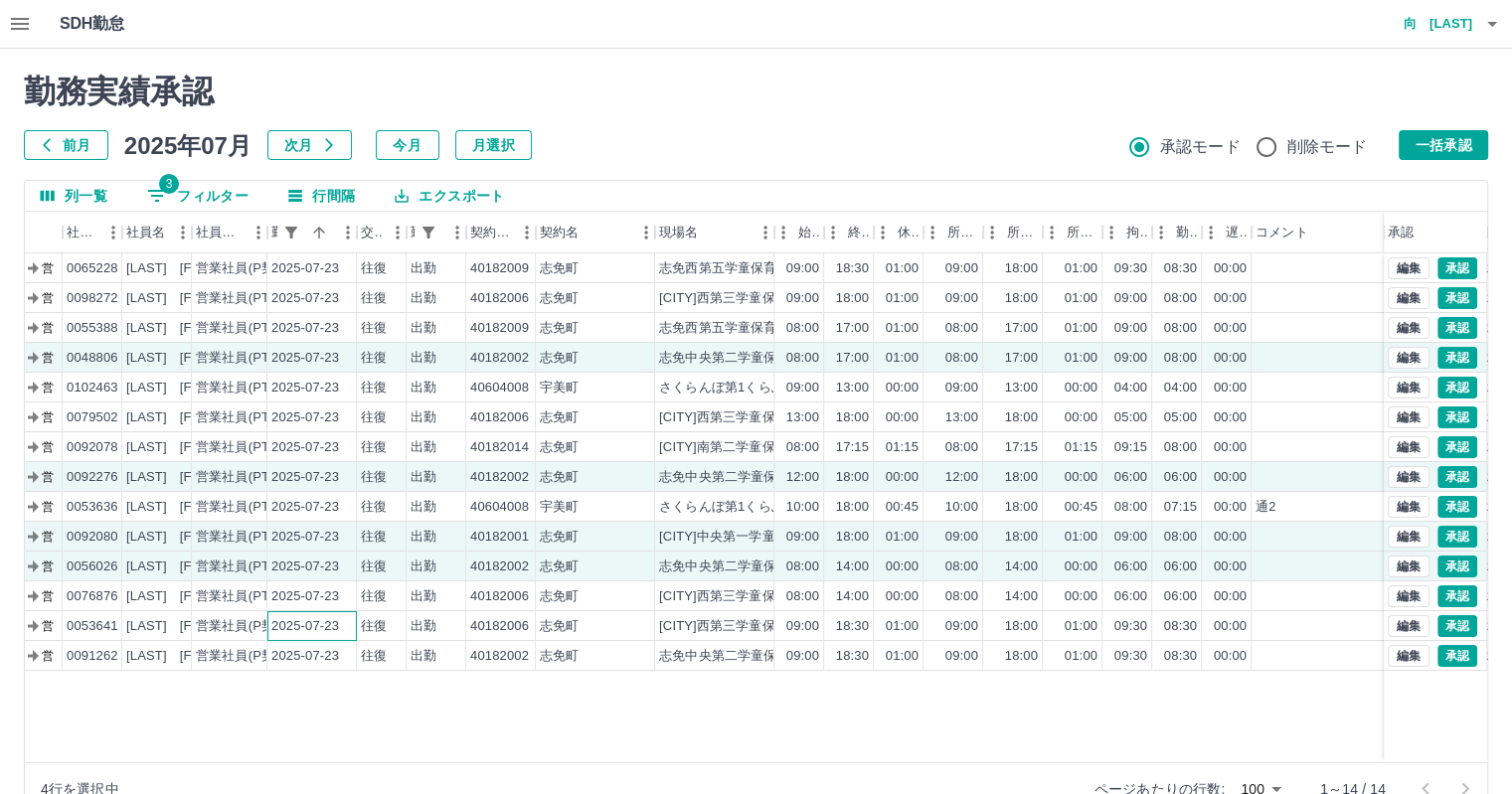 click on "2025-07-23" at bounding box center (305, 626) 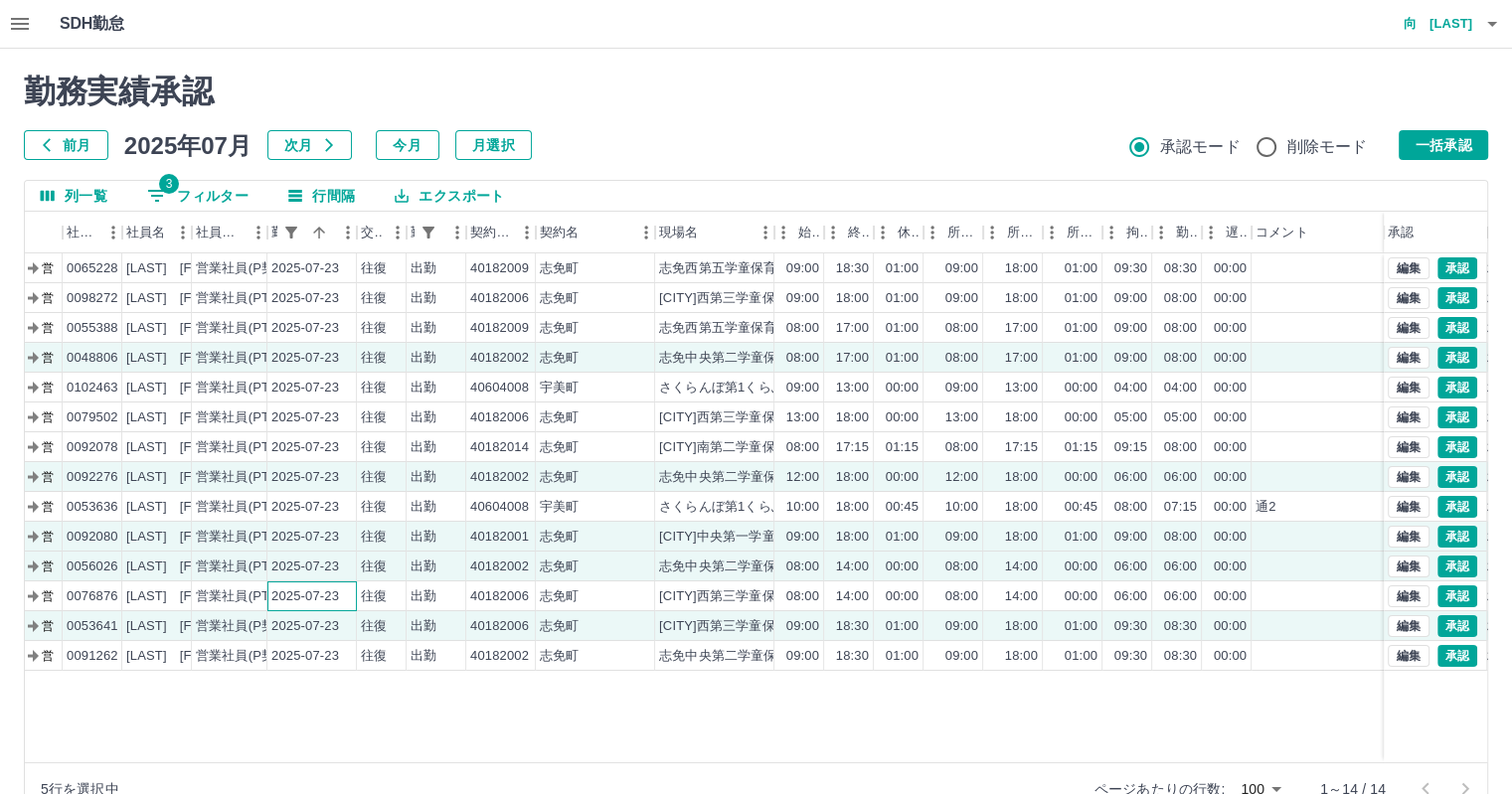 click on "2025-07-23" at bounding box center (305, 596) 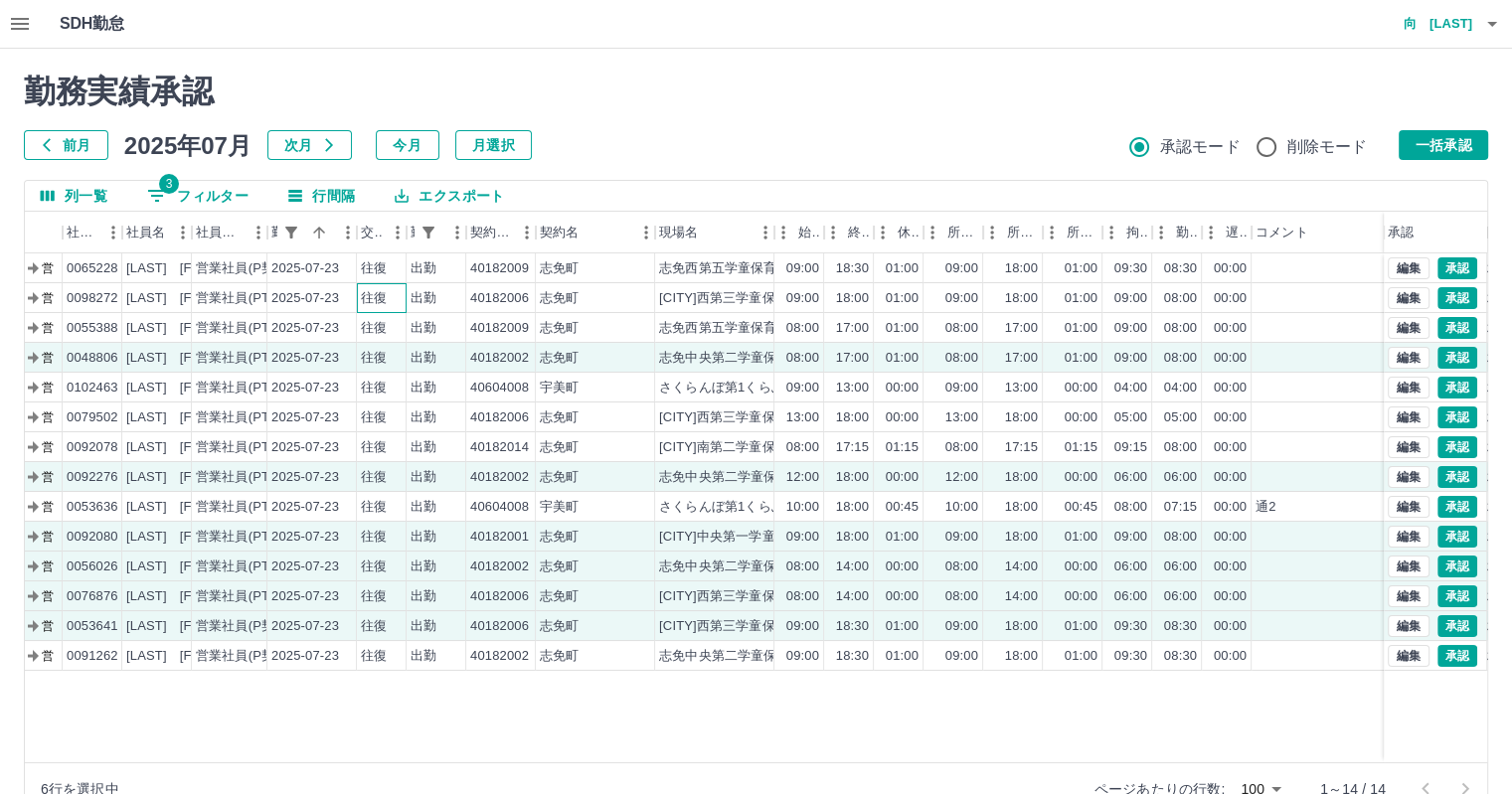 click on "往復" at bounding box center (374, 298) 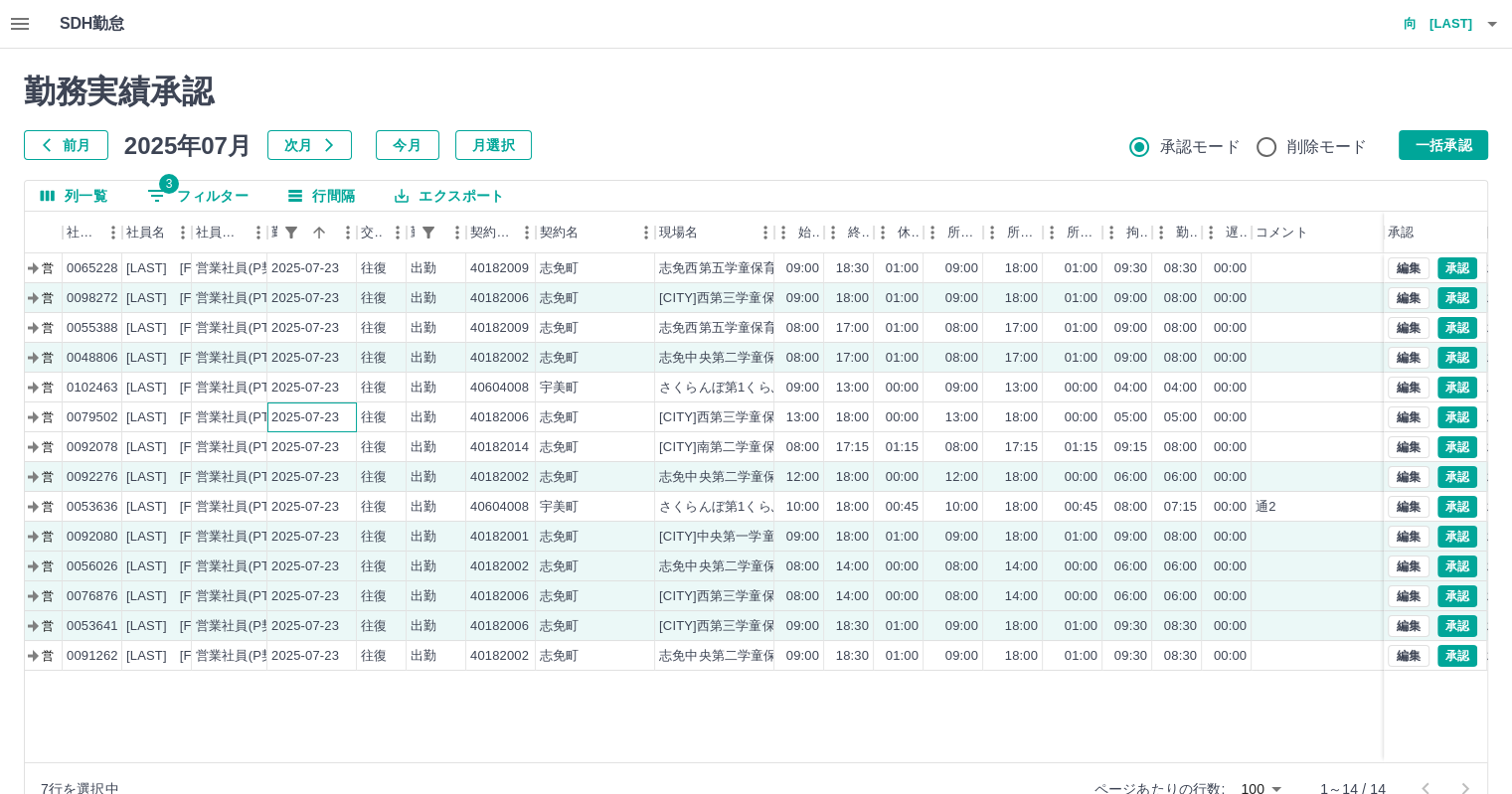 click on "2025-07-23" at bounding box center [312, 417] 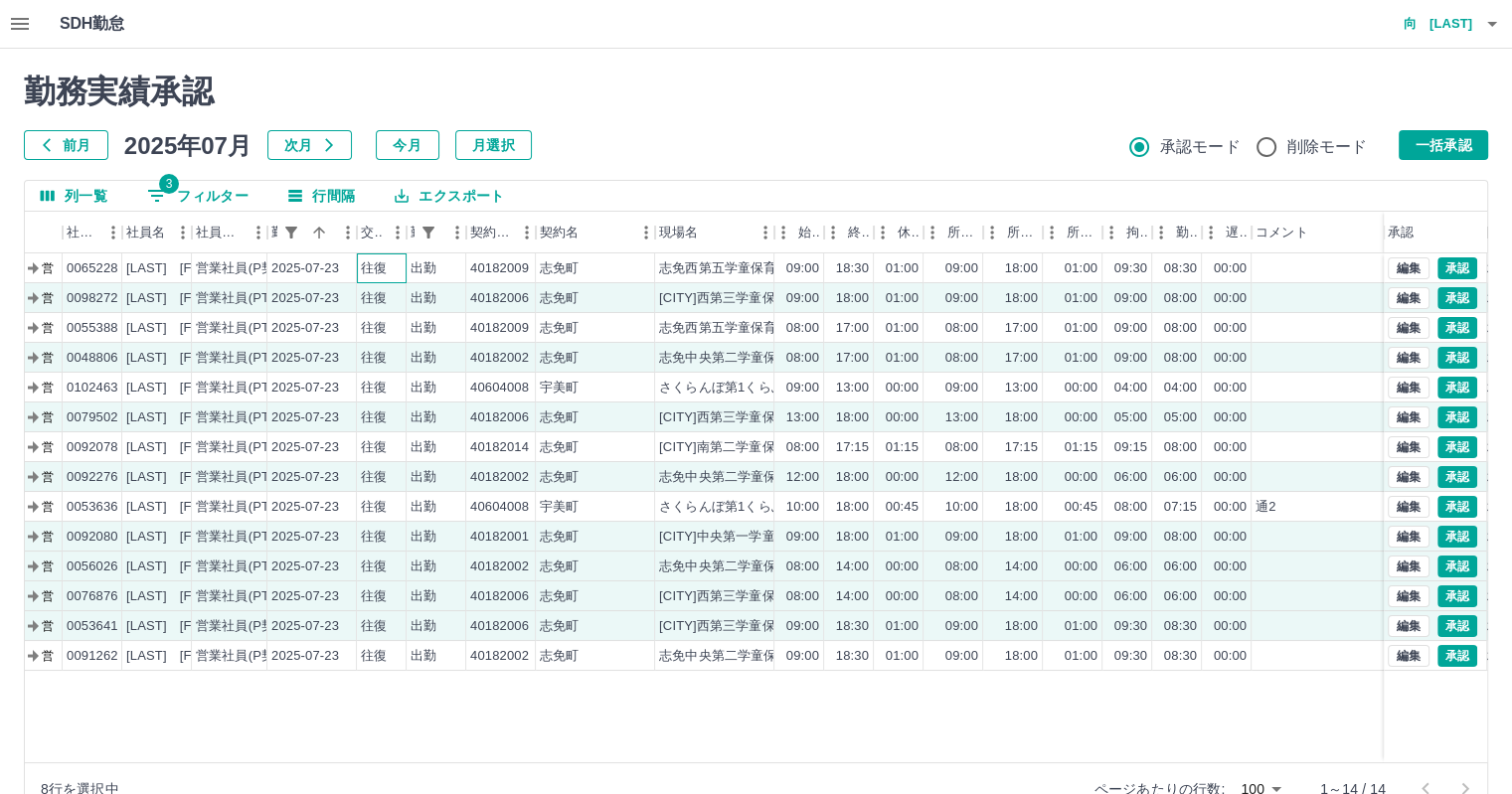 click on "往復" at bounding box center [374, 268] 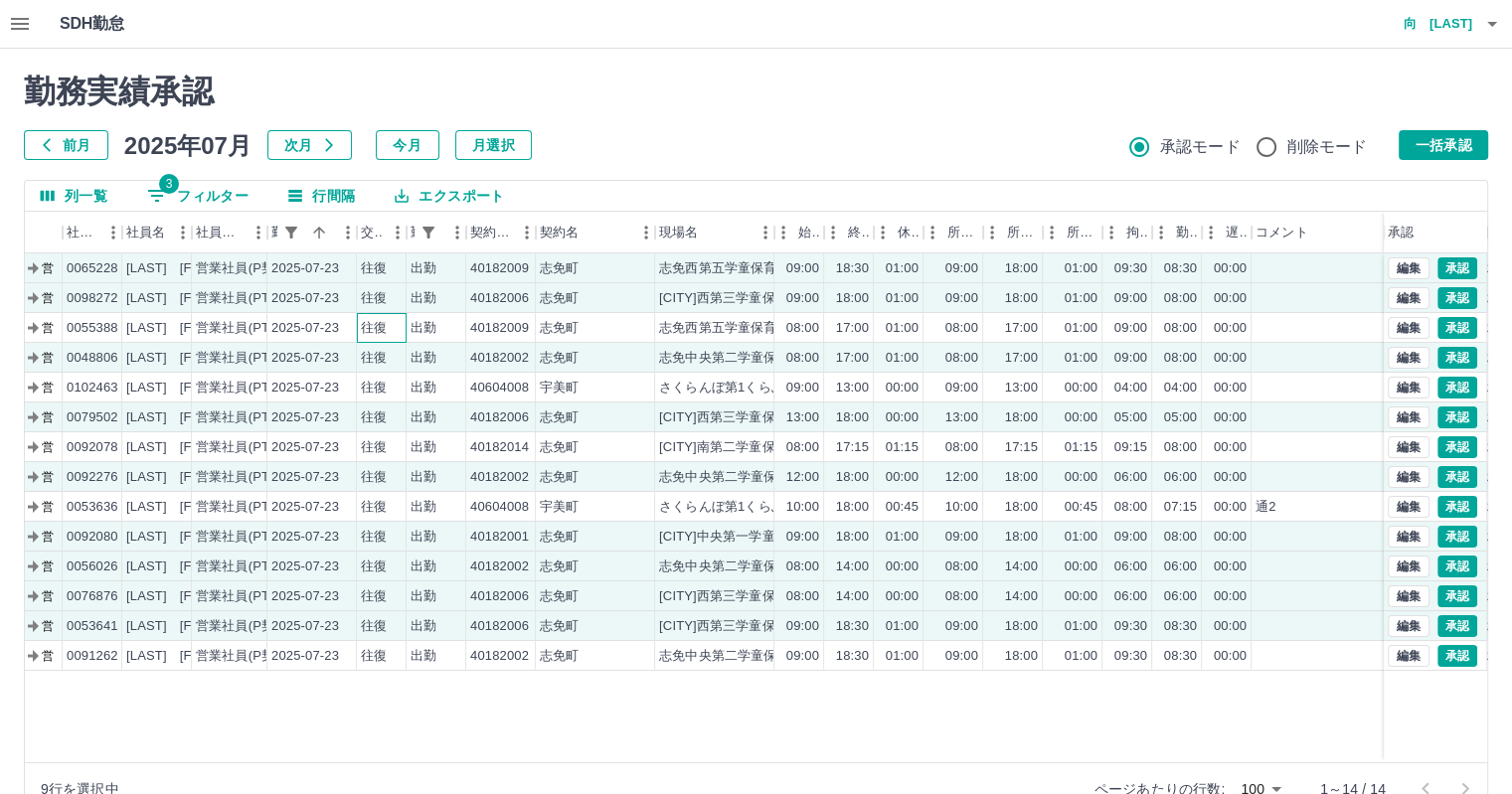 click on "往復" at bounding box center [382, 328] 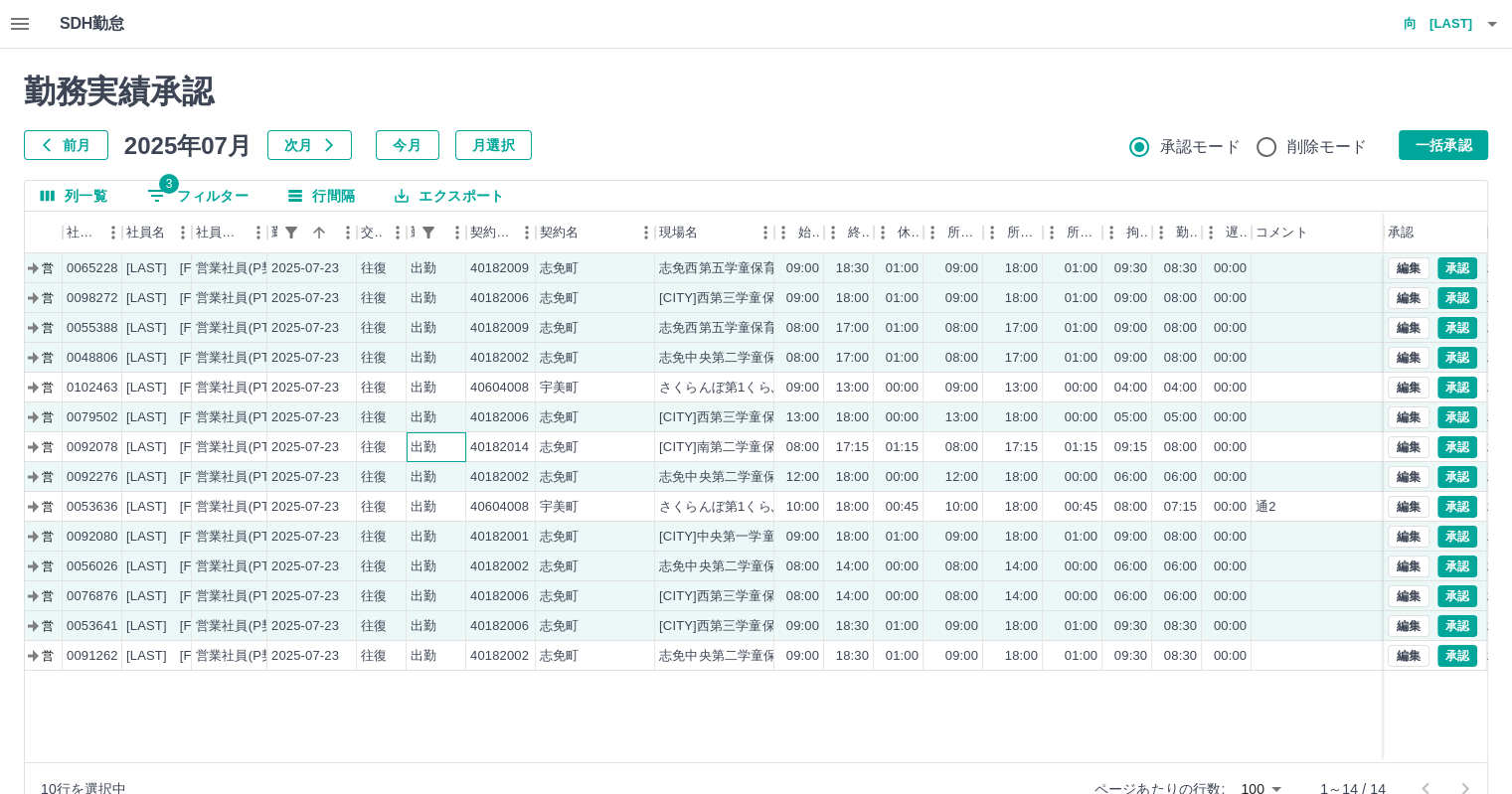 click on "出勤" at bounding box center (436, 447) 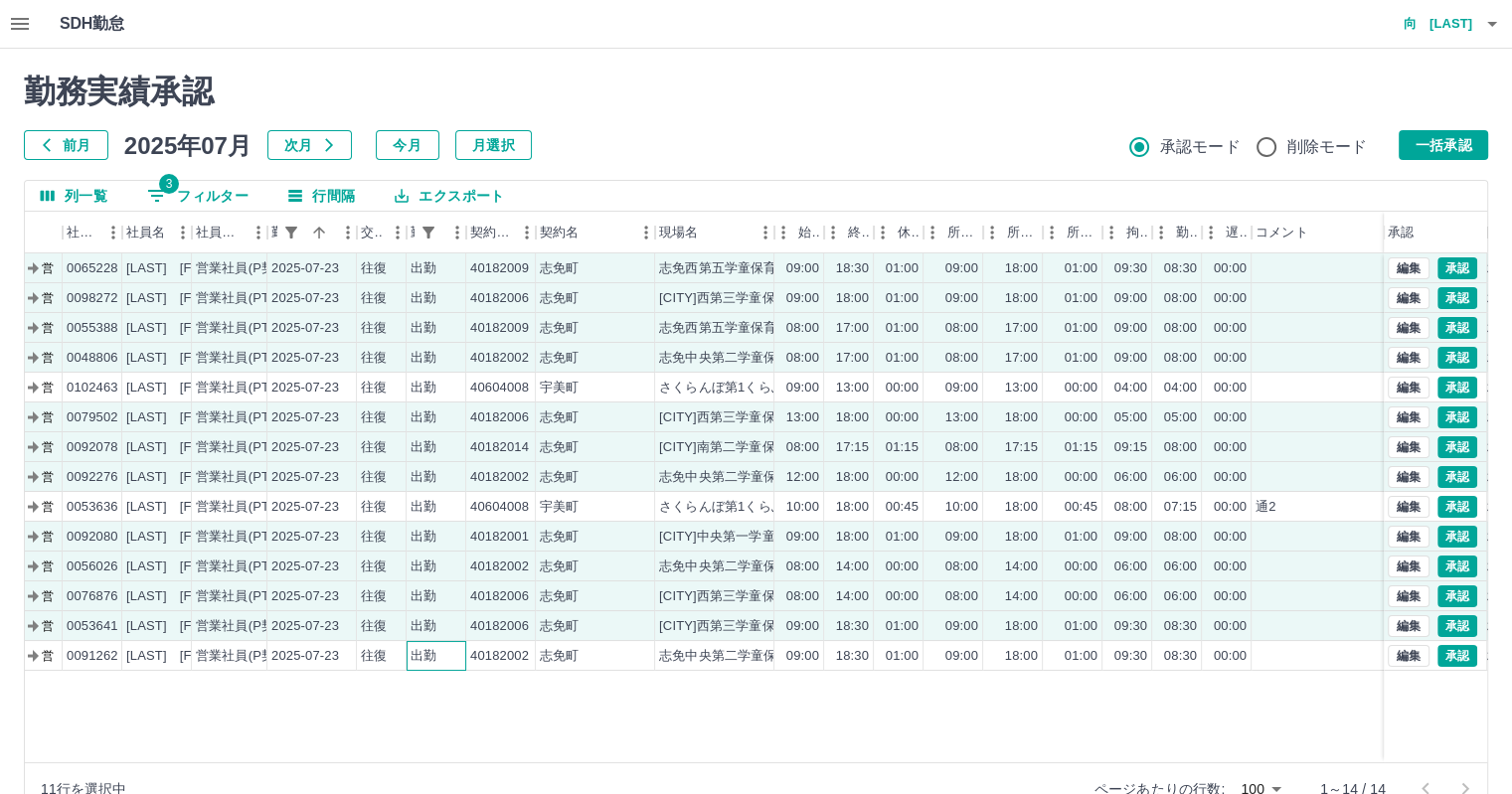 click on "出勤" at bounding box center (436, 656) 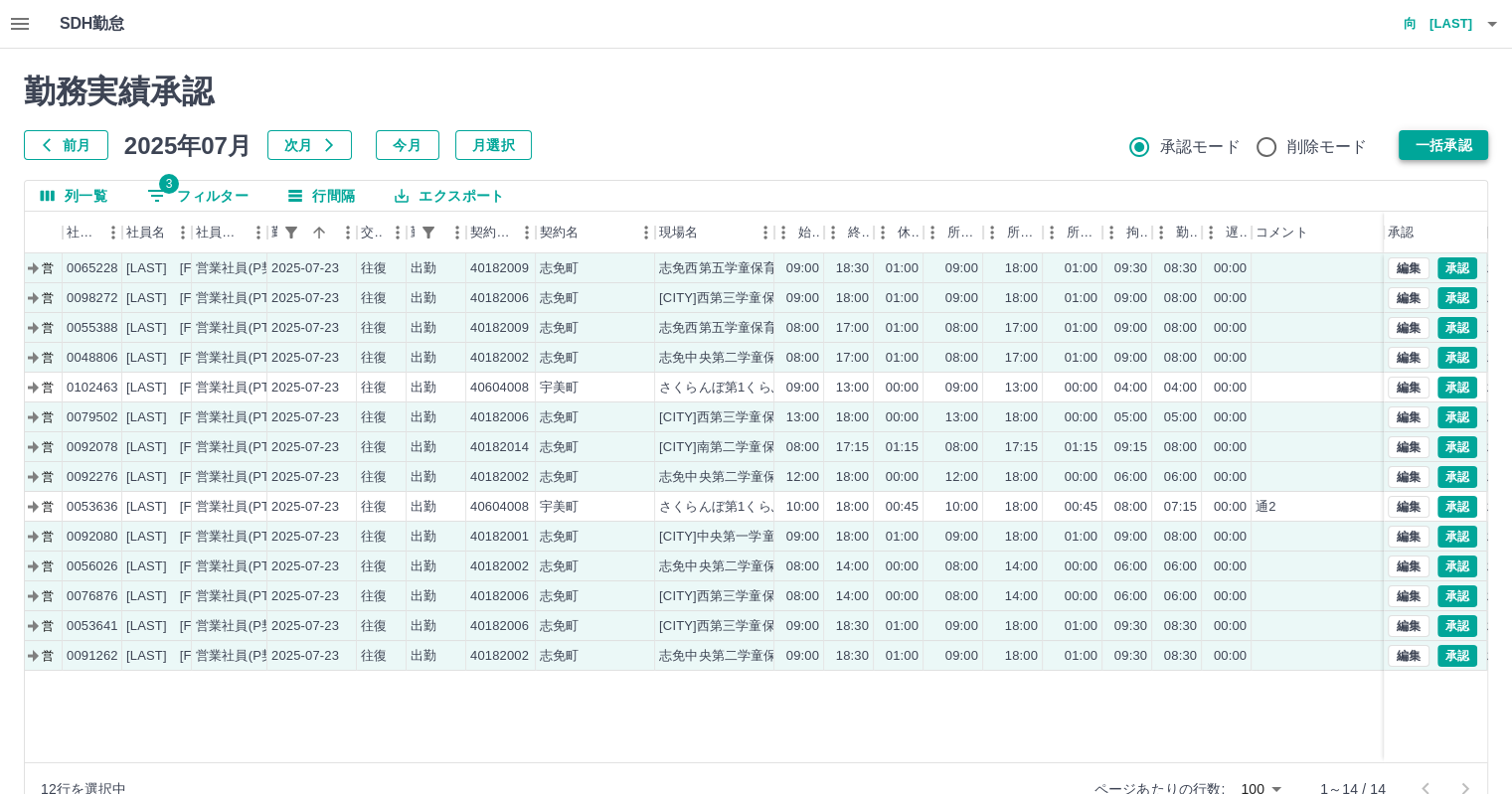 click on "一括承認" at bounding box center [1443, 145] 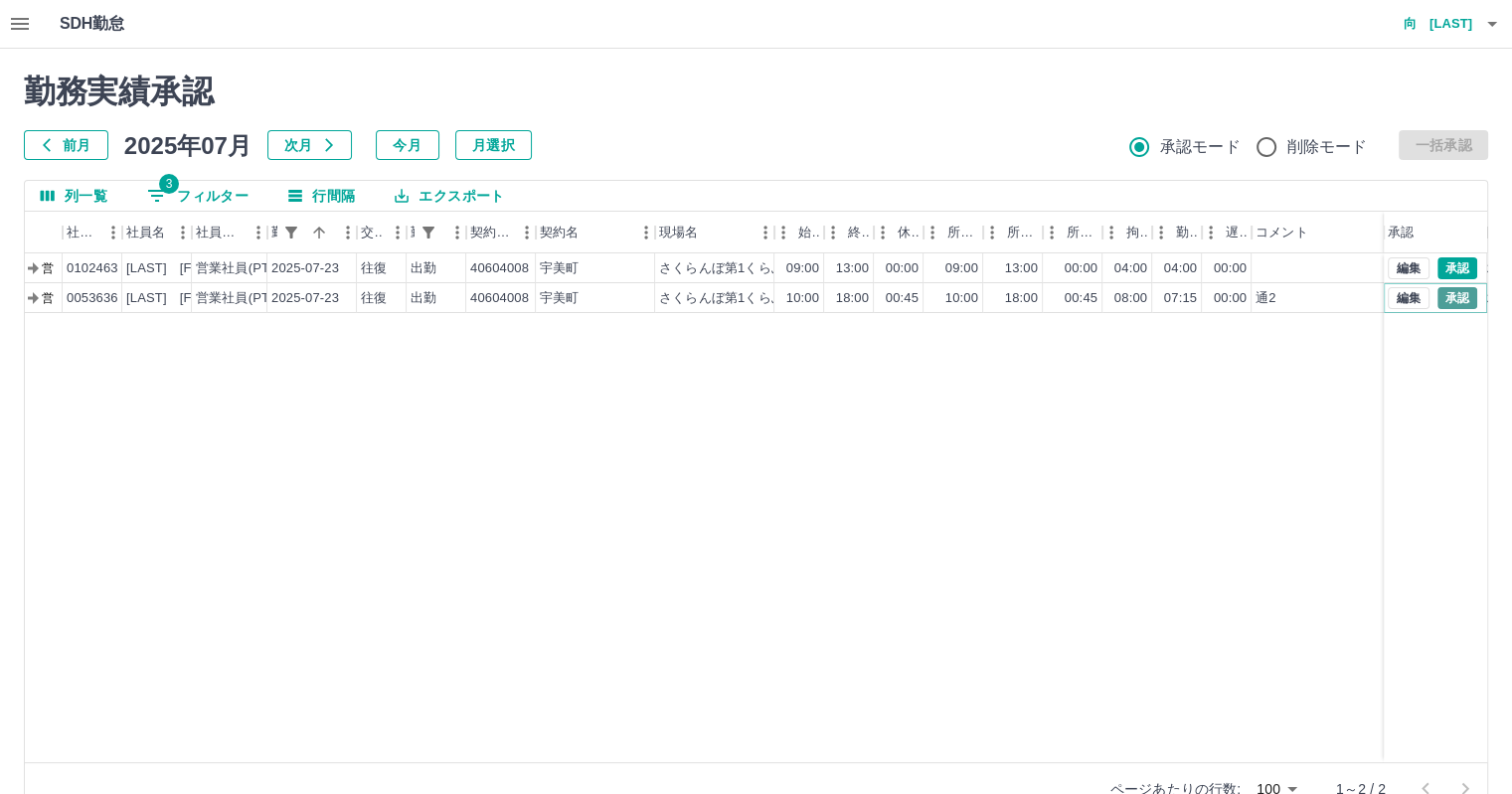 click on "承認" at bounding box center [1457, 298] 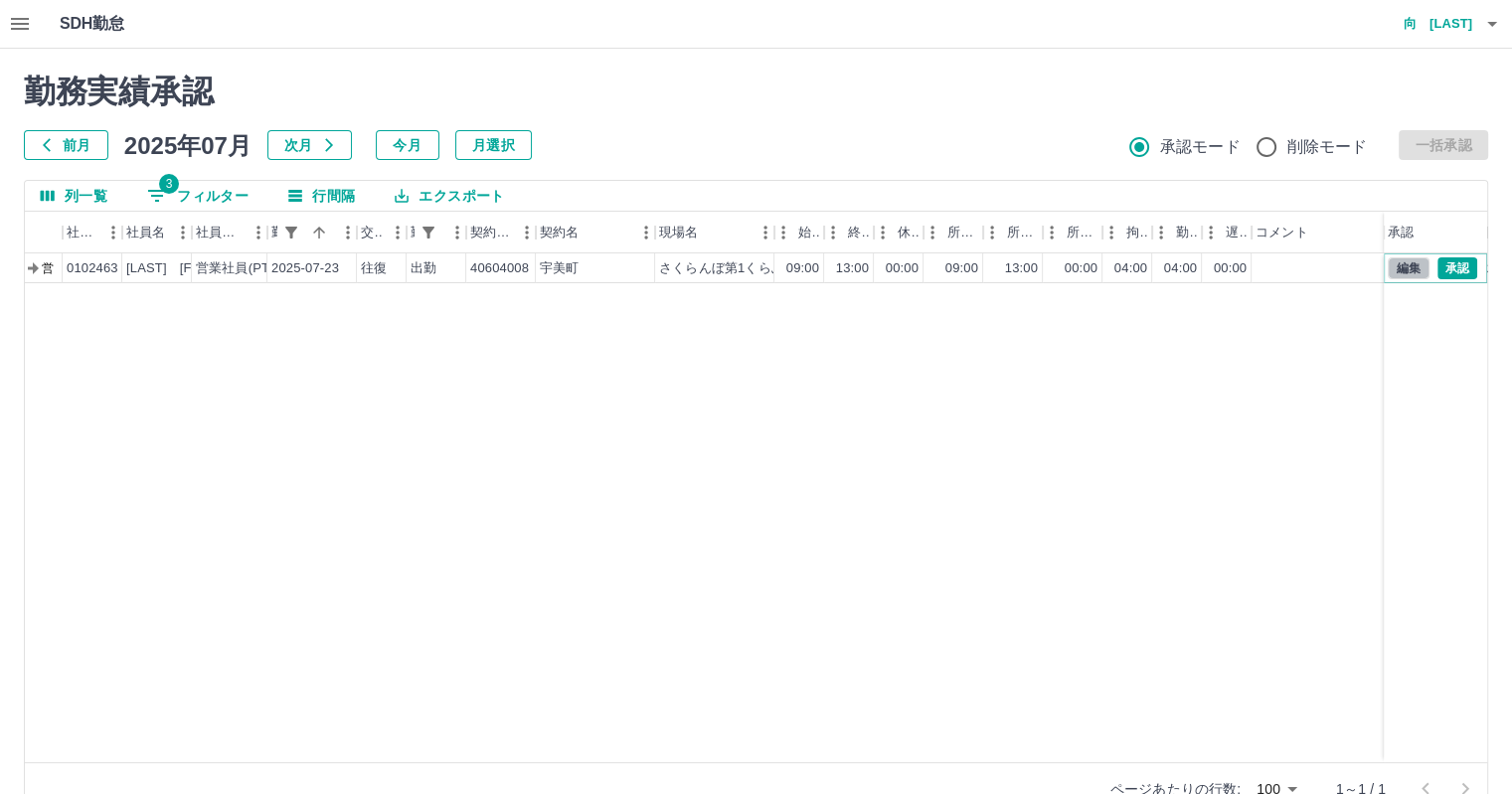 click on "編集" at bounding box center [1409, 268] 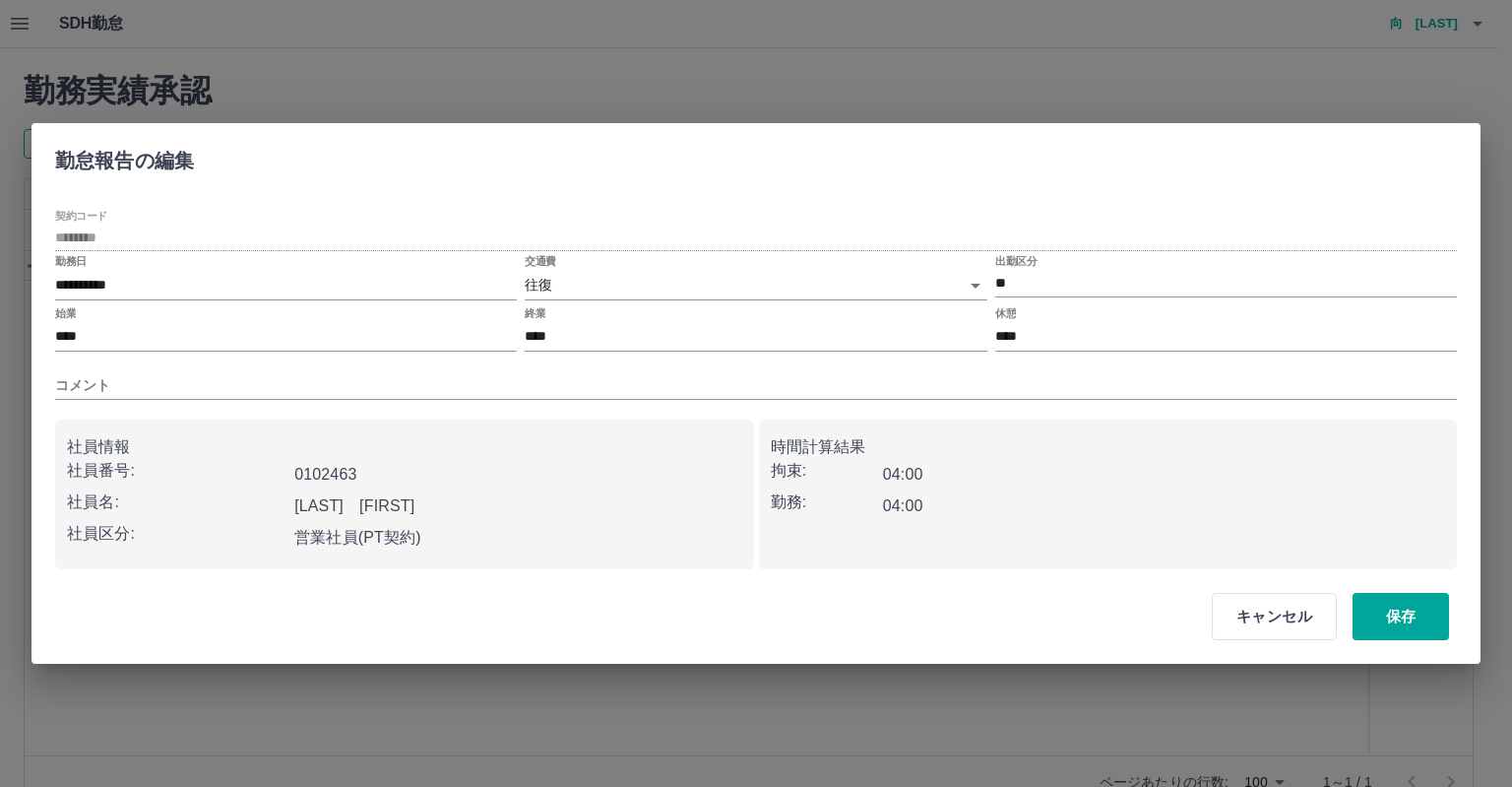 click on "**********" at bounding box center (756, 416) 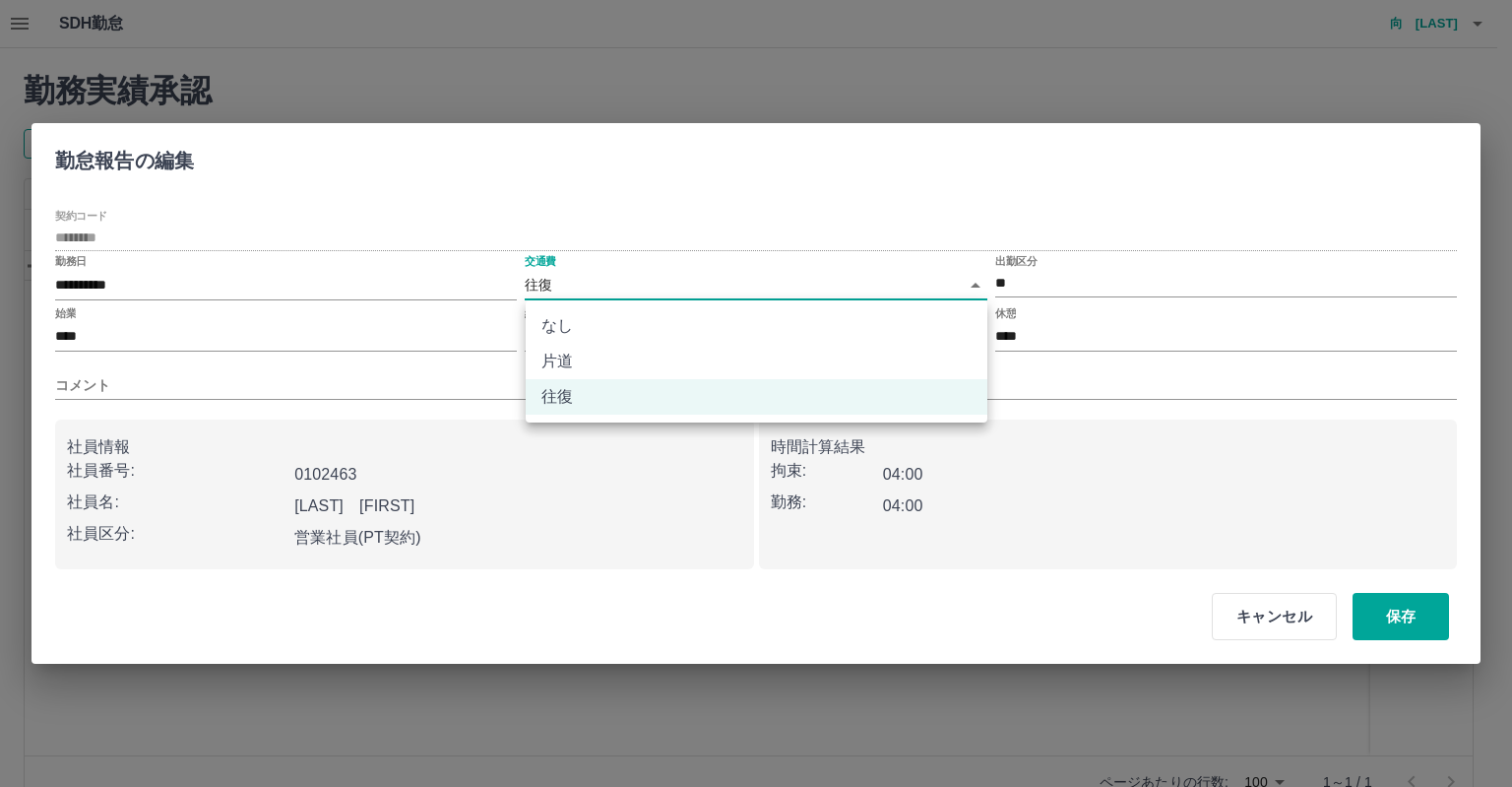 click on "なし" at bounding box center [756, 326] 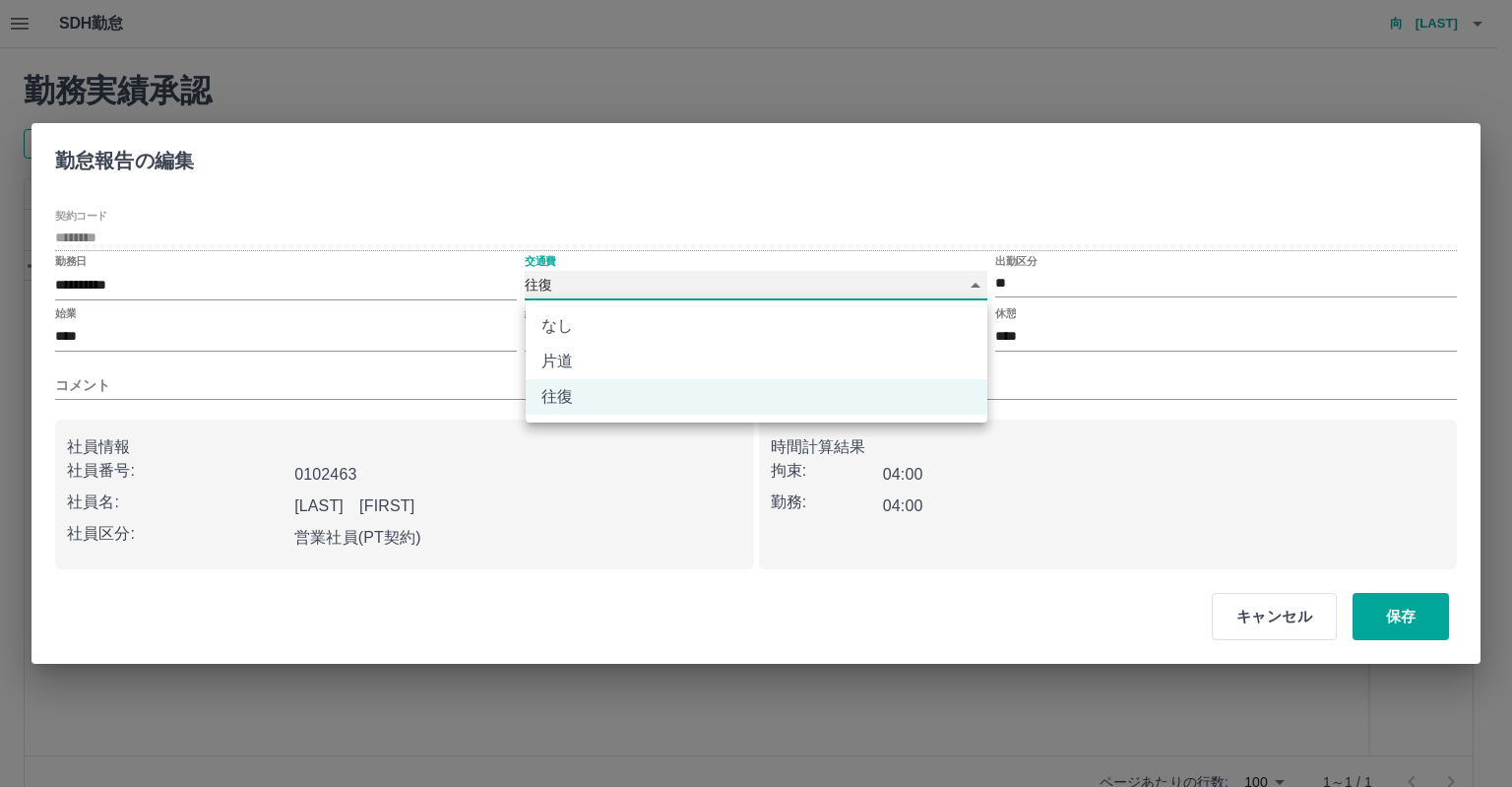 type on "****" 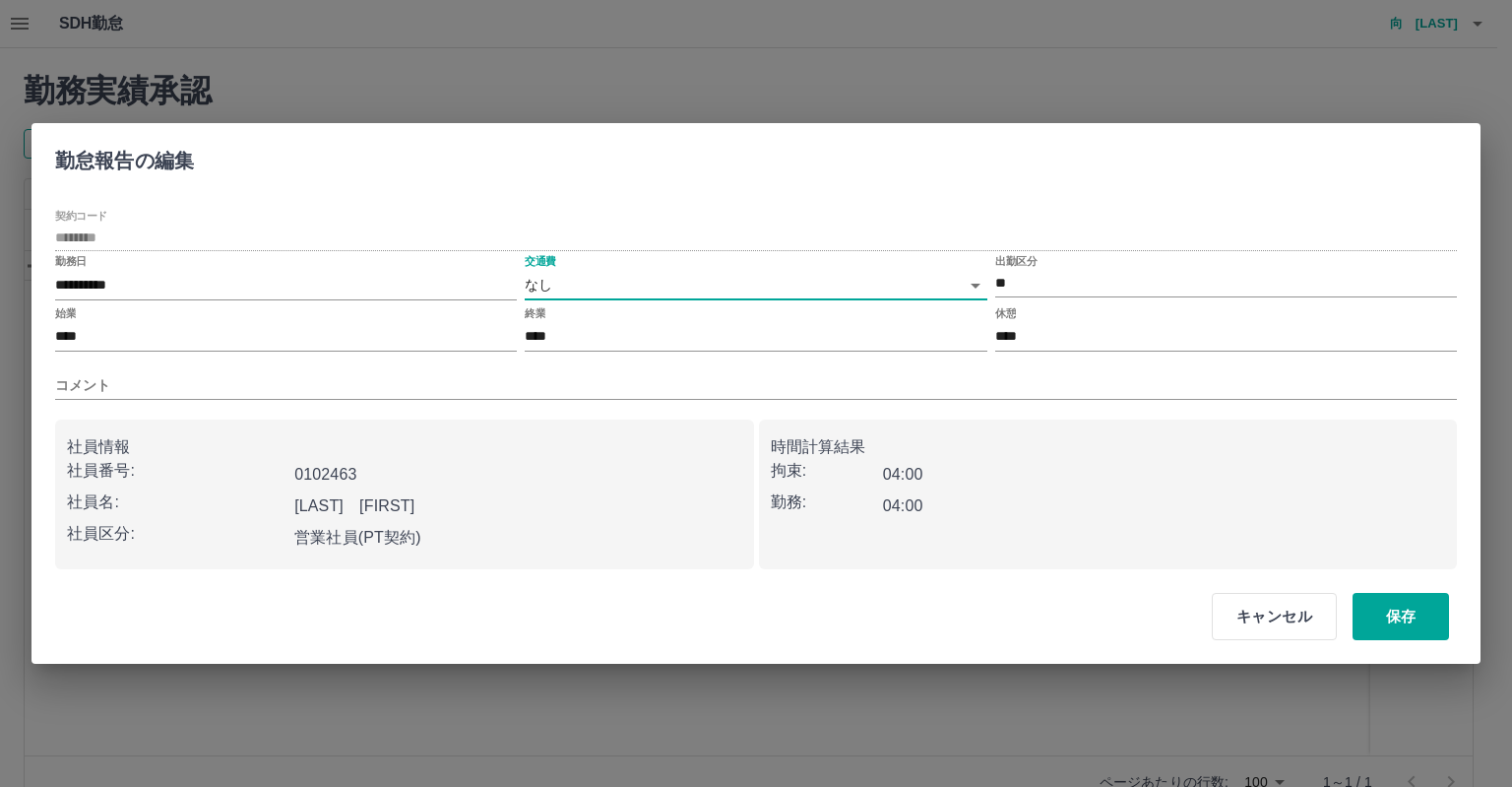 click on "コメント" at bounding box center [756, 377] 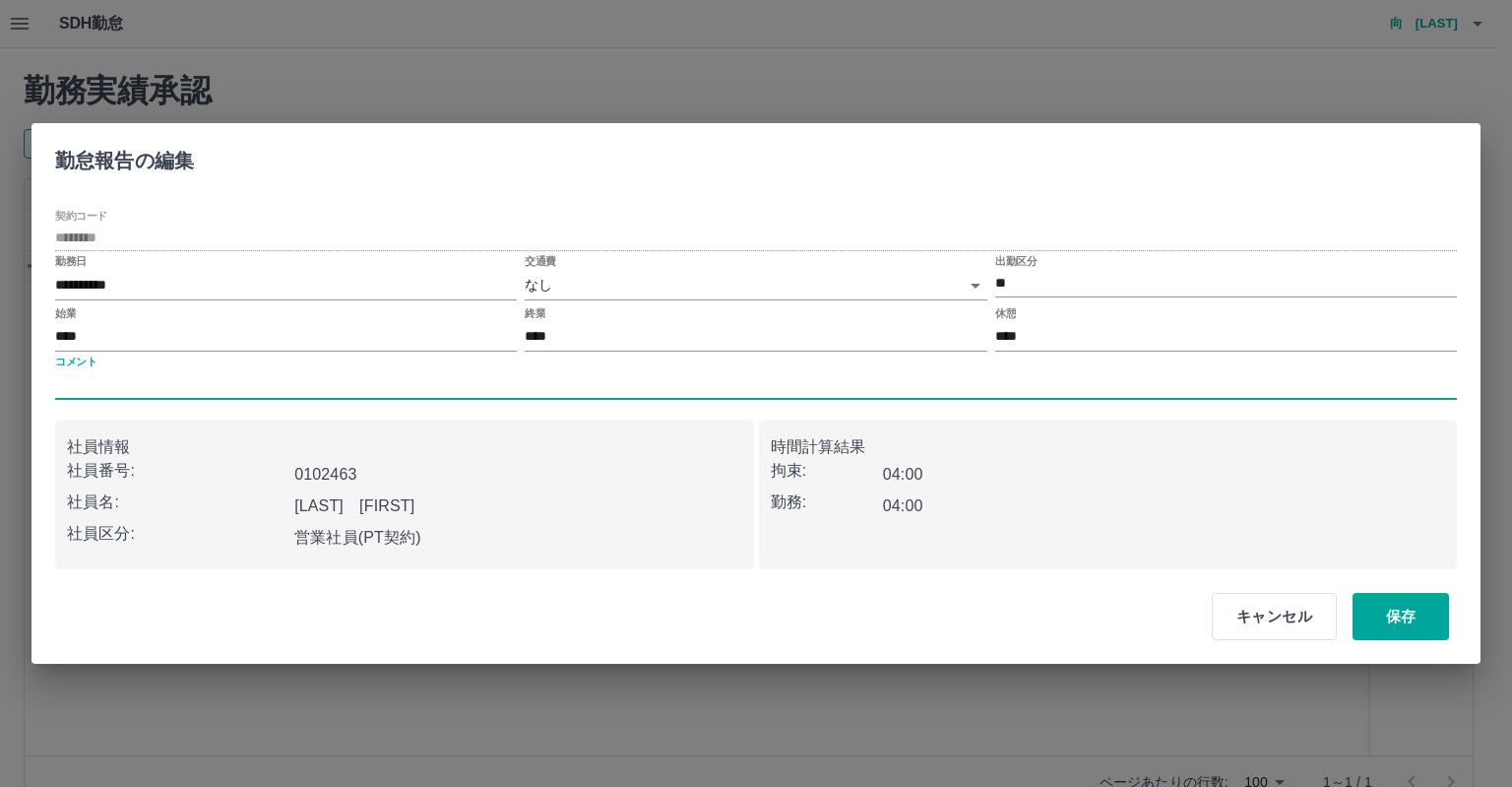 click on "コメント" at bounding box center (756, 385) 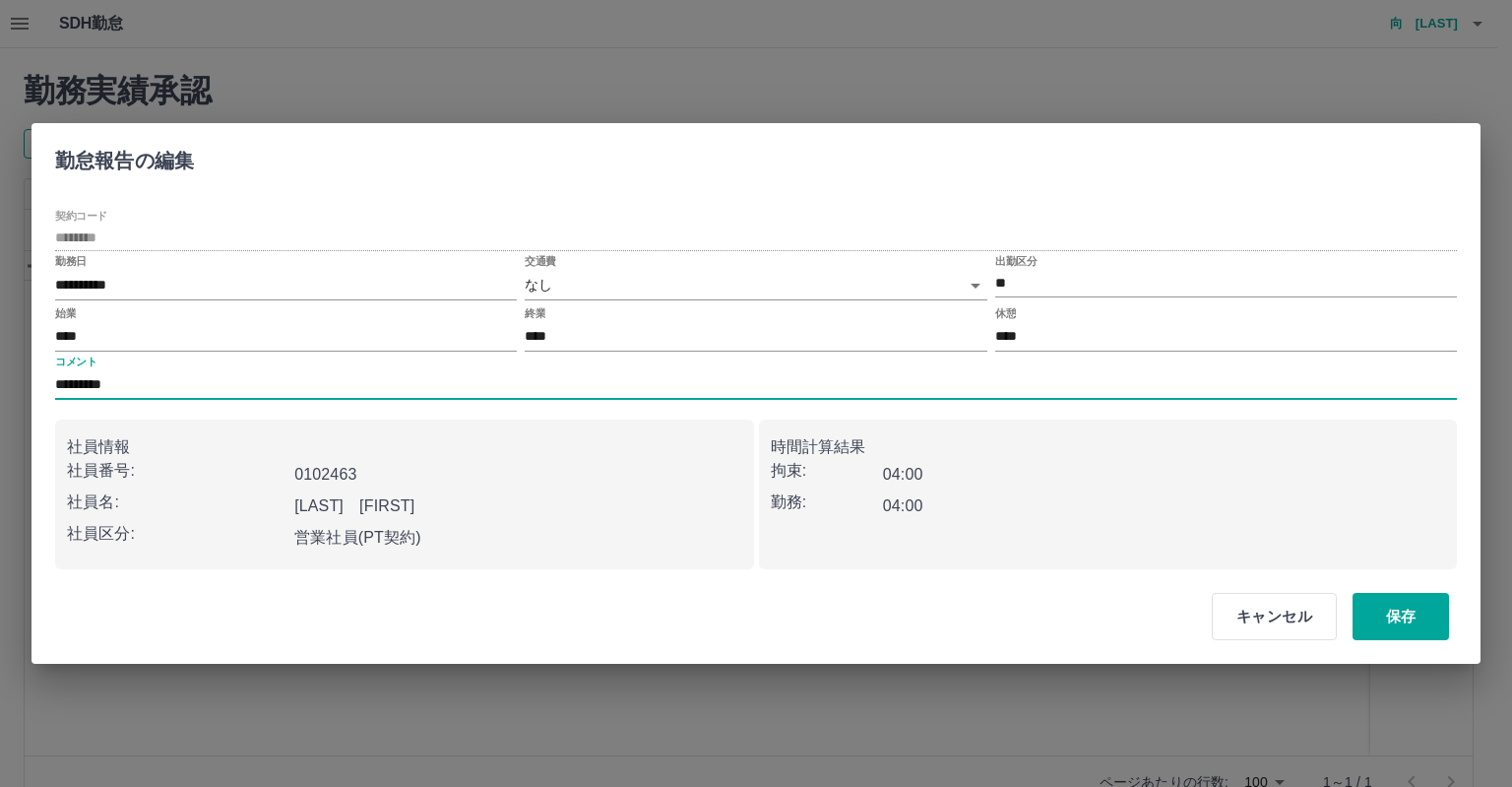 type on "**********" 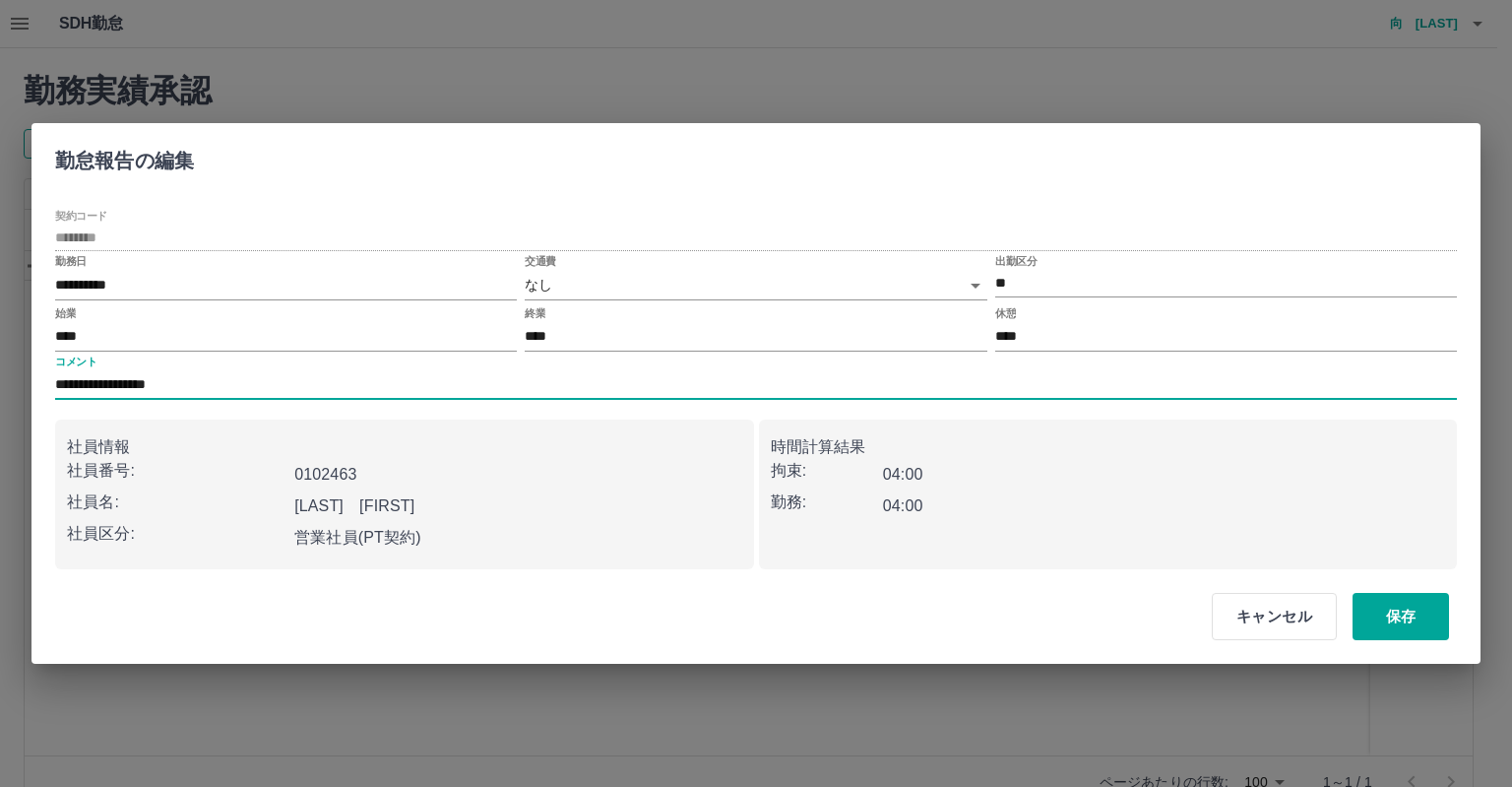 click on "勤務:" at bounding box center (827, 502) 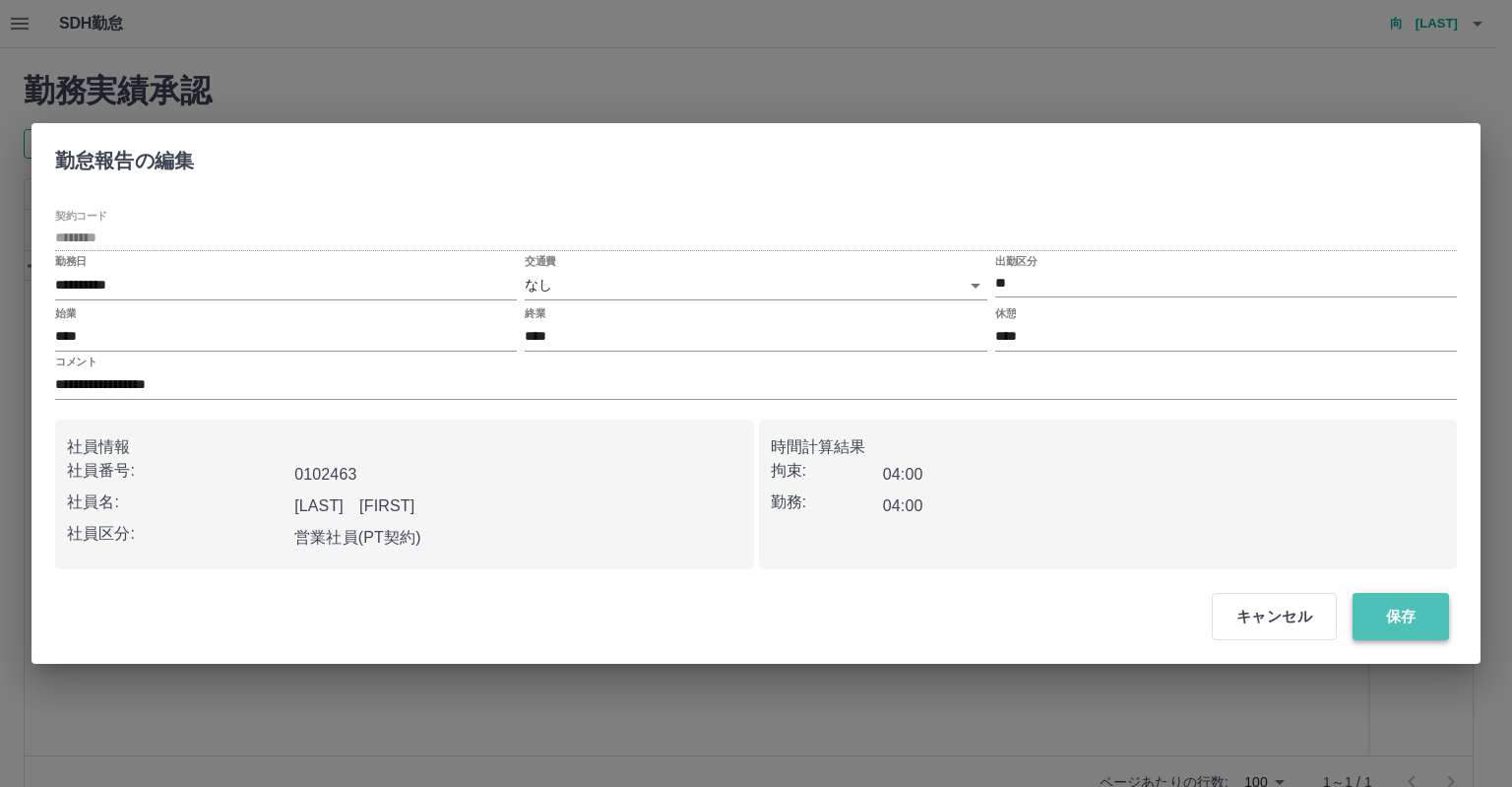 click on "保存" at bounding box center [1401, 617] 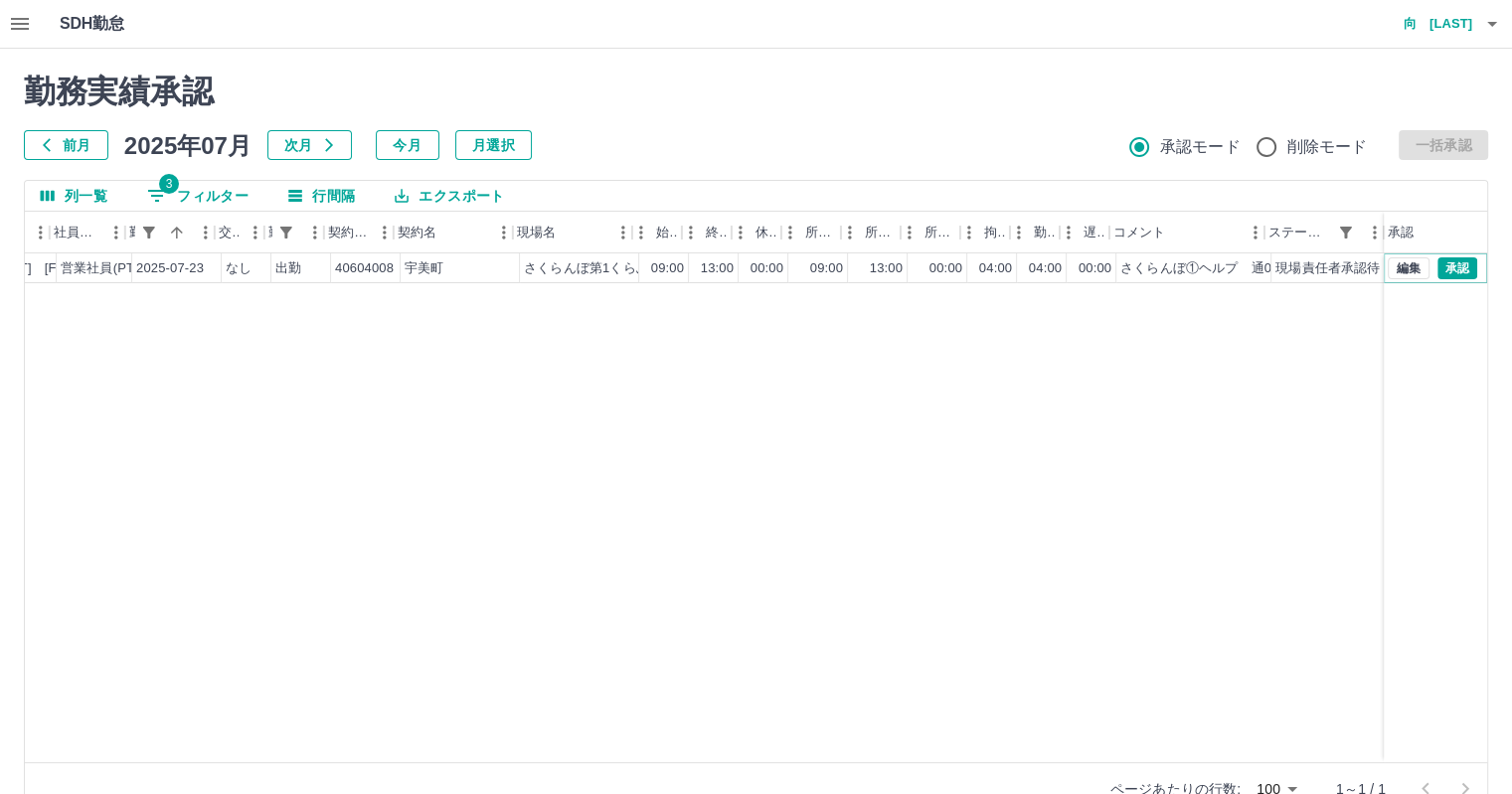 scroll, scrollTop: 0, scrollLeft: 273, axis: horizontal 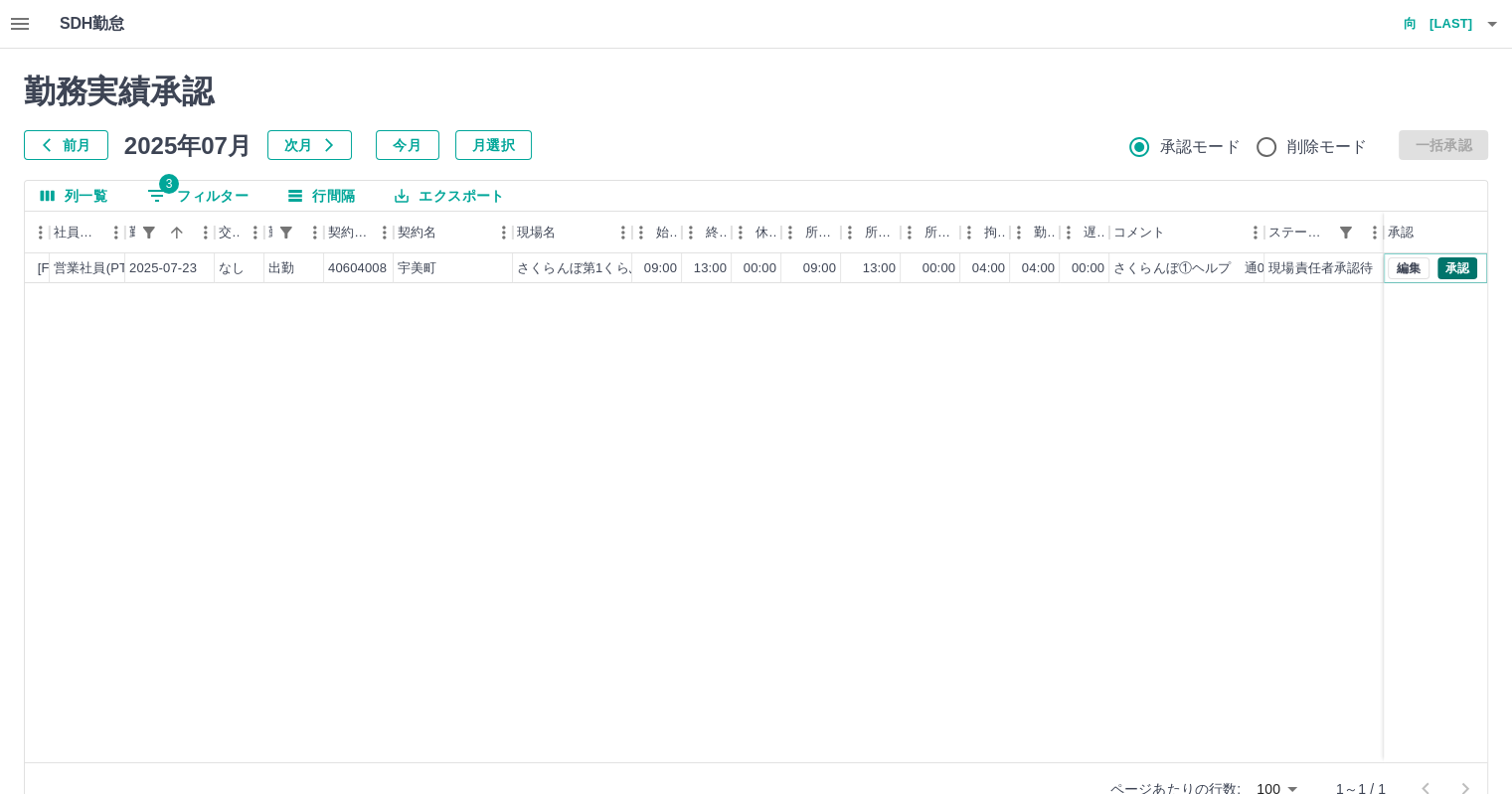 click on "承認" at bounding box center (1457, 268) 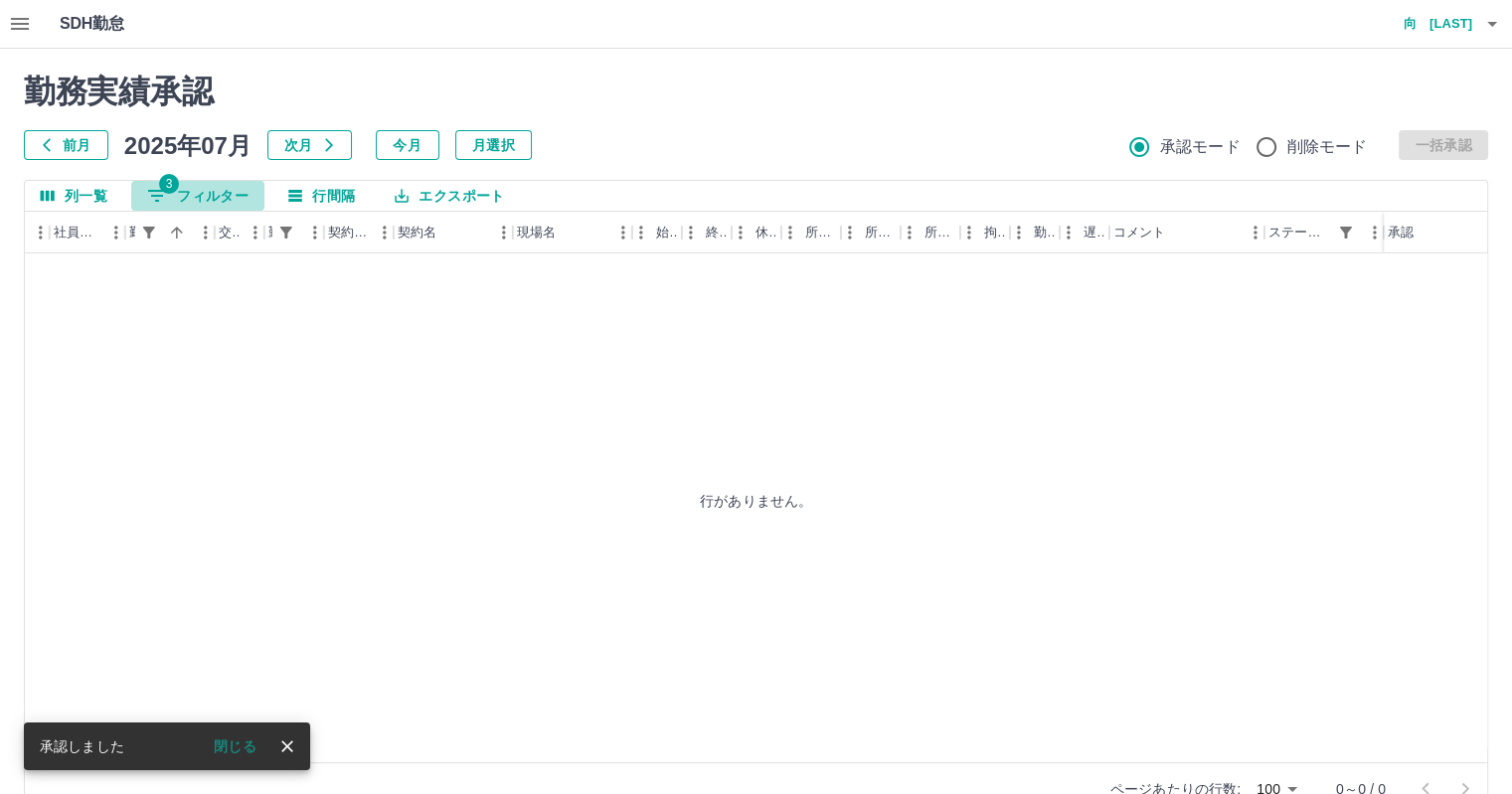 click on "3" at bounding box center (169, 184) 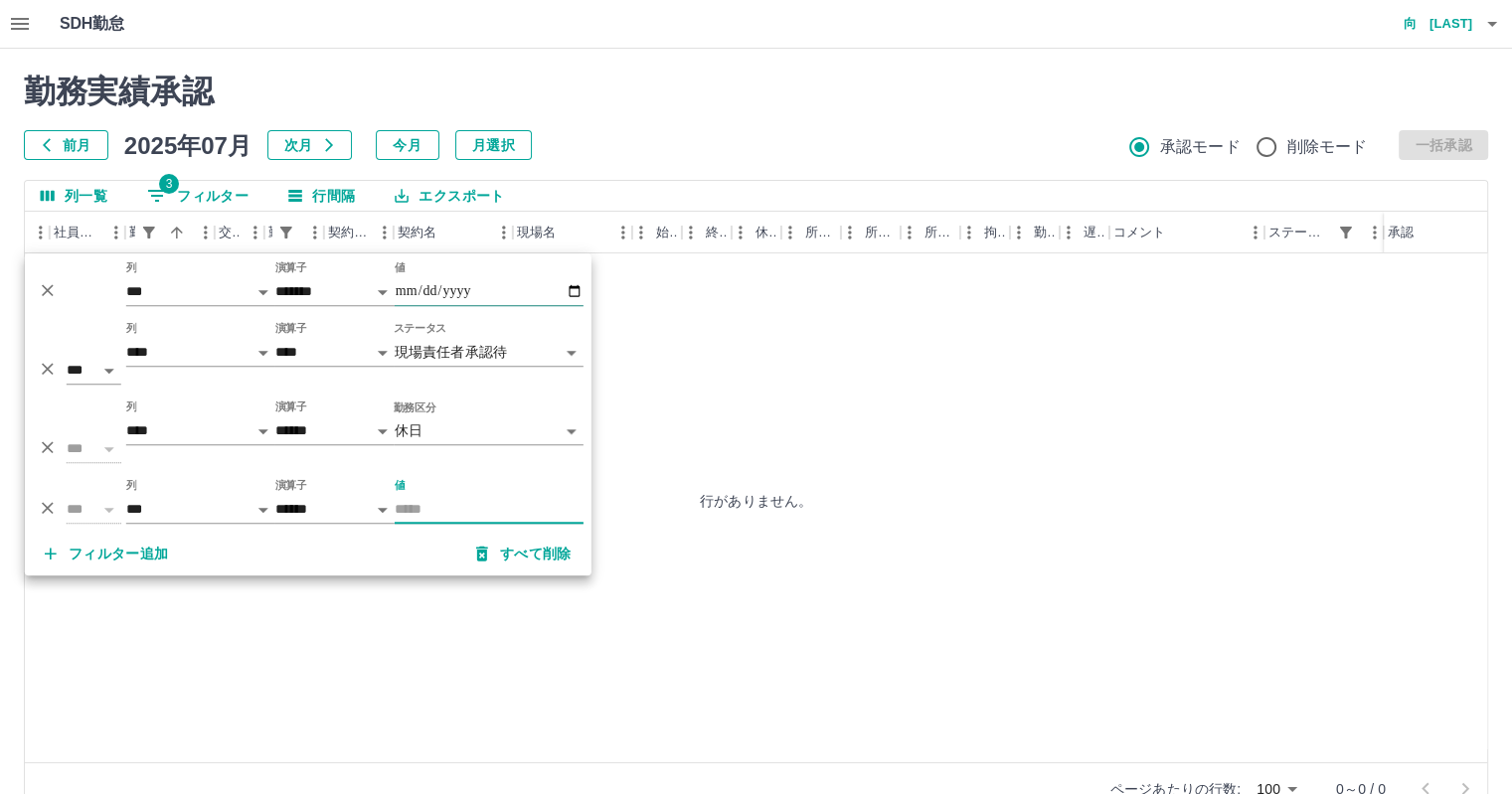 click on "**********" at bounding box center (489, 291) 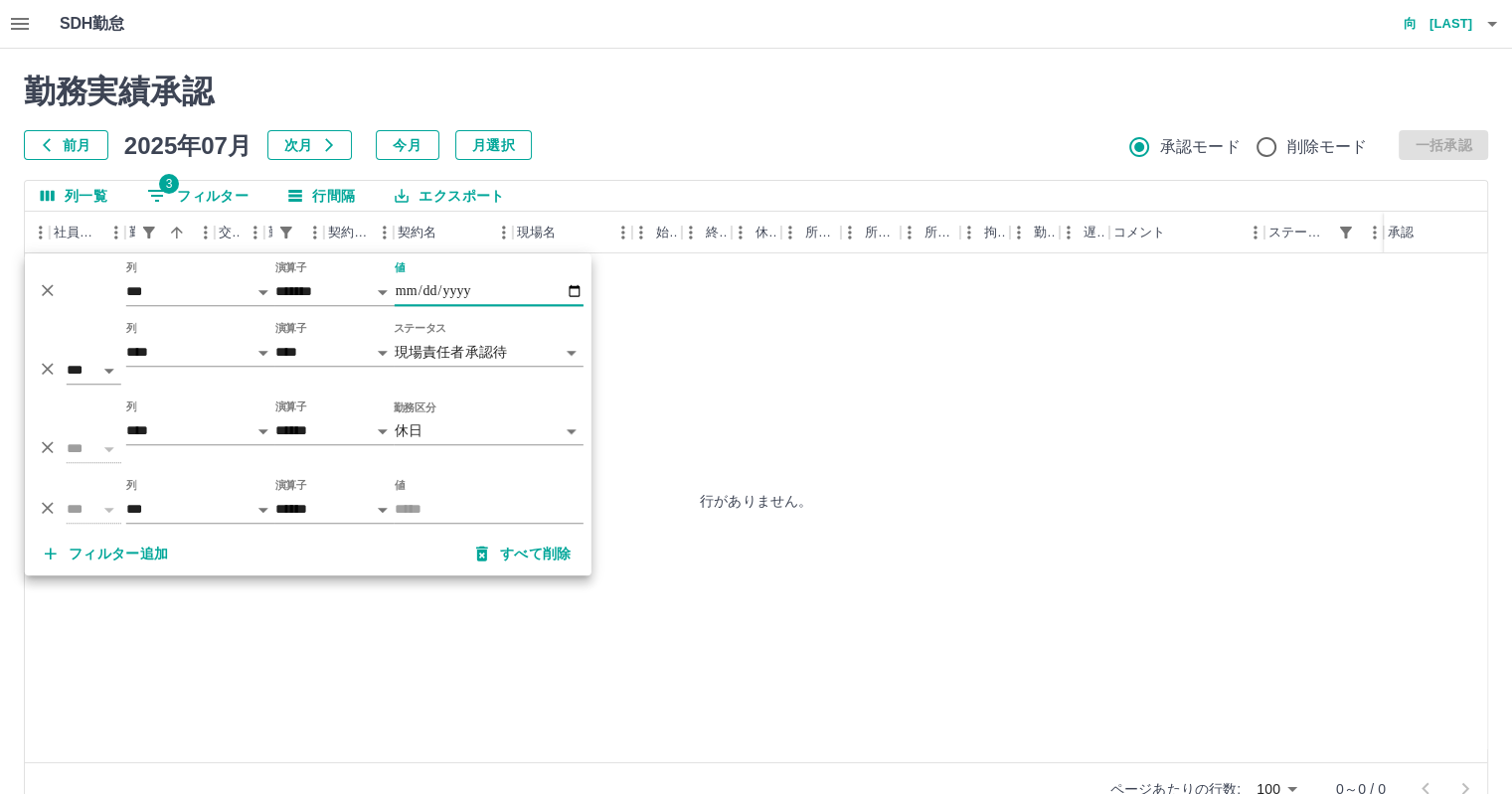type on "**********" 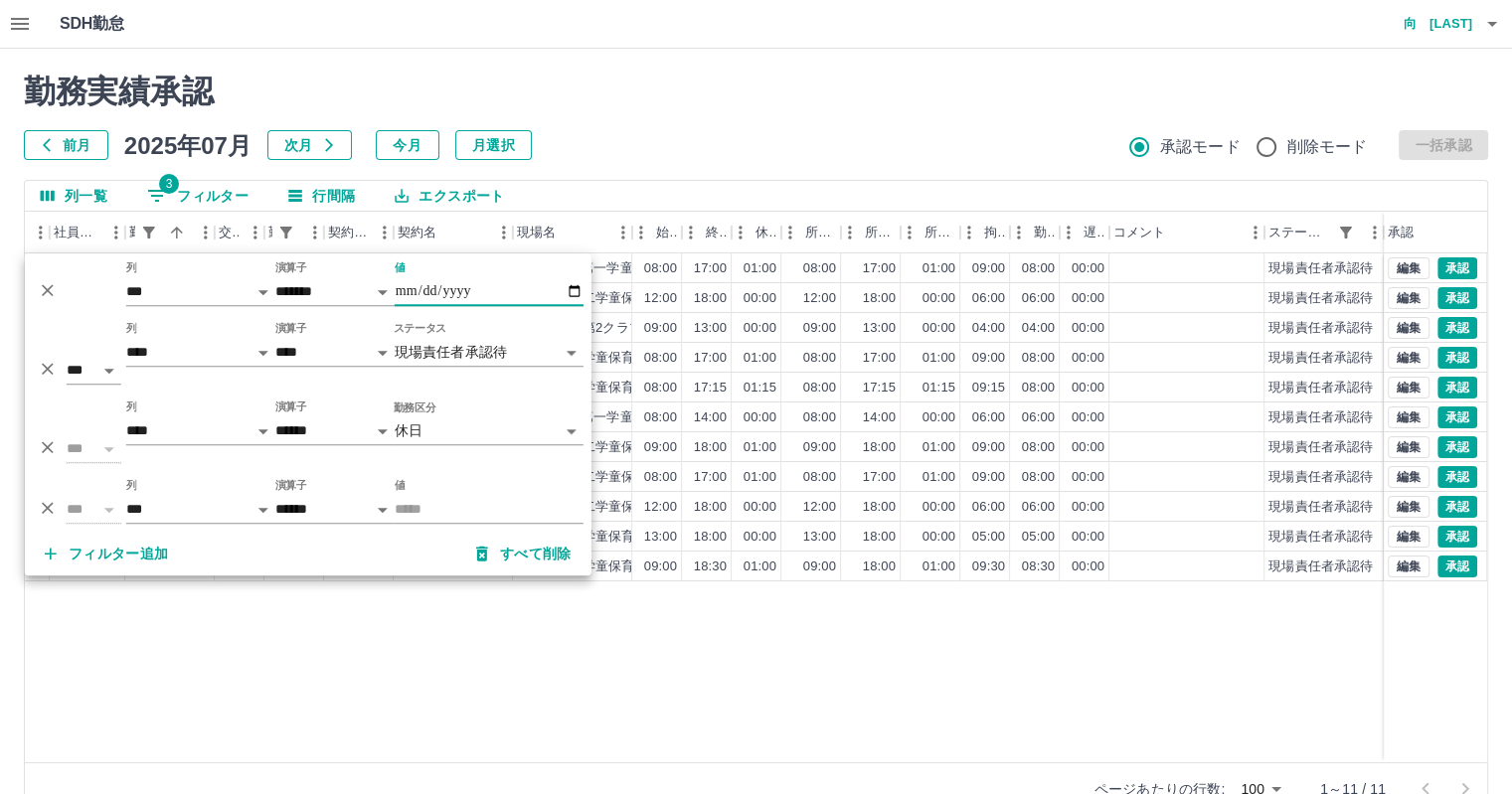click on "現 事 Ａ 営 0048802 小栁　みさ代 営業社員(PT契約) 2025-07-24 往復 出勤 40182001 志免町 志免中央第一学童保育所 08:00 17:00 01:00 08:00 17:00 01:00 09:00 08:00 00:00 現場責任者承認待 現 事 Ａ 営 0100888 野田　礼 営業社員(PT契約) 2025-07-24 往復 出勤 40182002 志免町 志免中央第二学童保育所 12:00 18:00 00:00 12:00 18:00 00:00 06:00 06:00 00:00 現場責任者承認待 現 事 Ａ 営 0102463 中島　由里 営業社員(PT契約) 2025-07-24 往復 出勤 40604007 宇美町 はるだっこ第2クラブ 09:00 13:00 00:00 09:00 13:00 00:00 04:00 04:00 00:00 現場責任者承認待 現 事 Ａ 営 0065441 宮本　貴子 営業社員(PT契約) 2025-07-24 往復 出勤 40182009 志免町 志免西第五学童保育所 08:00 17:00 01:00 08:00 17:00 01:00 09:00 08:00 00:00 現場責任者承認待 現 事 Ａ 営 0105163 中原　あゆみ 営業社員(PT契約) 2025-07-24 往復 出勤 40182008 志免町 志免南第一学童保育所 08:00 17:15" at bounding box center (619, 508) 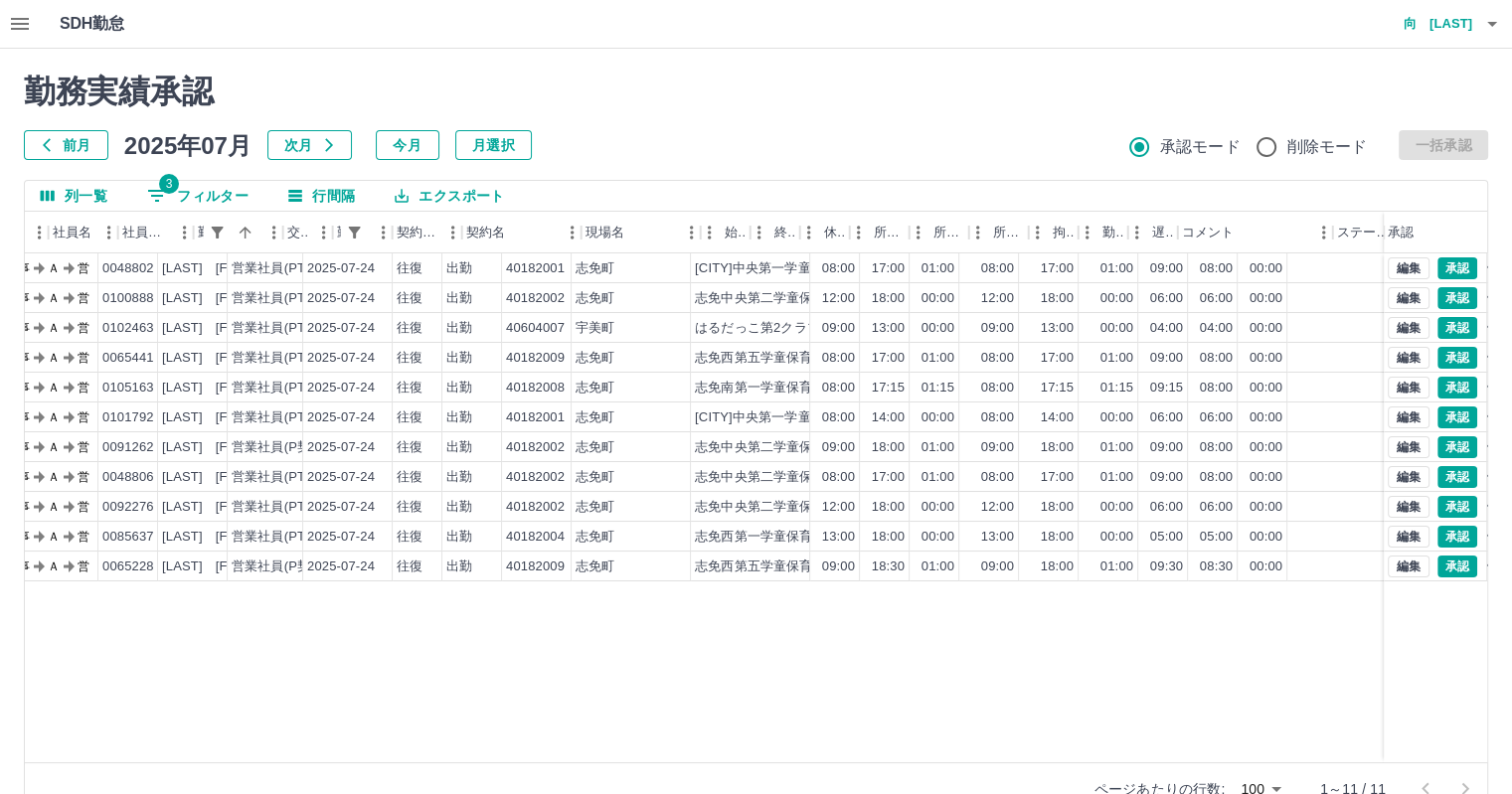 scroll, scrollTop: 0, scrollLeft: 68, axis: horizontal 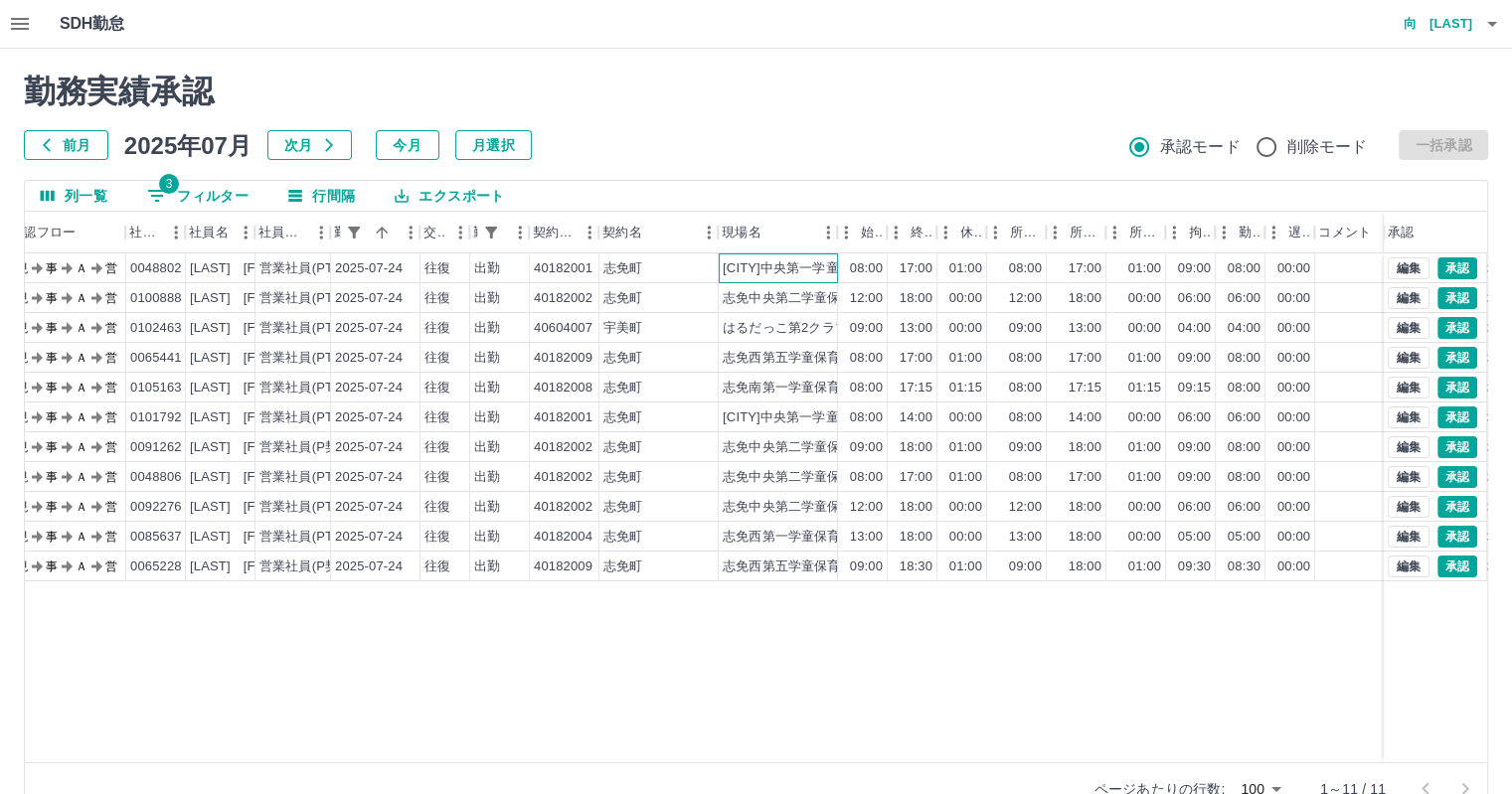 click on "[CITY]中央第一学童保育所" at bounding box center [800, 268] 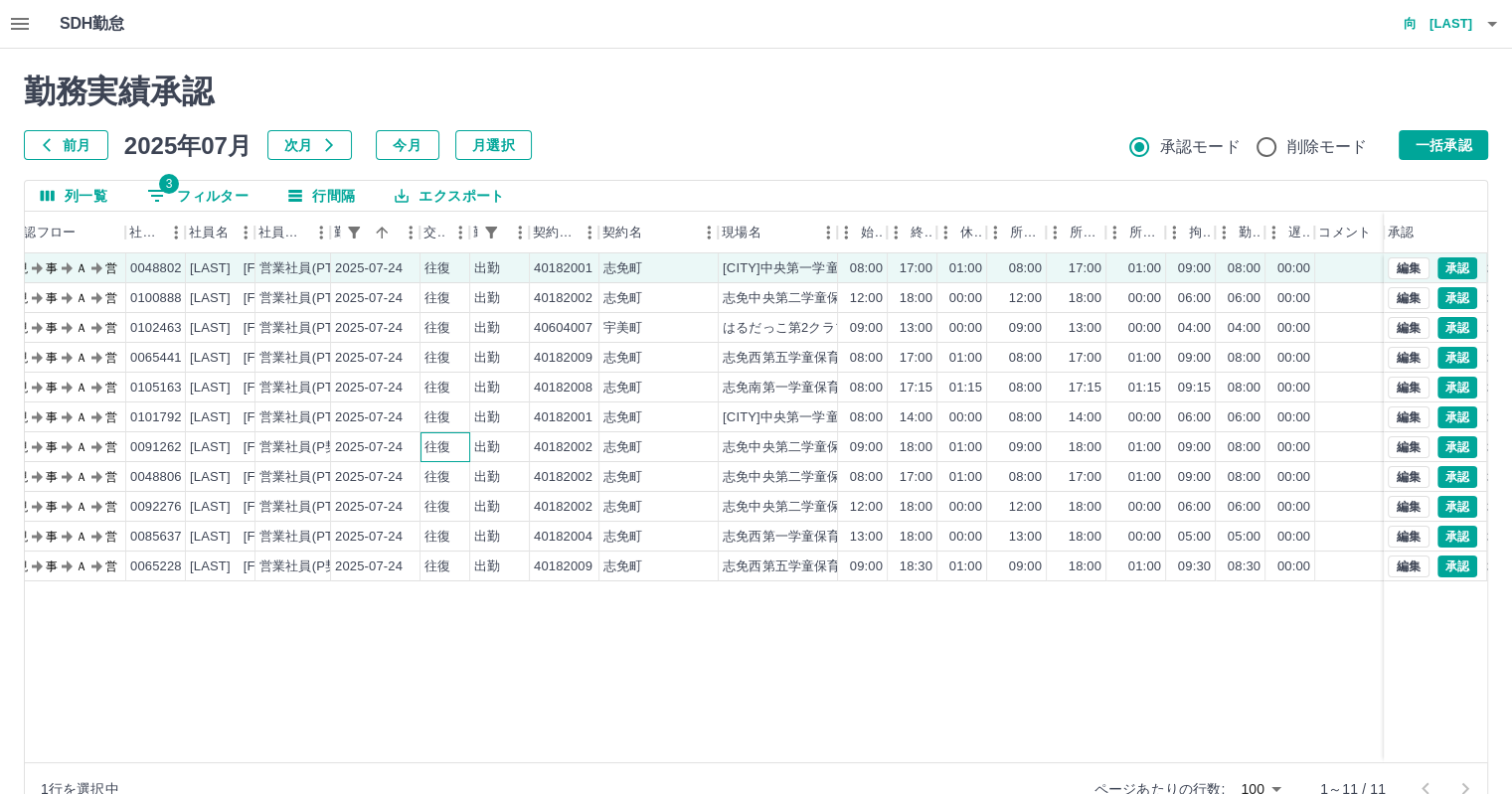 click on "往復" at bounding box center [437, 447] 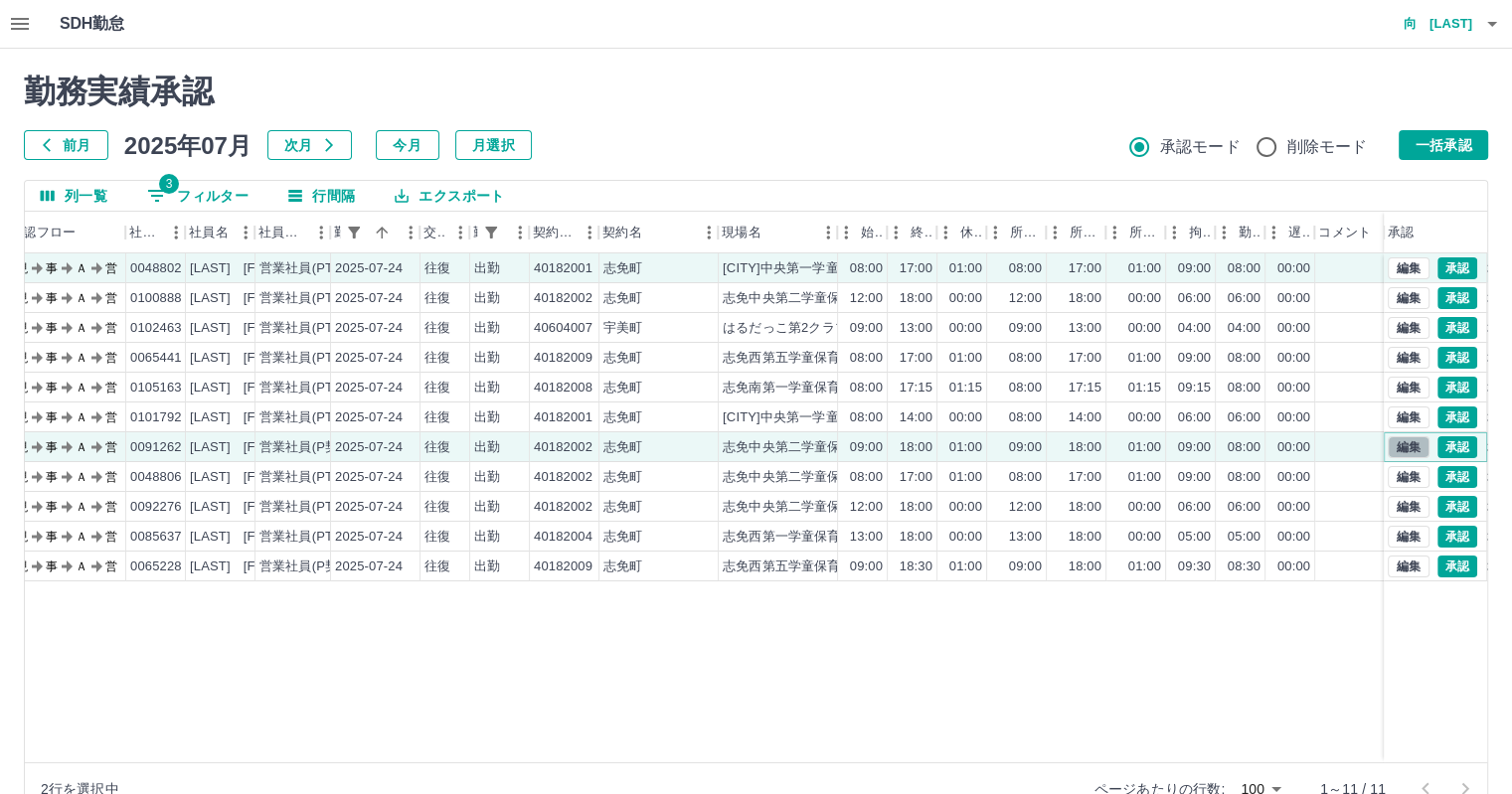 click on "編集" at bounding box center (1409, 447) 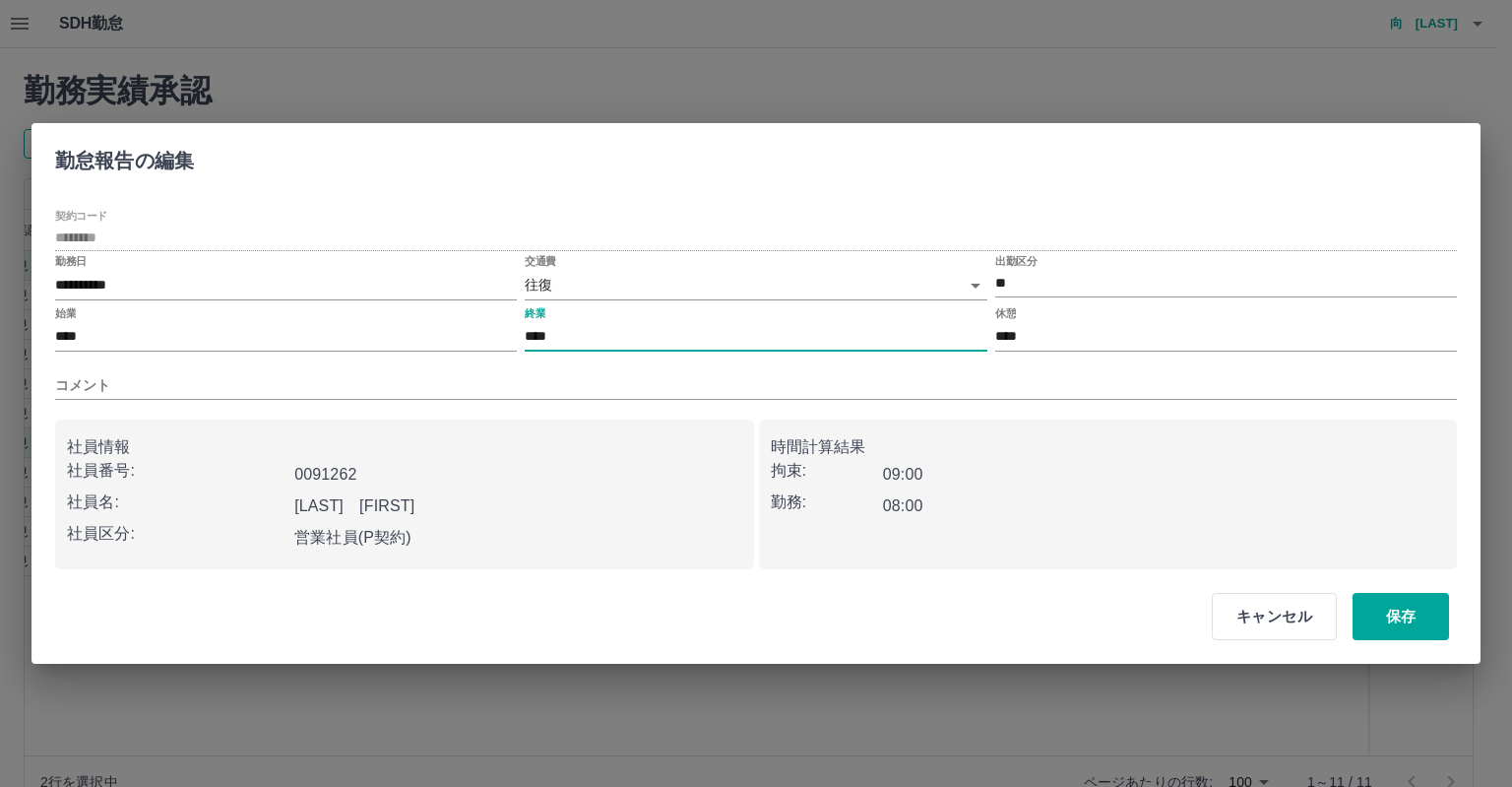 click on "****" at bounding box center (755, 337) 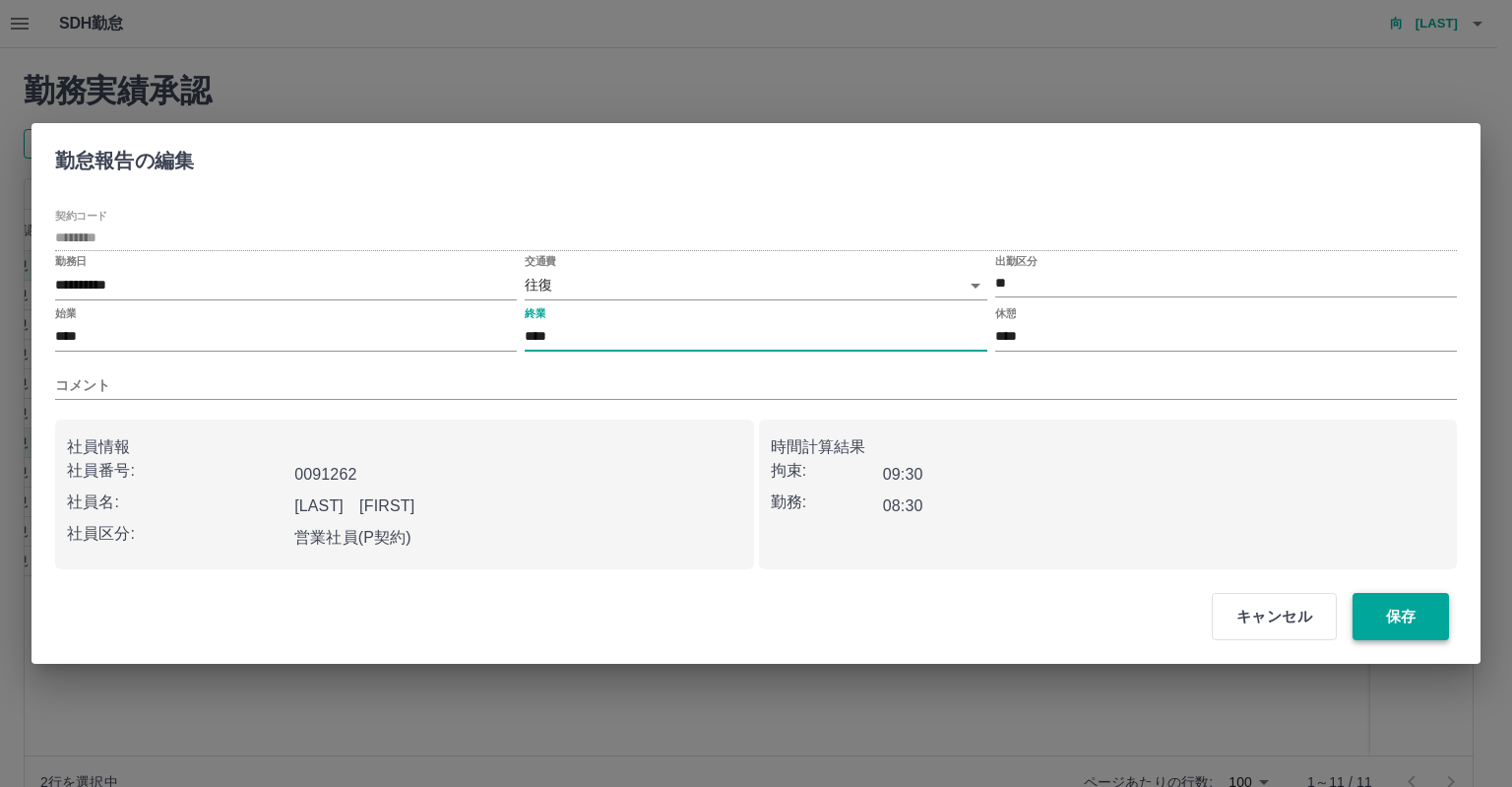 type on "****" 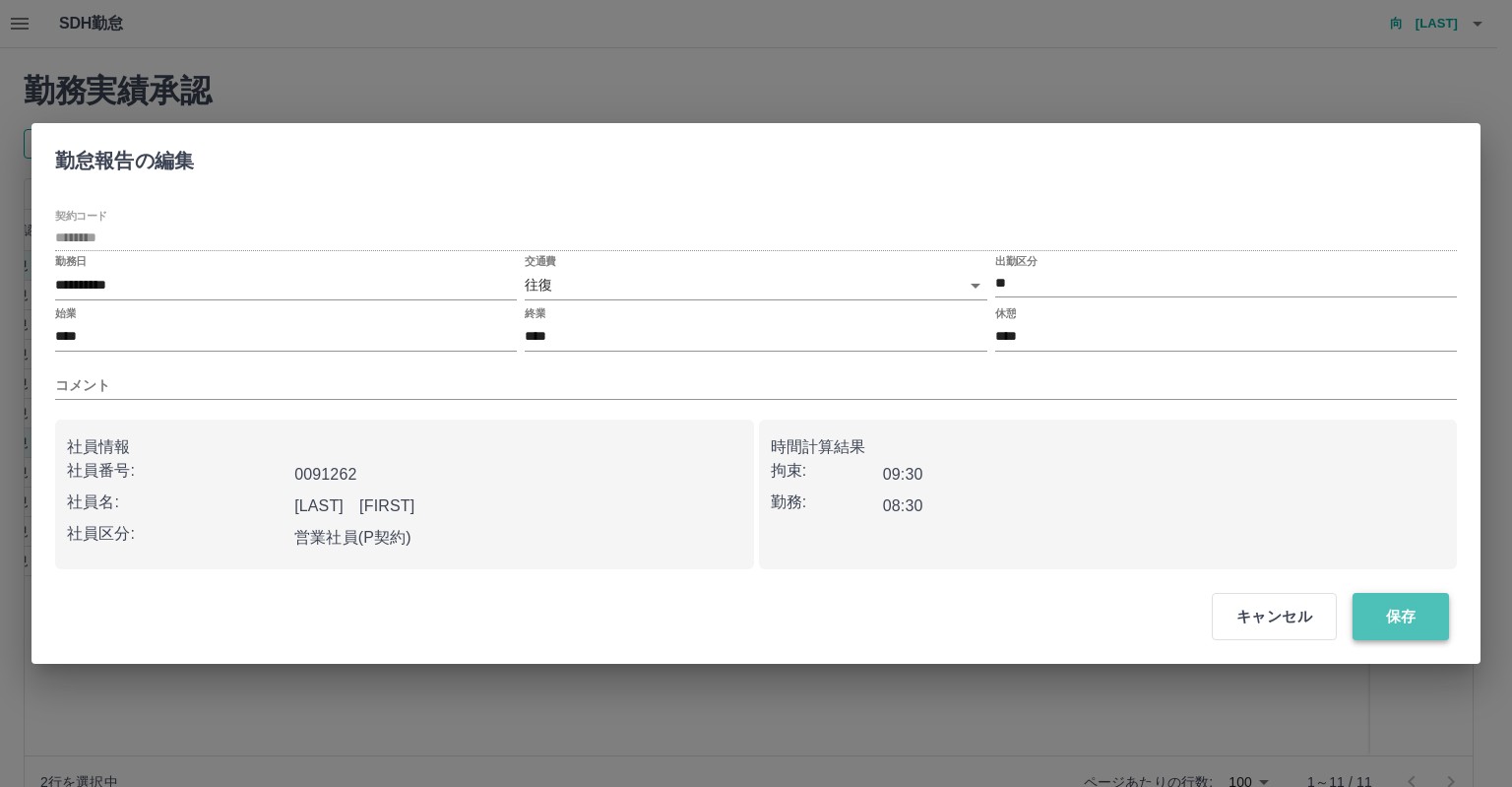 click on "保存" at bounding box center (1401, 617) 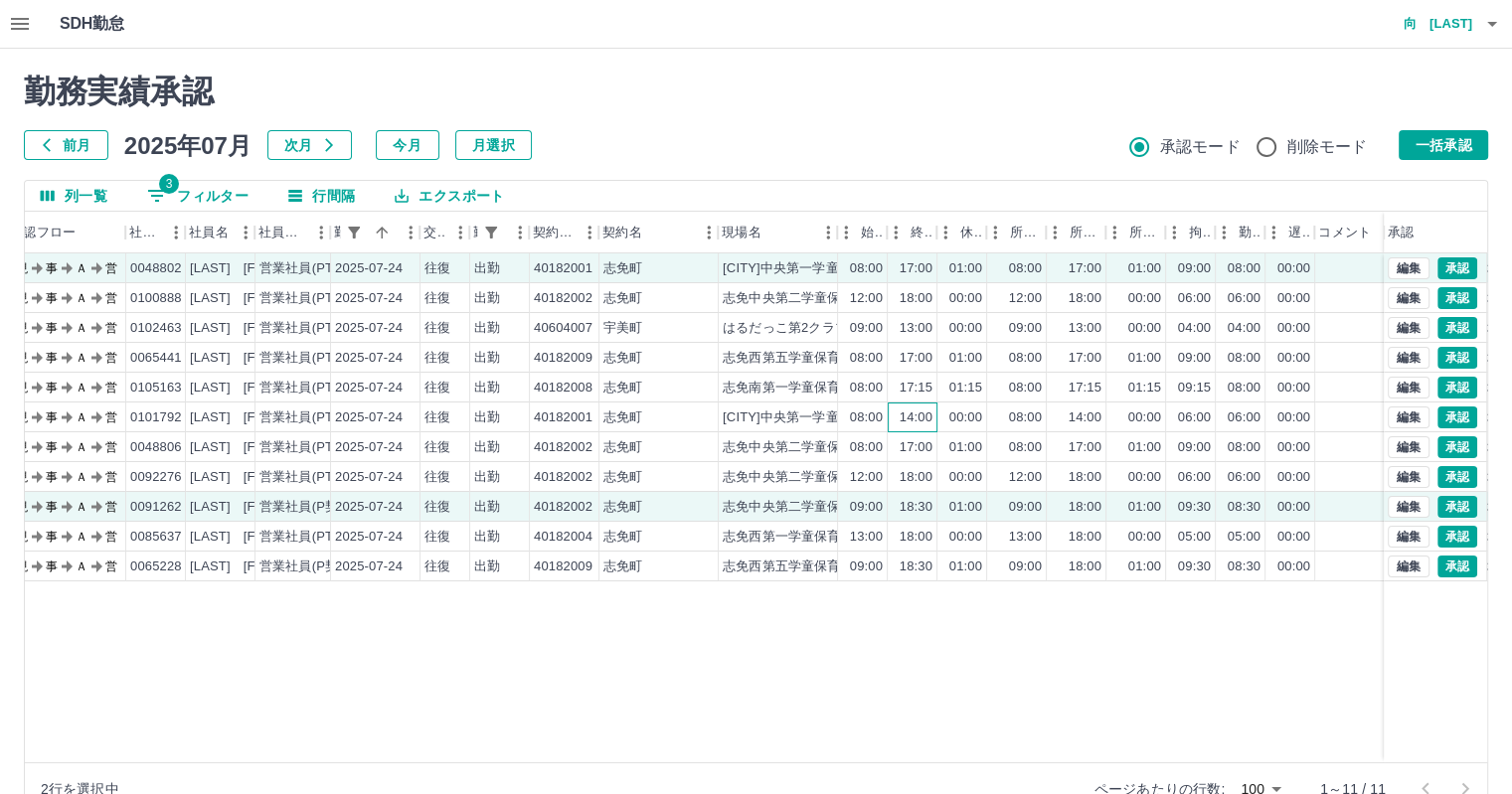 click on "14:00" at bounding box center [916, 417] 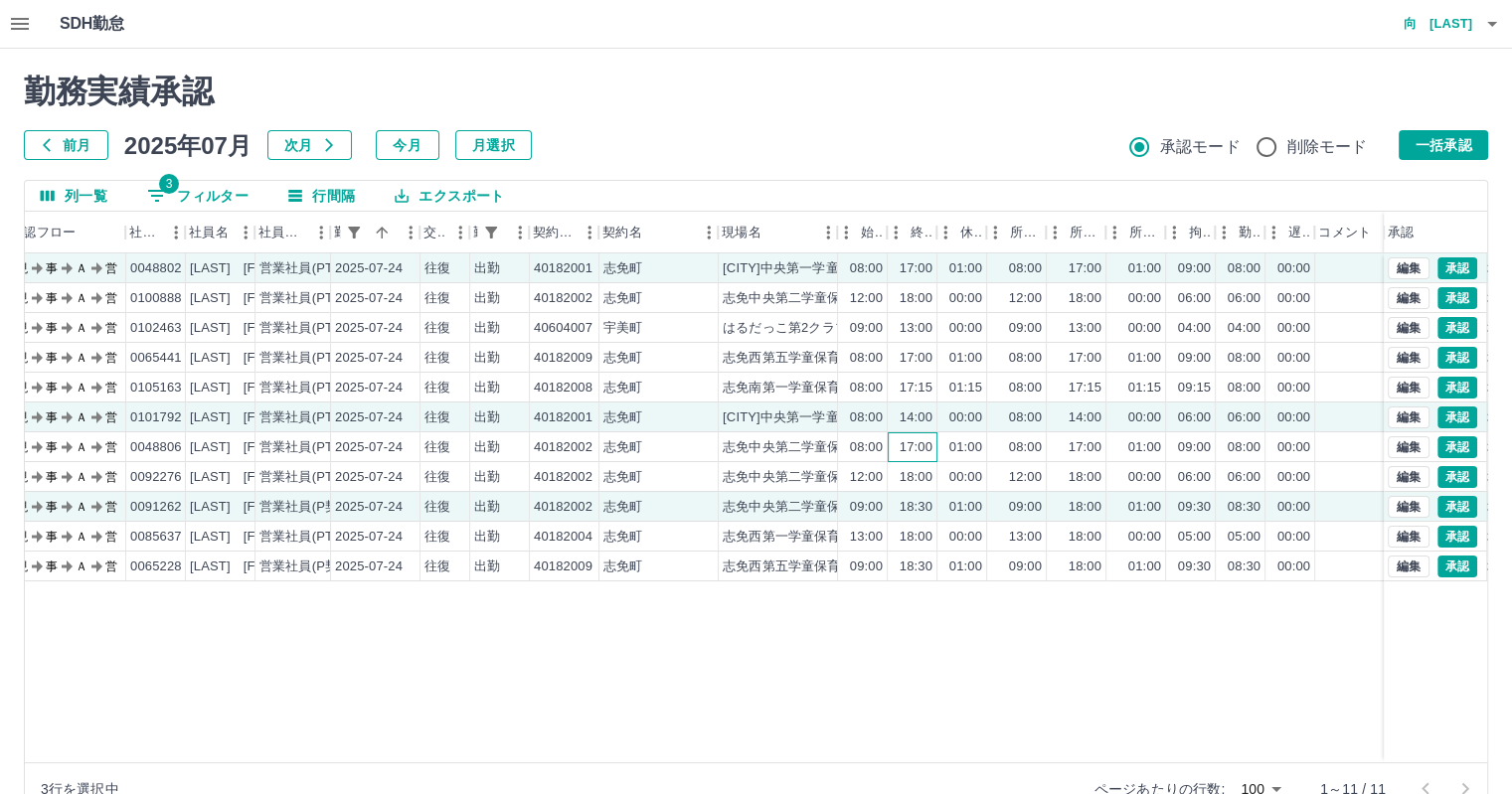 click on "17:00" at bounding box center [913, 447] 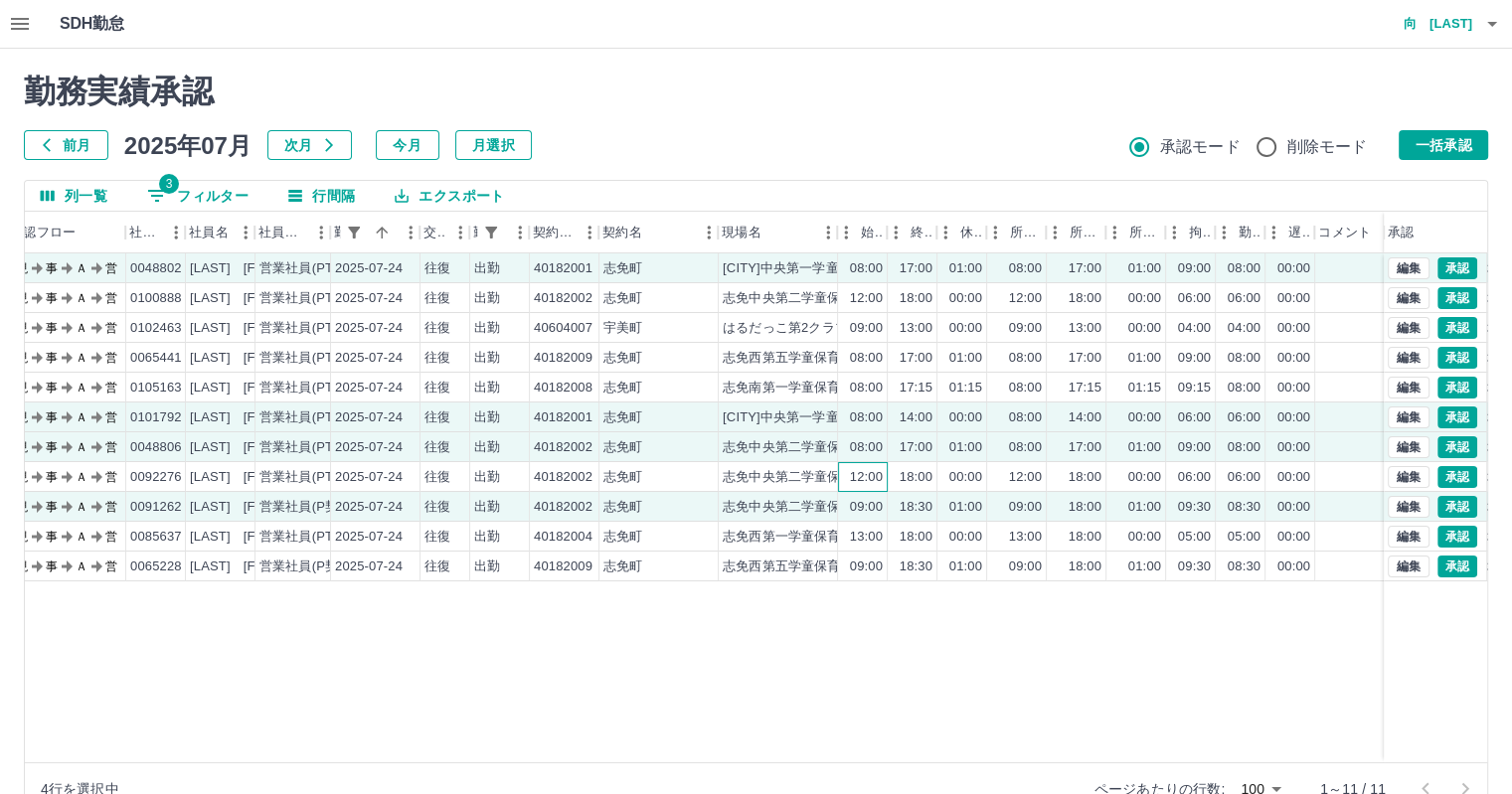 click on "12:00" at bounding box center (863, 477) 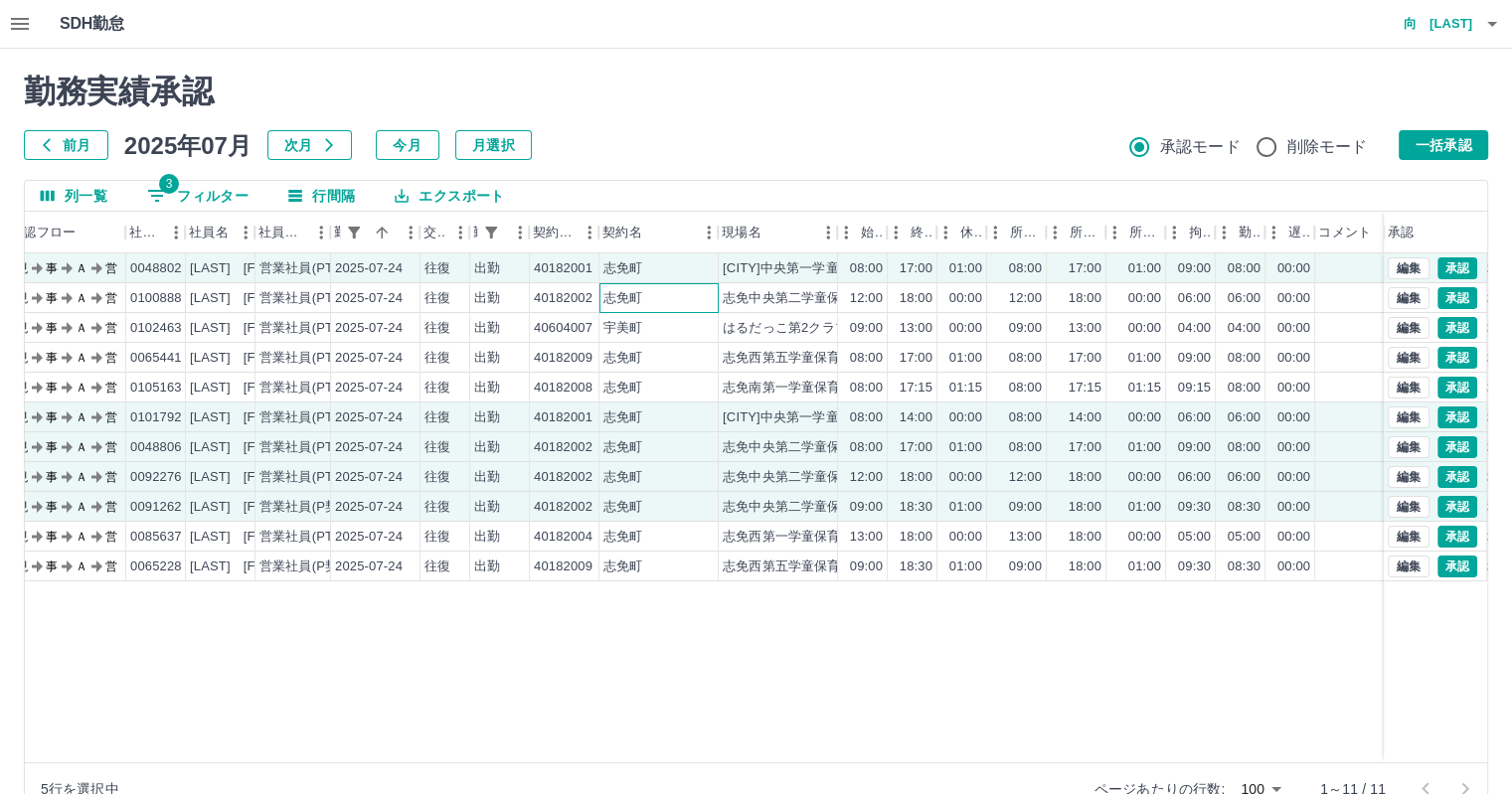 click on "志免町" at bounding box center [659, 298] 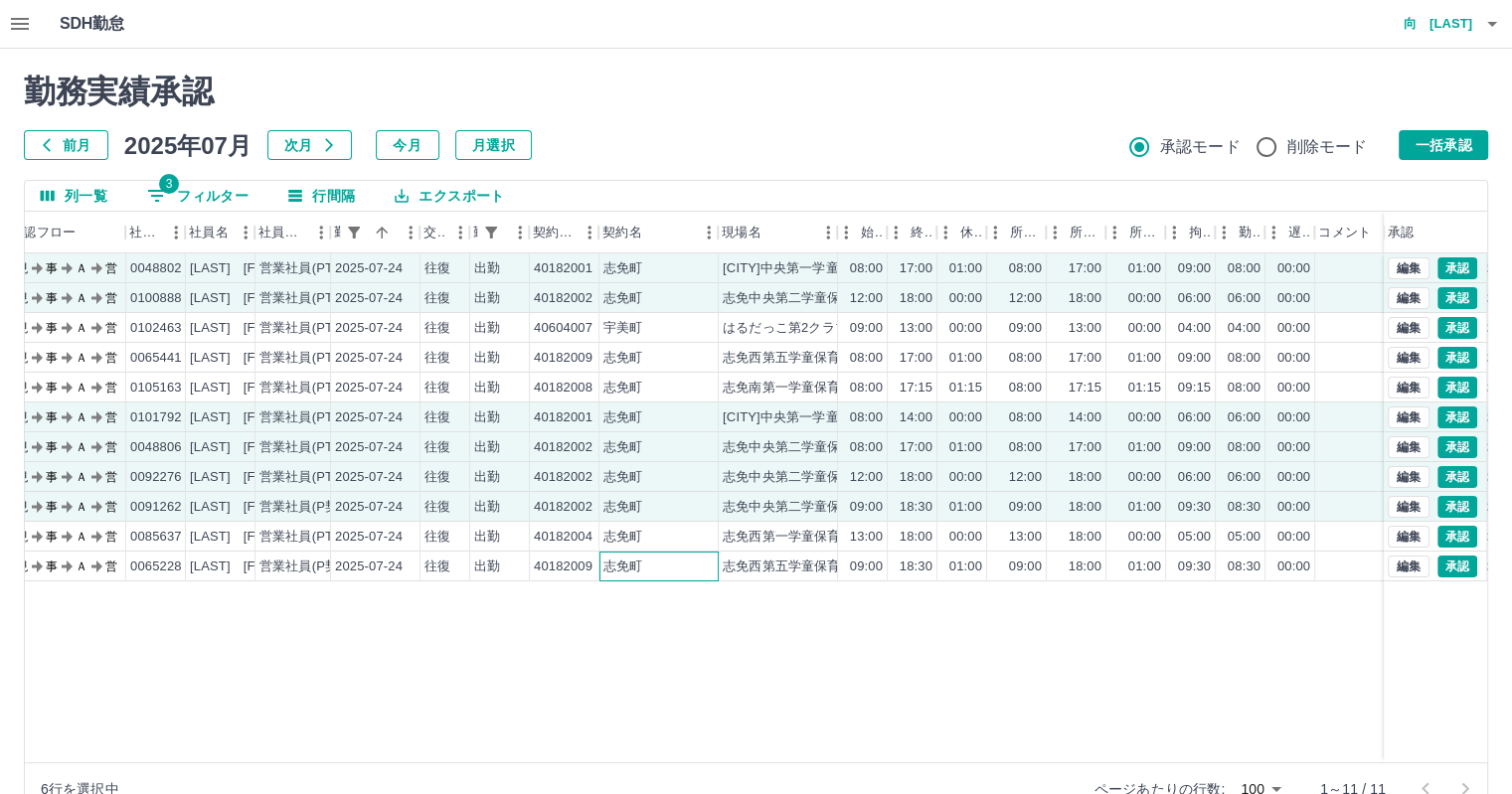 click on "志免町" at bounding box center (622, 566) 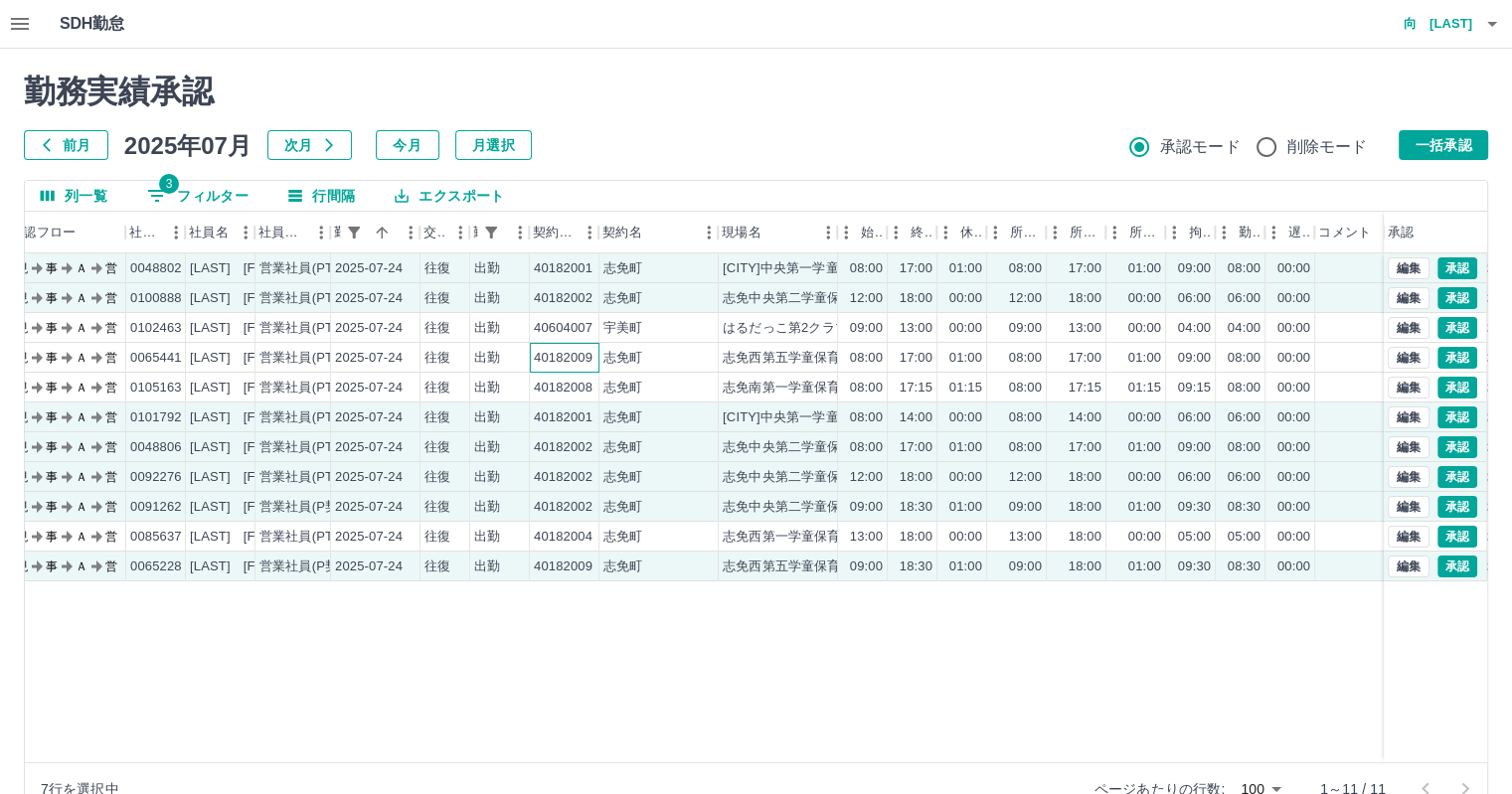 click on "40182009" at bounding box center (563, 358) 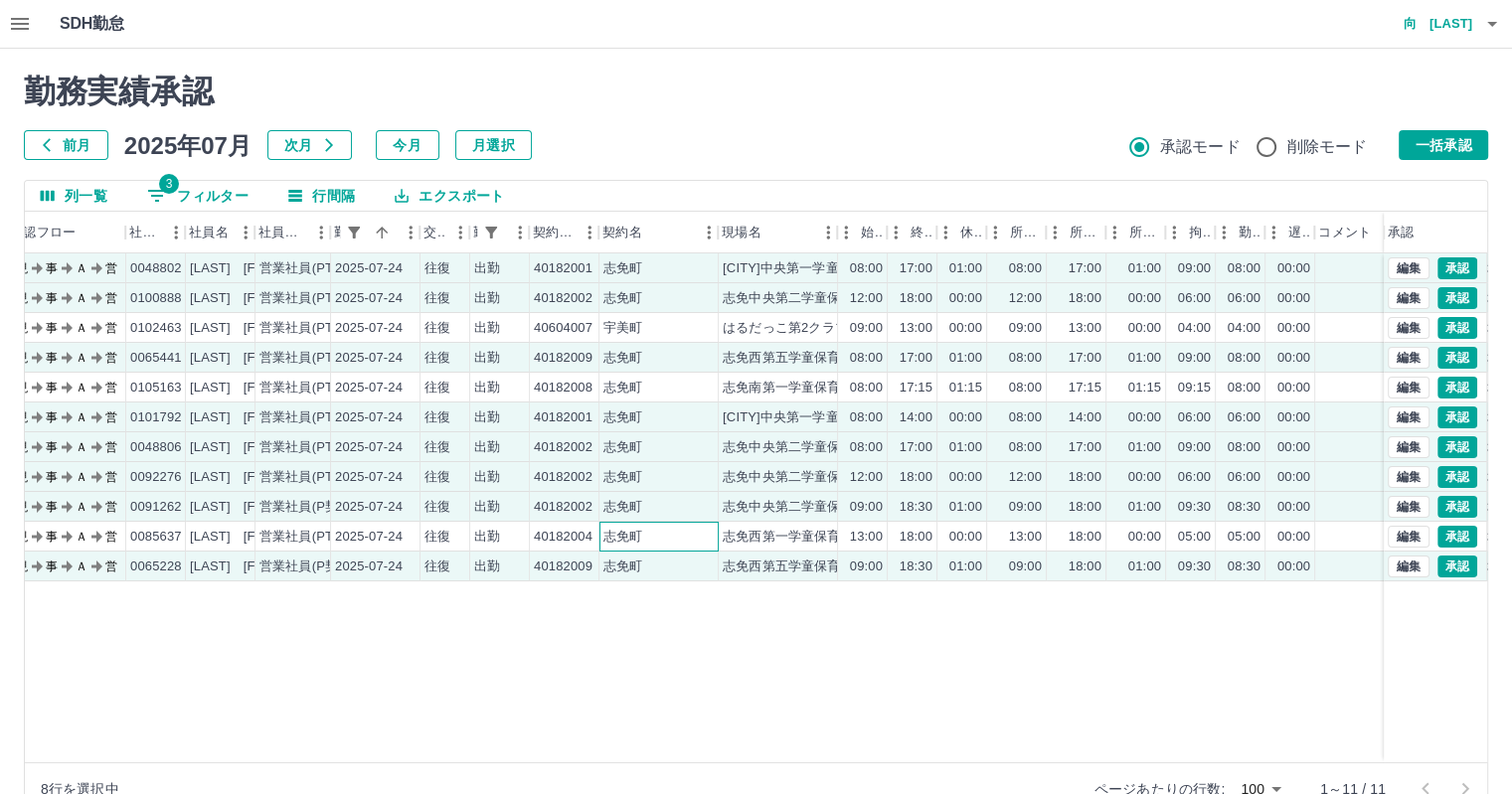 click on "志免町" at bounding box center (622, 537) 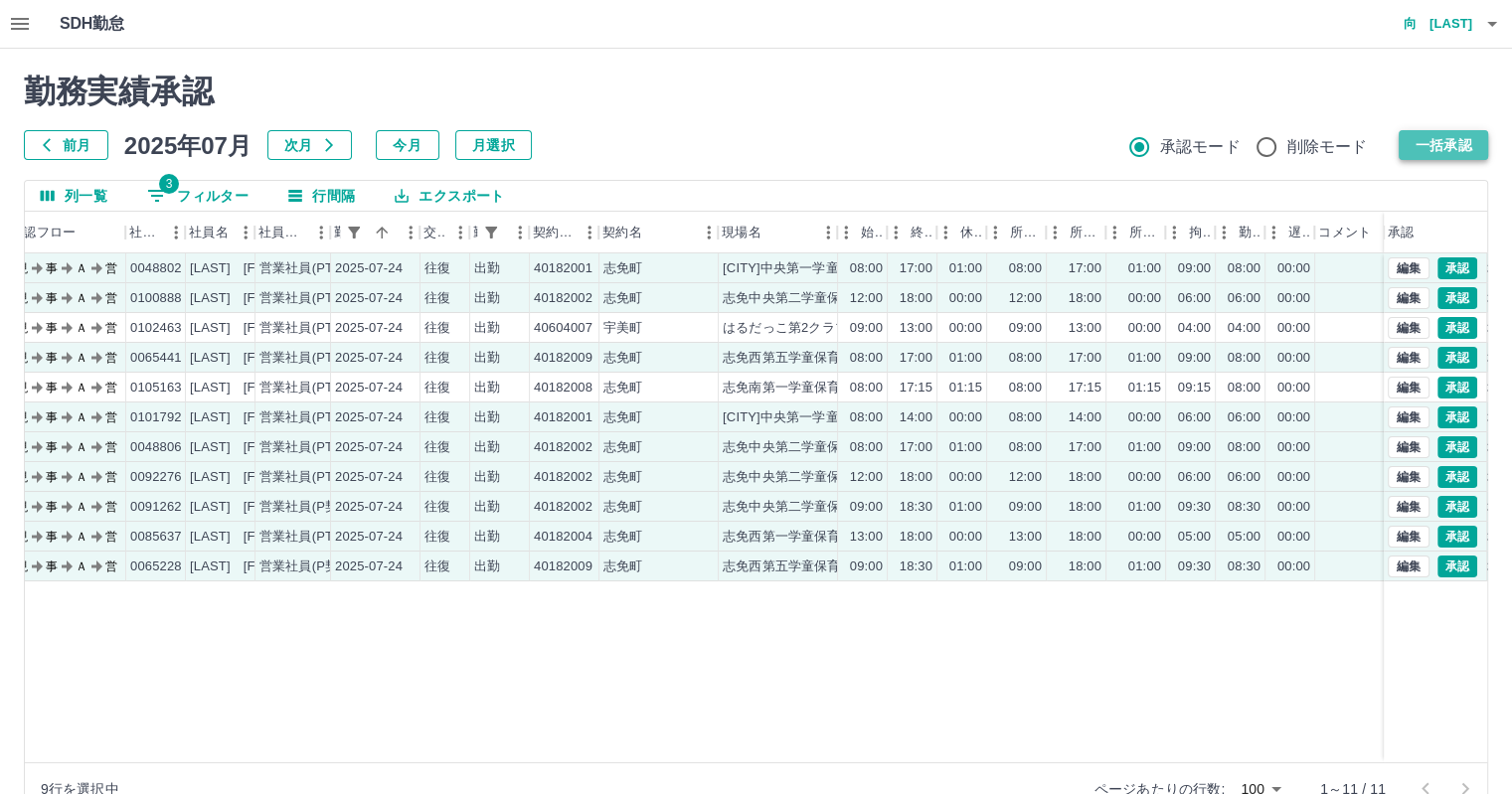 click on "一括承認" at bounding box center (1443, 145) 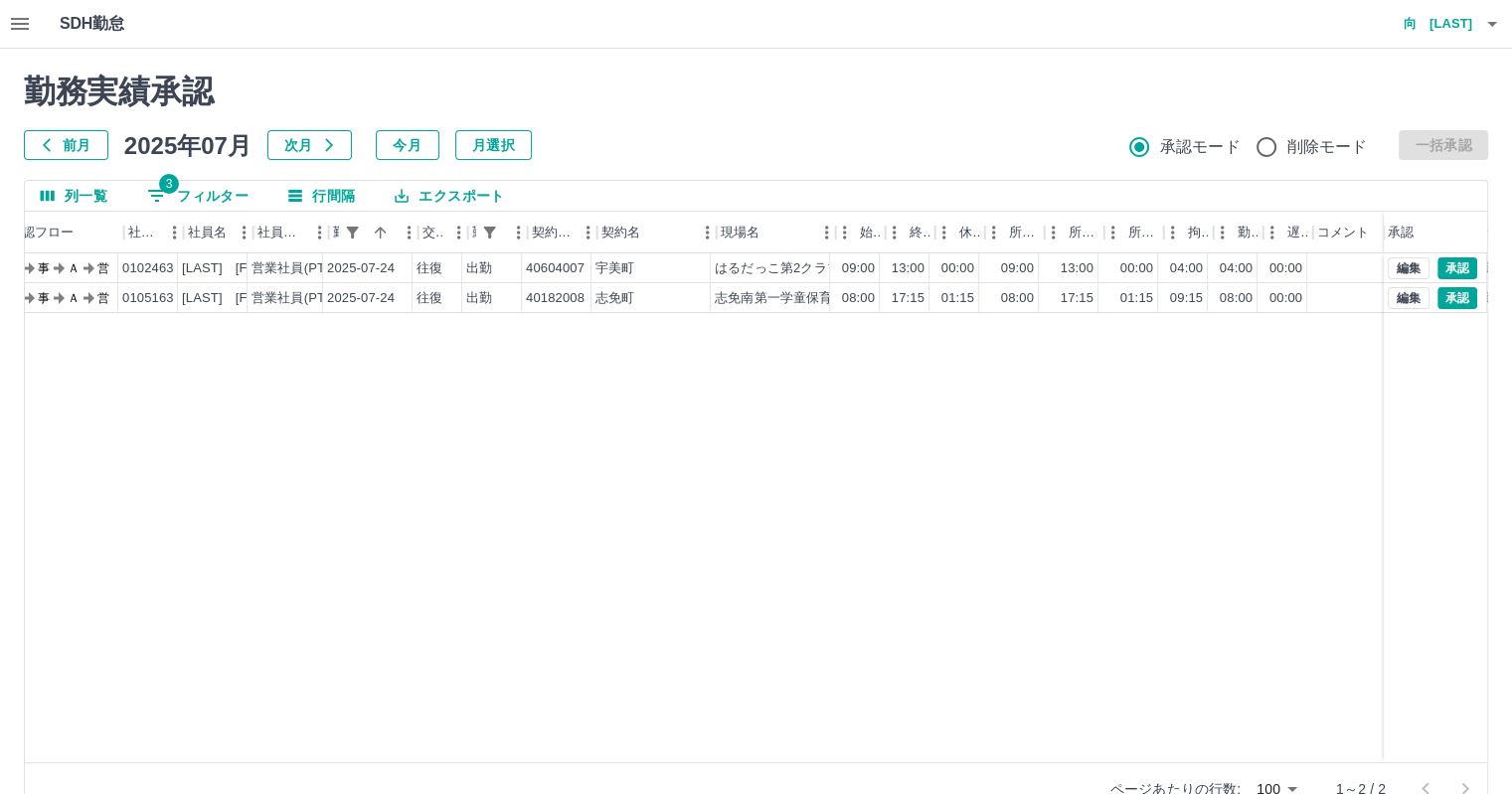 scroll, scrollTop: 0, scrollLeft: 68, axis: horizontal 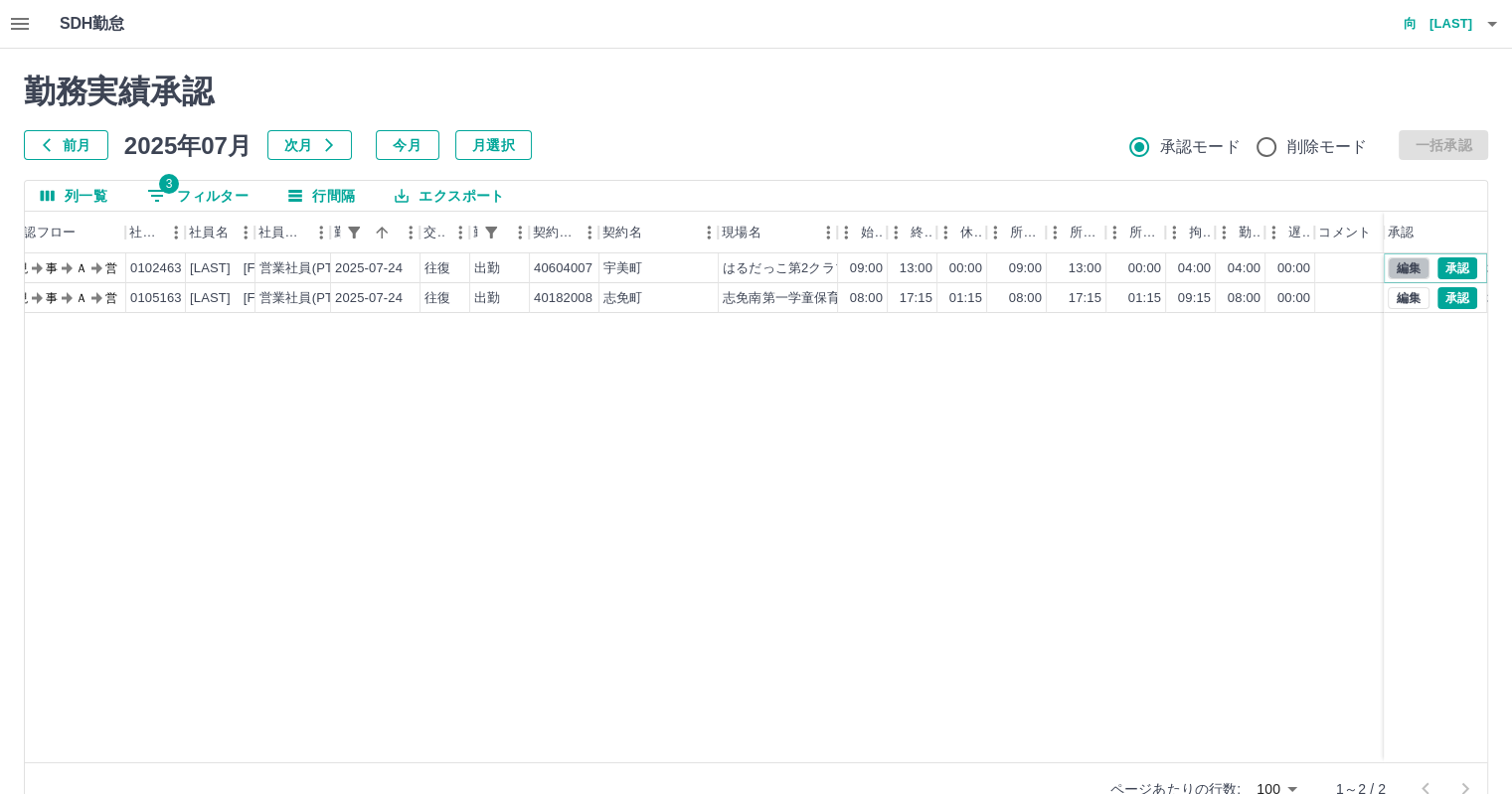 click on "編集" at bounding box center (1409, 268) 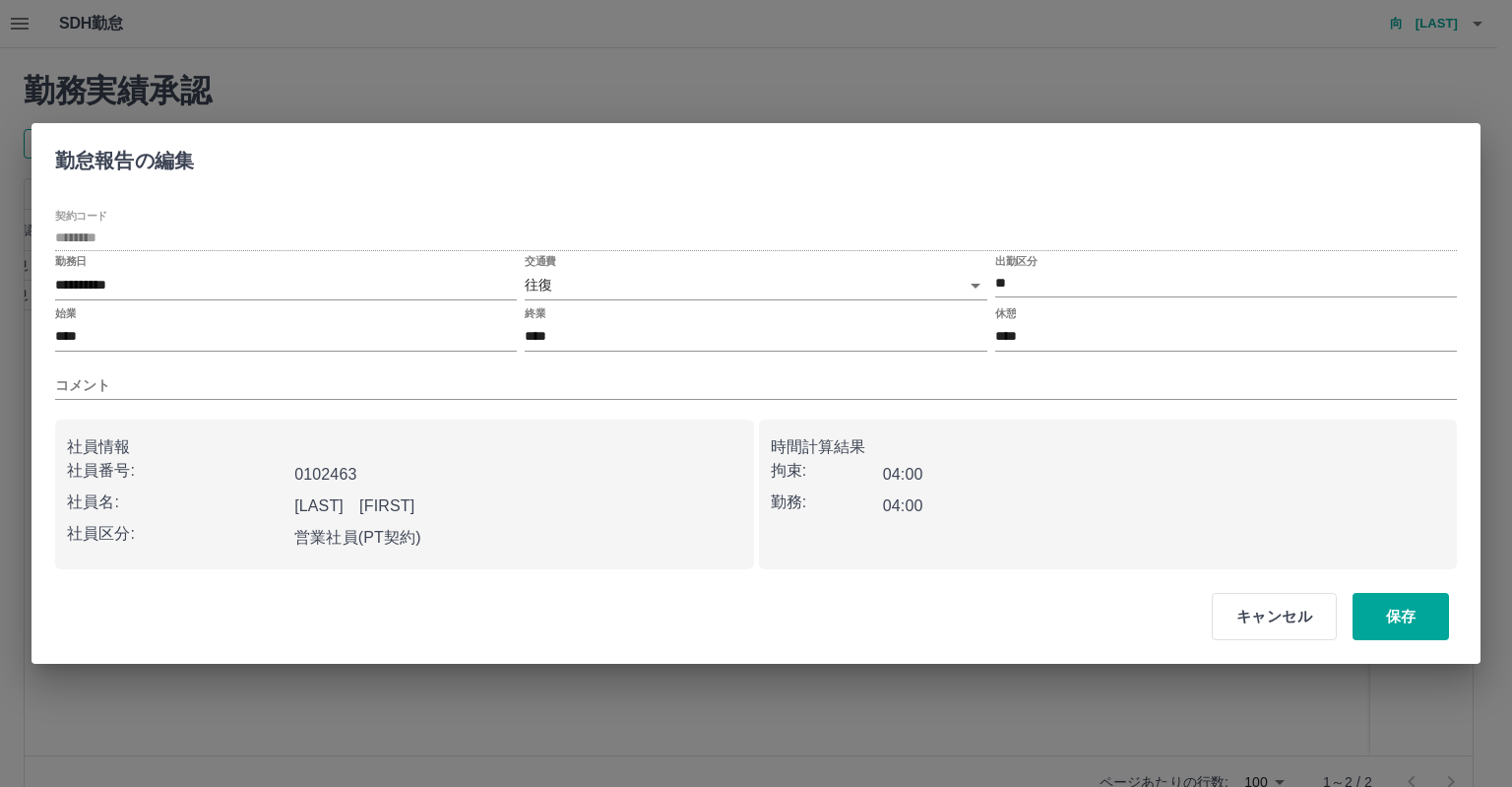 click on "**********" at bounding box center [756, 416] 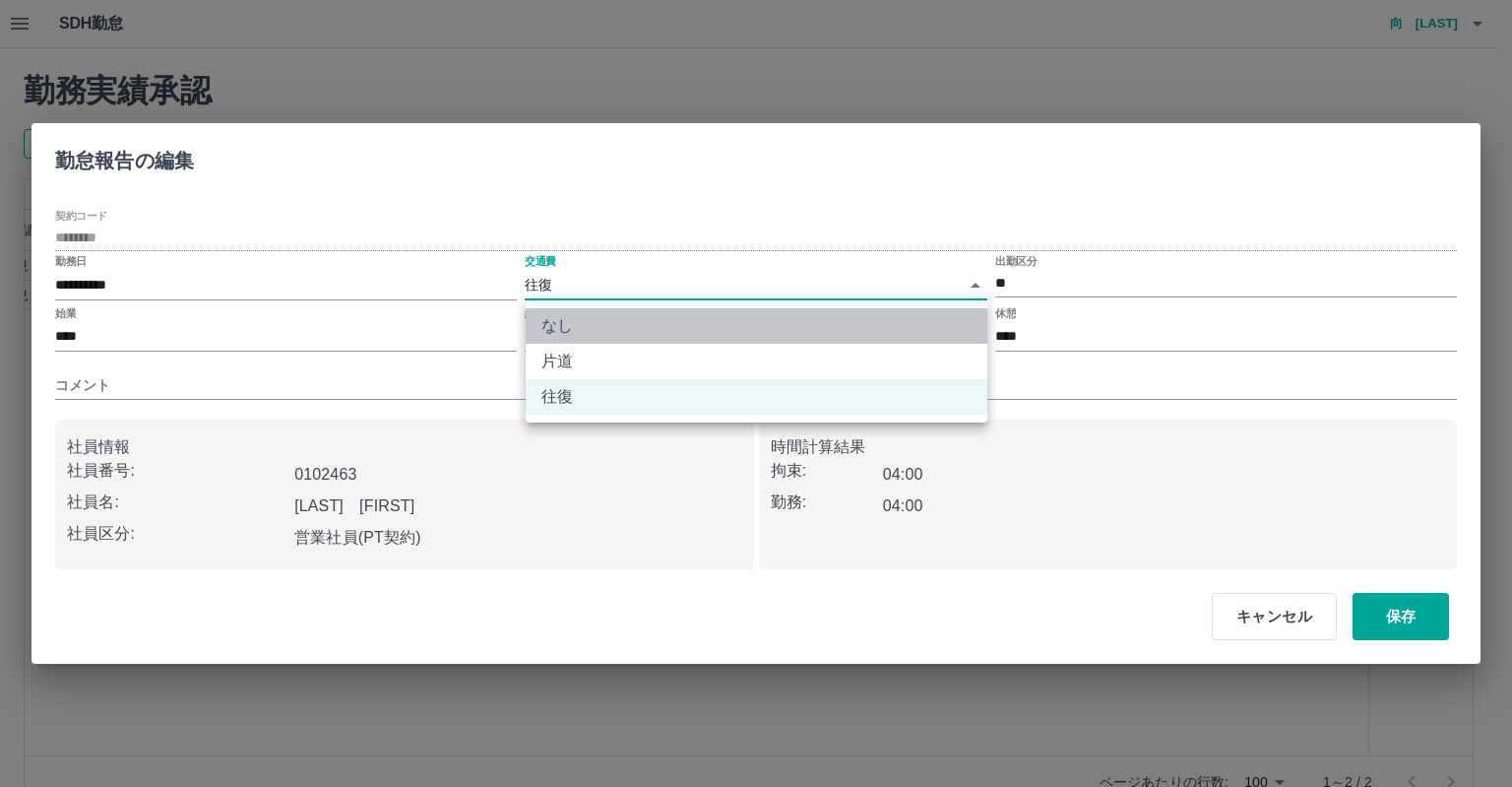 click on "なし" at bounding box center [756, 326] 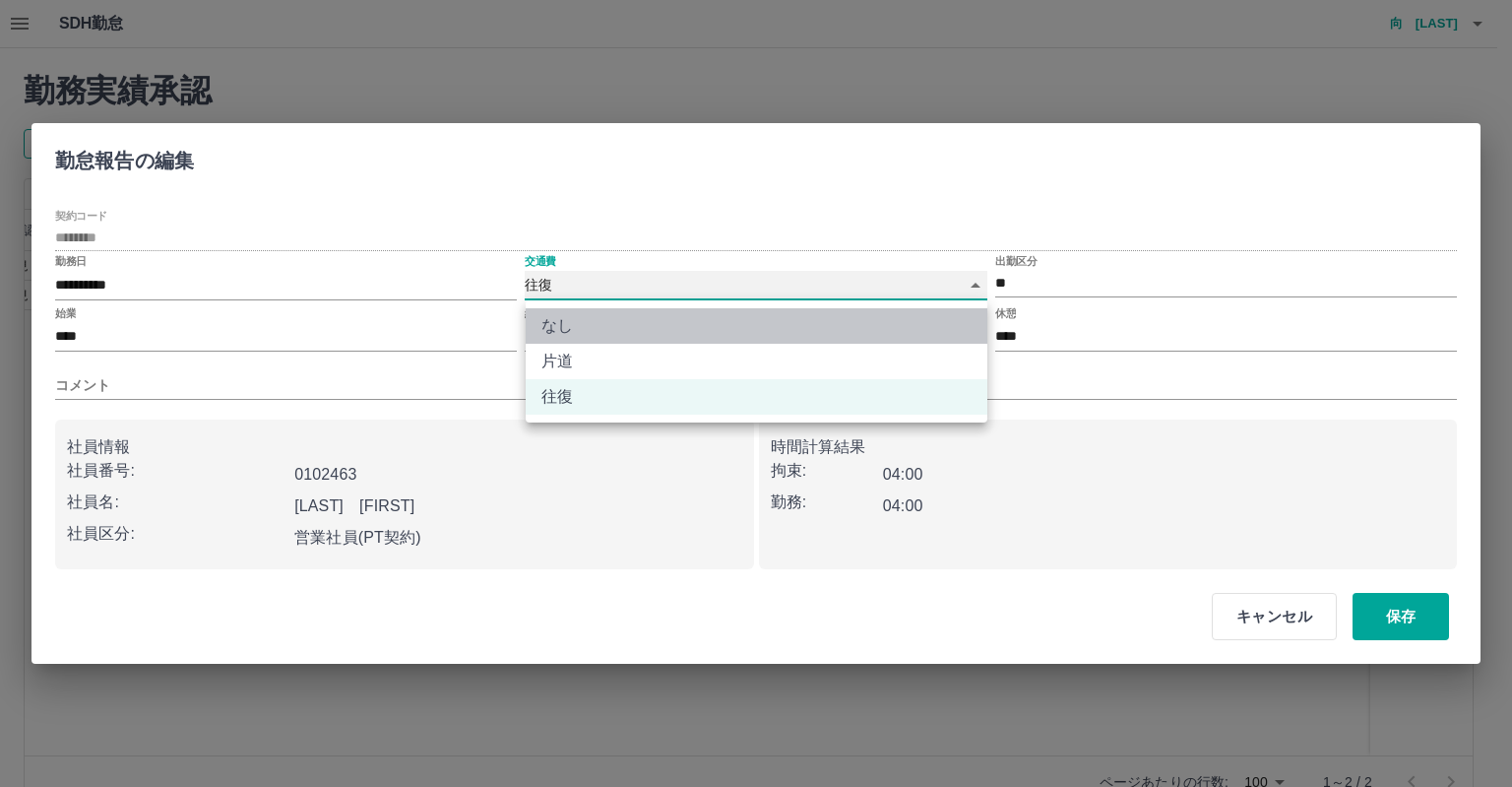 type on "****" 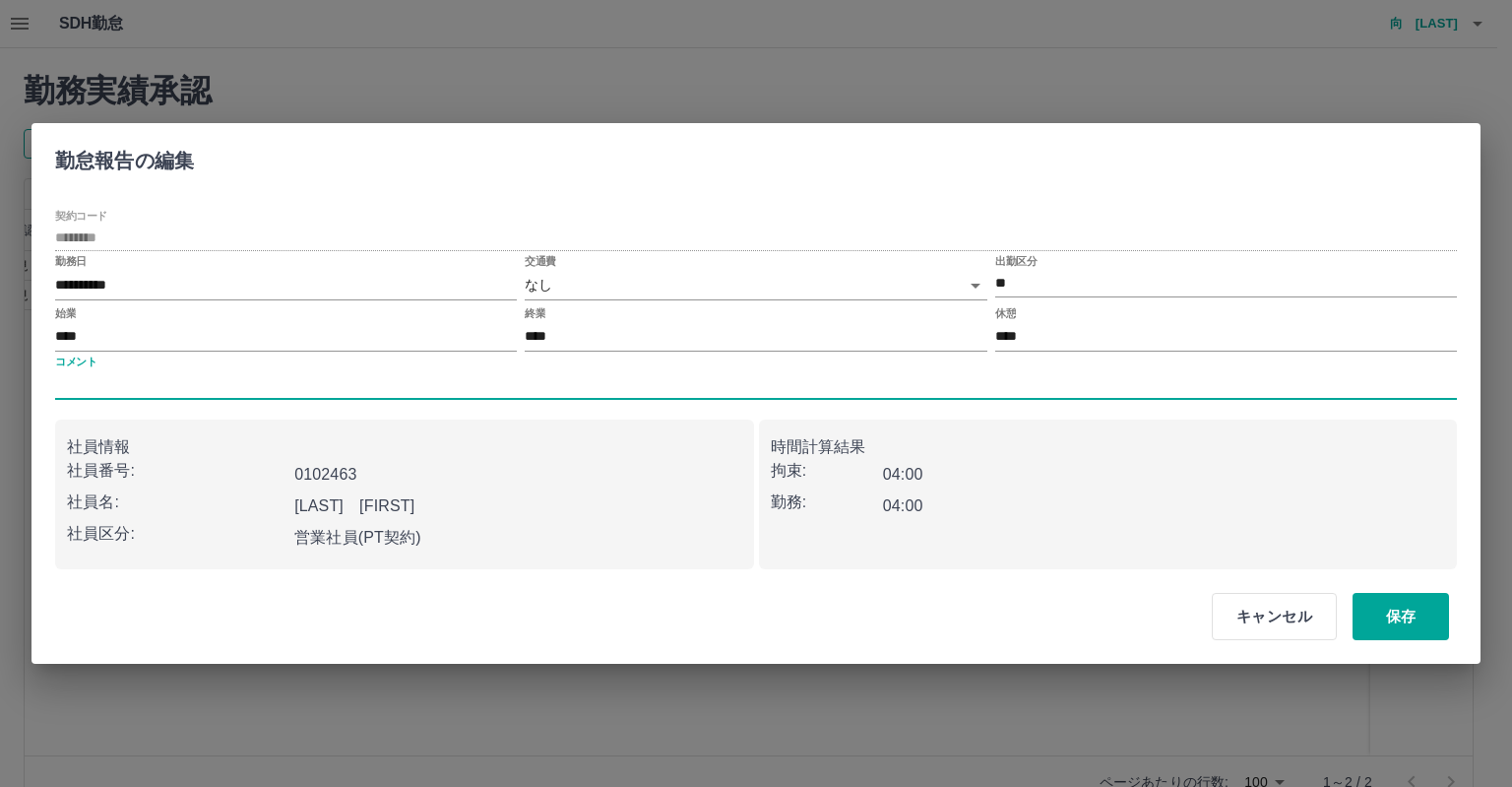 click on "コメント" at bounding box center (756, 385) 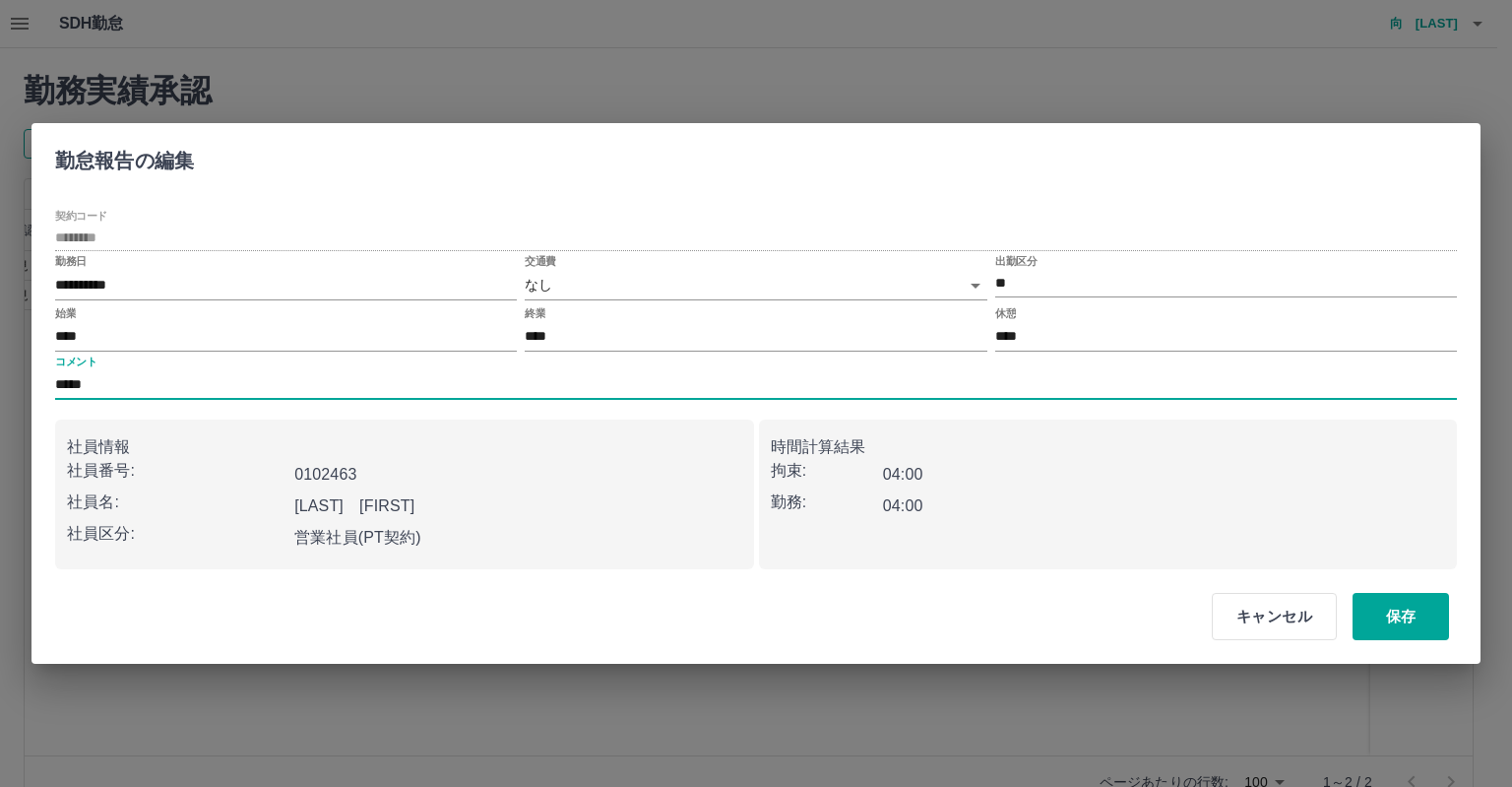 click on "社員情報 社員番号: 0102463 社員名: [LAST]　[FIRST] 社員区分: 営業社員(PT契約) 時間計算結果 拘束: 04:00 勤務: 04:00" at bounding box center (756, 487) 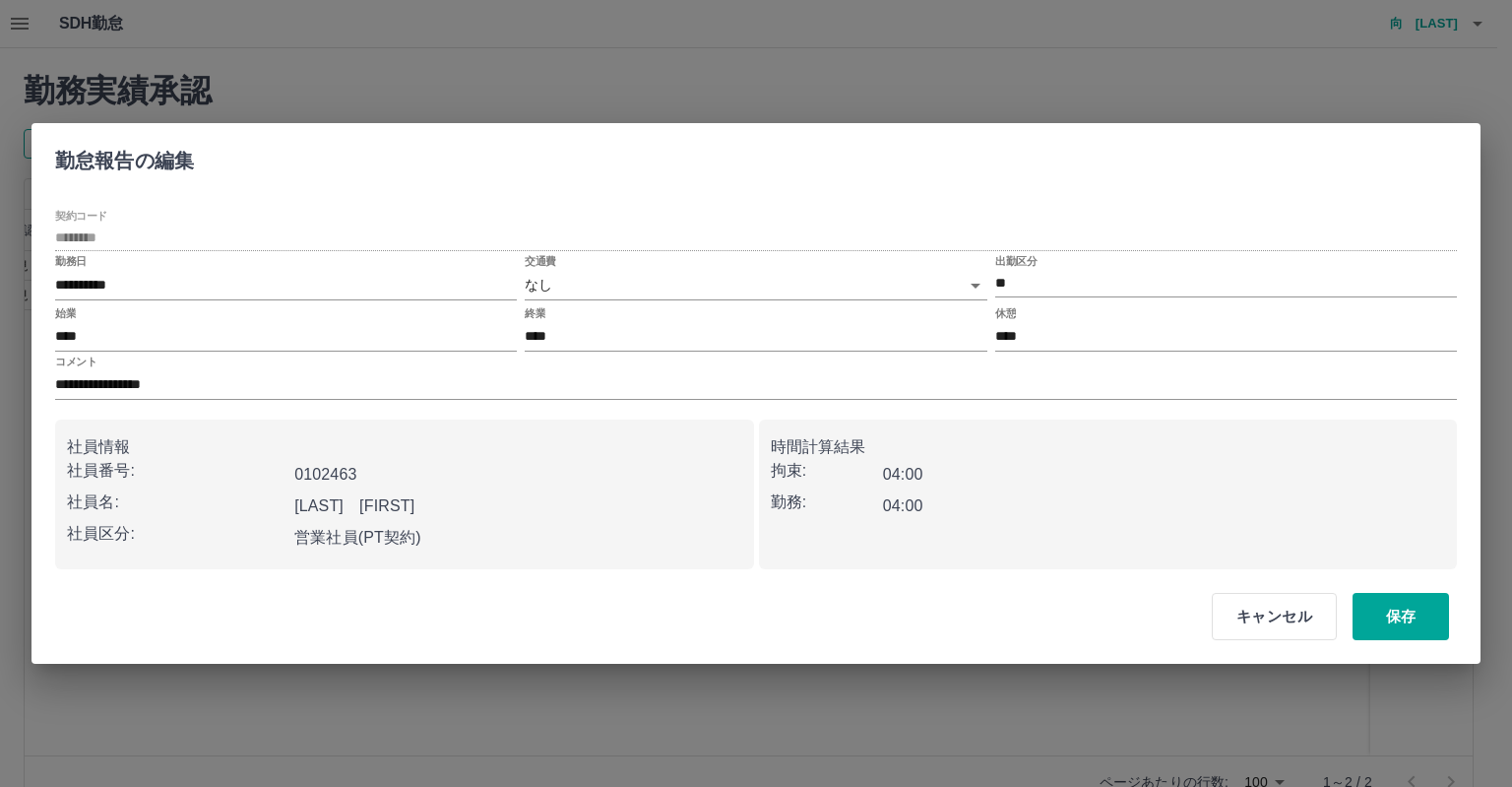 click on "社員情報 社員番号: 0102463 社員名: 中島　由里 社員区分: 営業社員(PT契約)" at bounding box center [405, 494] 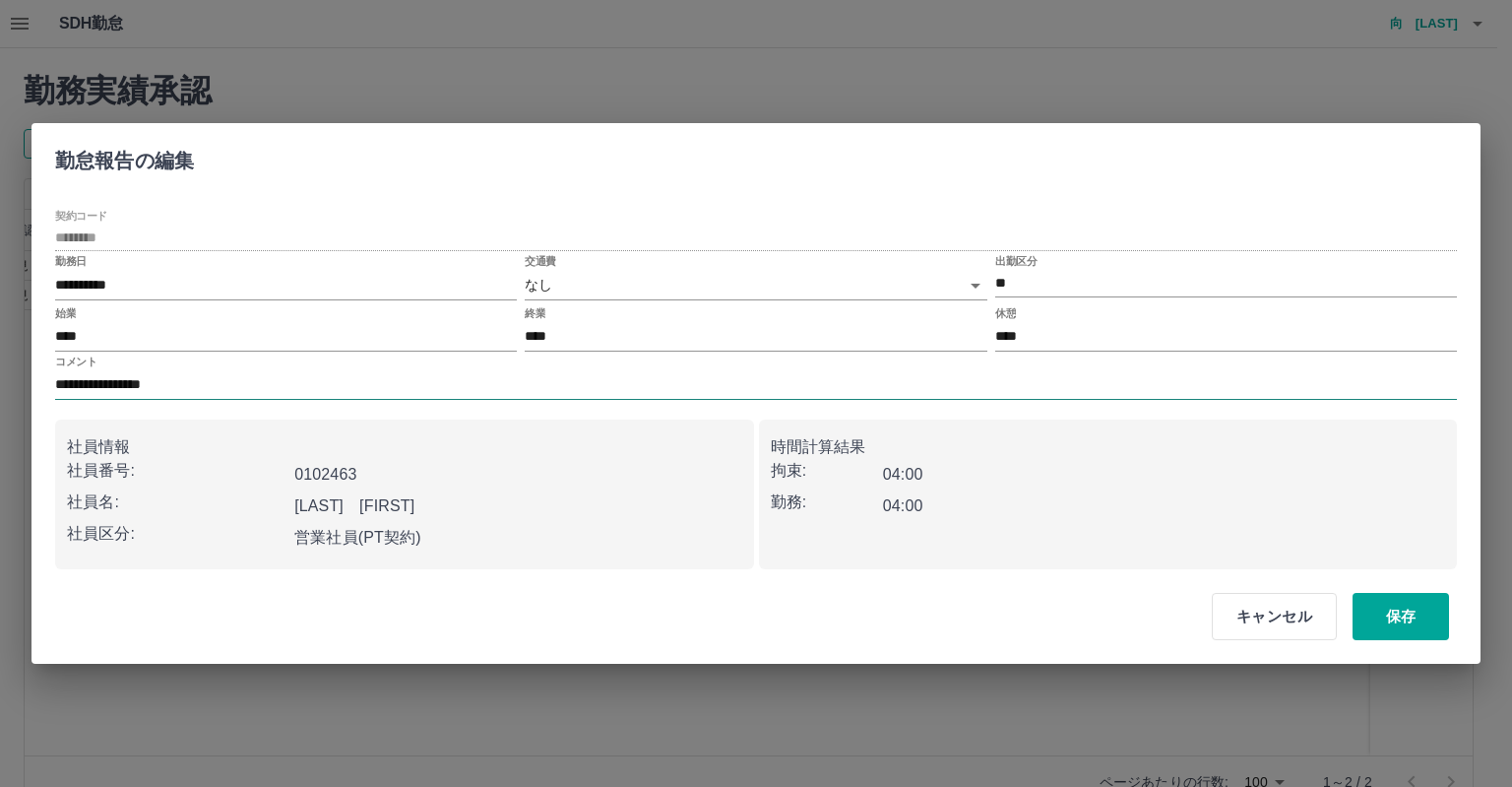 click on "**********" at bounding box center (756, 385) 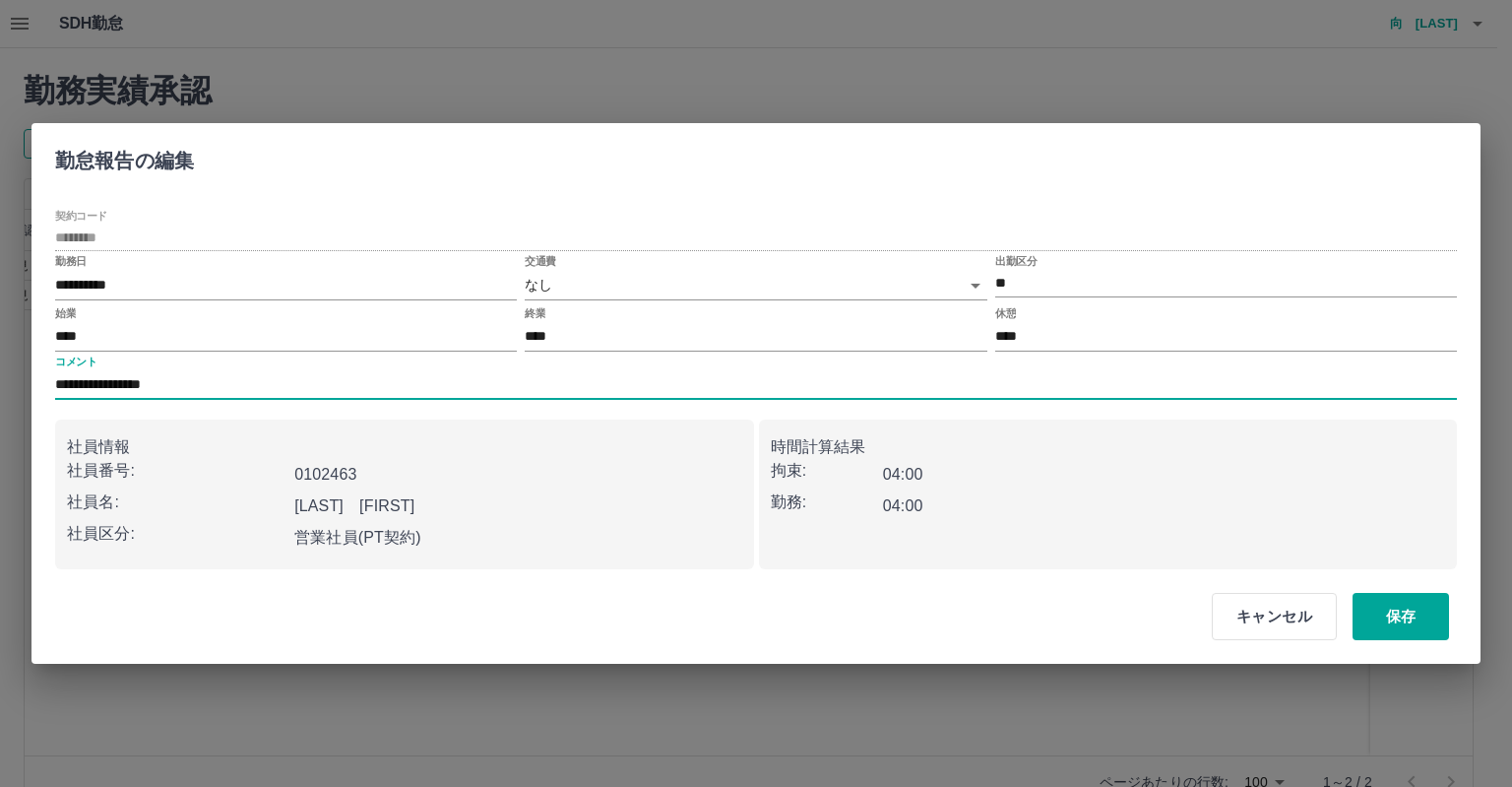 click on "**********" at bounding box center [756, 385] 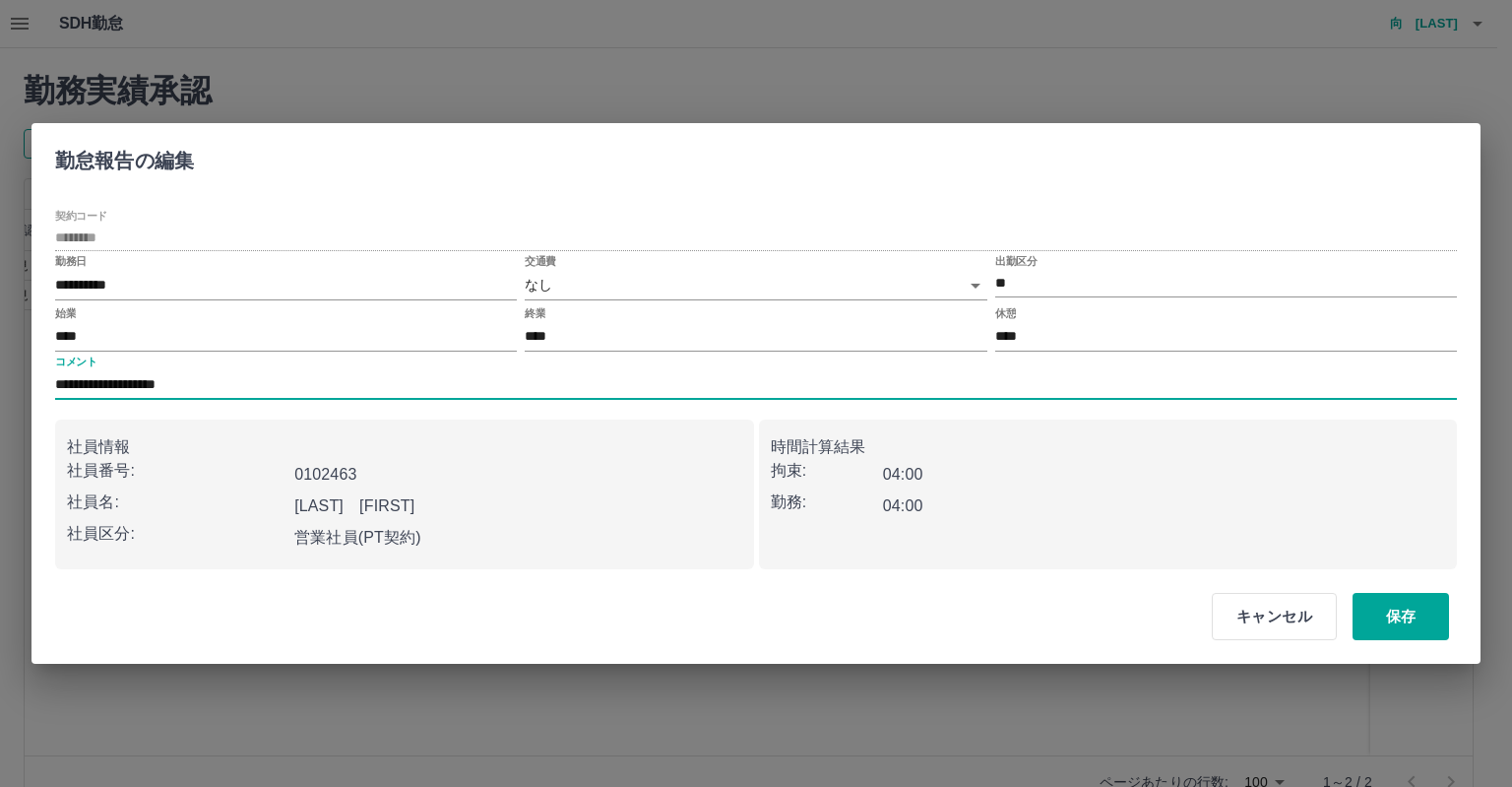 click on "**********" at bounding box center (756, 385) 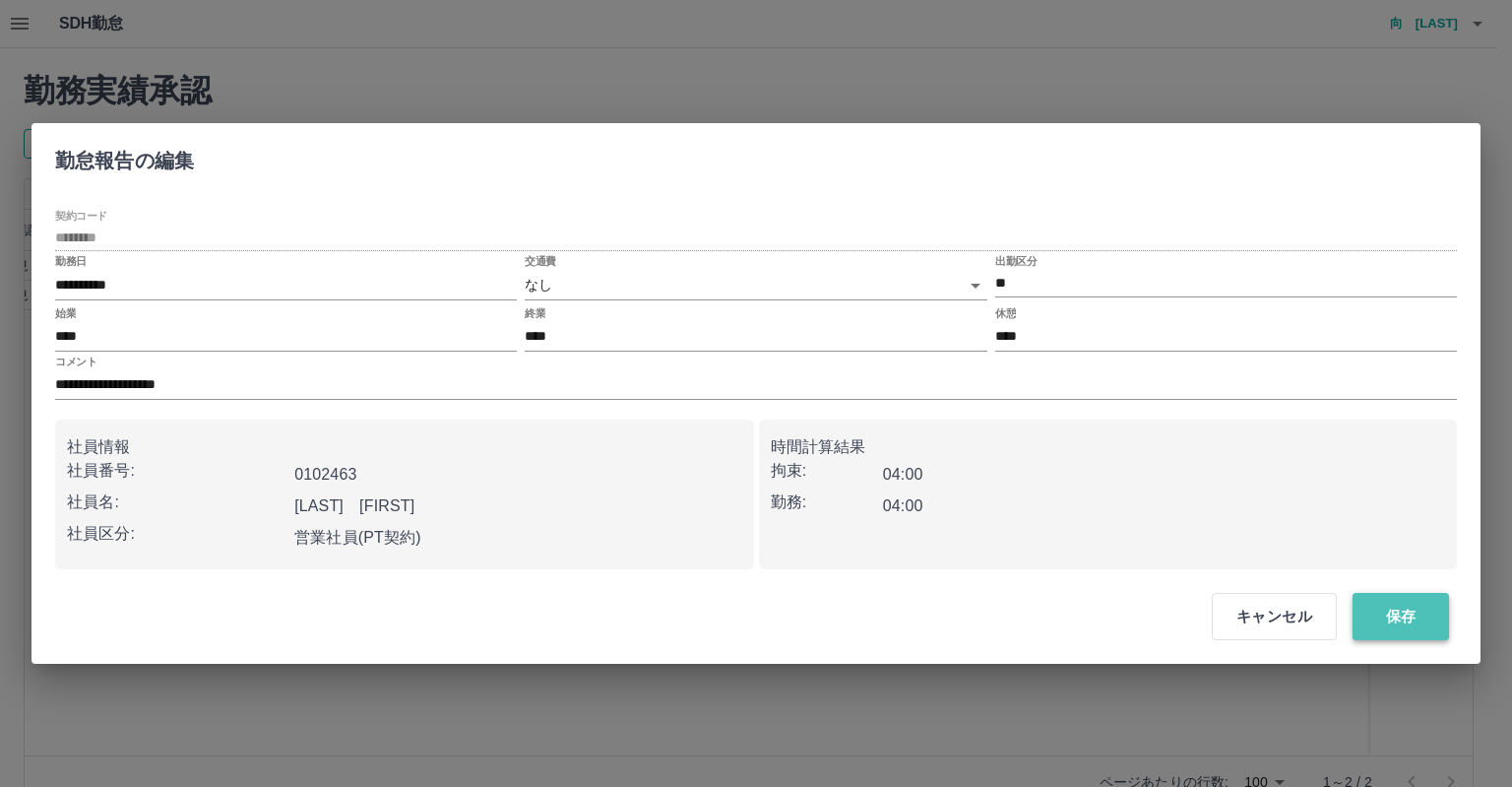 click on "保存" at bounding box center (1401, 617) 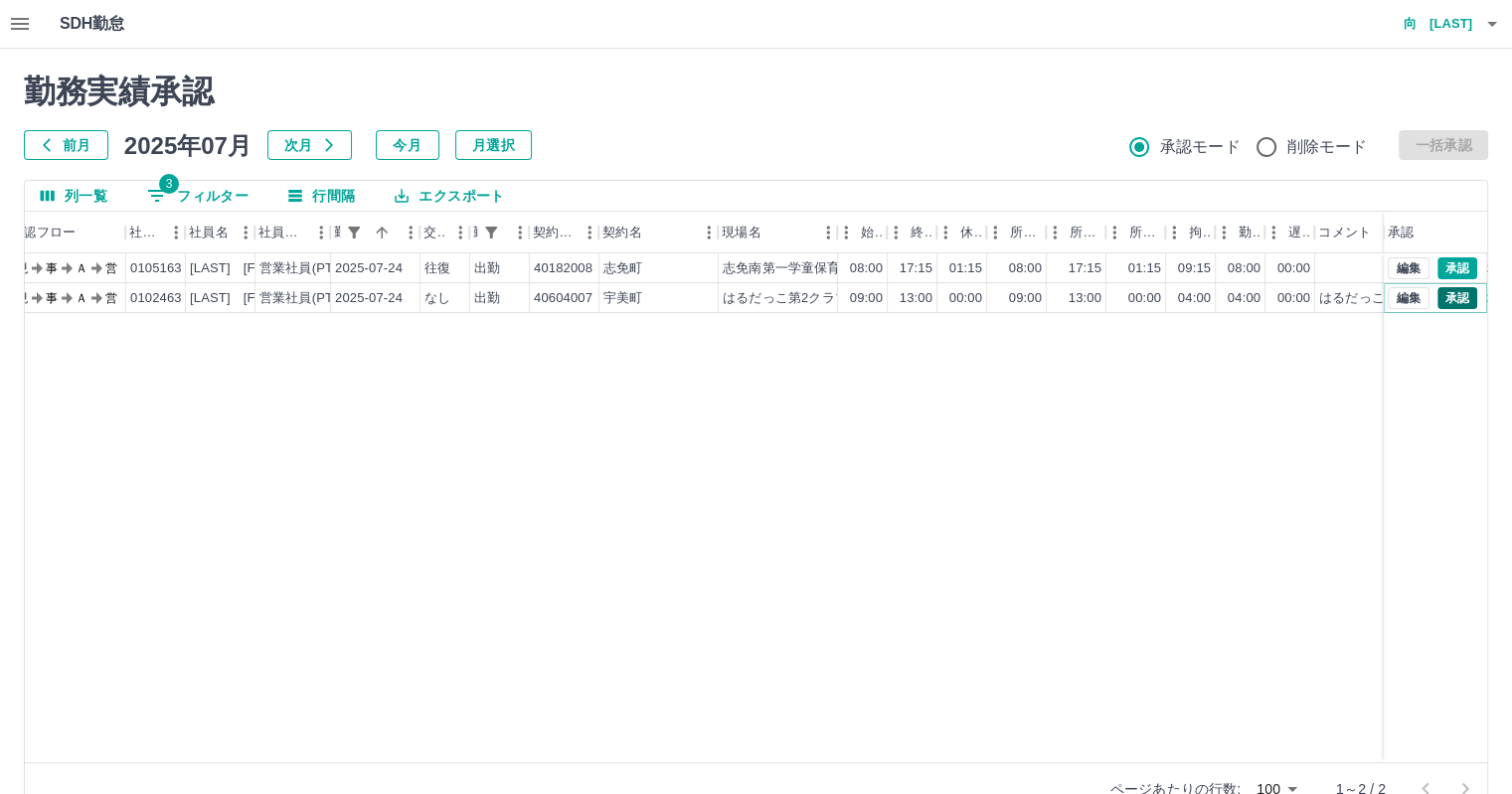 click on "承認" at bounding box center (1457, 298) 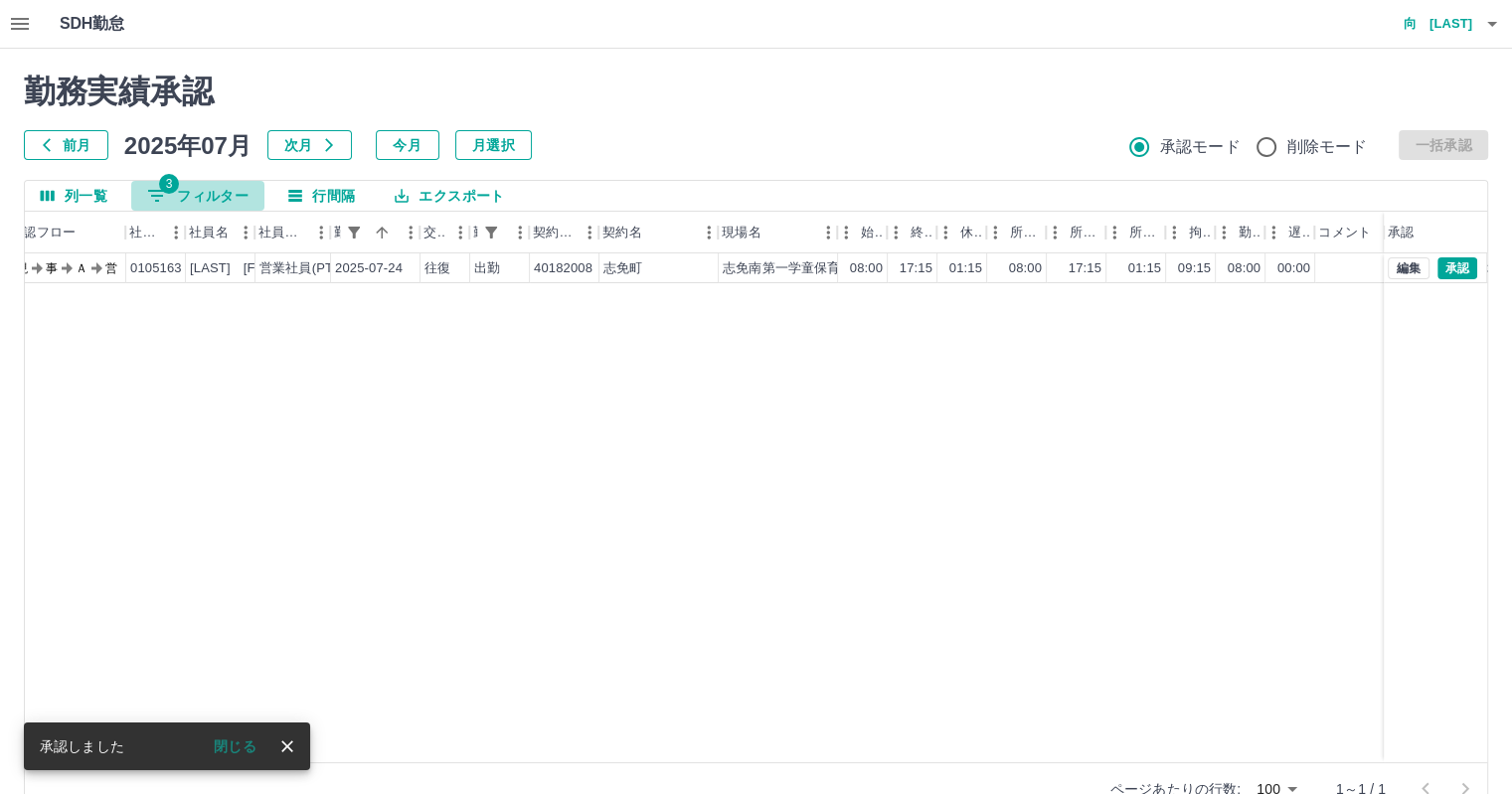 click on "3 フィルター" at bounding box center [198, 196] 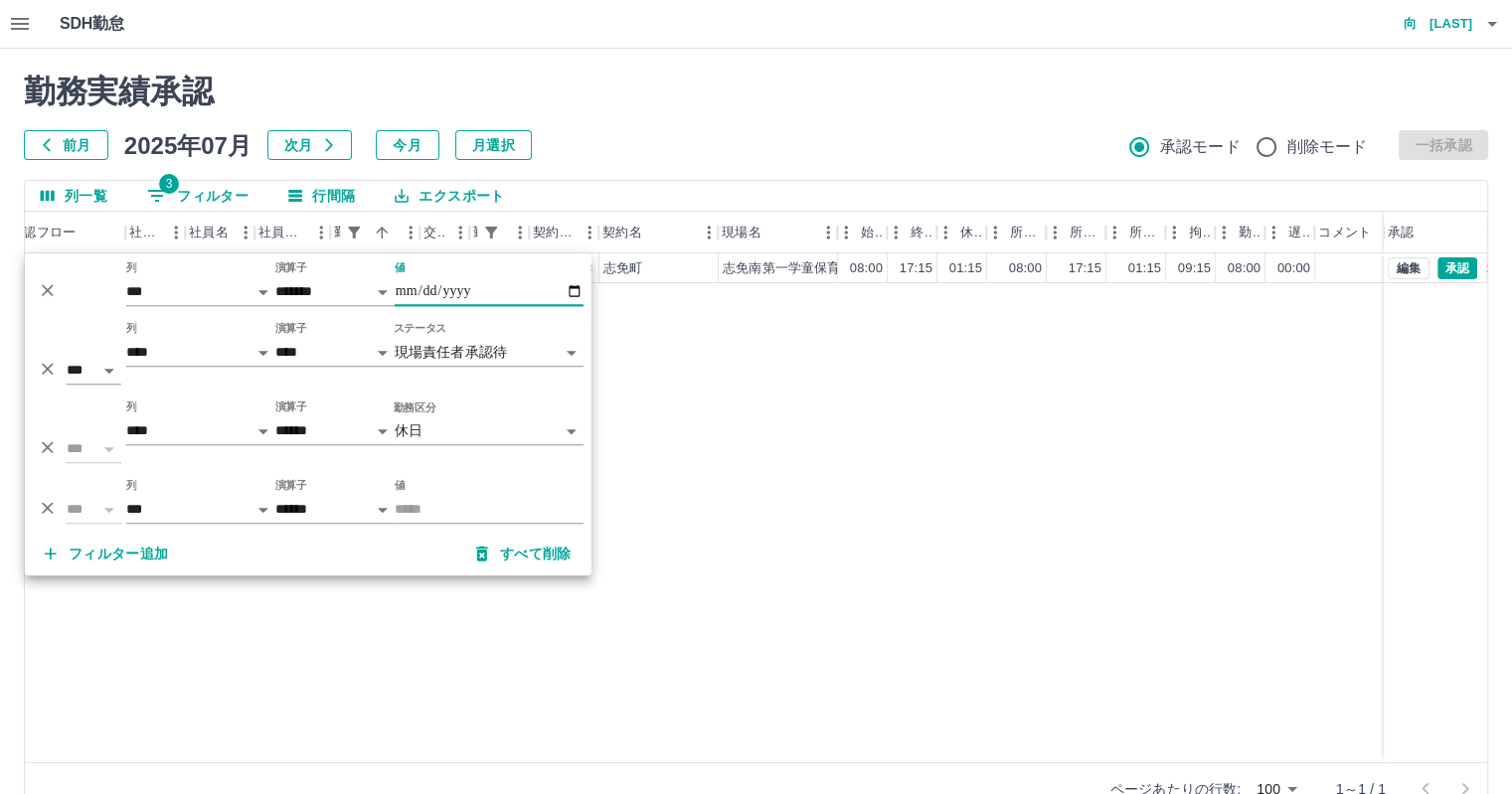 click on "**********" at bounding box center [489, 291] 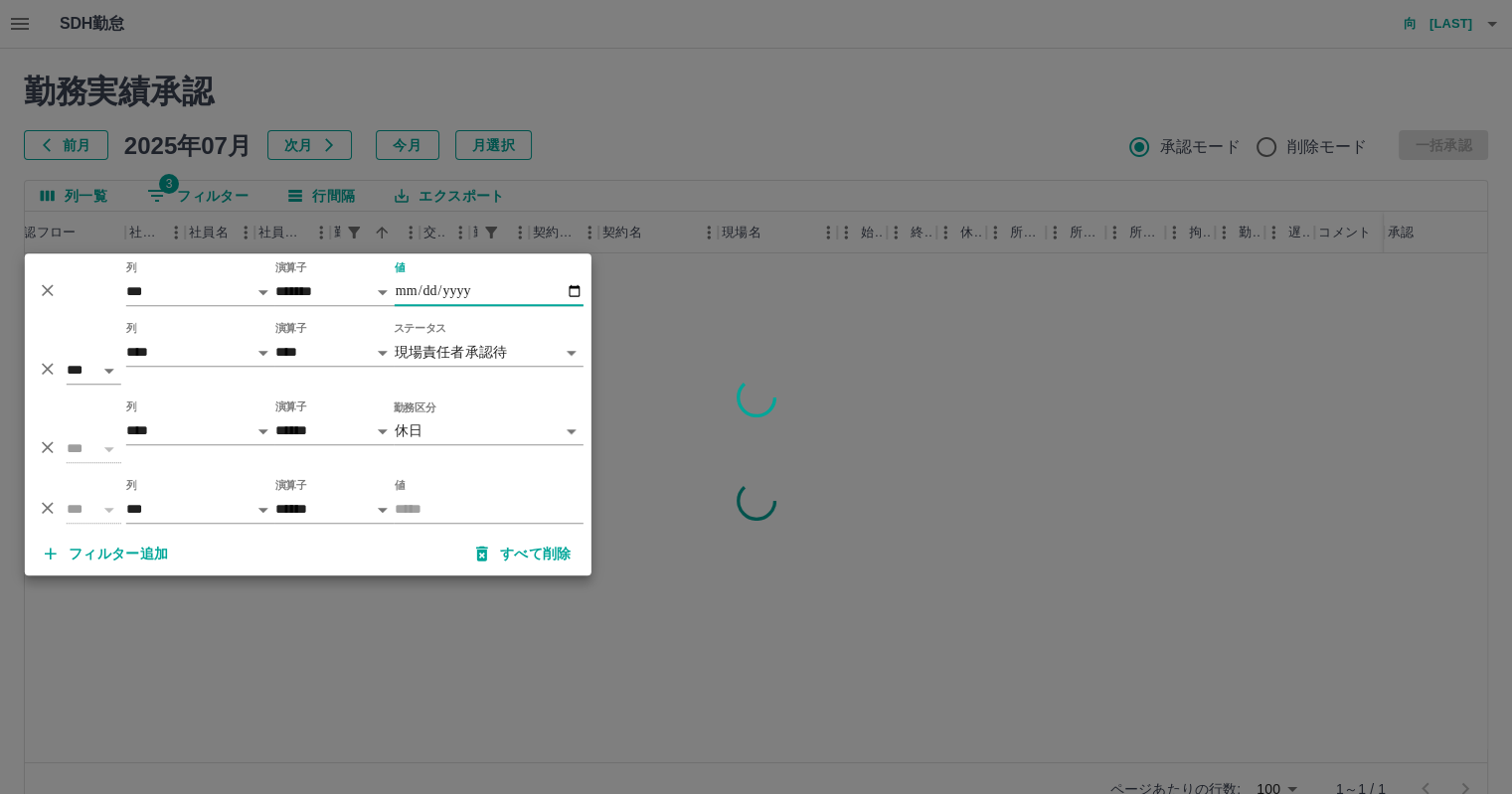 click at bounding box center [756, 397] 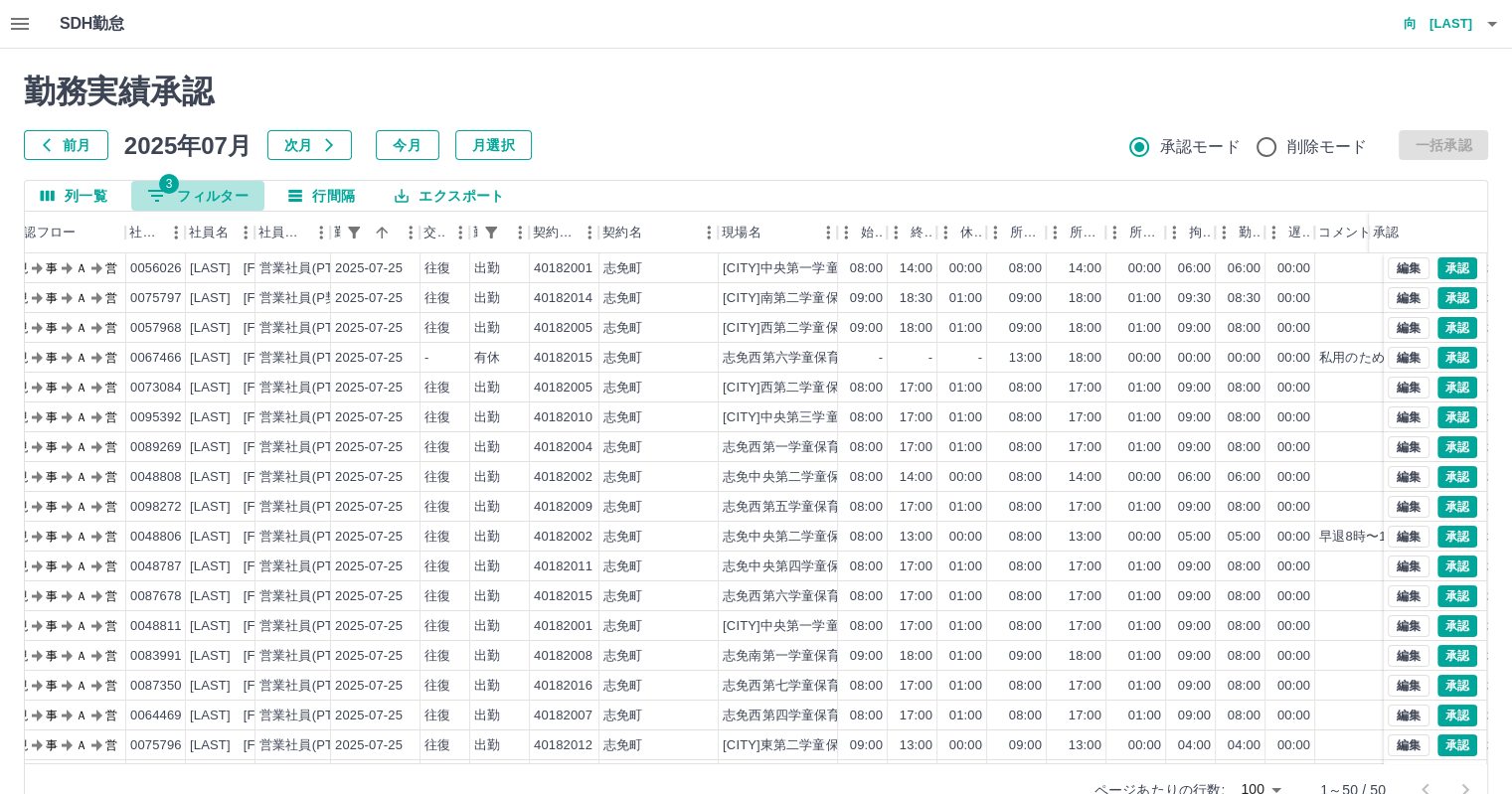 click on "3 フィルター" at bounding box center [198, 196] 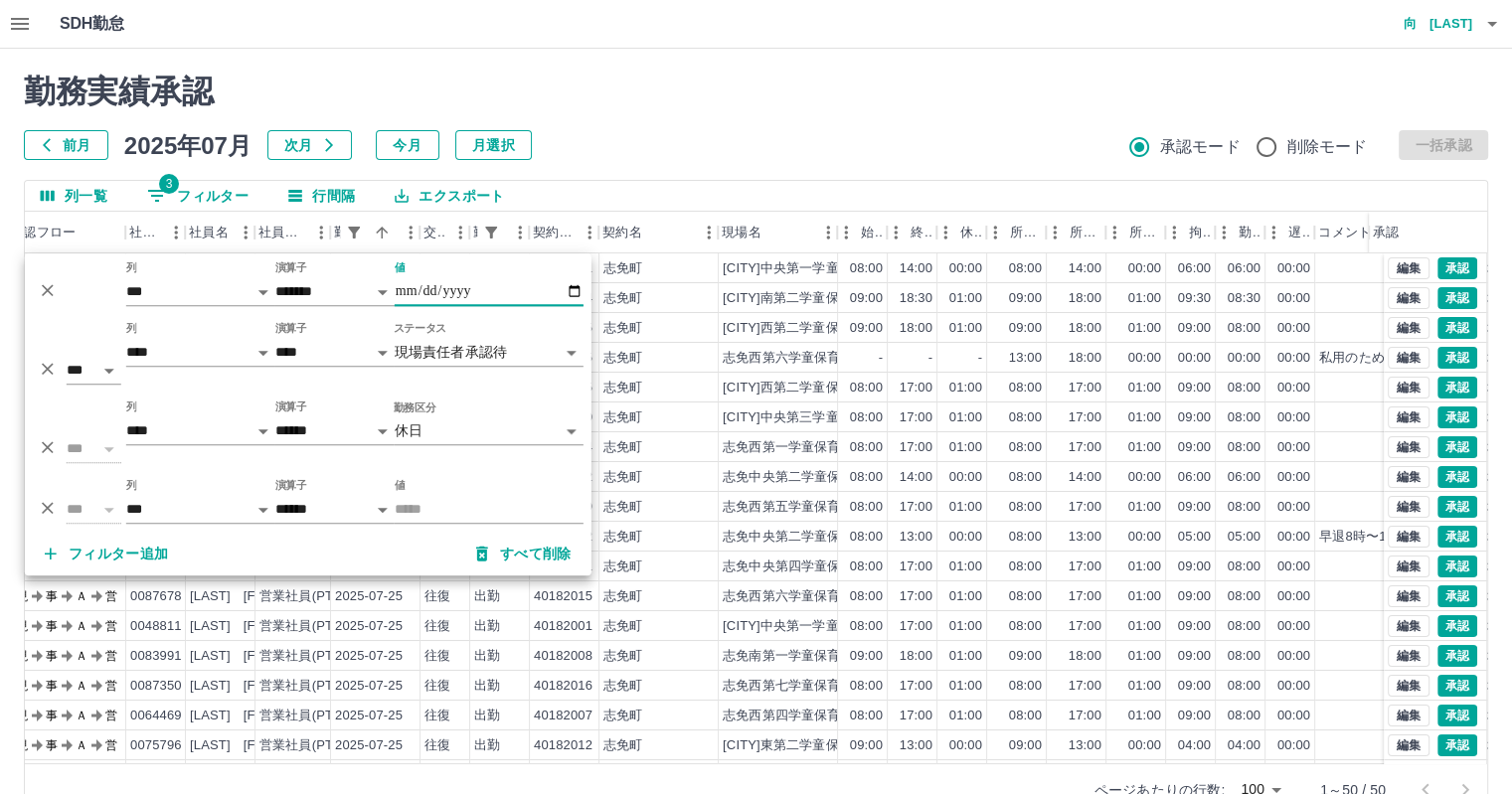 click on "**********" at bounding box center (489, 291) 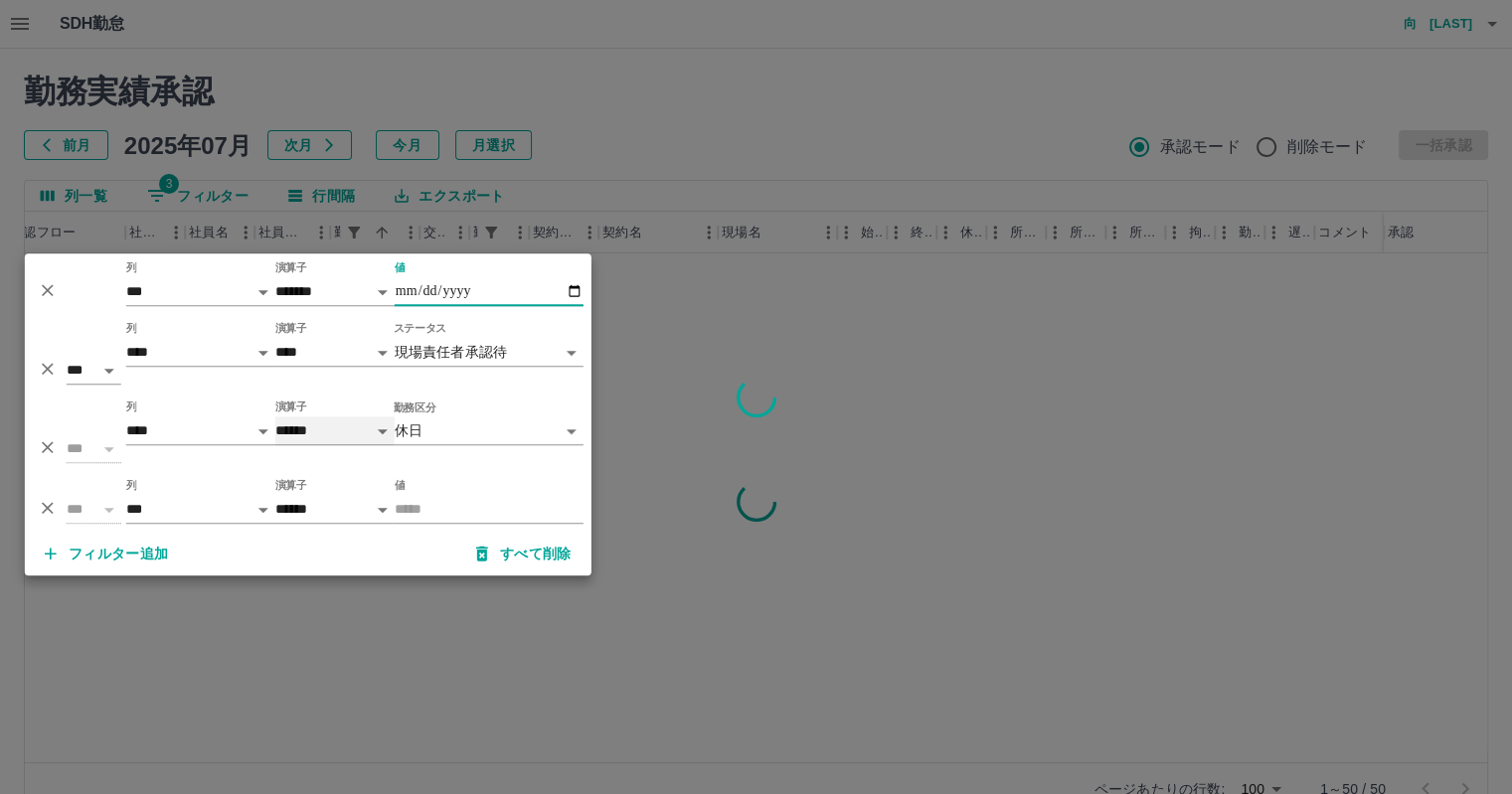 click on "**** ******" at bounding box center (335, 430) 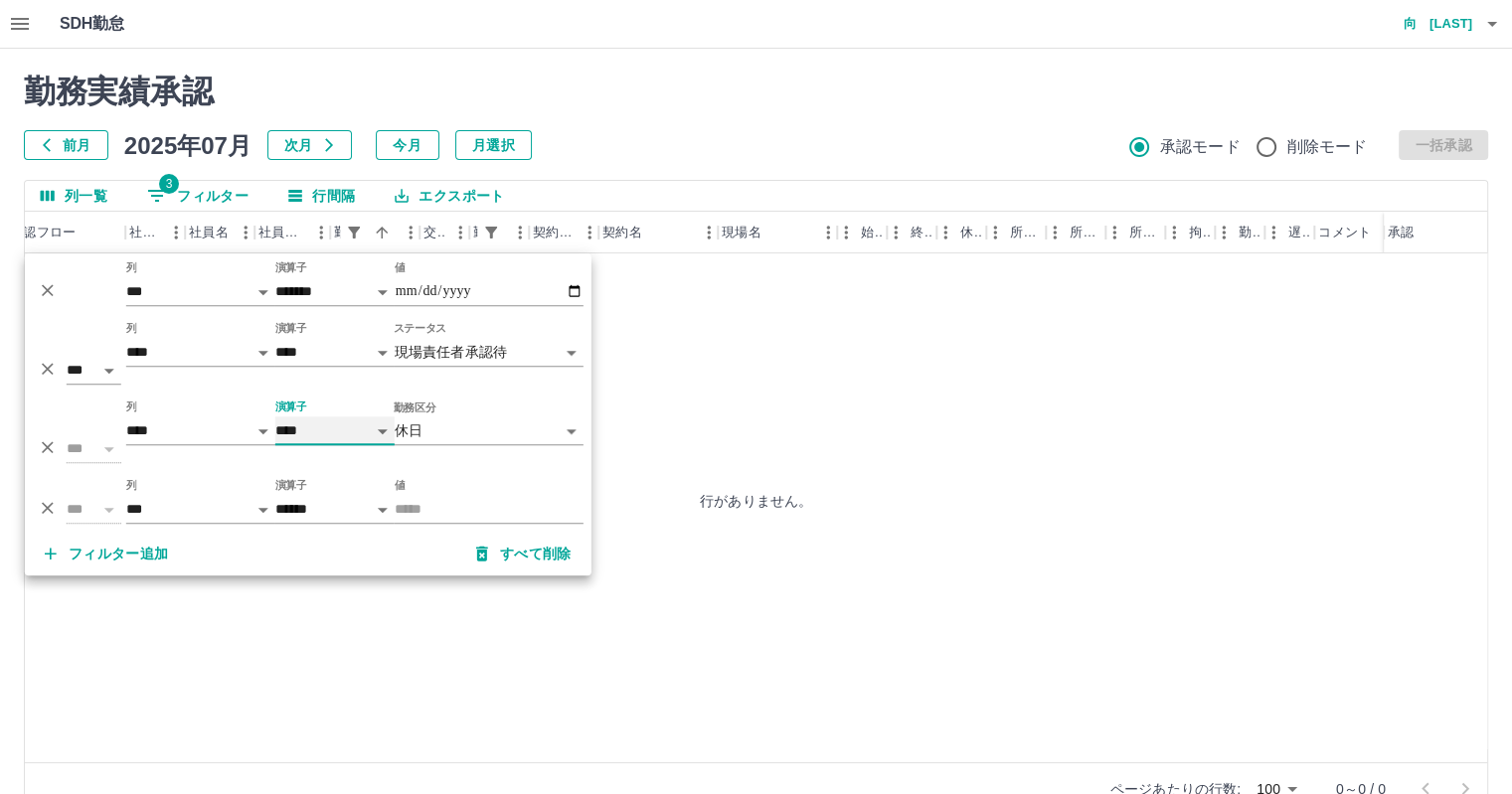 click on "**** ******" at bounding box center [335, 430] 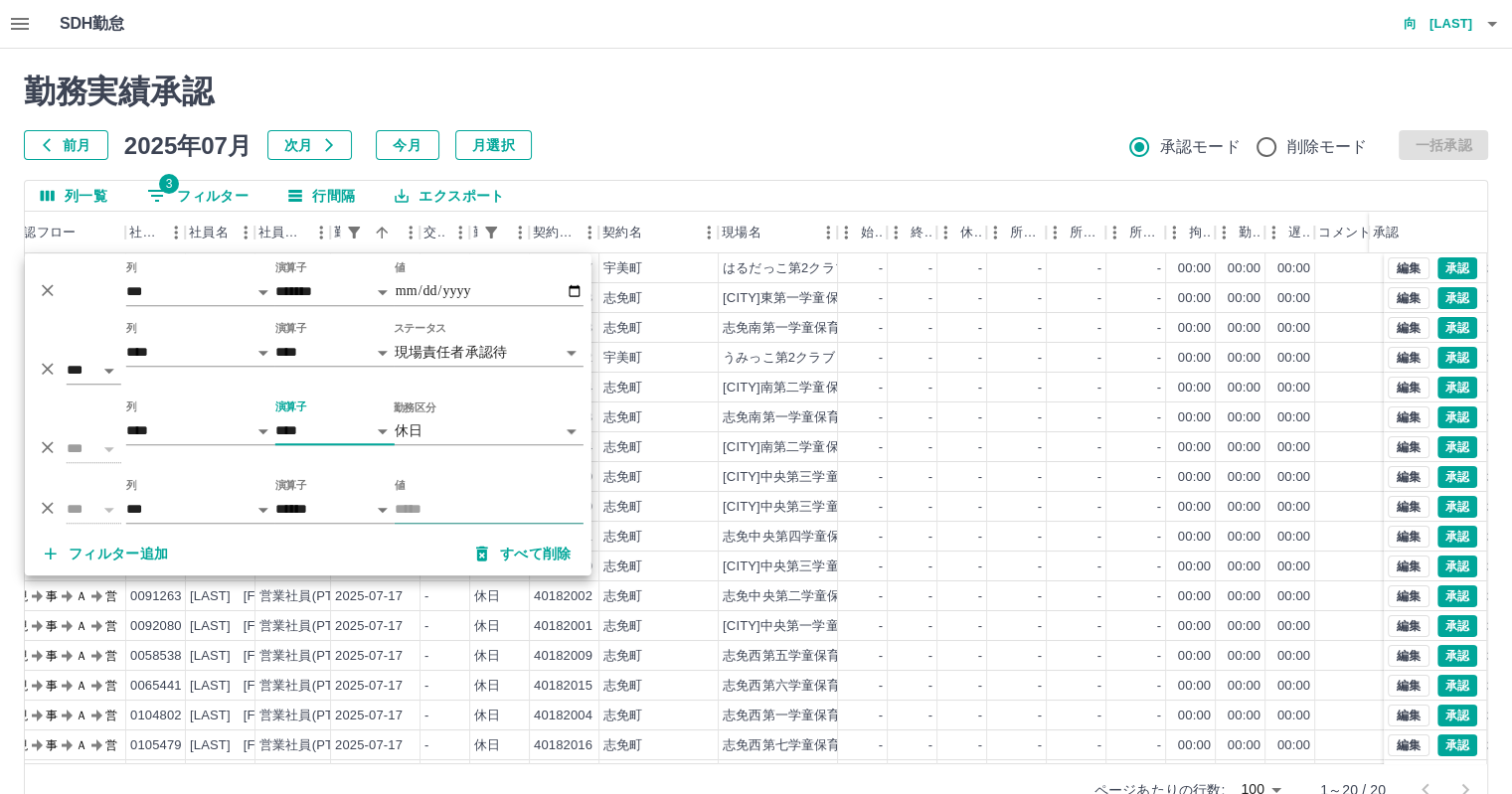 click on "値" at bounding box center [489, 509] 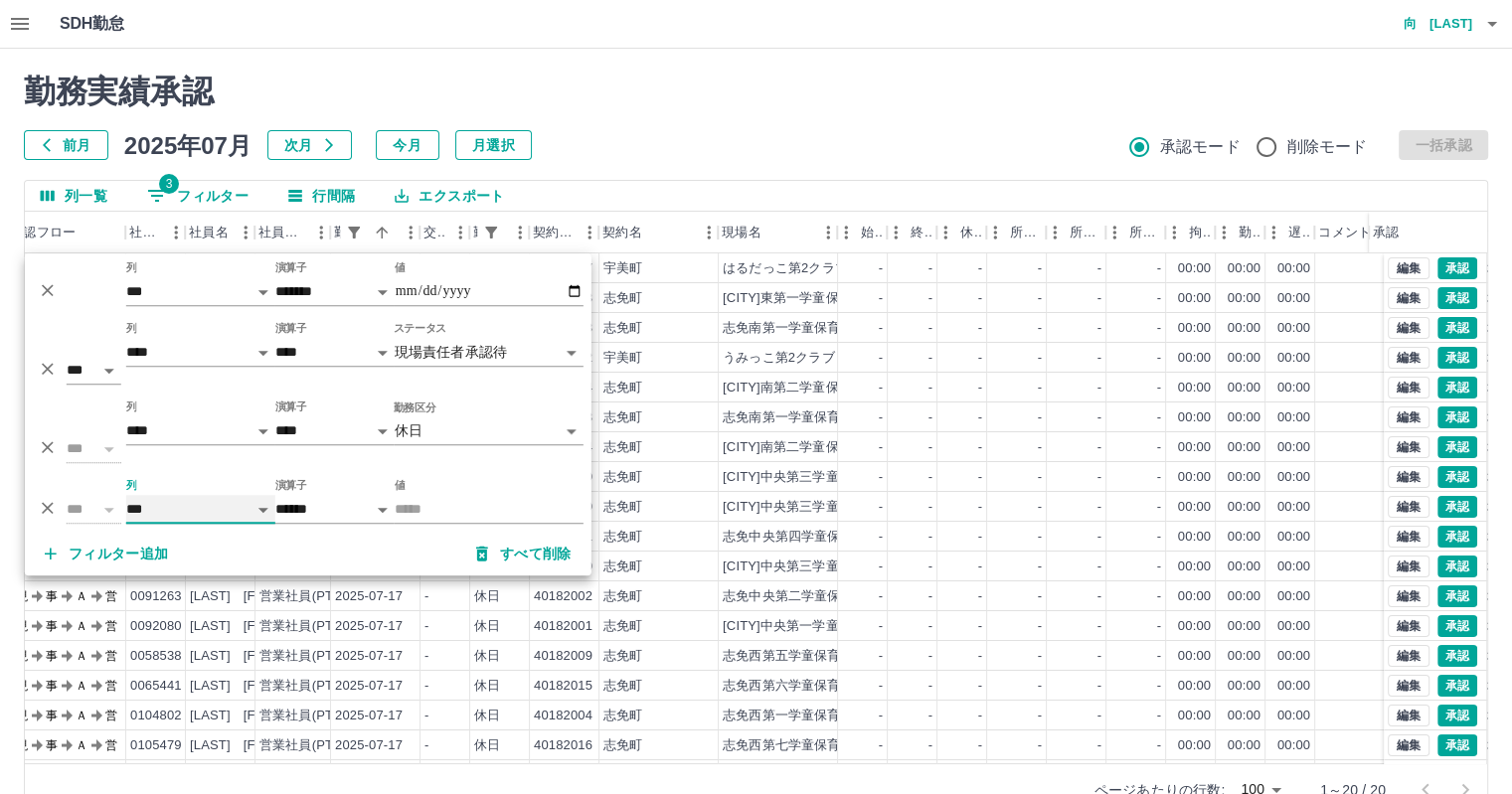 click on "**** *** **** *** *** **** ***** *** *** ** ** ** **** **** **** ** ** *** **** *****" at bounding box center (201, 509) 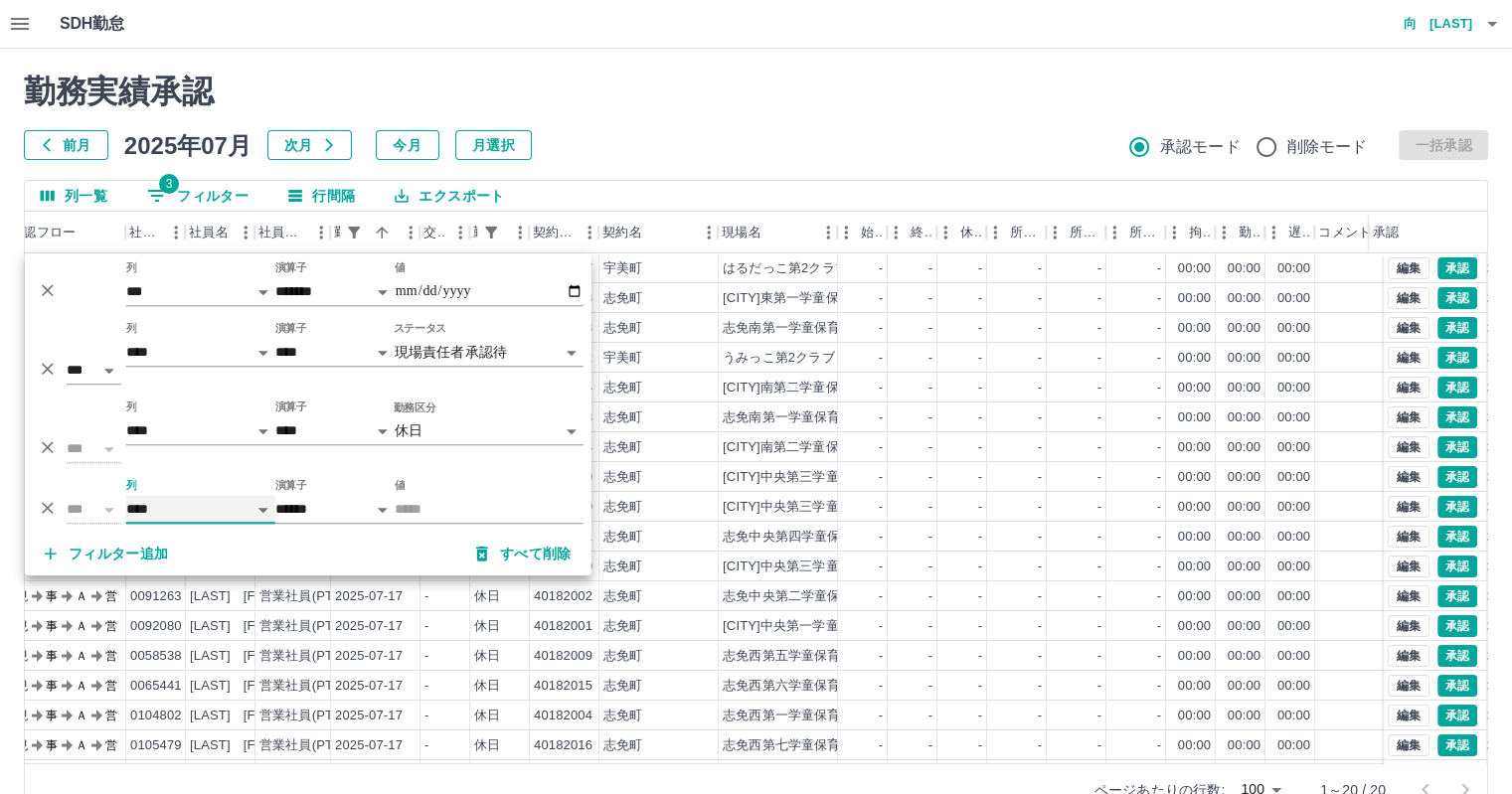 click on "**** *** **** *** *** **** ***** *** *** ** ** ** **** **** **** ** ** *** **** *****" at bounding box center (201, 509) 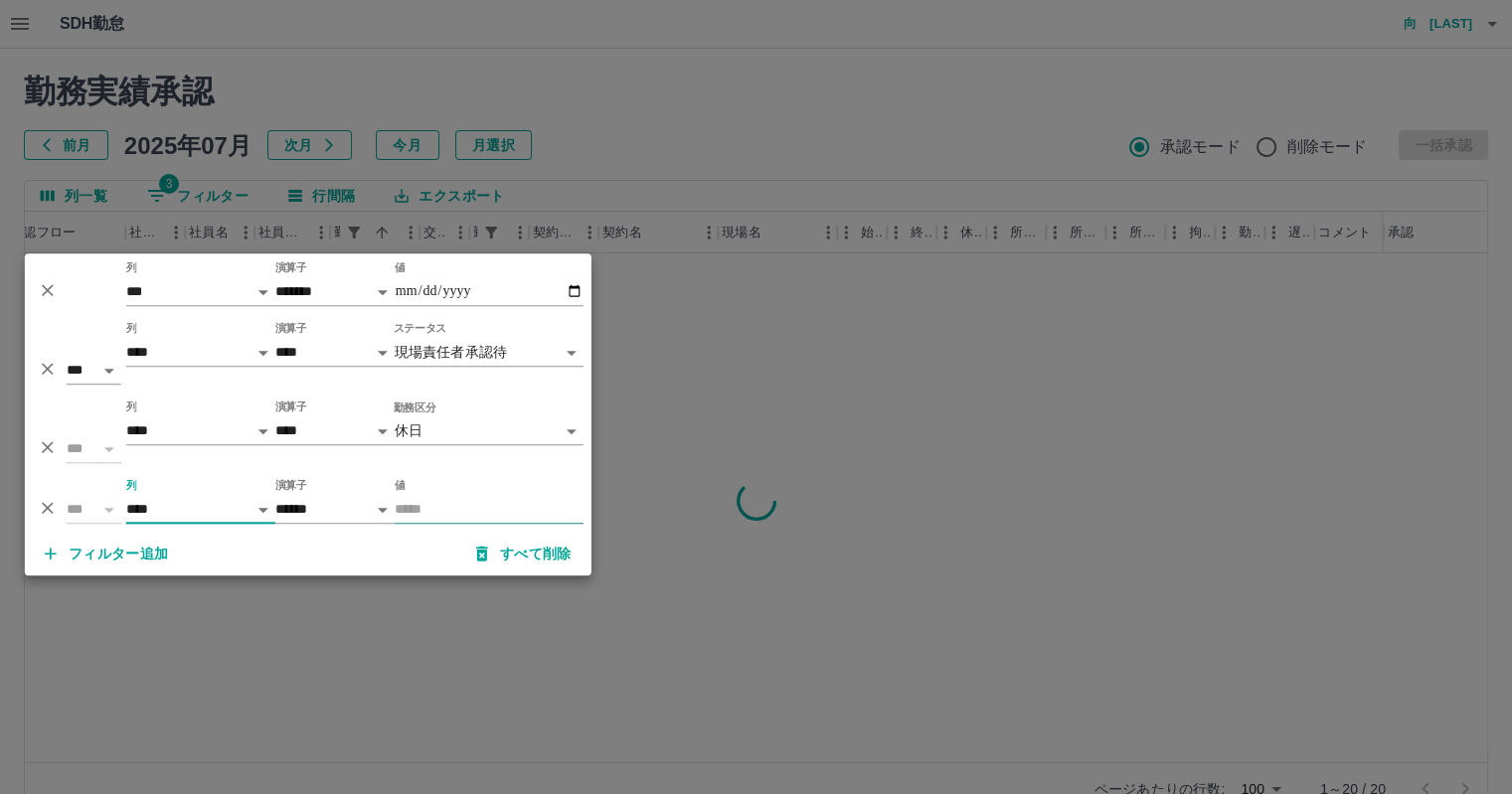 click on "値" at bounding box center [489, 509] 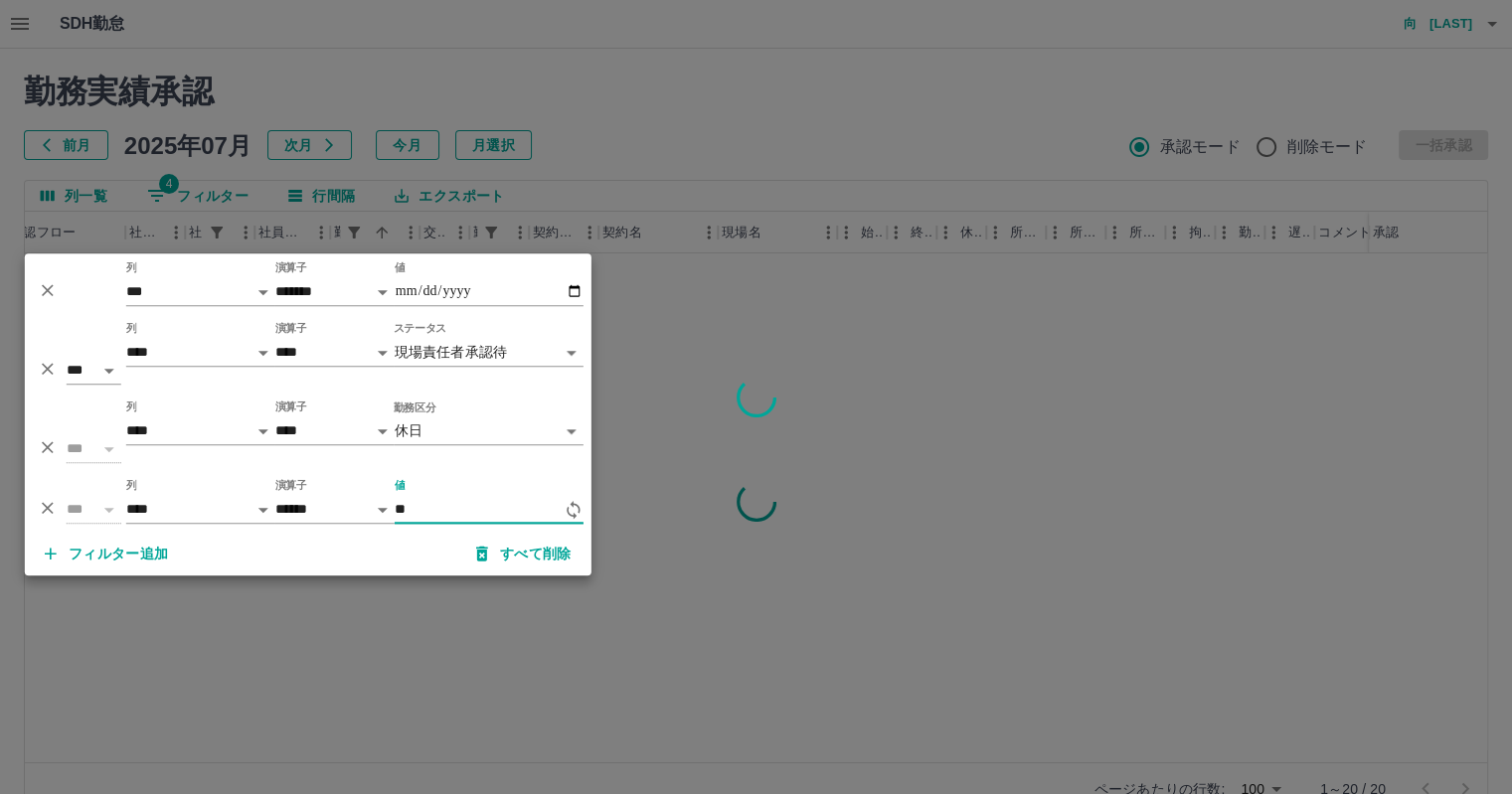 type on "*" 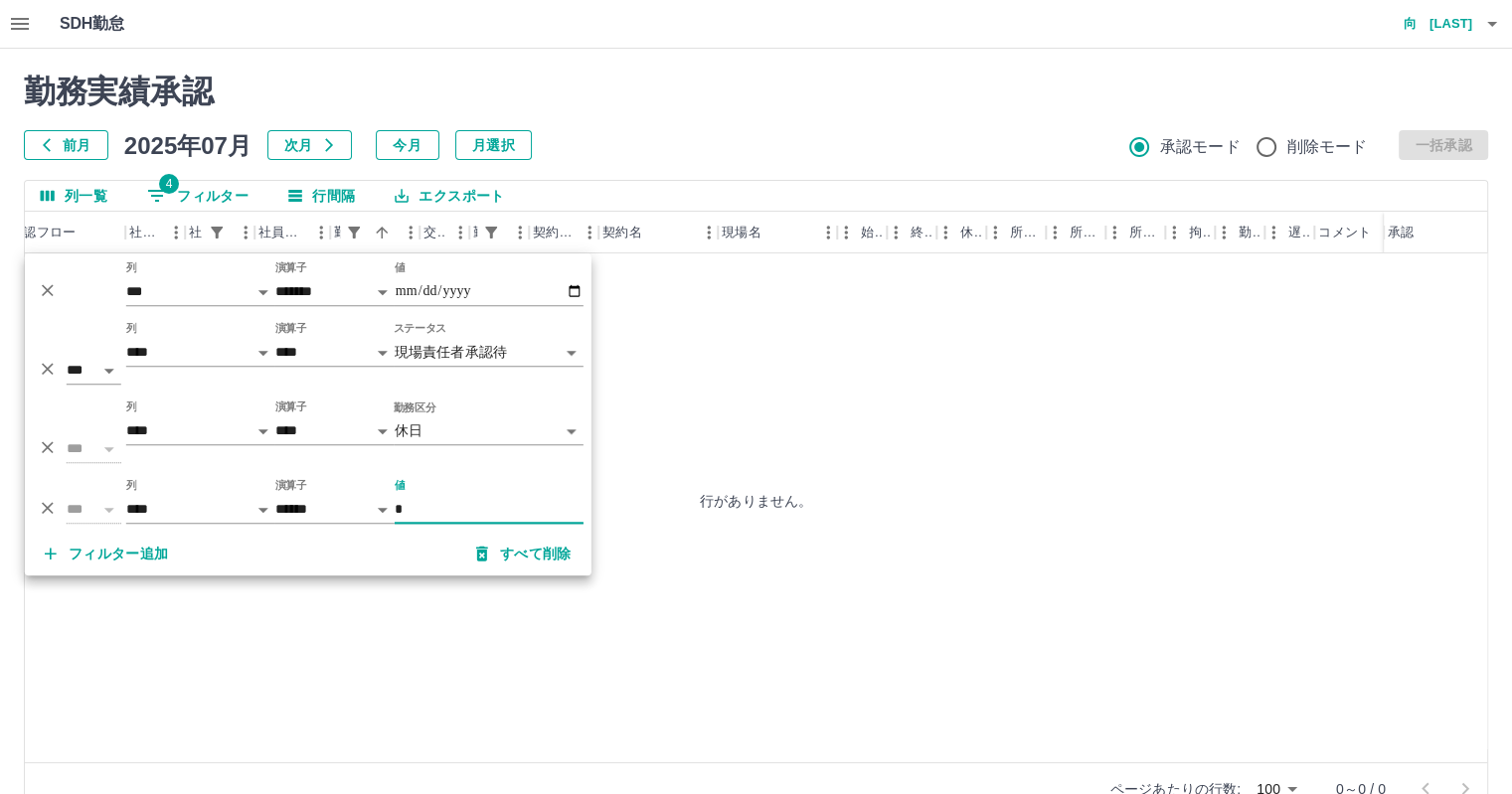 type 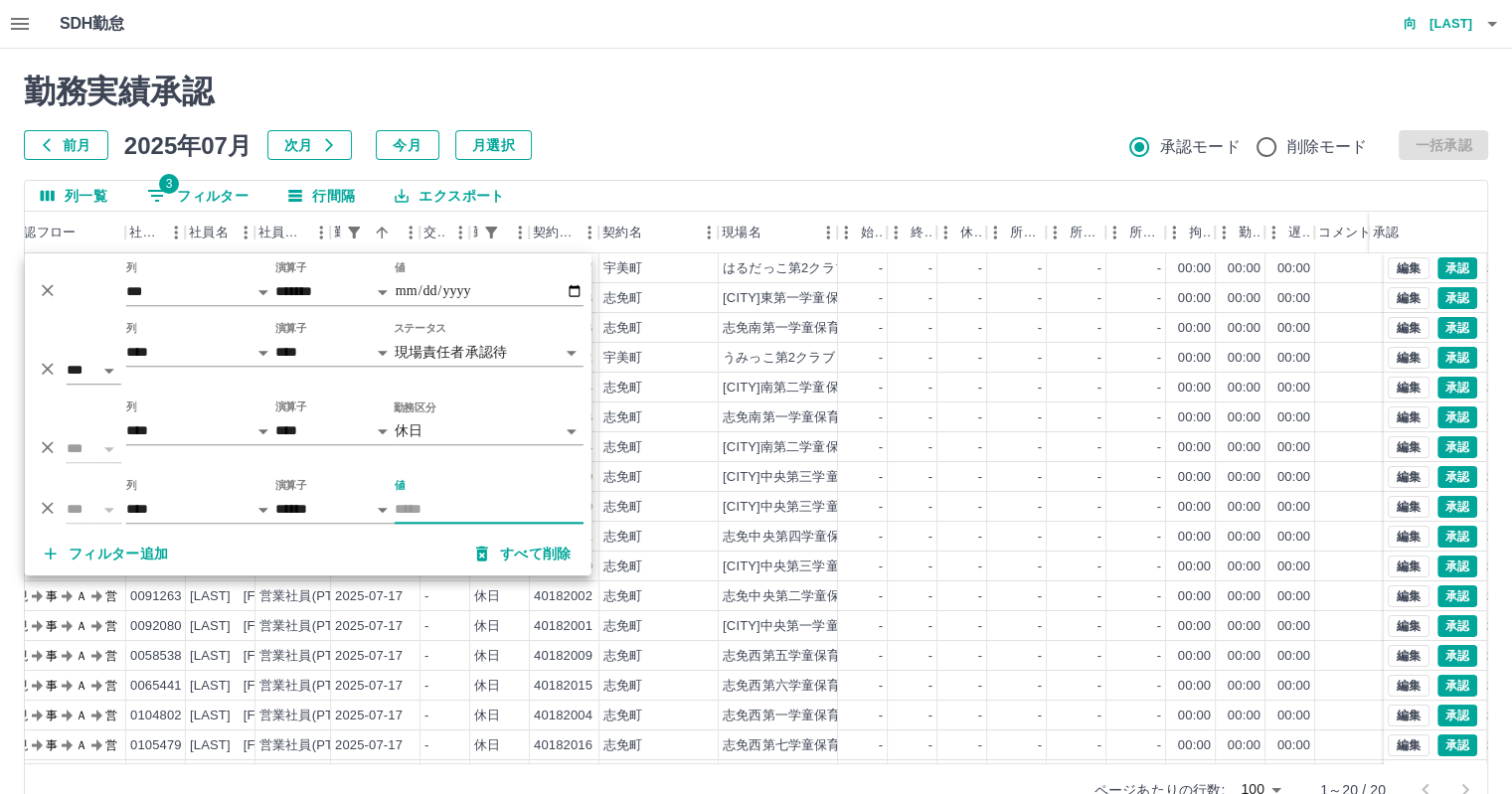 click at bounding box center (48, 508) 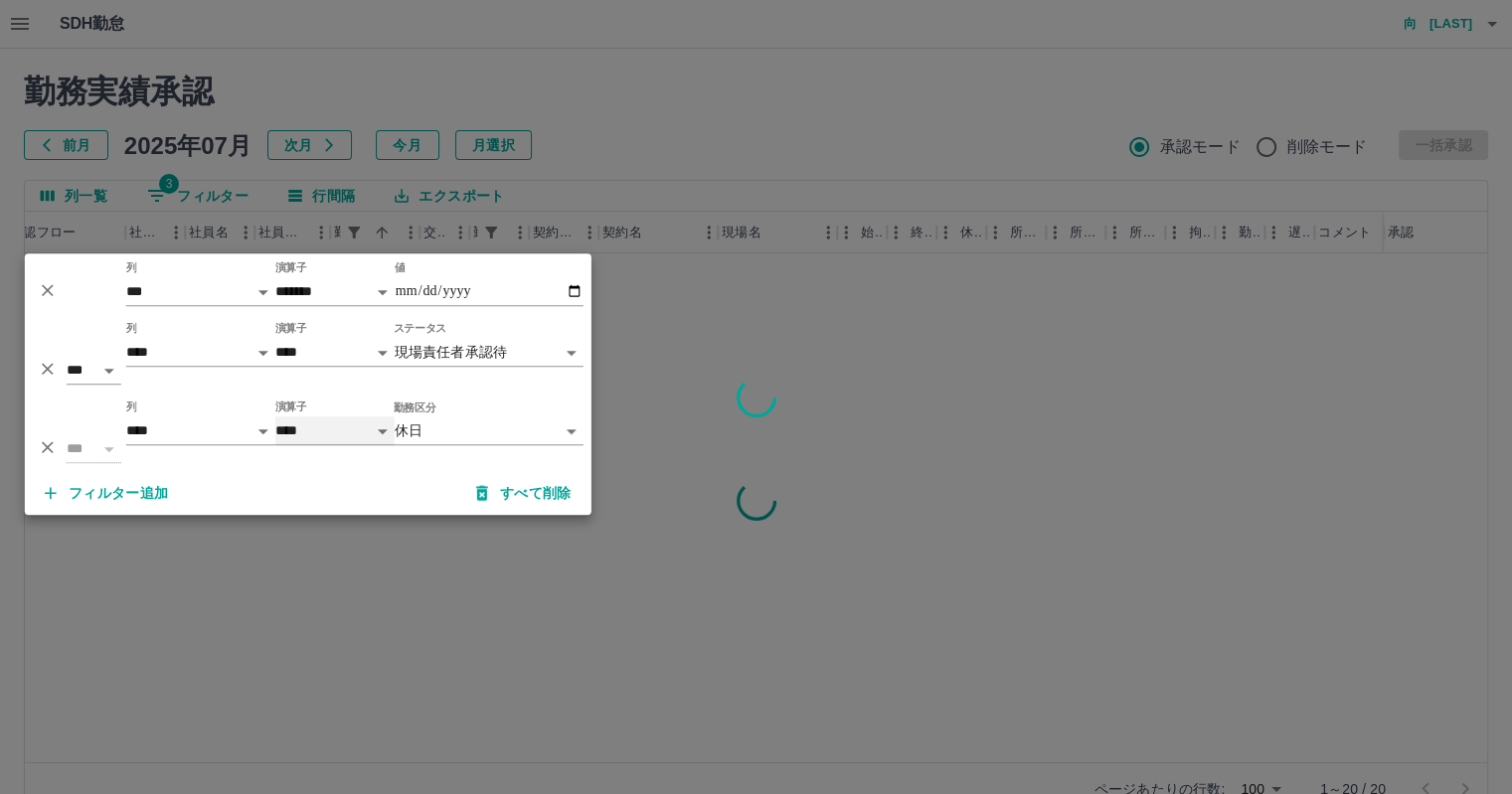 click on "**** ******" at bounding box center [335, 430] 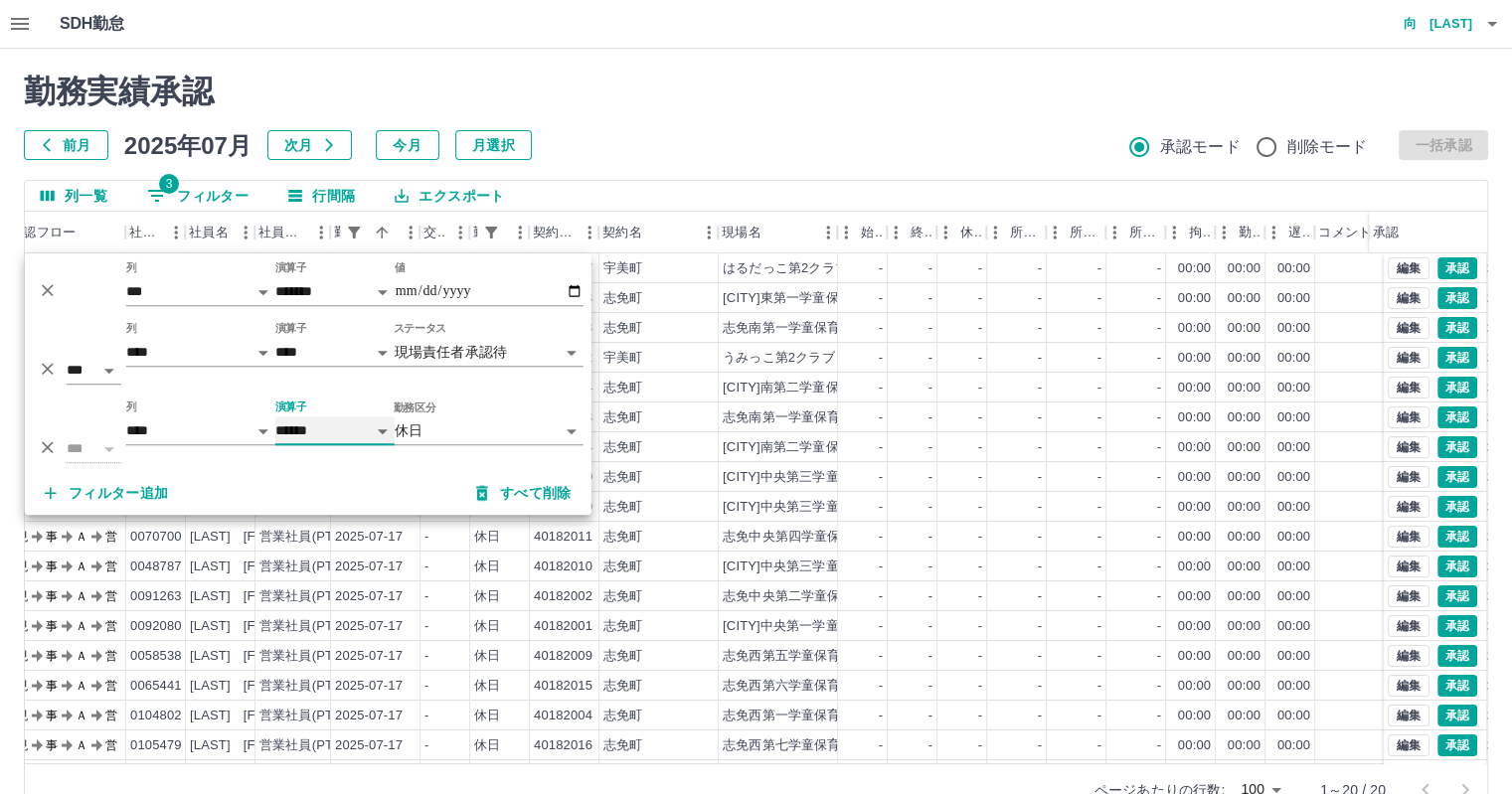 click on "**** ******" at bounding box center (335, 430) 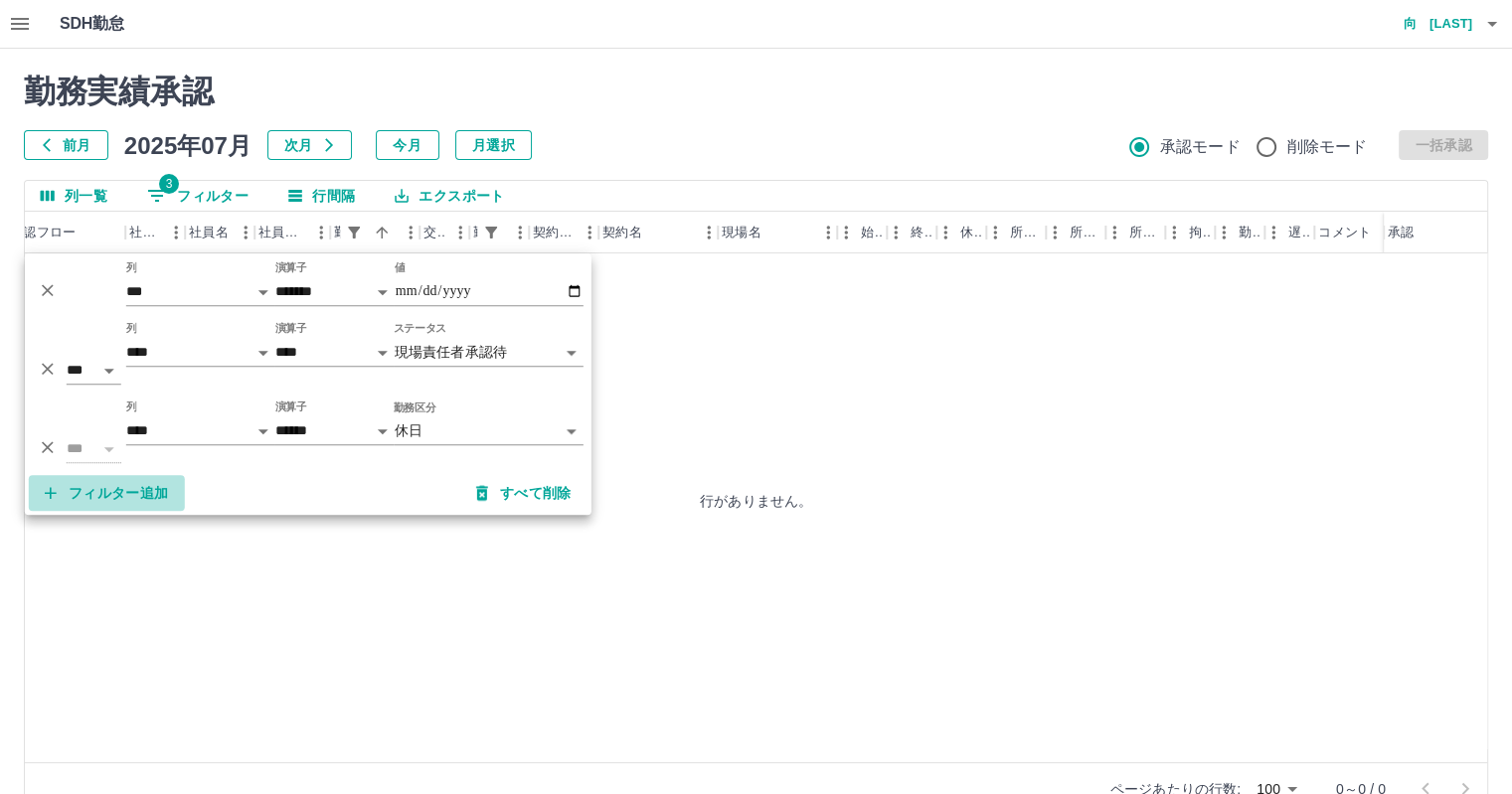 click on "フィルター追加" at bounding box center (106, 493) 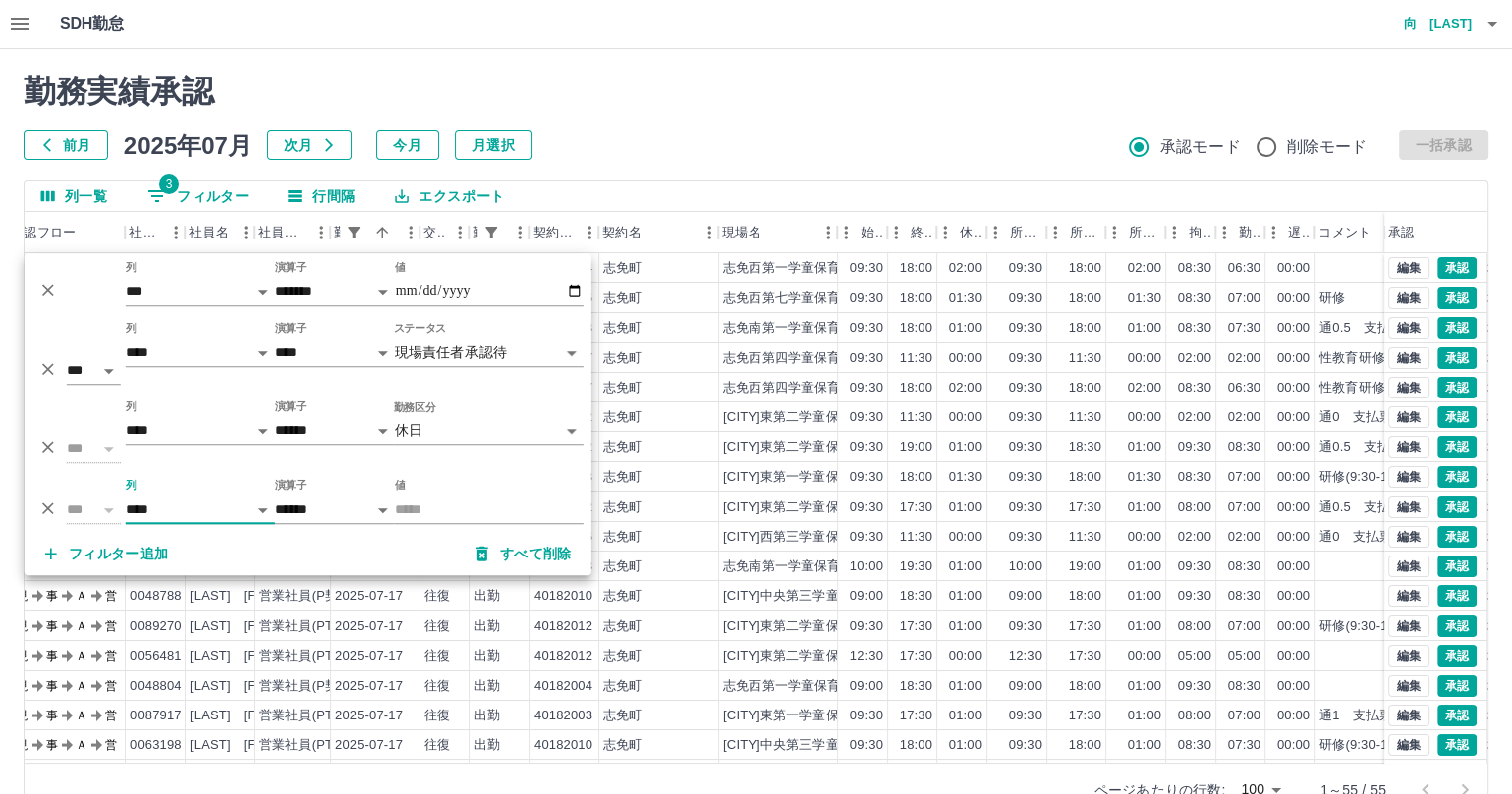 drag, startPoint x: 128, startPoint y: 499, endPoint x: 196, endPoint y: 504, distance: 68.18358 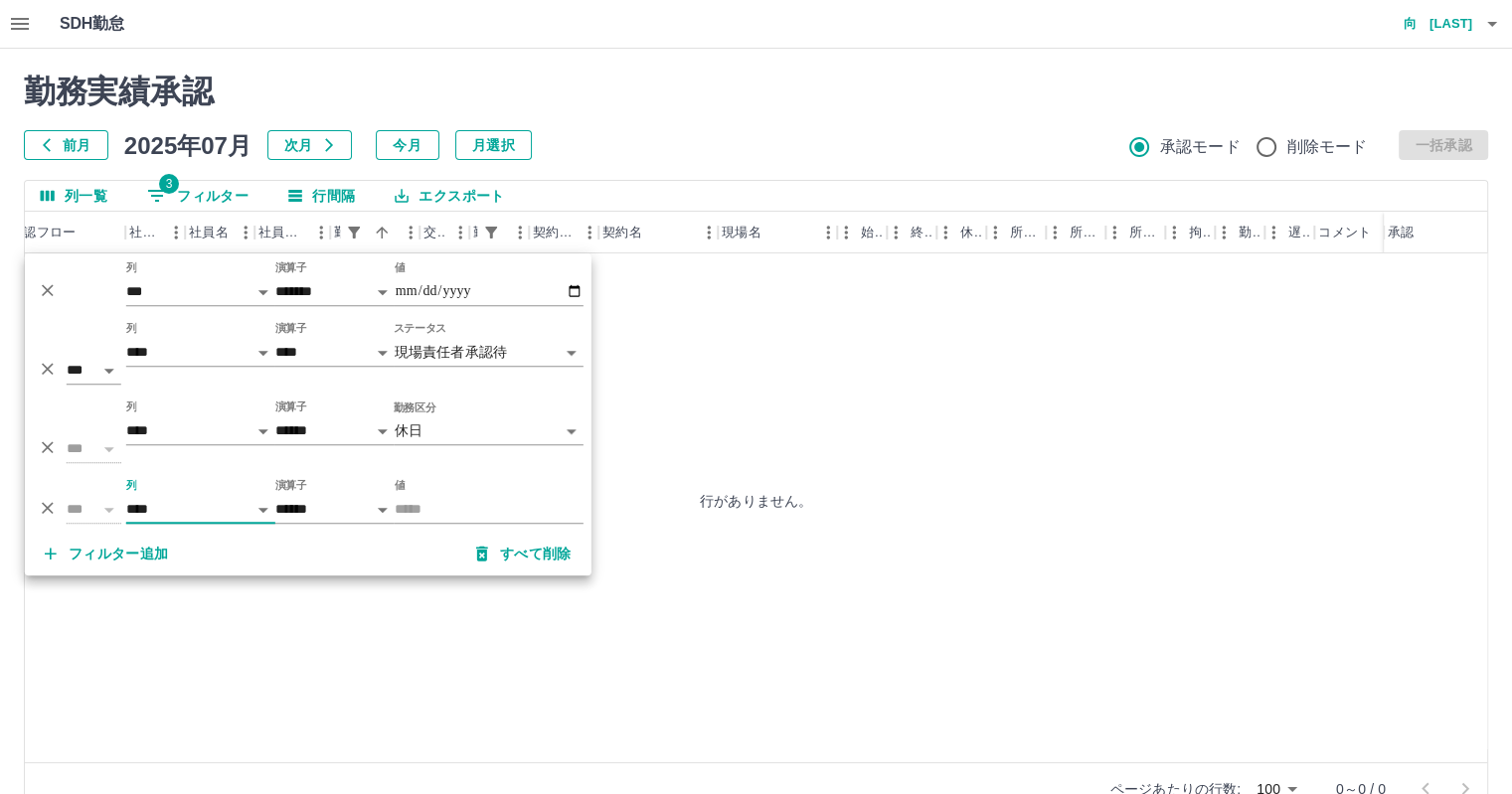 click on "**** *** **** *** *** **** ***** *** *** ** ** ** **** **** **** ** ** *** **** *****" at bounding box center (201, 509) 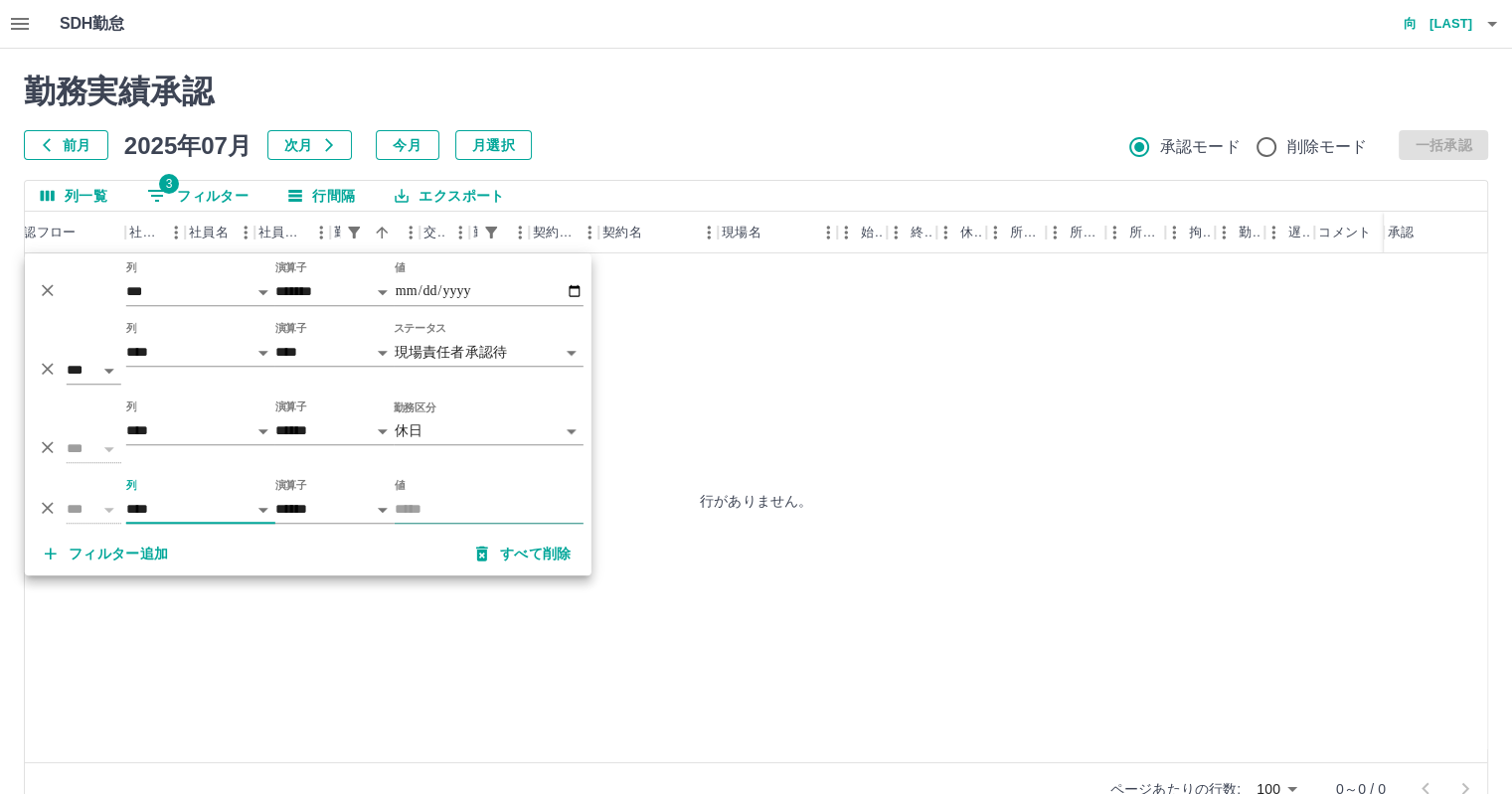 click on "値" at bounding box center (489, 509) 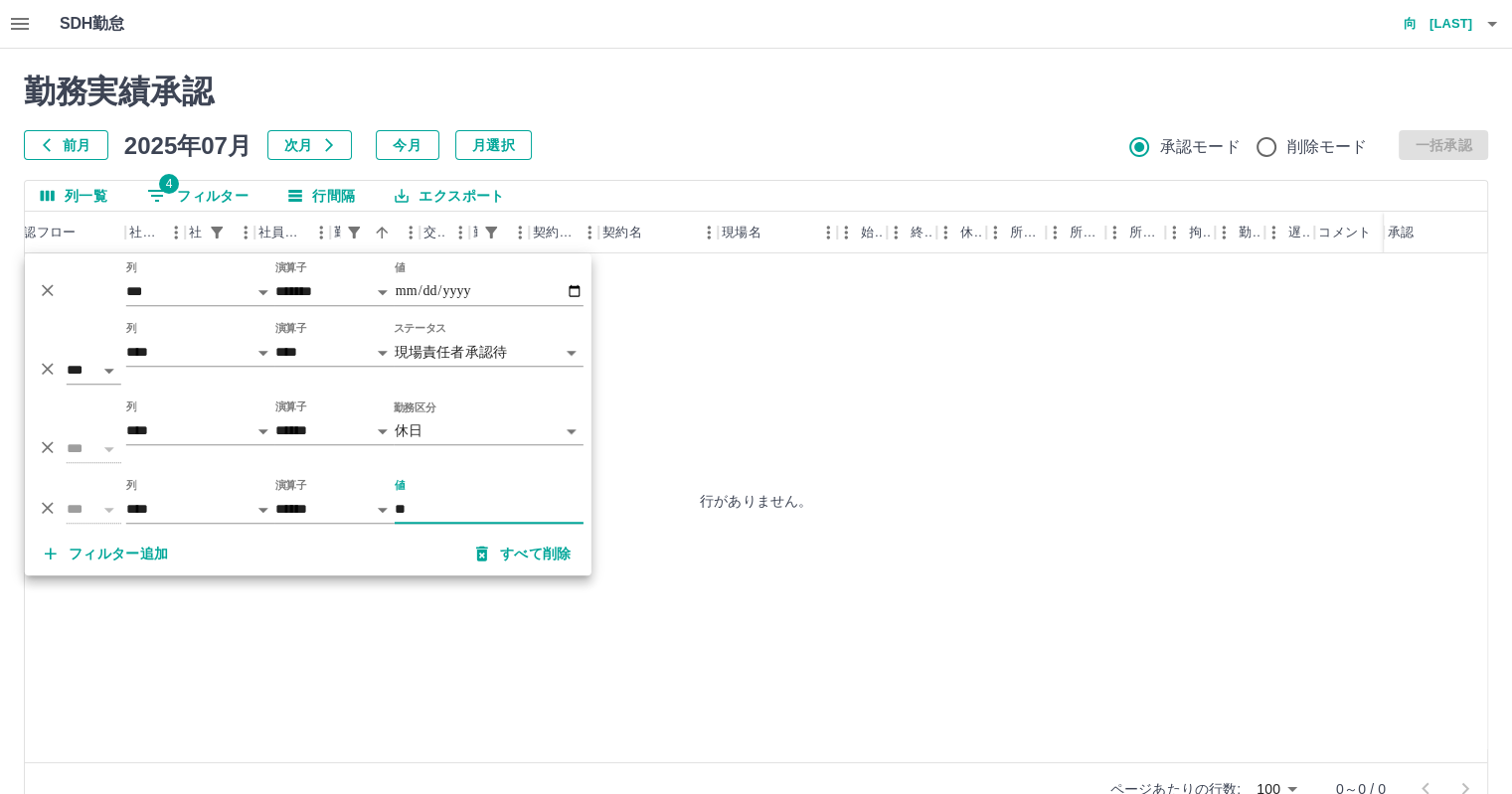 type on "**" 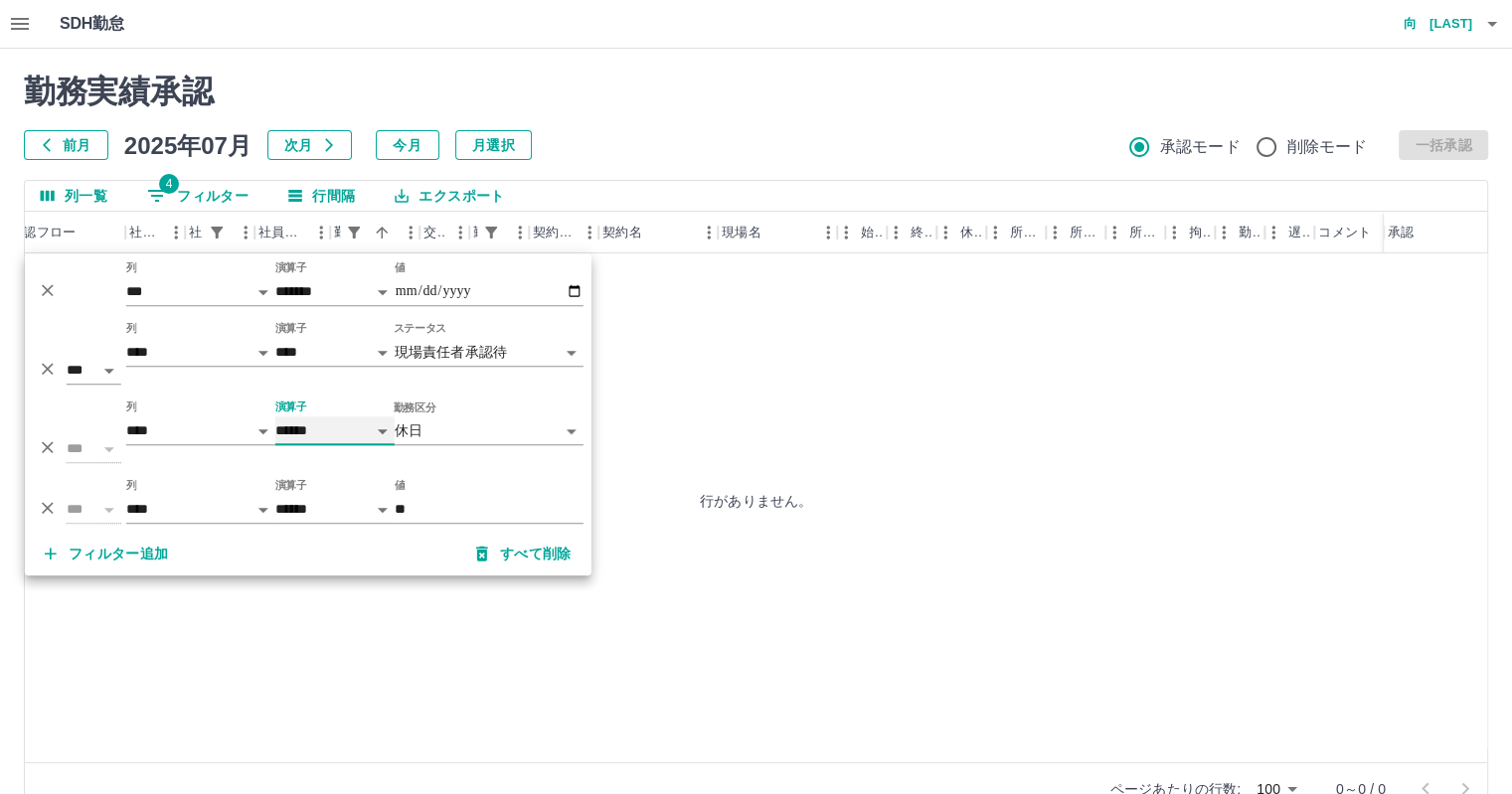 click on "**** ******" at bounding box center (335, 430) 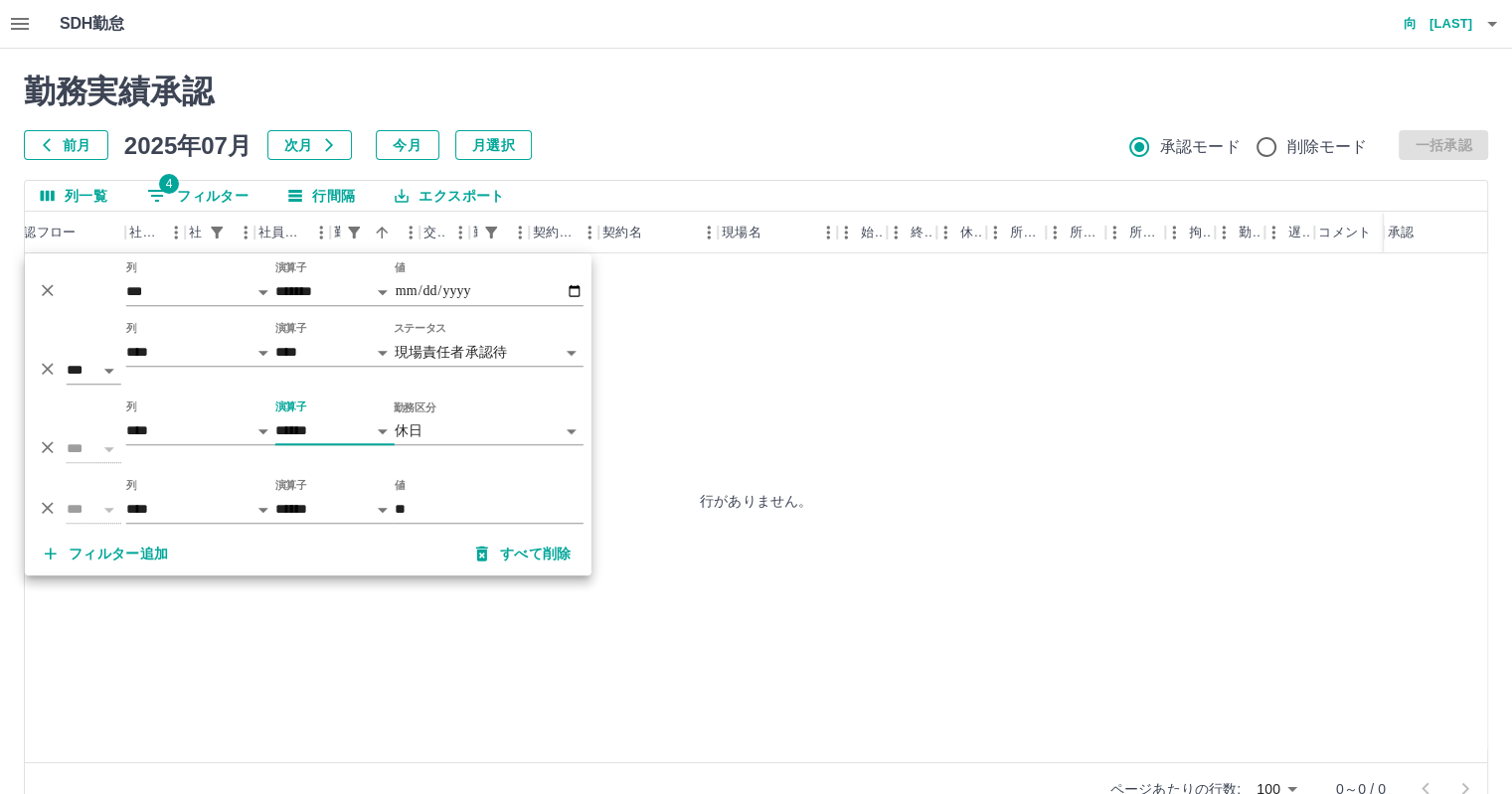 click 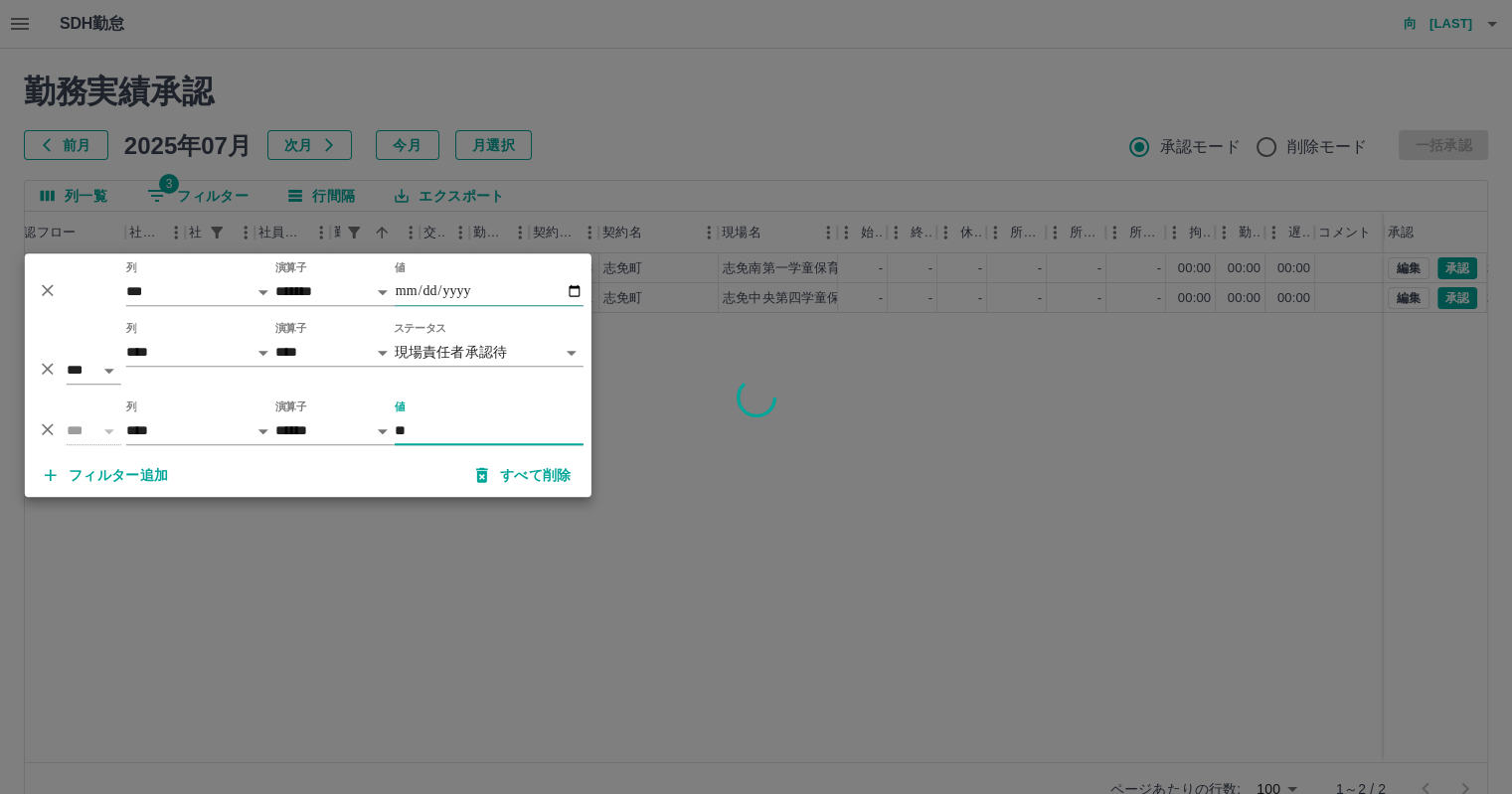 click on "**********" at bounding box center (489, 291) 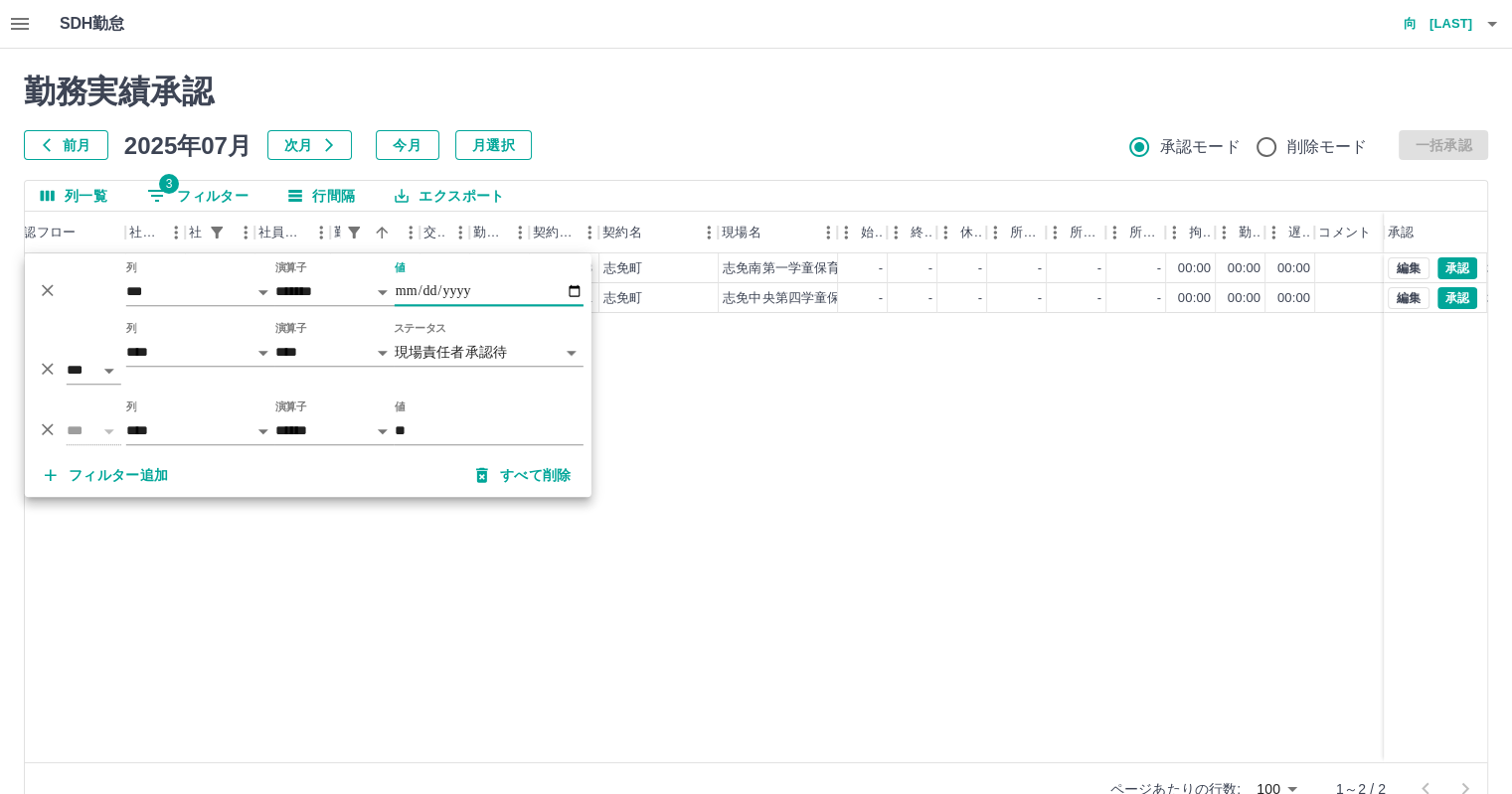 type on "**********" 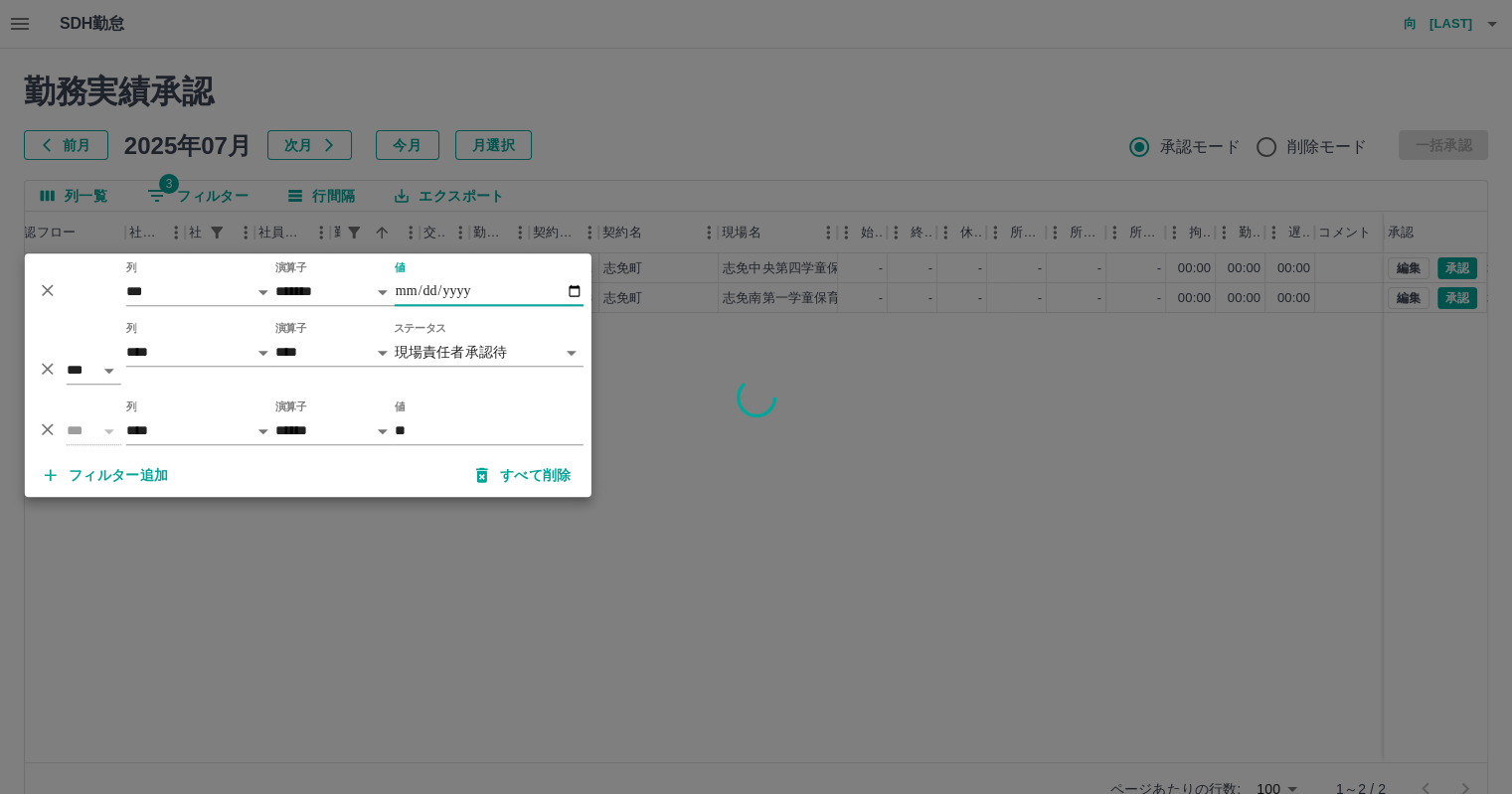 click at bounding box center (756, 397) 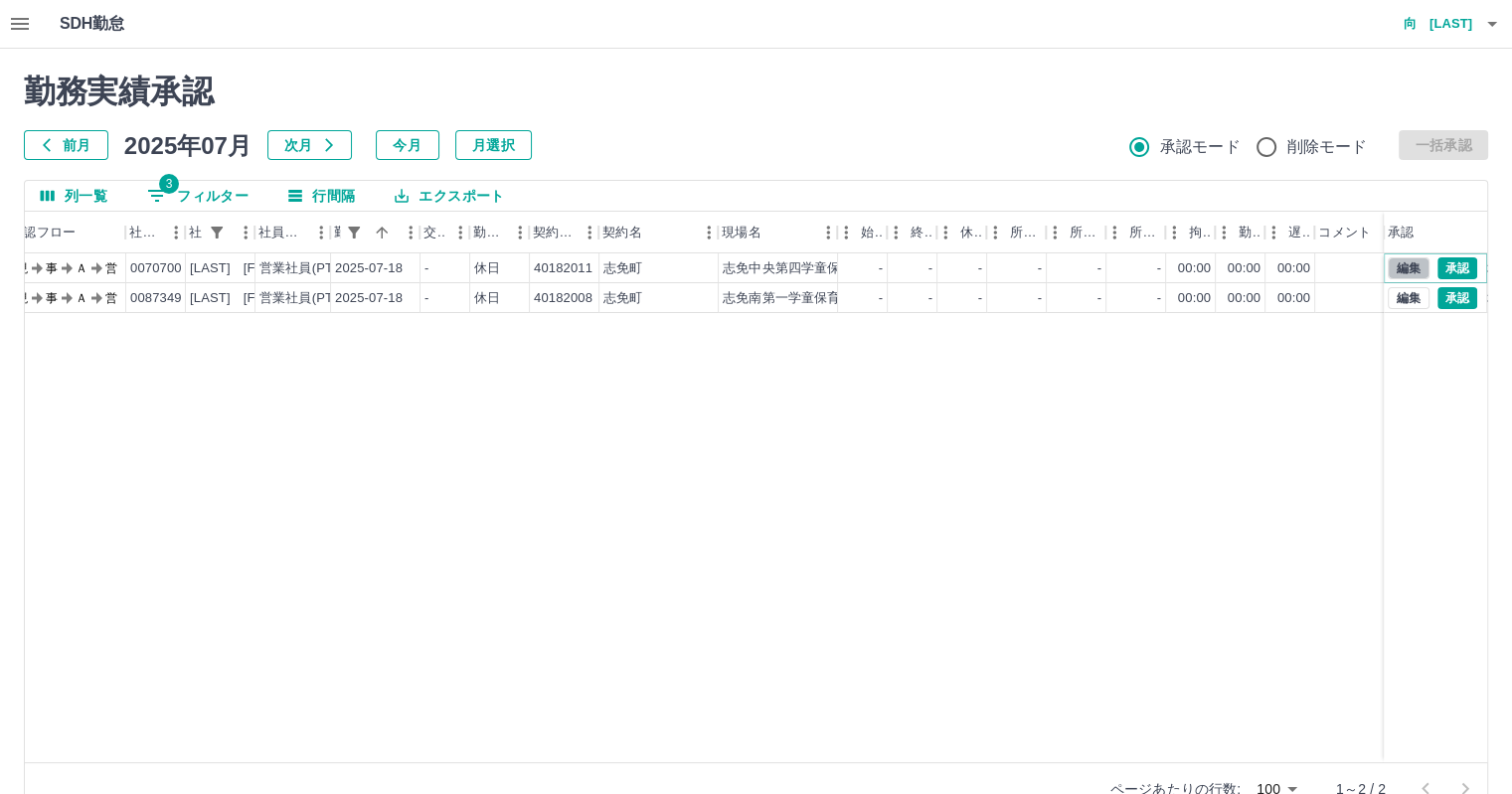 click on "編集" at bounding box center [1409, 268] 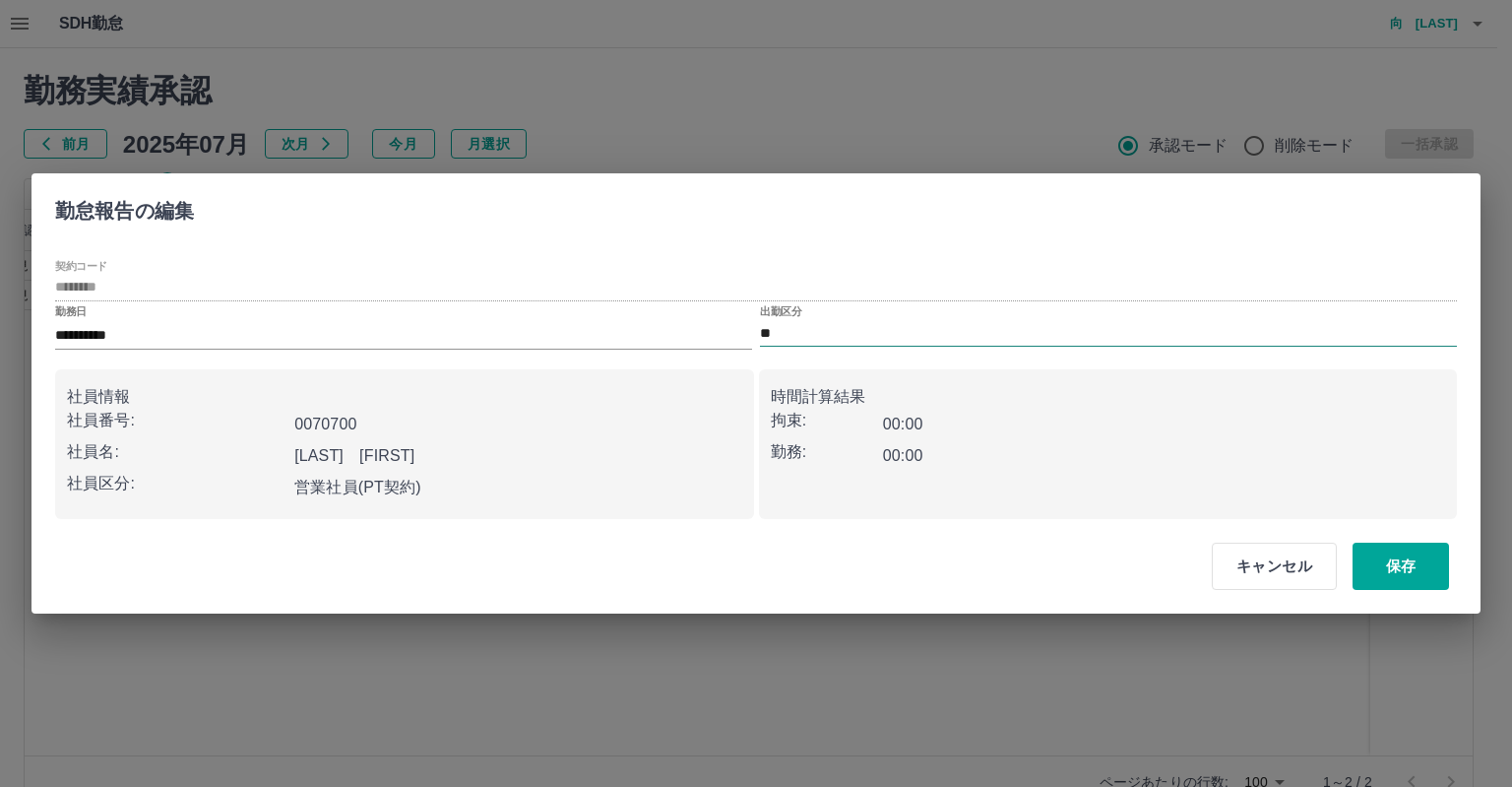 click on "**" at bounding box center (1108, 333) 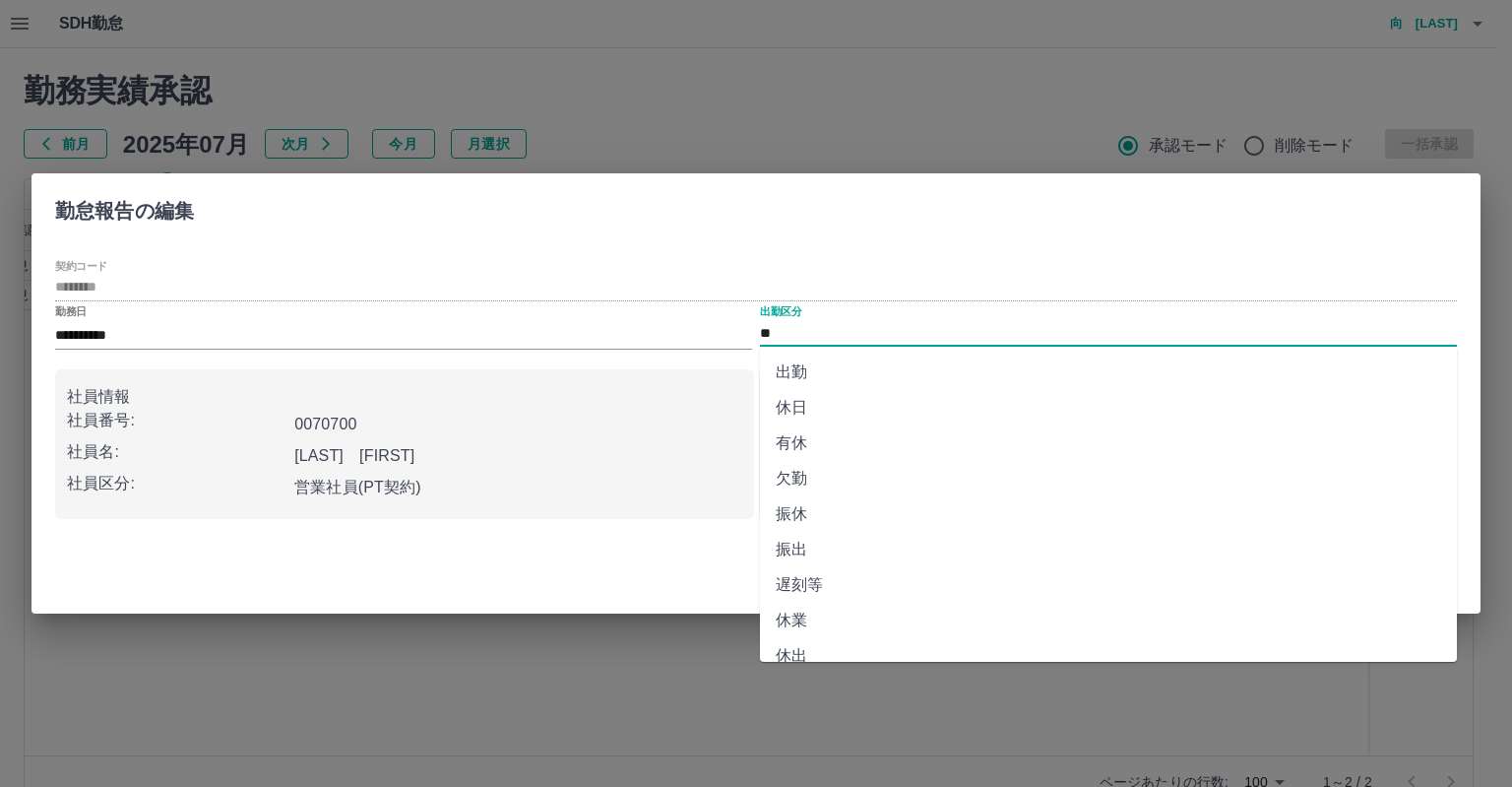 click on "出勤" at bounding box center [1108, 372] 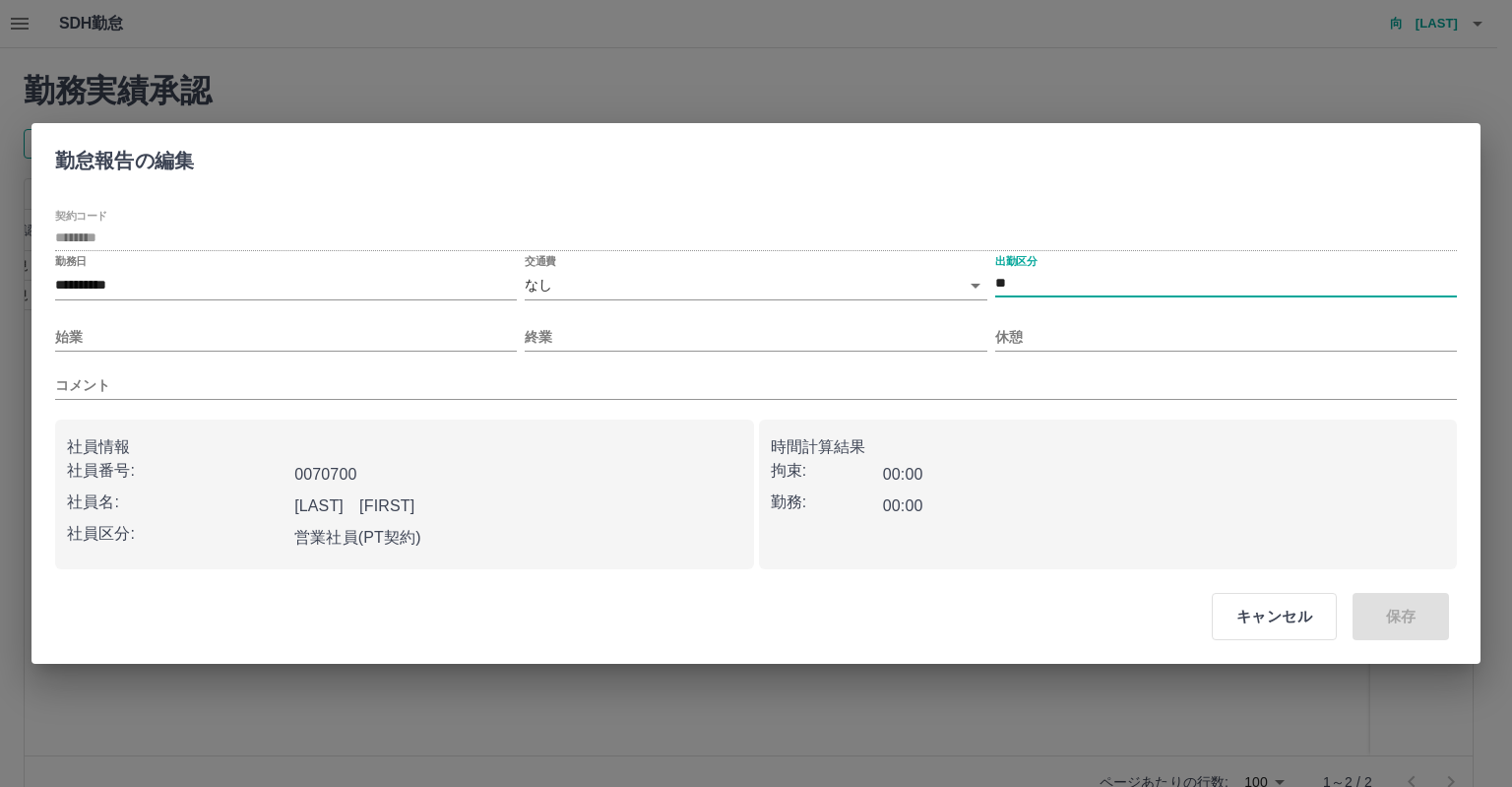 click on "交通費 なし ****" at bounding box center (755, 279) 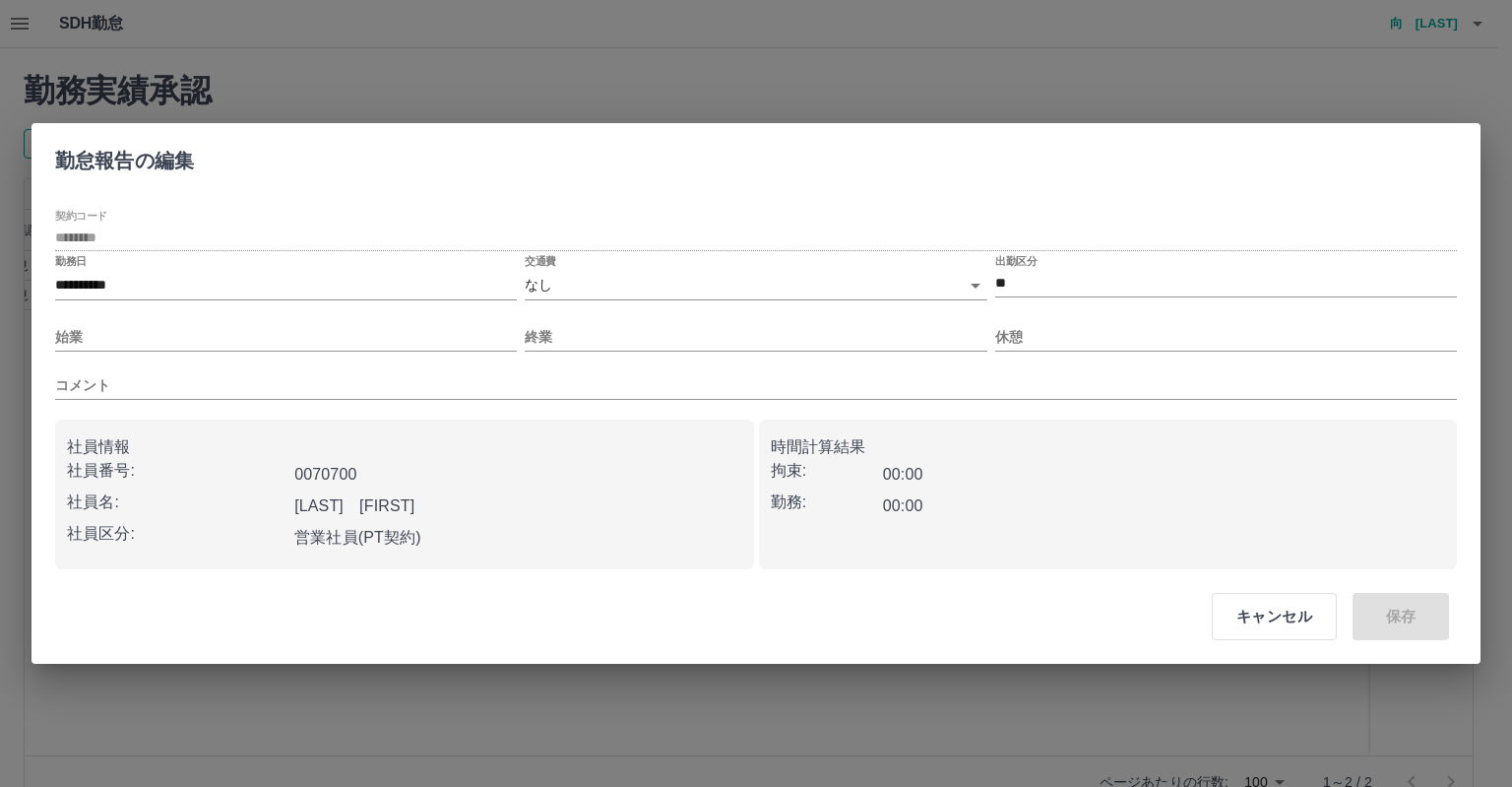 click on "**********" at bounding box center [756, 416] 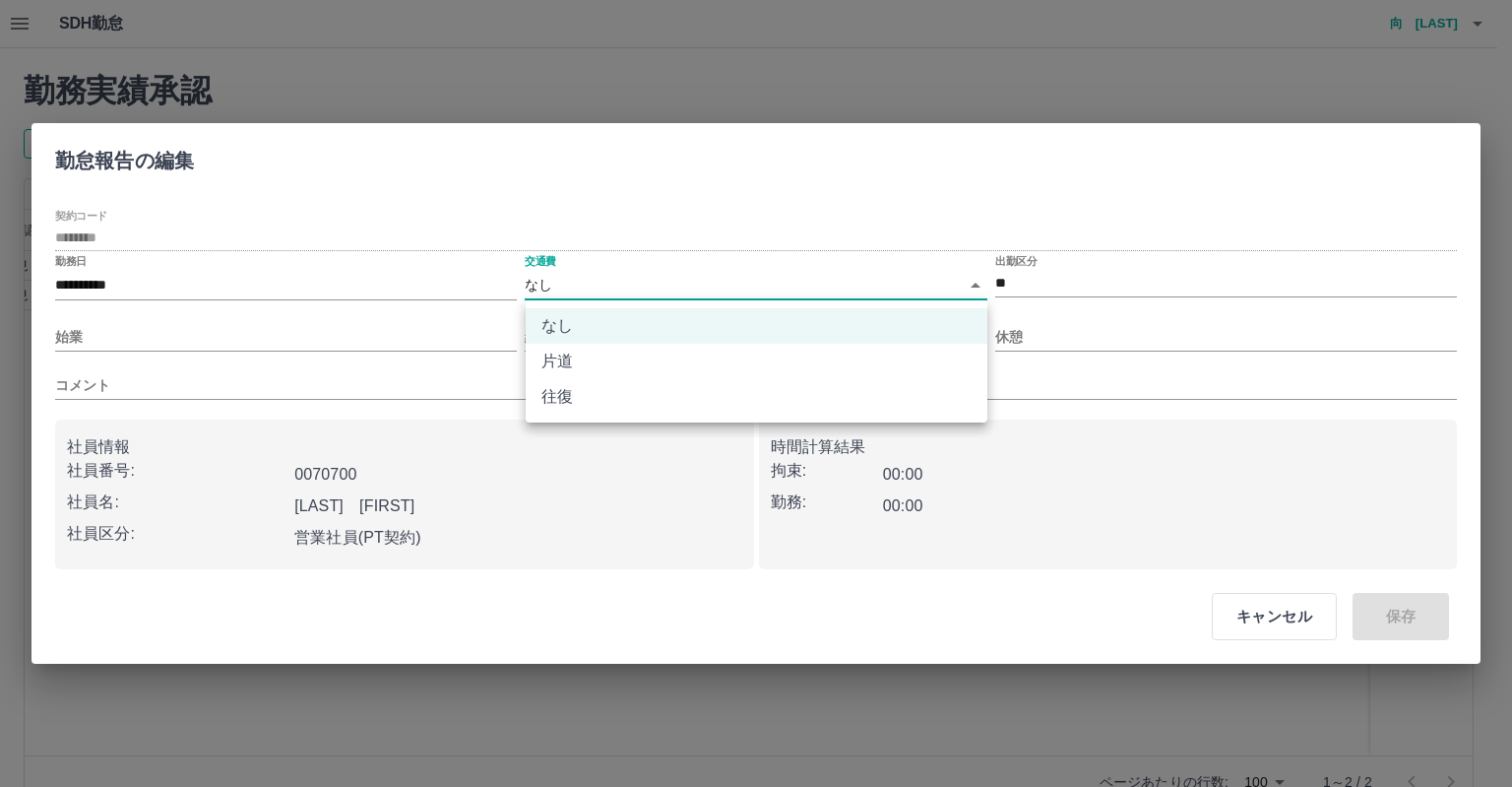 click on "往復" at bounding box center (756, 397) 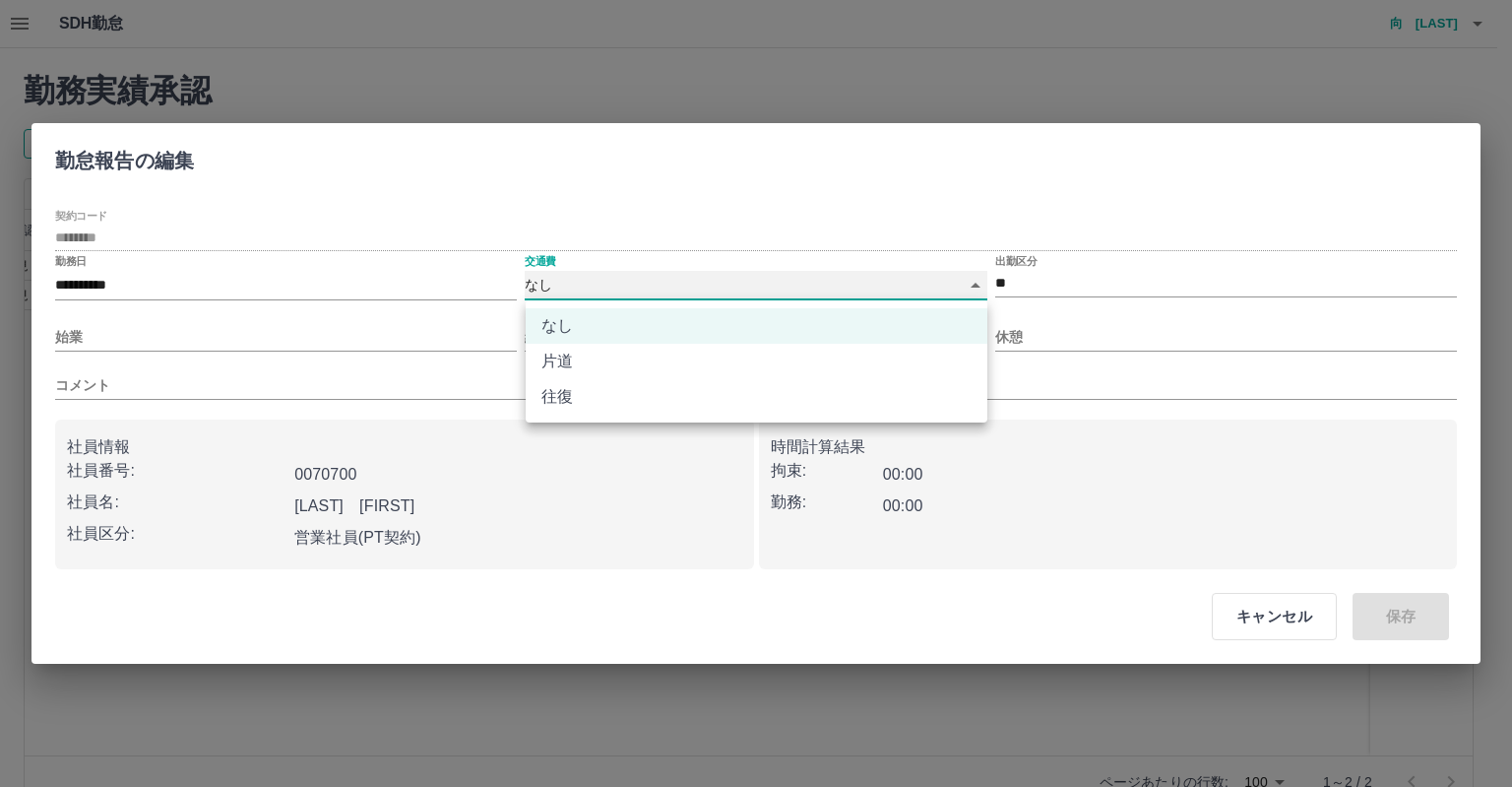 type on "******" 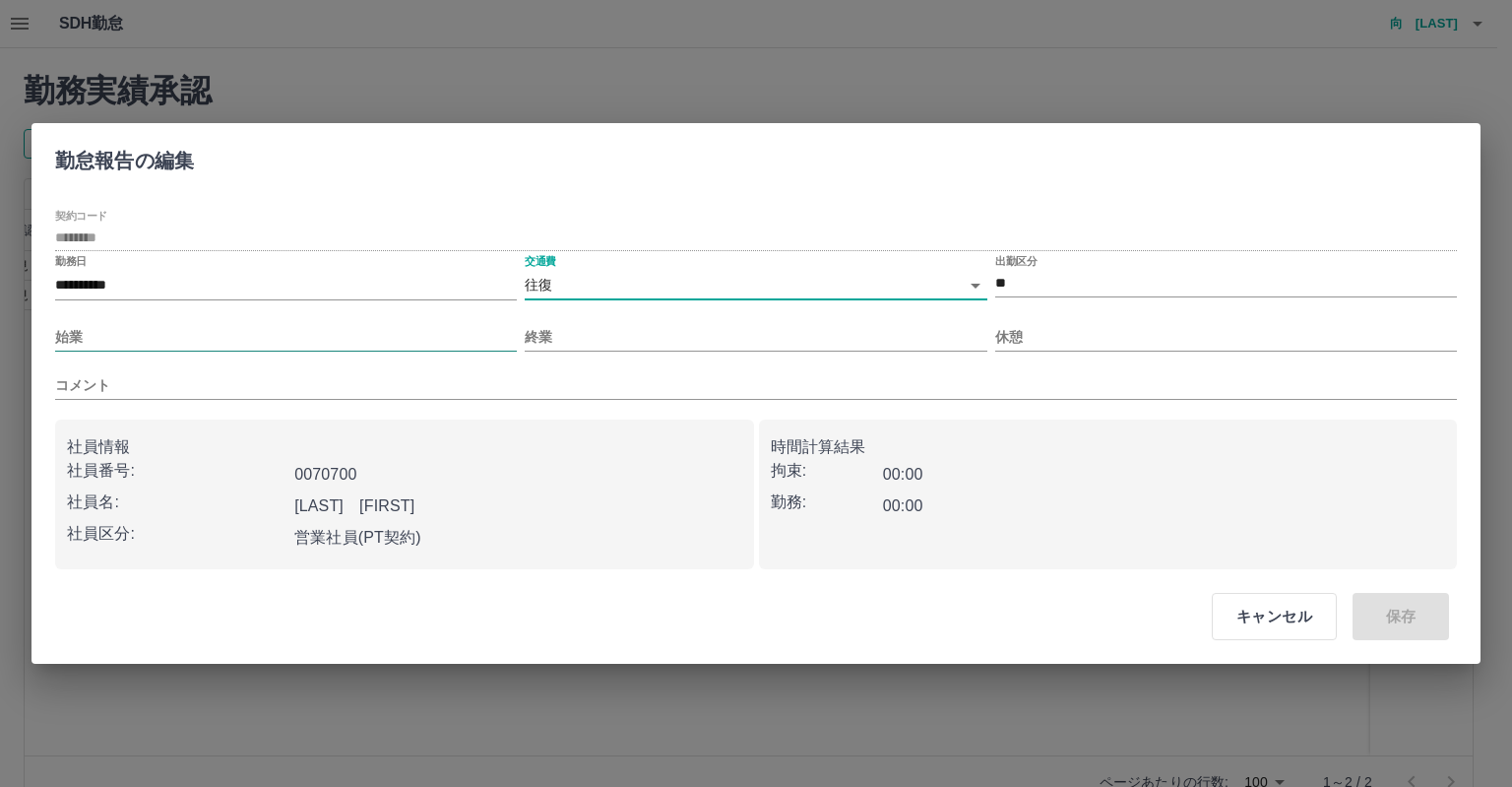 click on "始業" at bounding box center (285, 337) 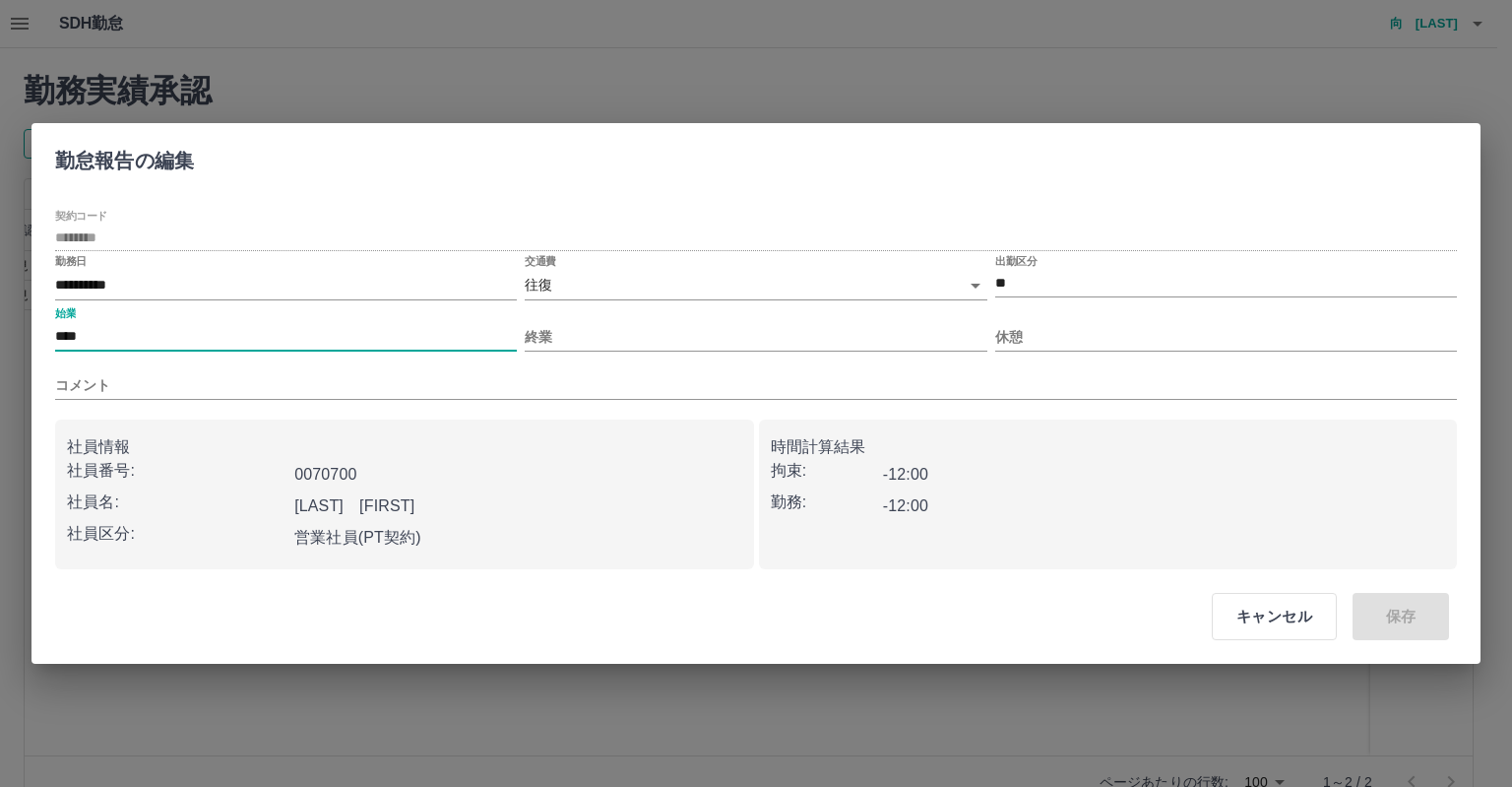 type on "****" 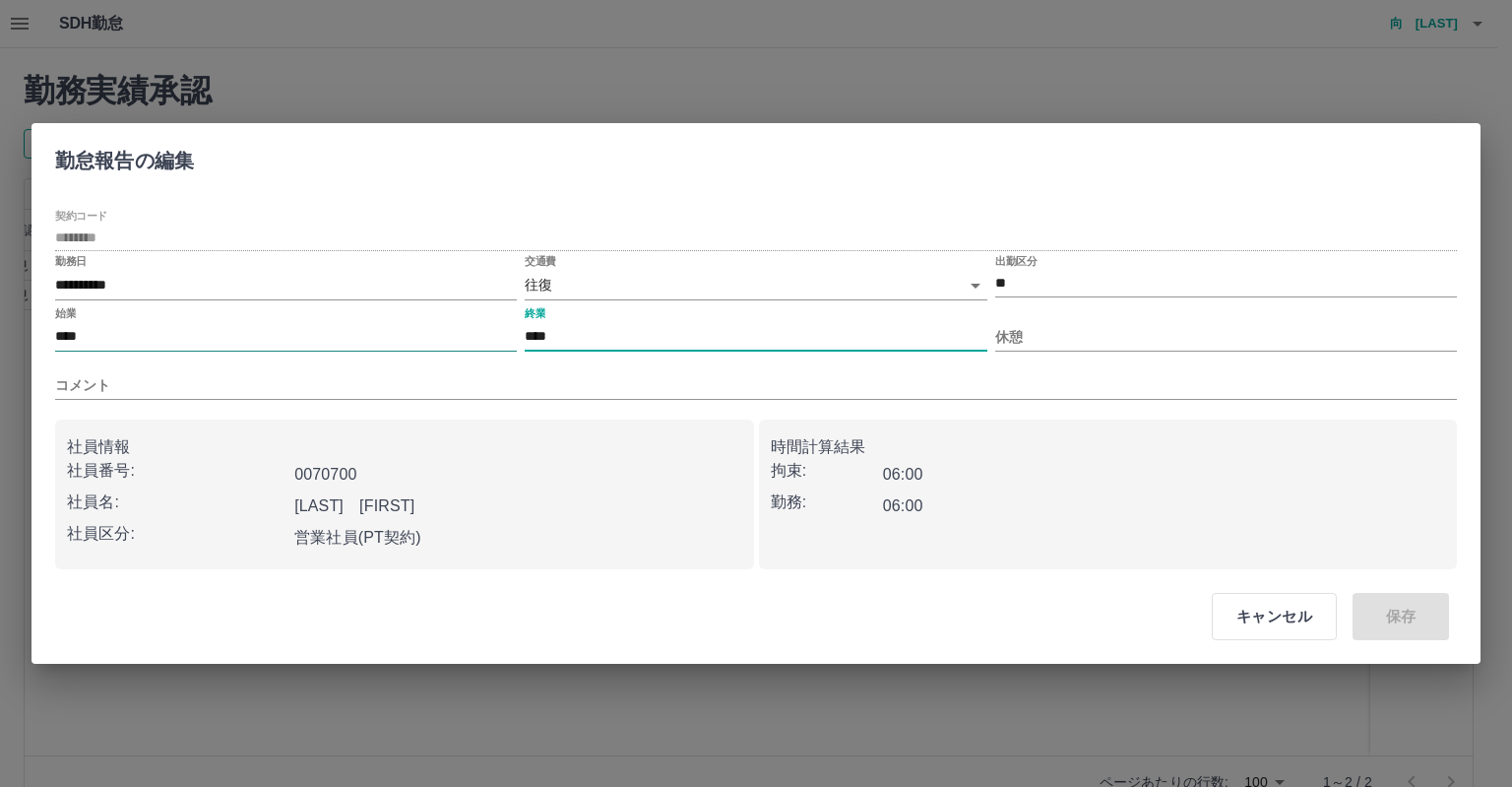 type on "****" 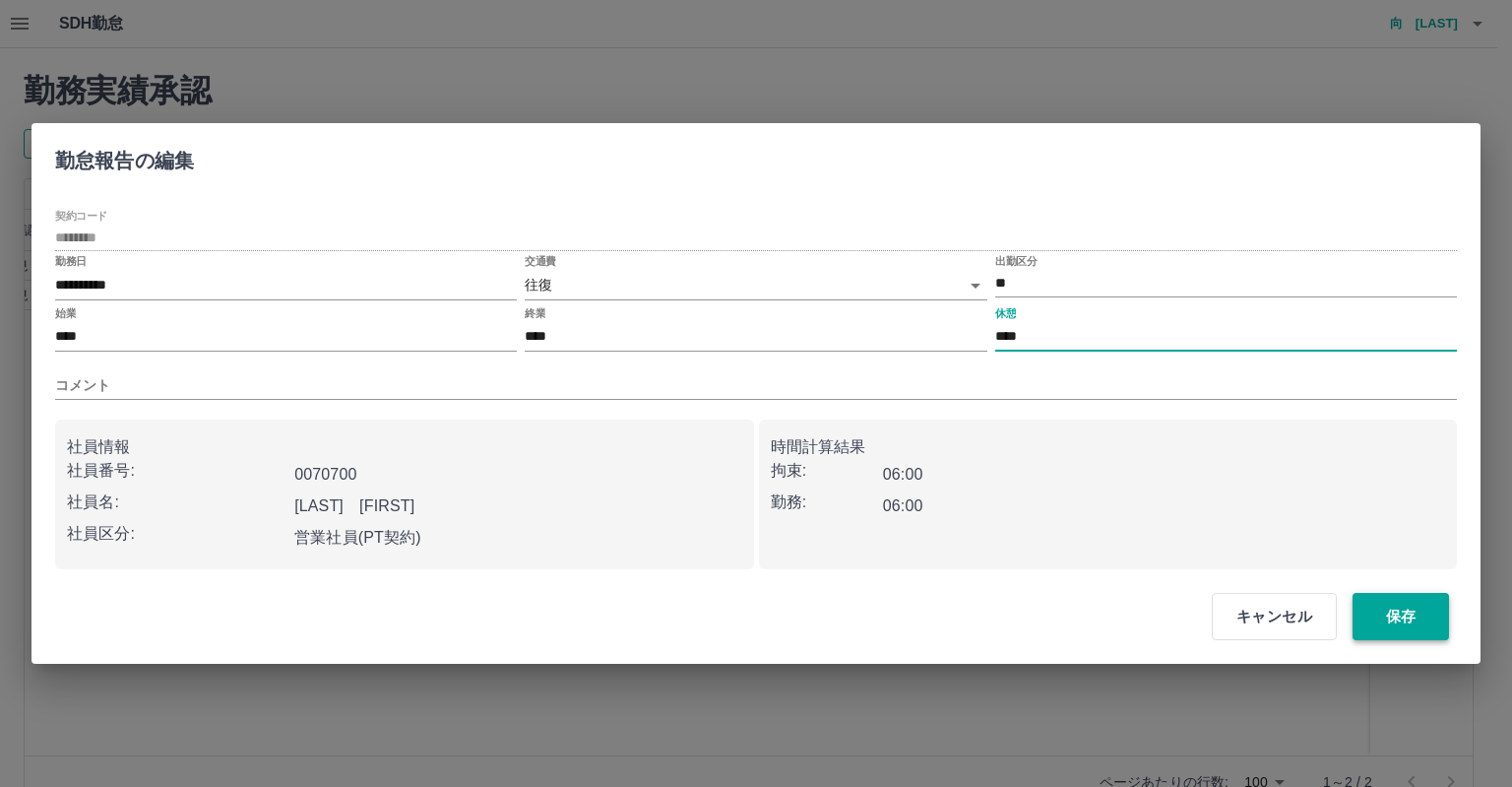 type on "****" 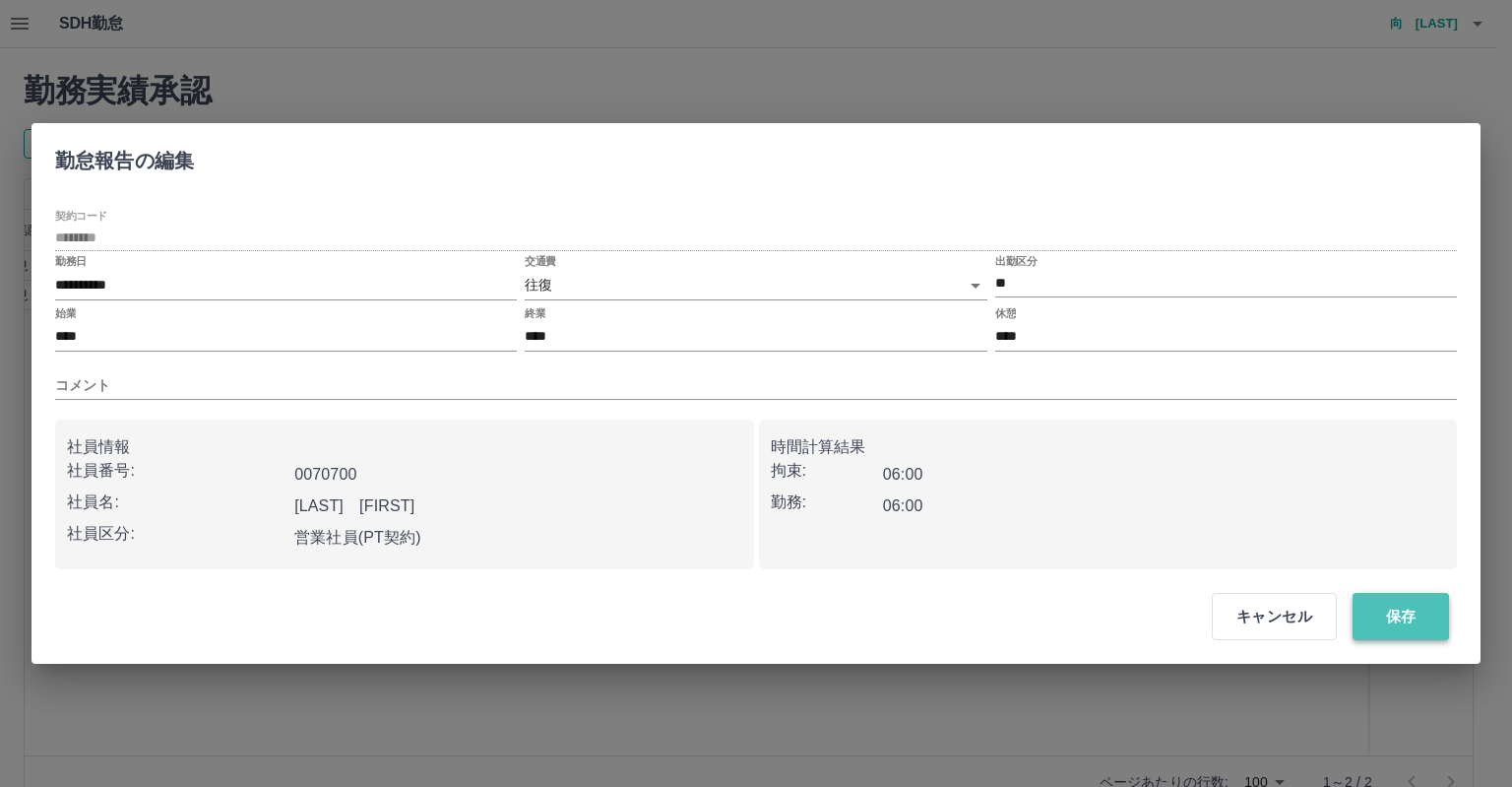 click on "保存" at bounding box center [1401, 617] 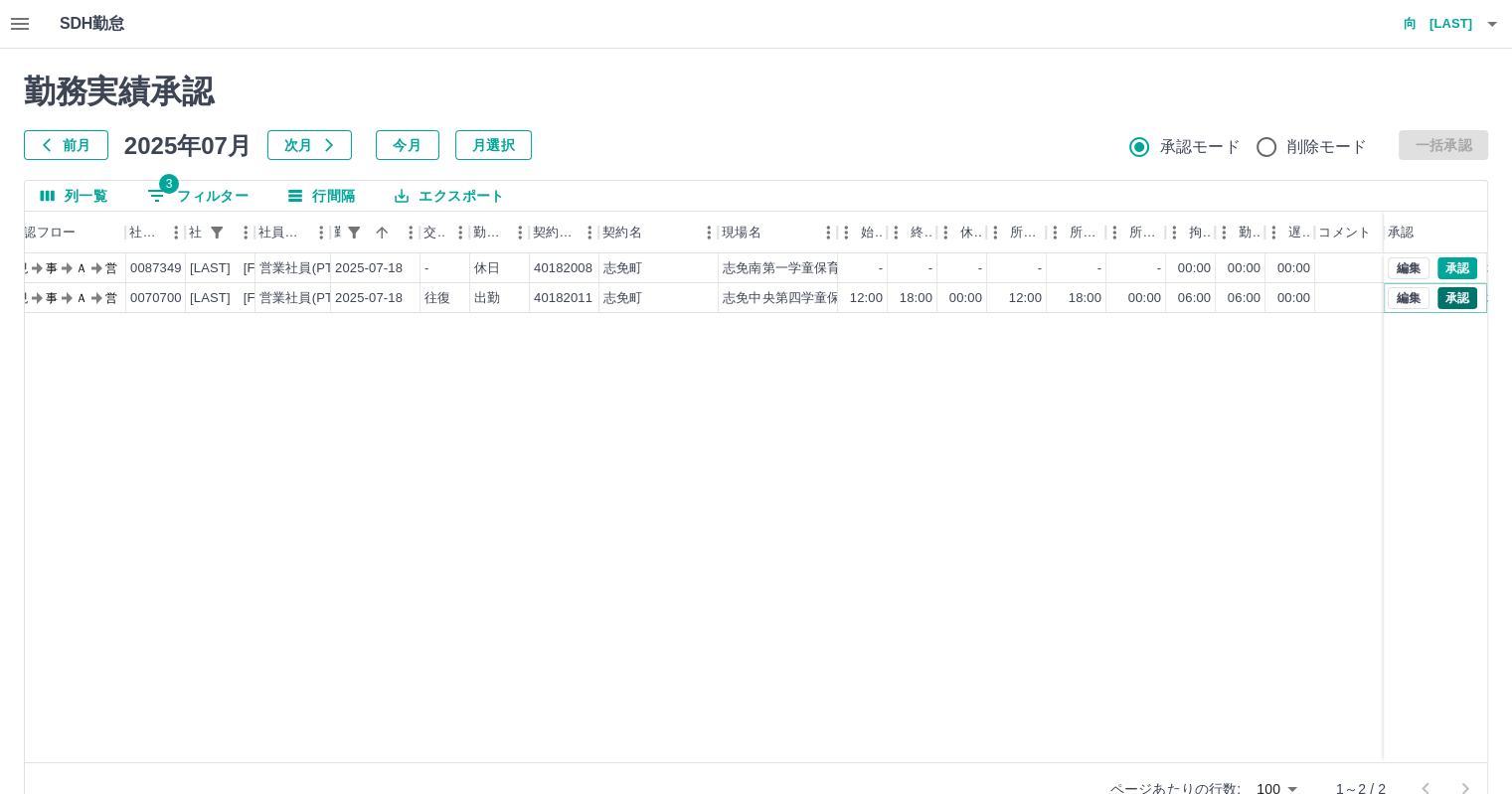 click on "承認" at bounding box center [1457, 298] 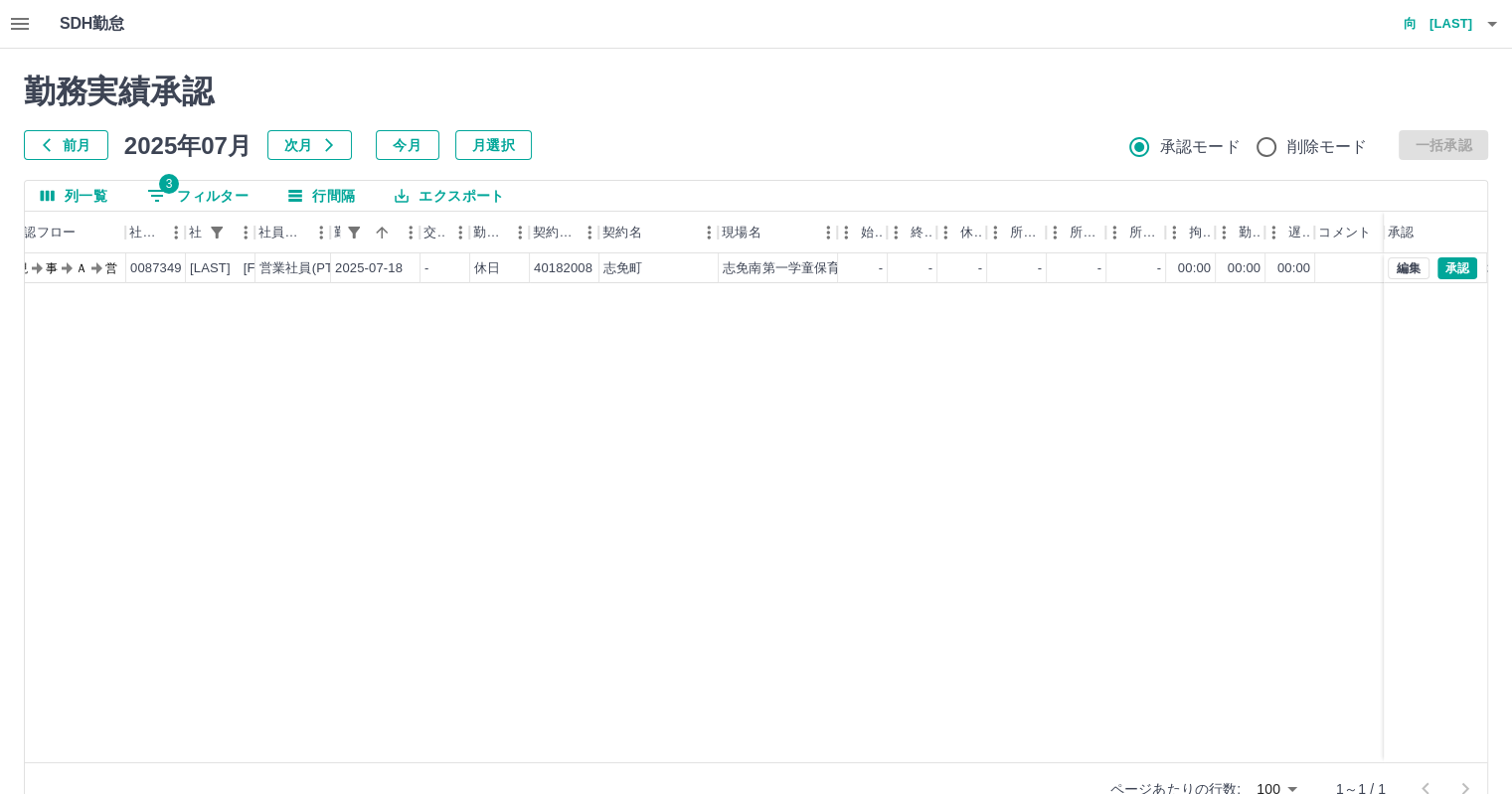 click on "3" at bounding box center (169, 184) 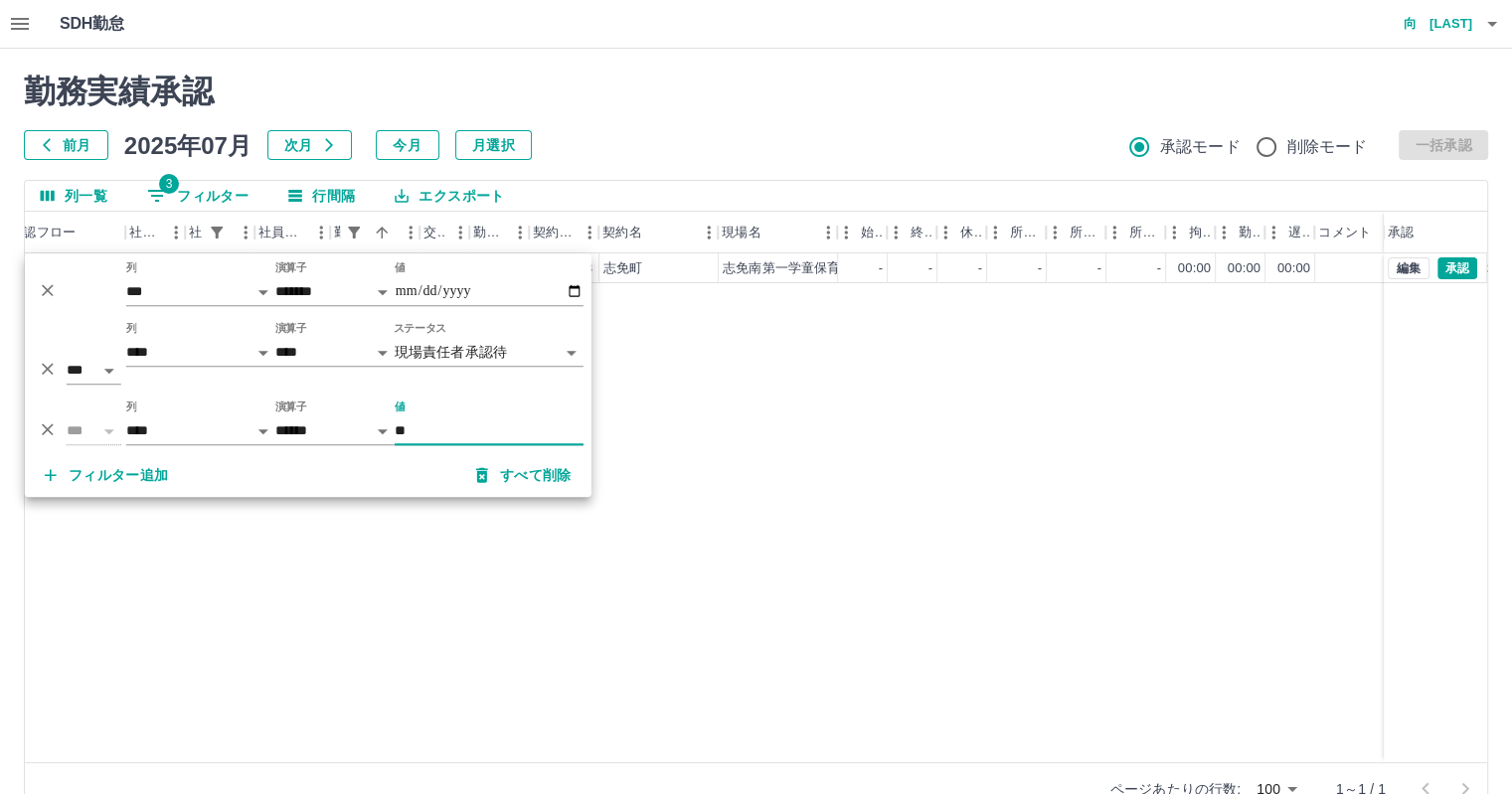 type on "*" 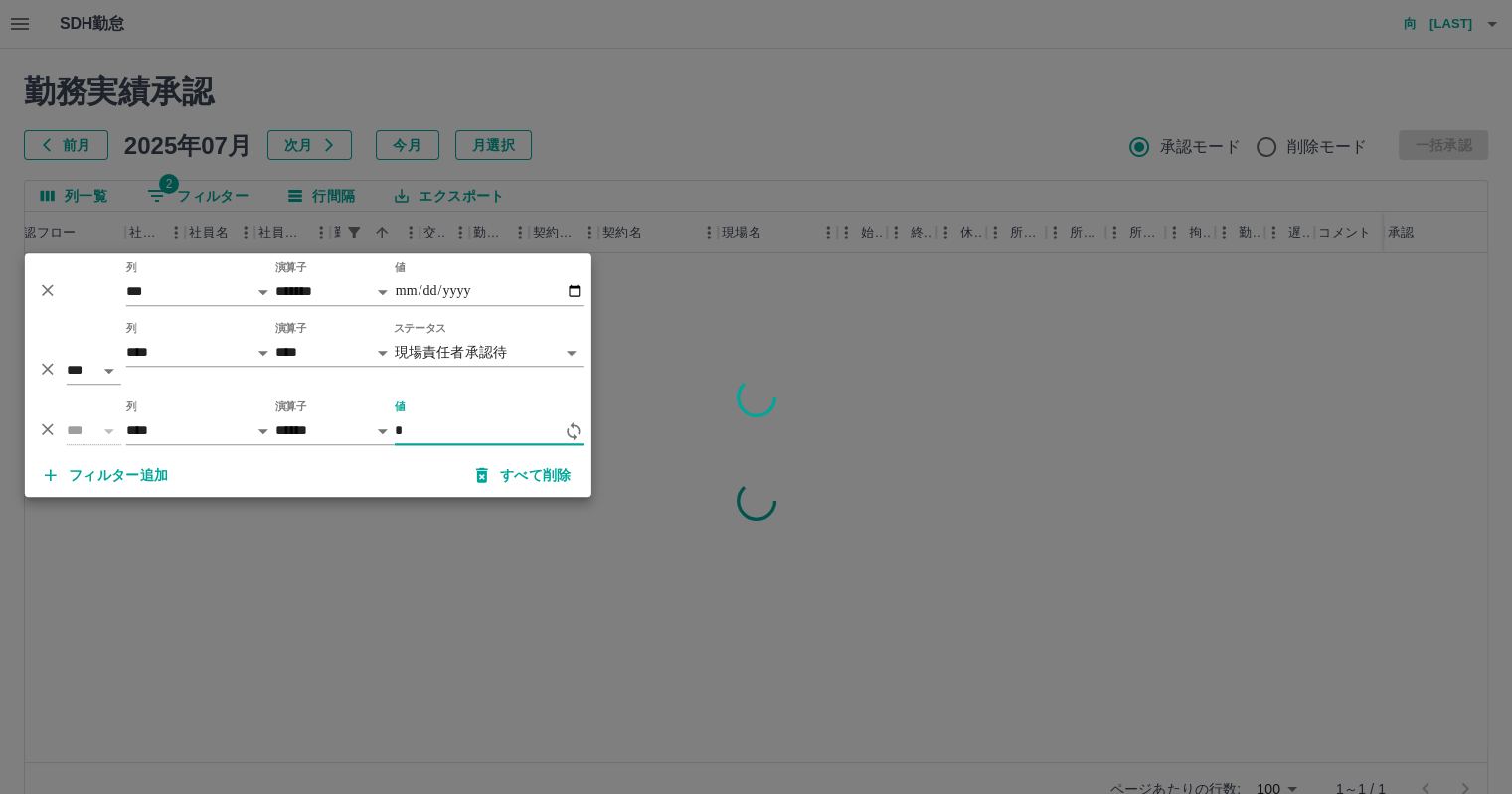 type on "*" 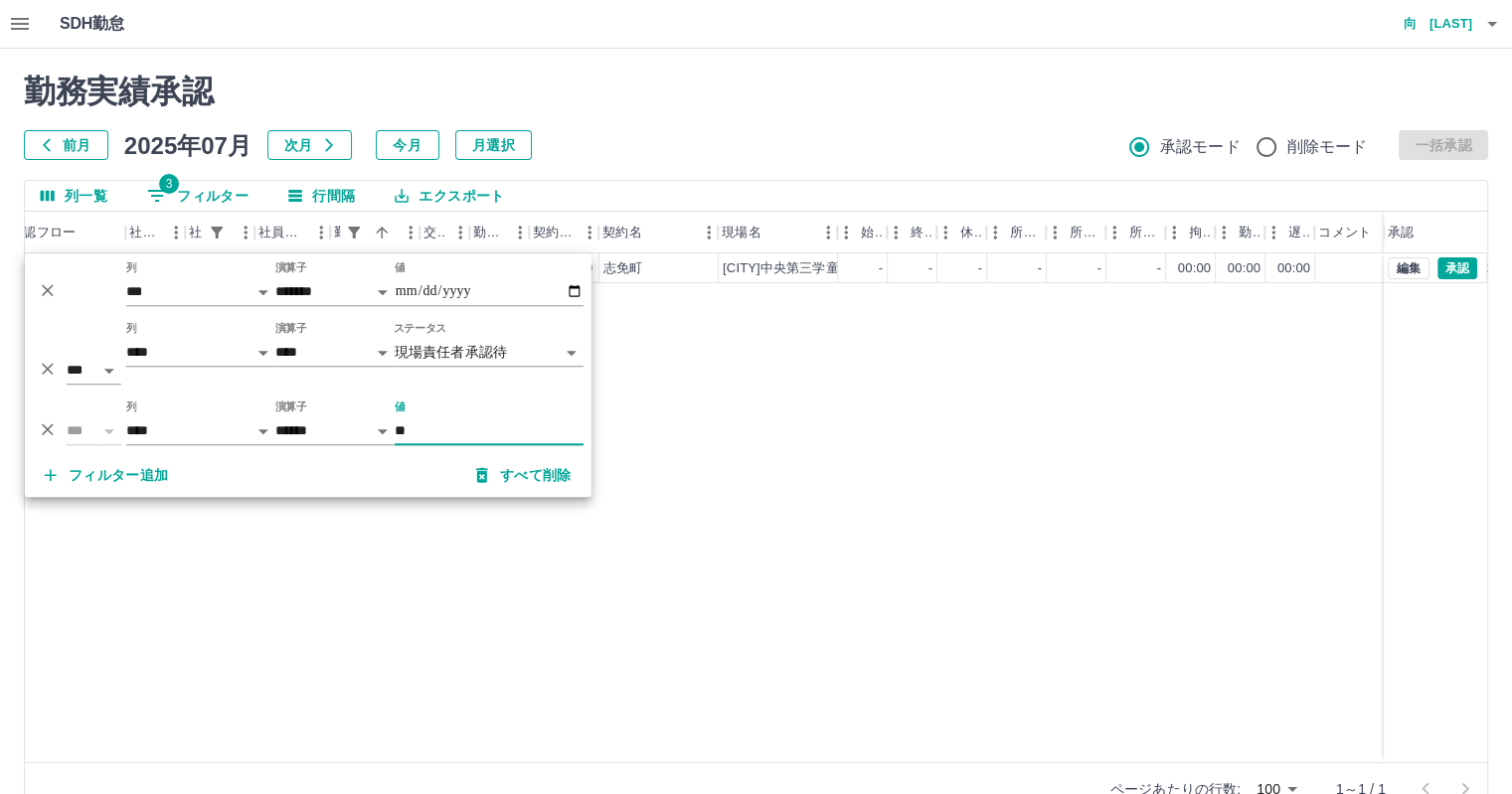 type on "**" 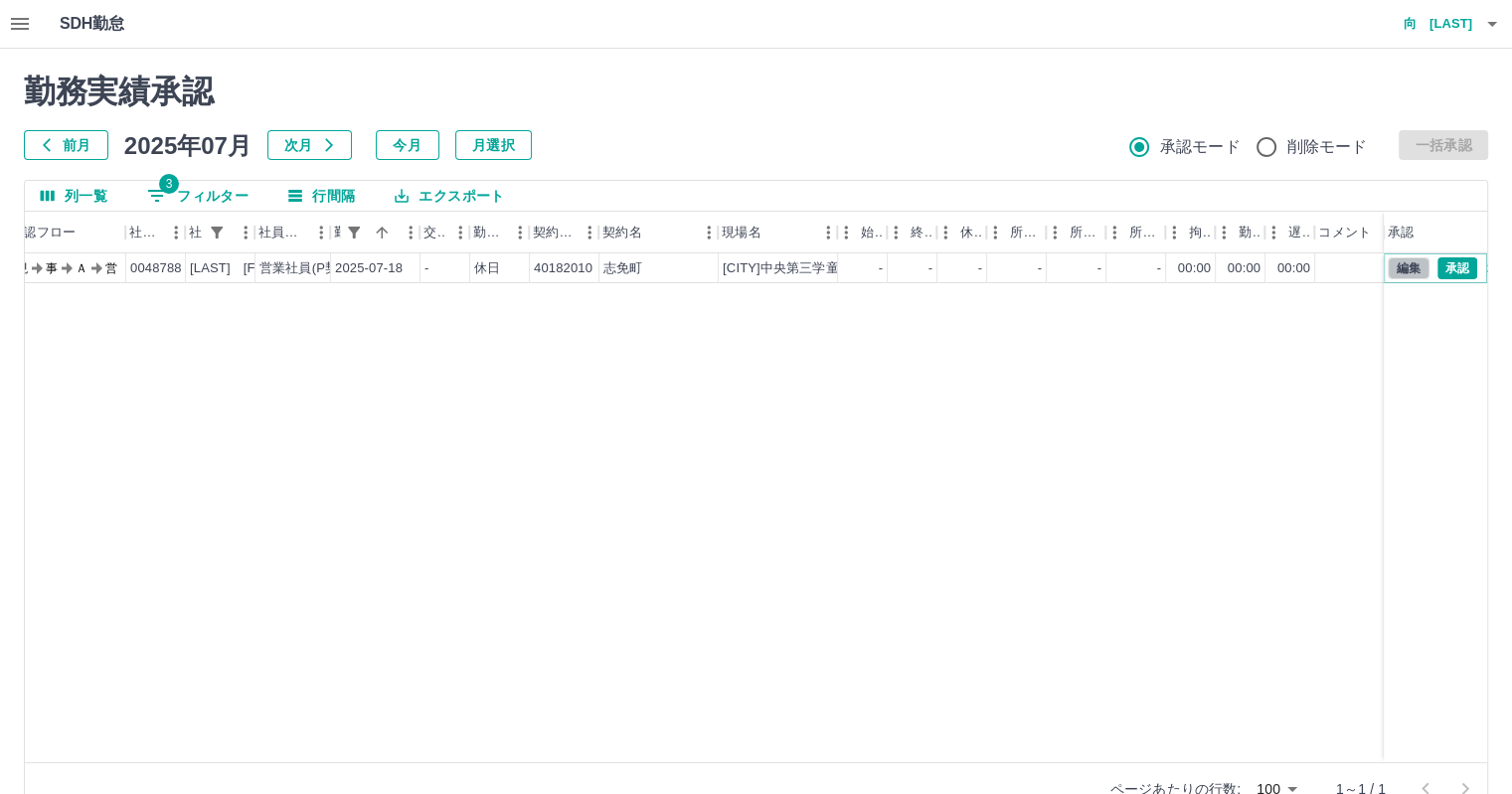 click on "編集" at bounding box center [1409, 268] 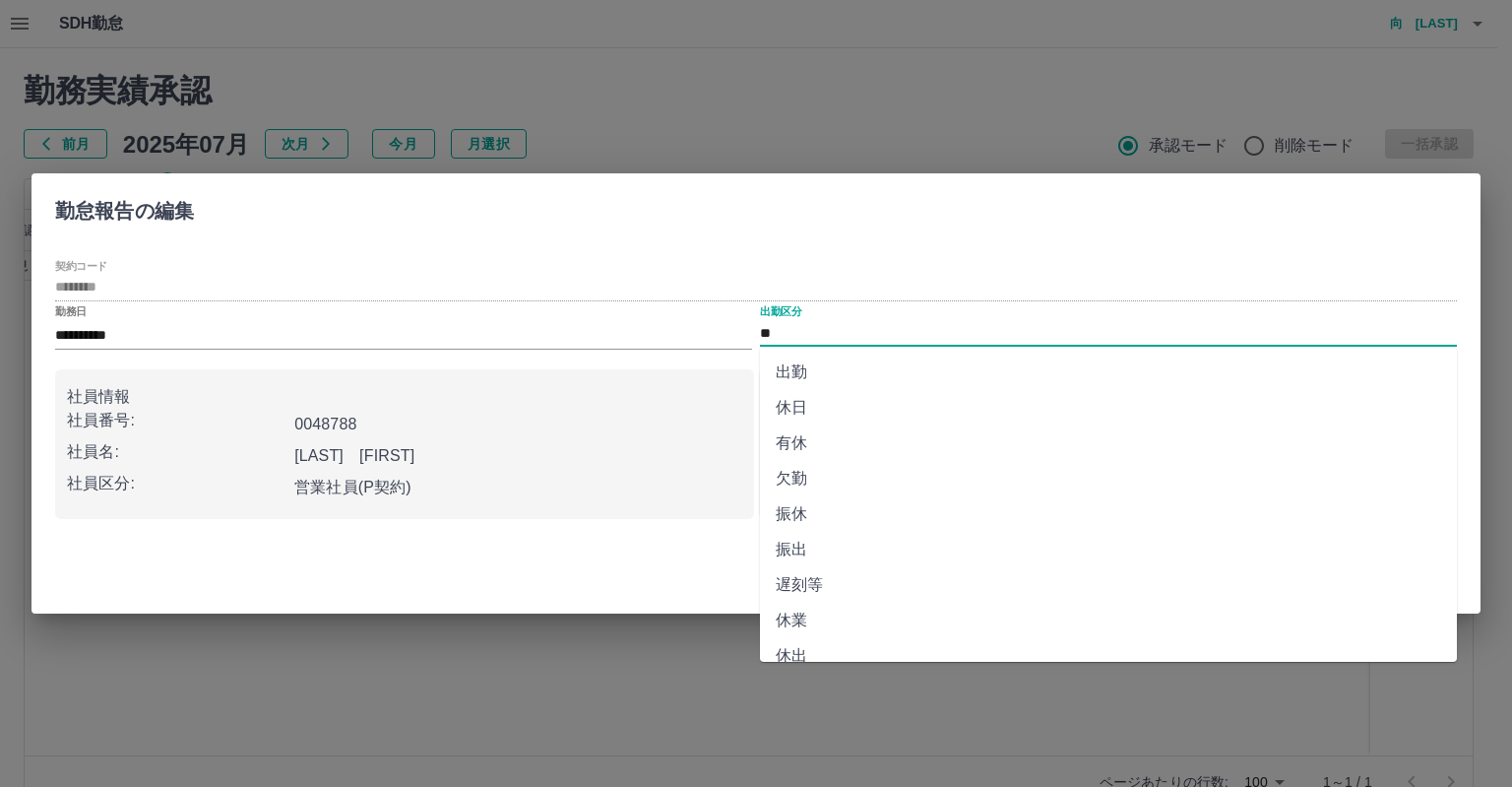 click on "**" at bounding box center (1108, 333) 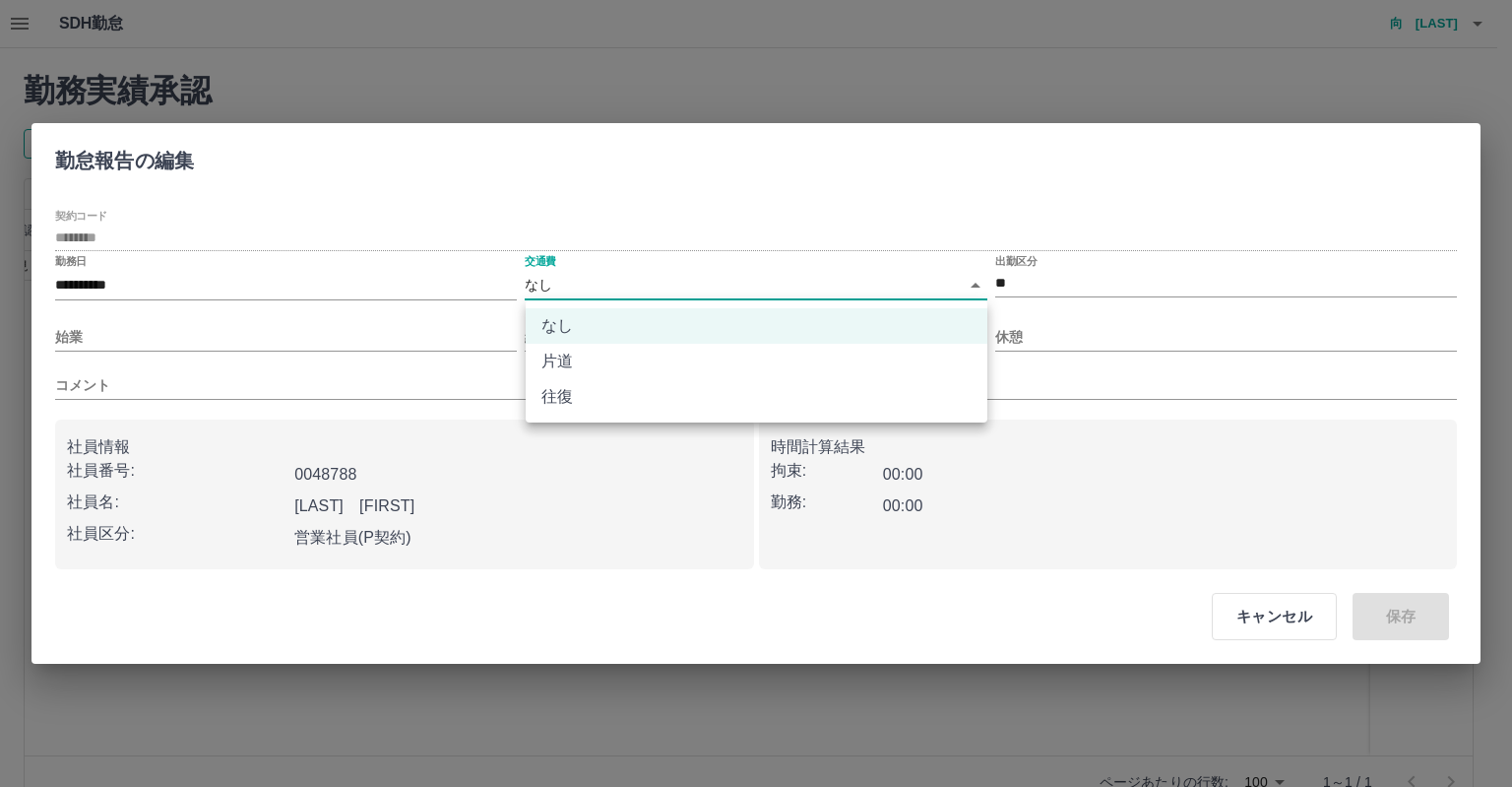 click on "**********" at bounding box center (756, 416) 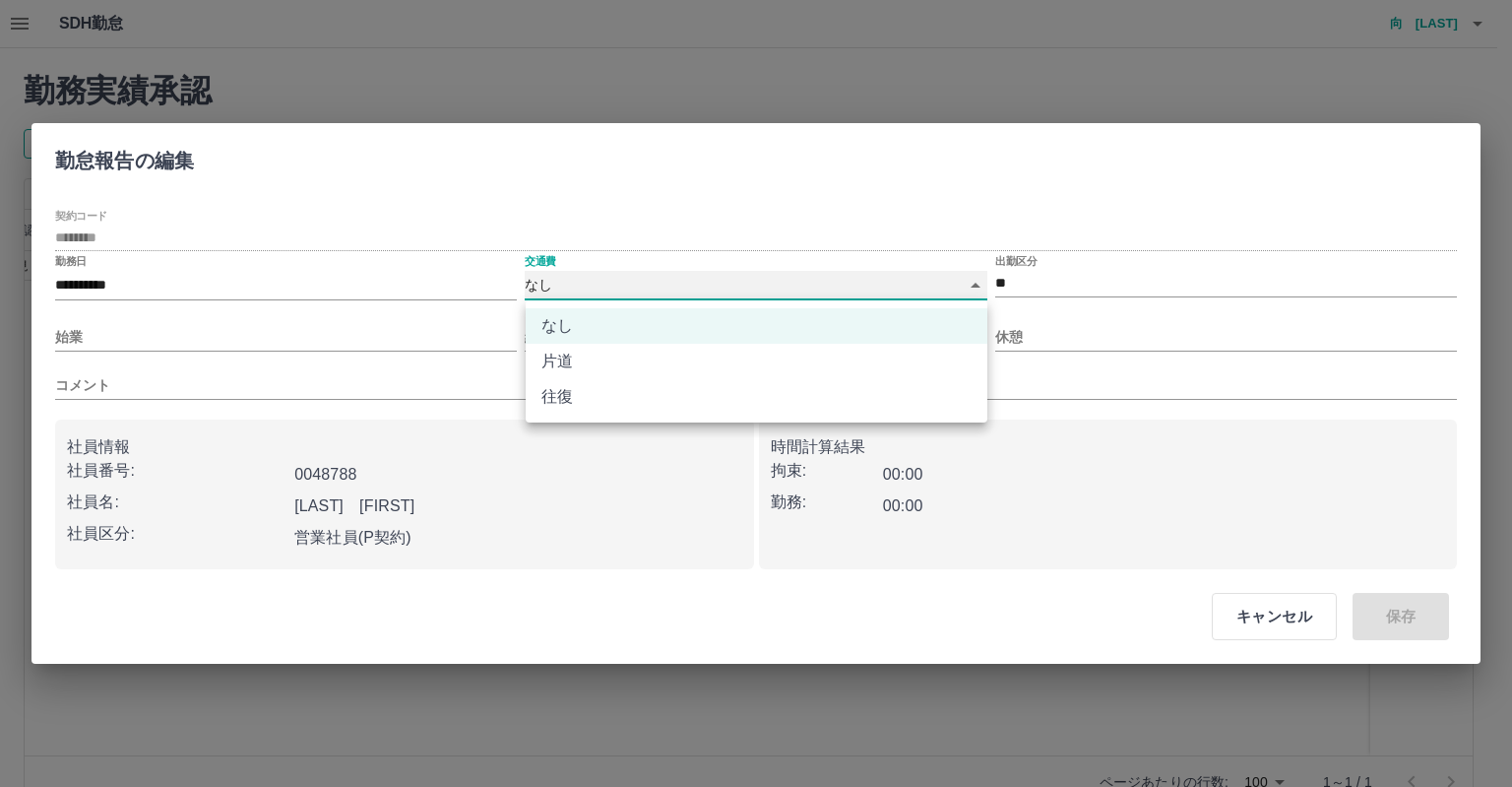 type on "******" 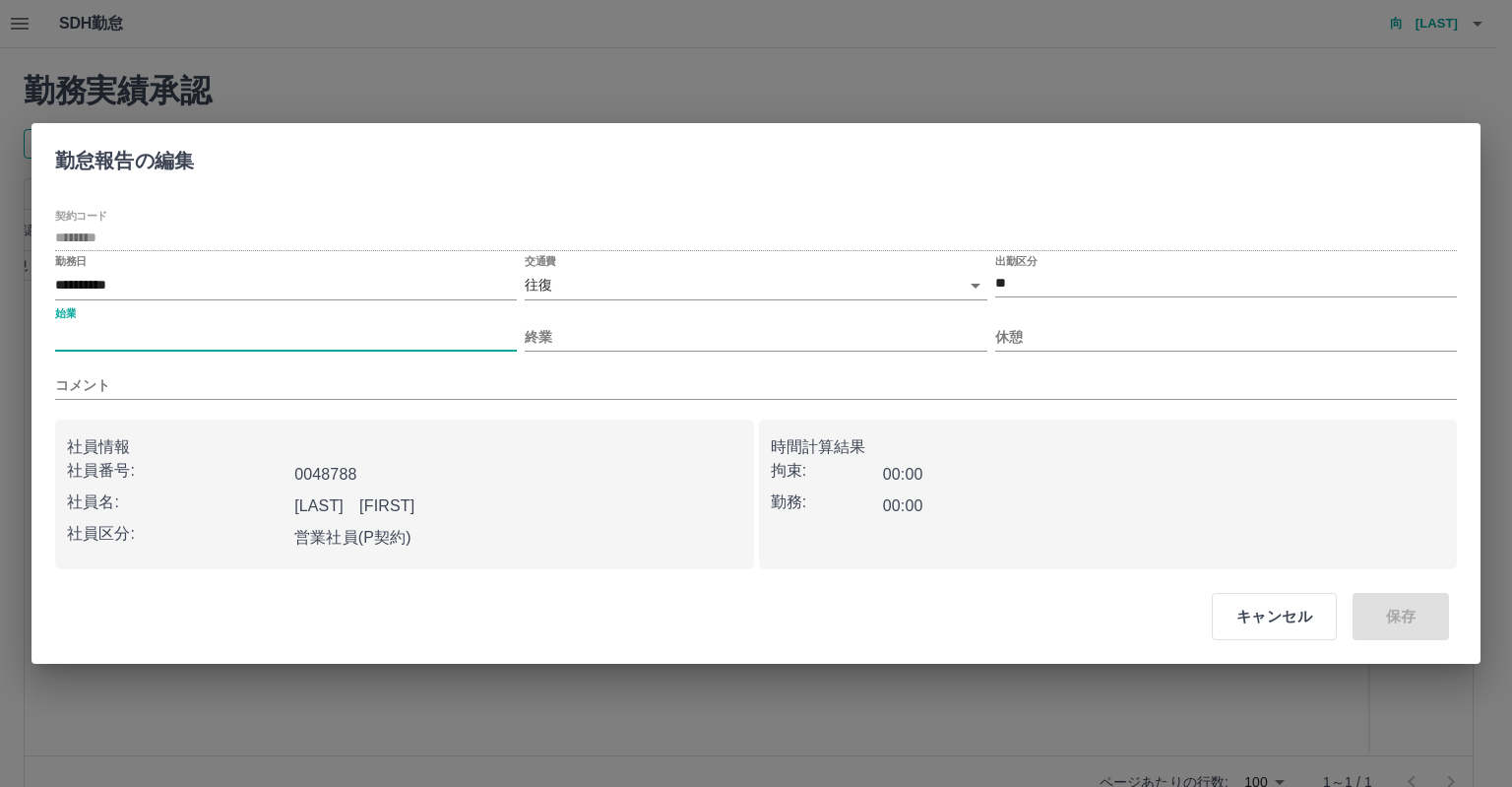 click on "始業" at bounding box center (285, 337) 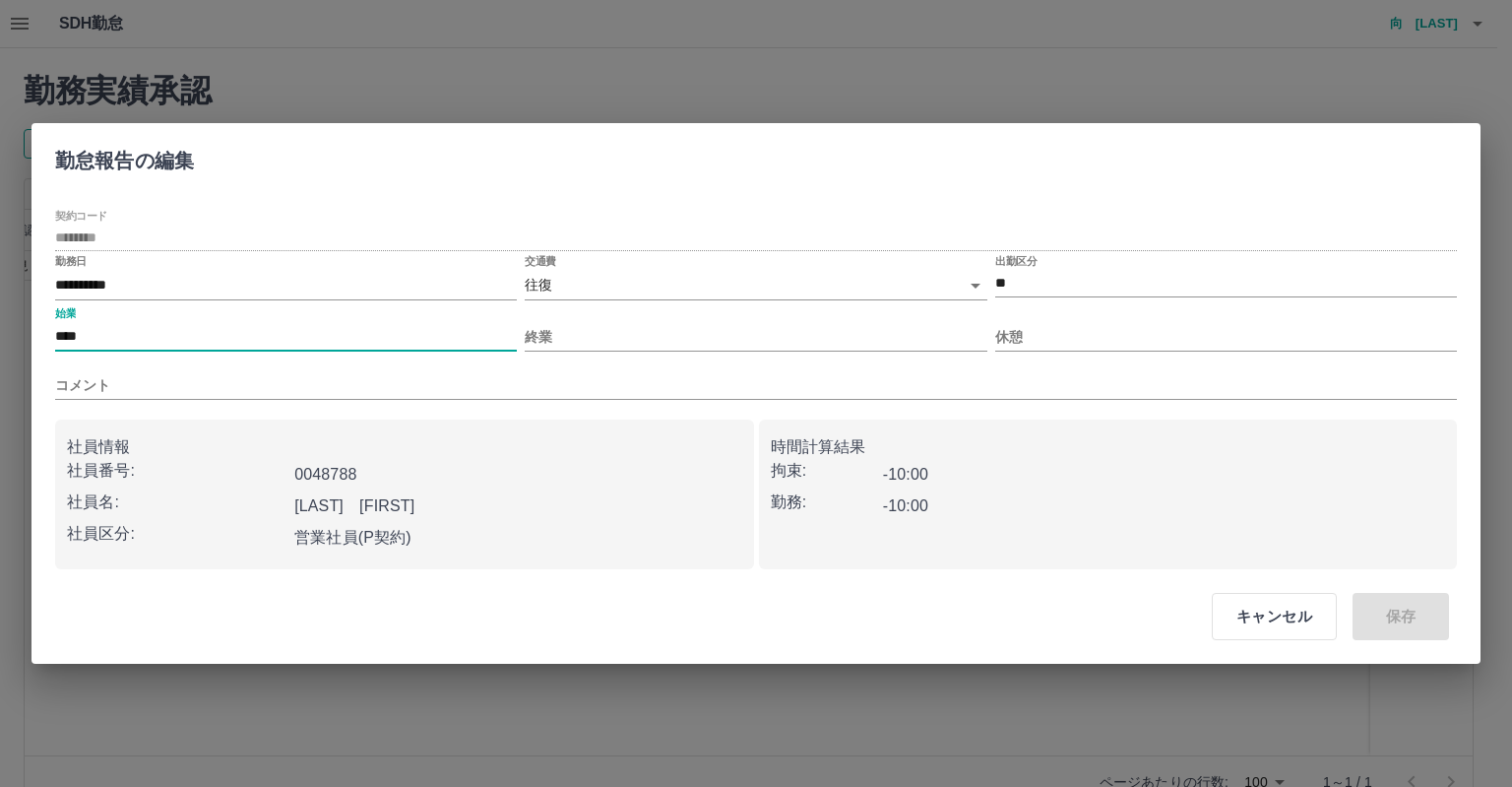 type on "****" 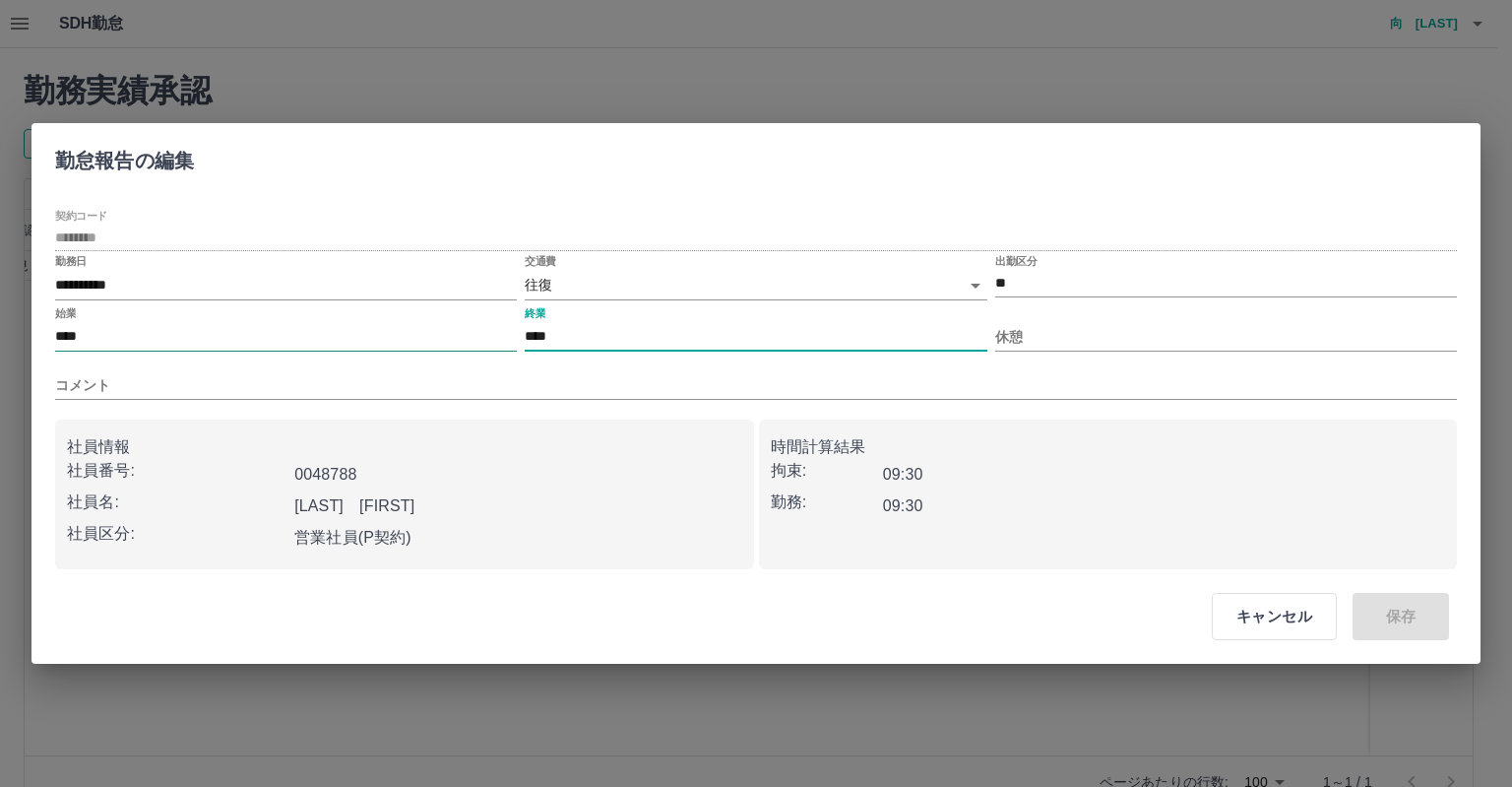 type on "****" 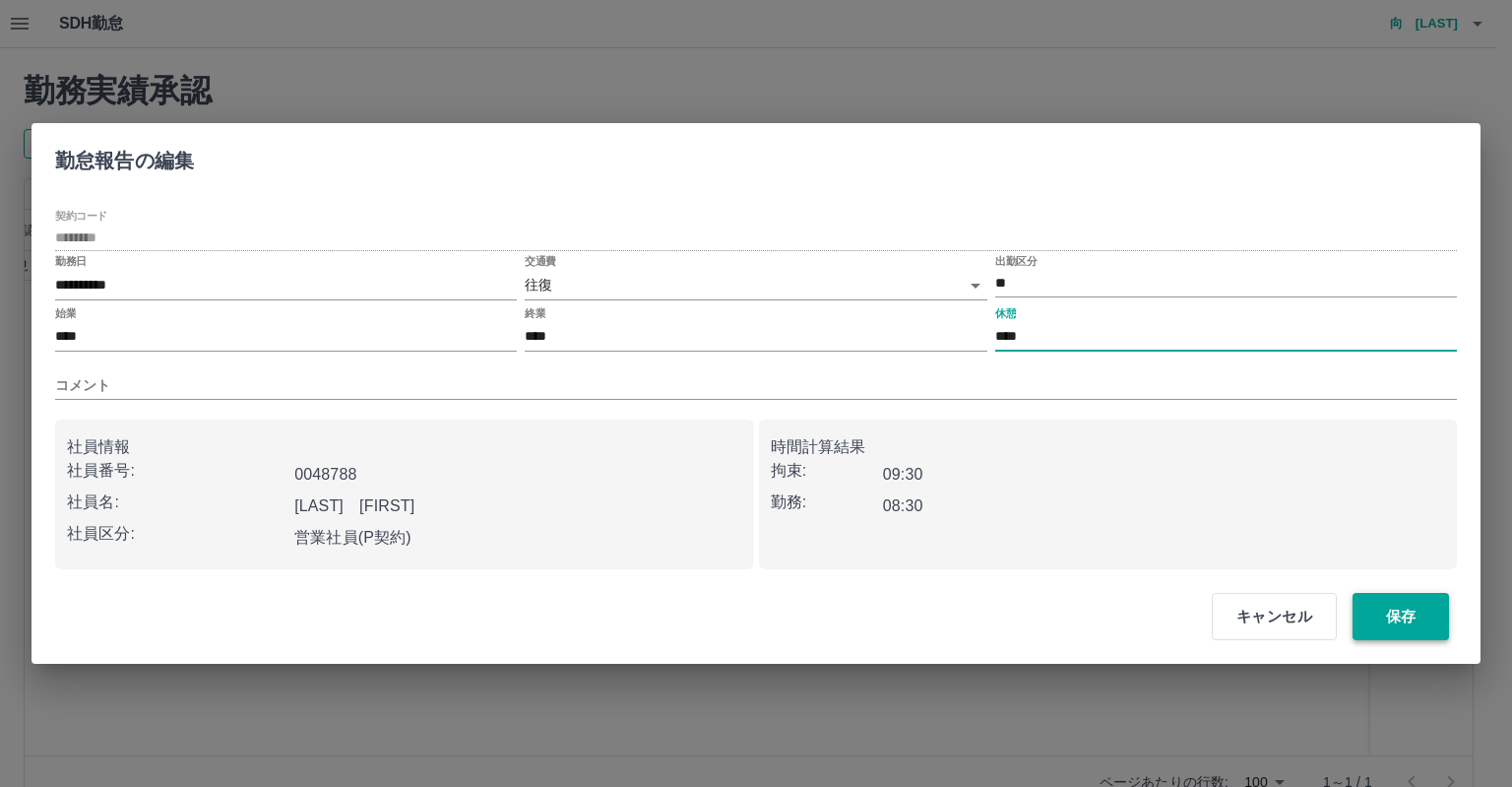 type on "****" 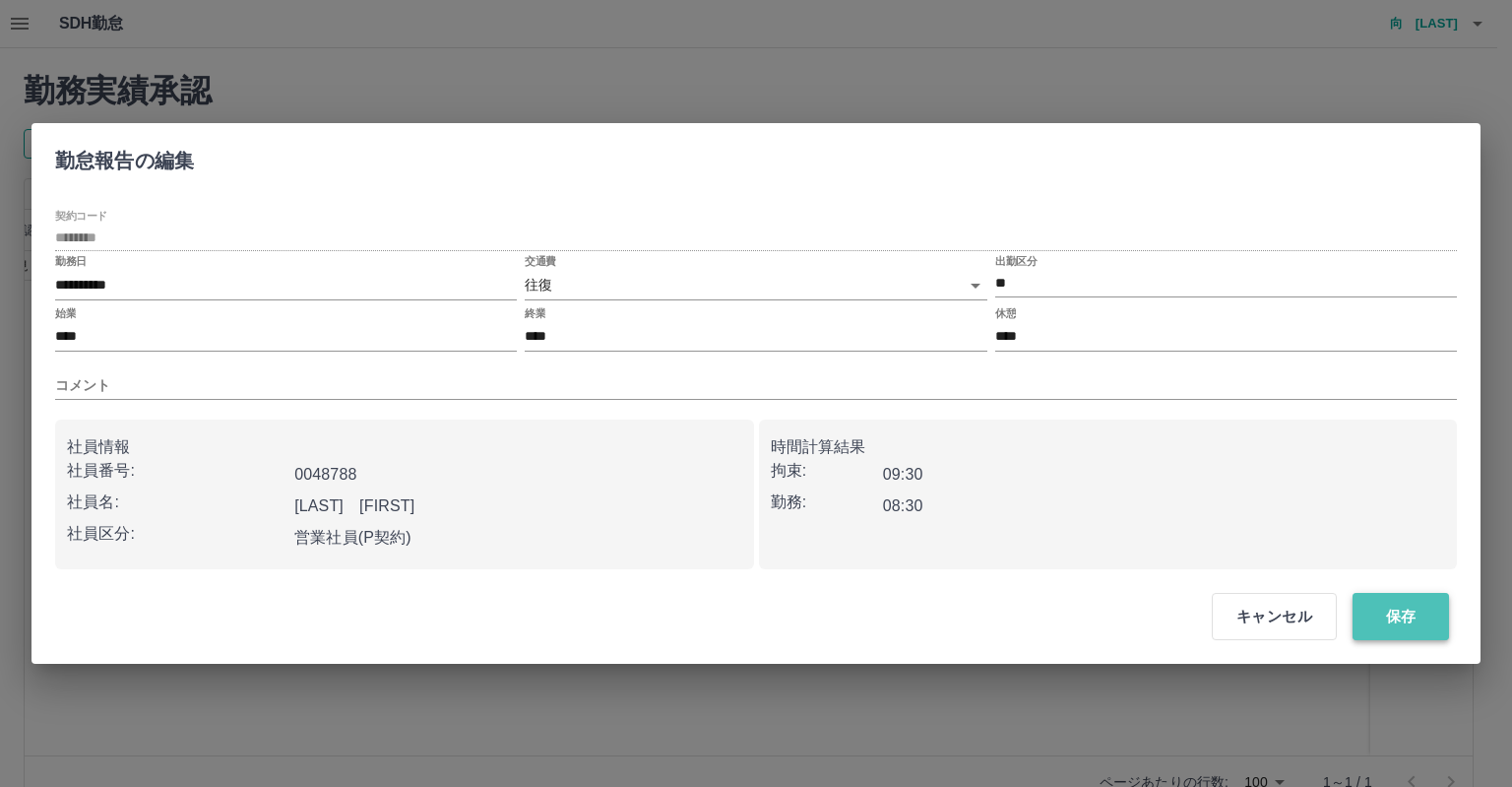 click on "保存" at bounding box center [1401, 617] 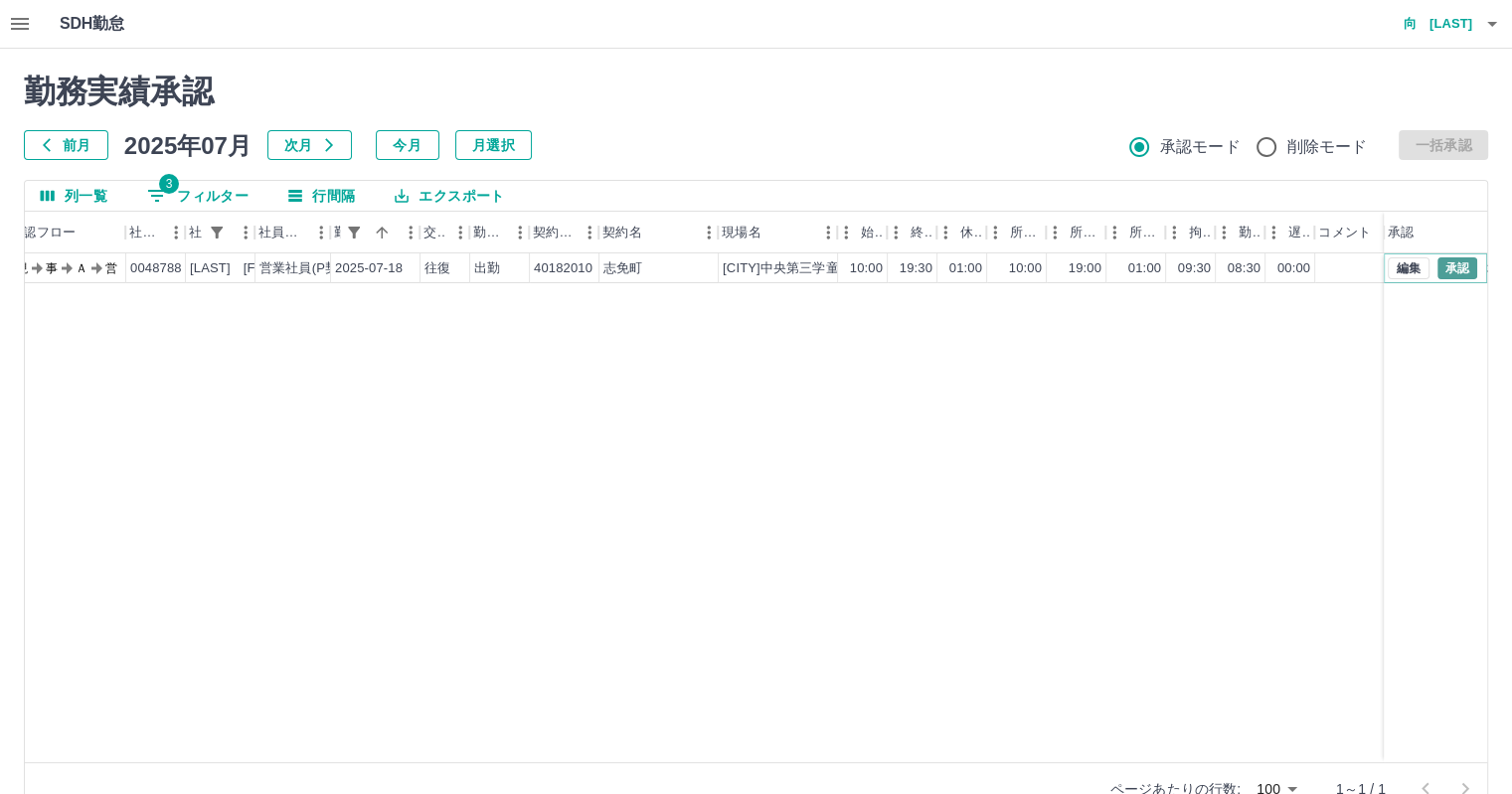 click on "承認" at bounding box center [1457, 268] 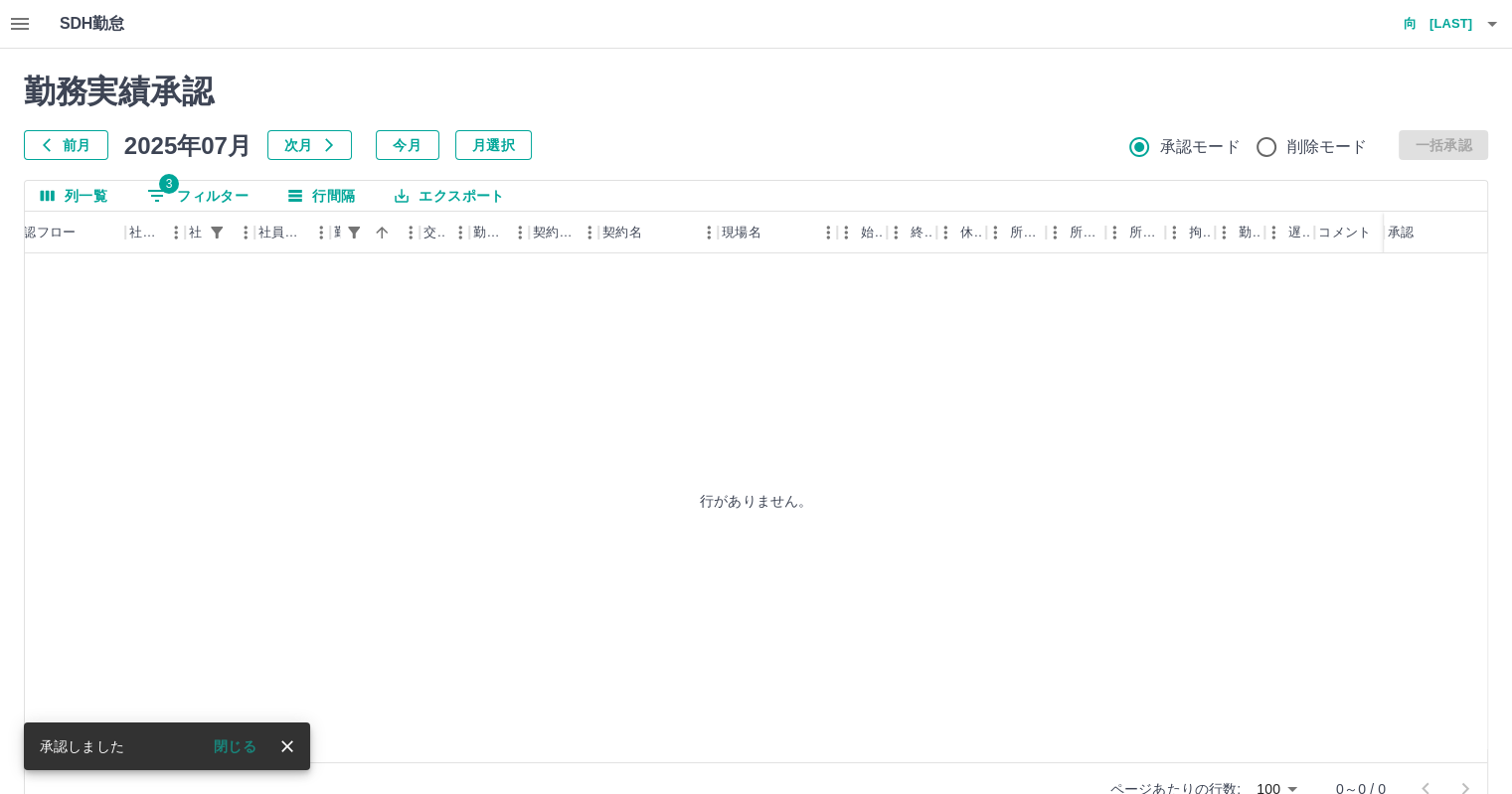 click on "3 フィルター" at bounding box center [198, 196] 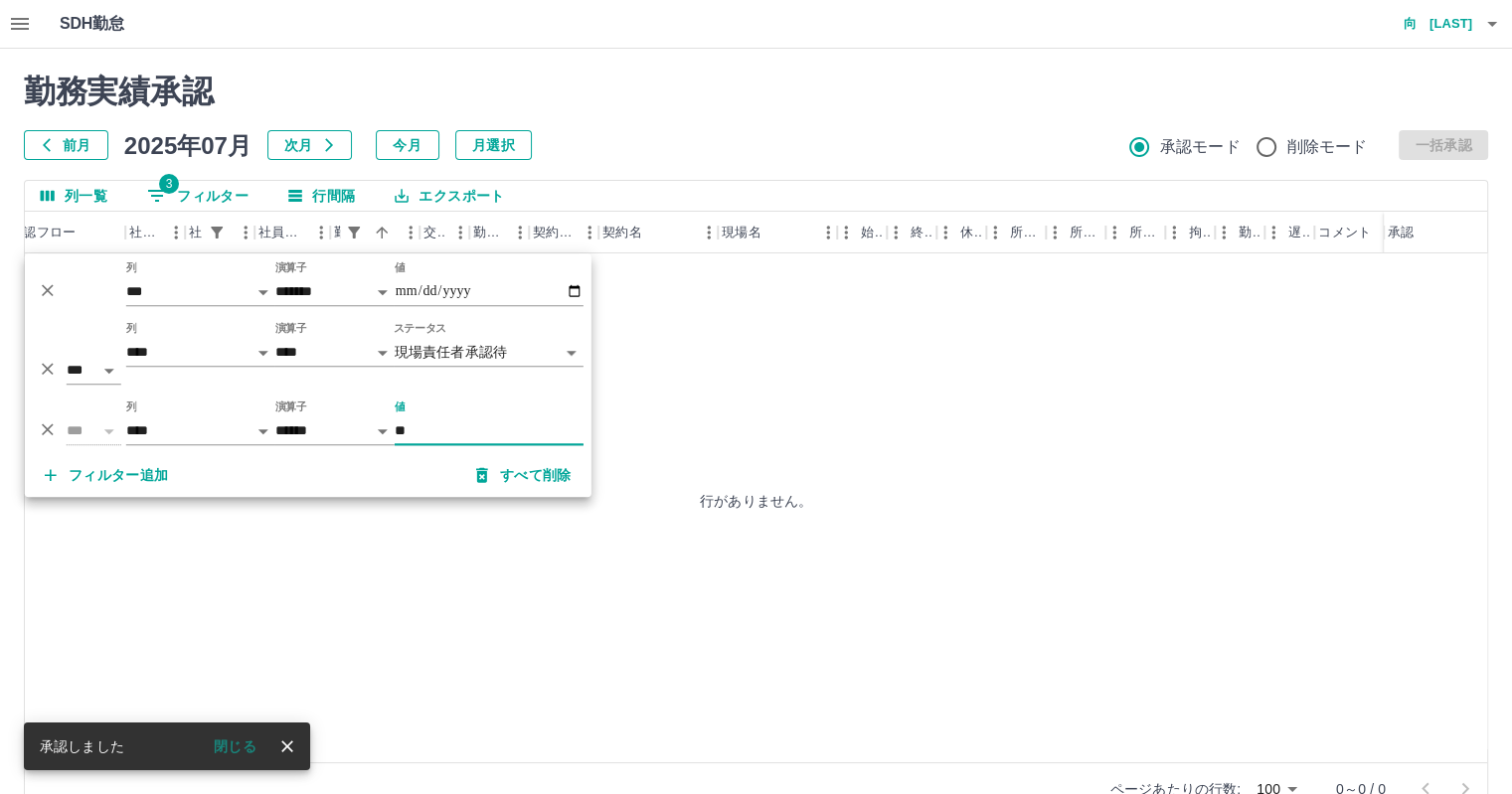 type on "*" 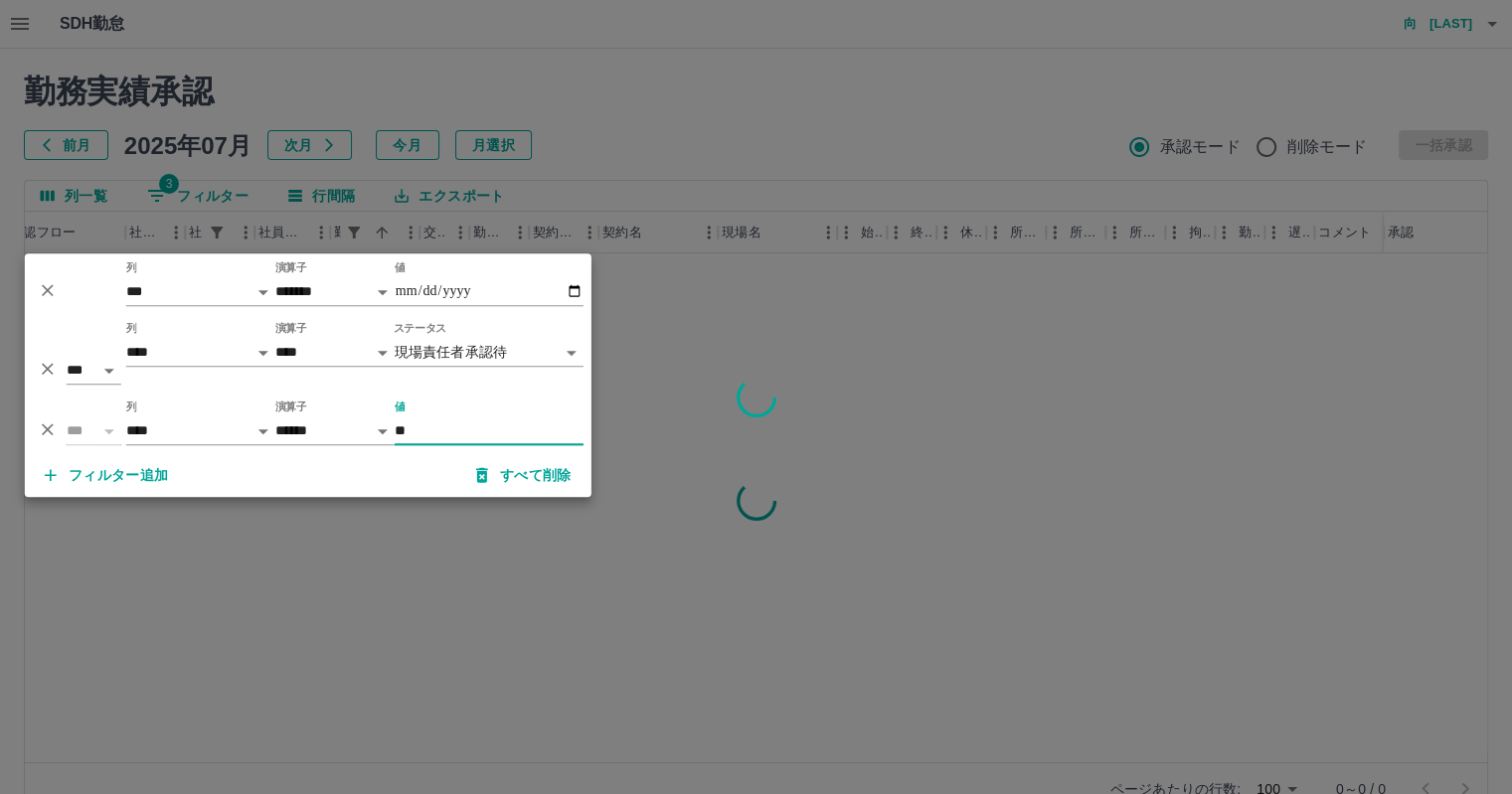 type on "**" 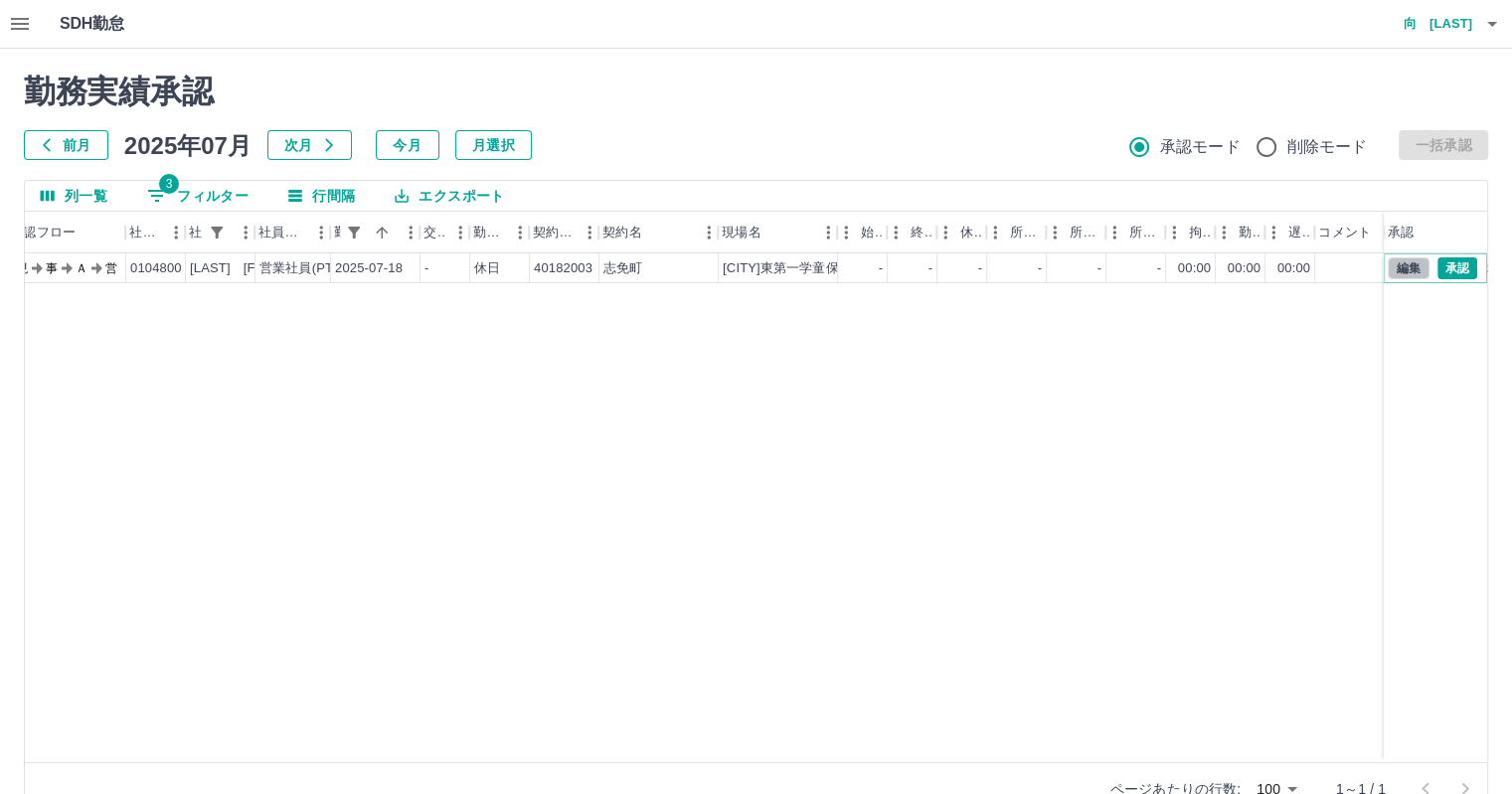 click on "編集" at bounding box center [1409, 268] 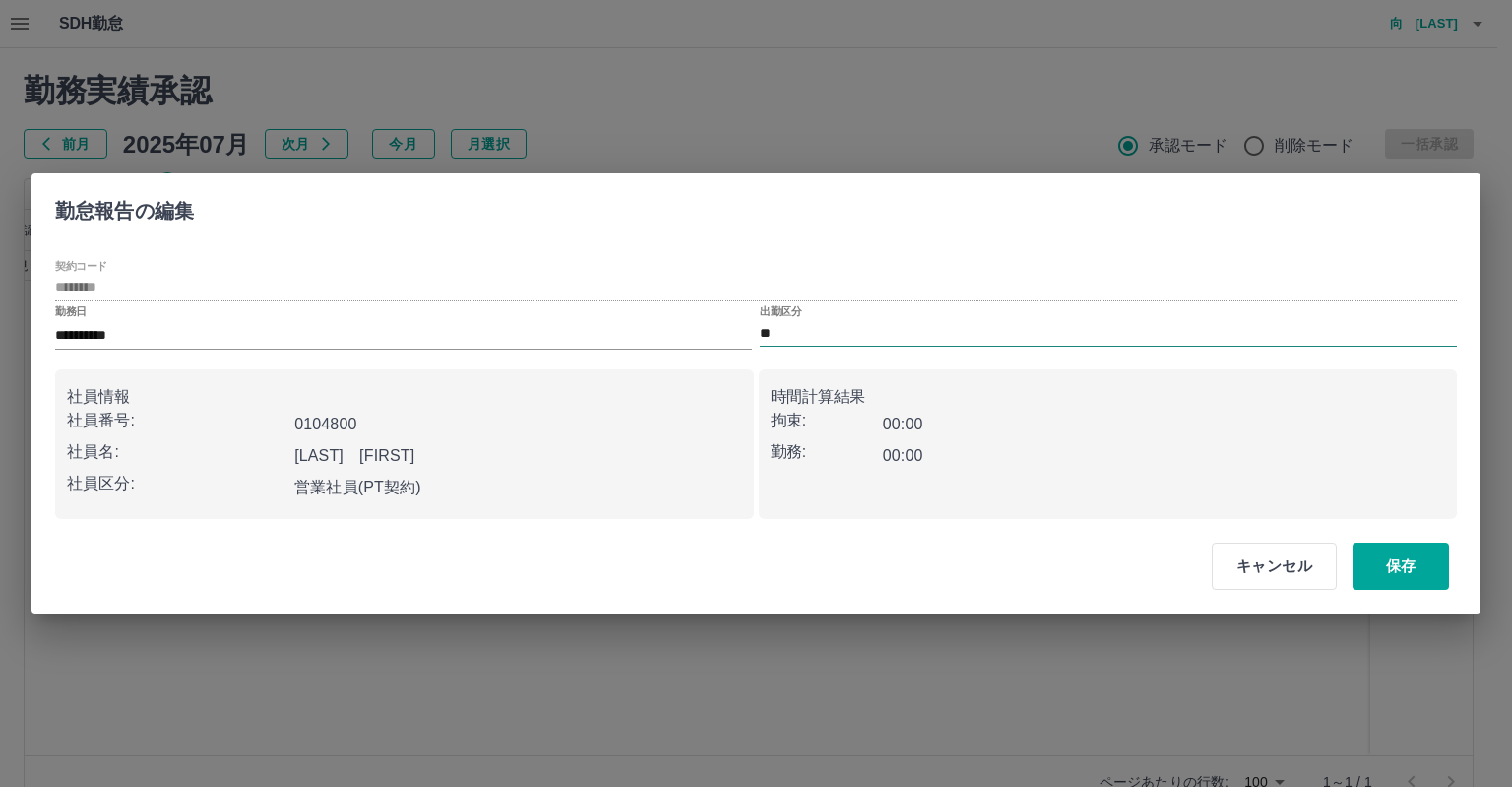 click on "**" at bounding box center (1108, 333) 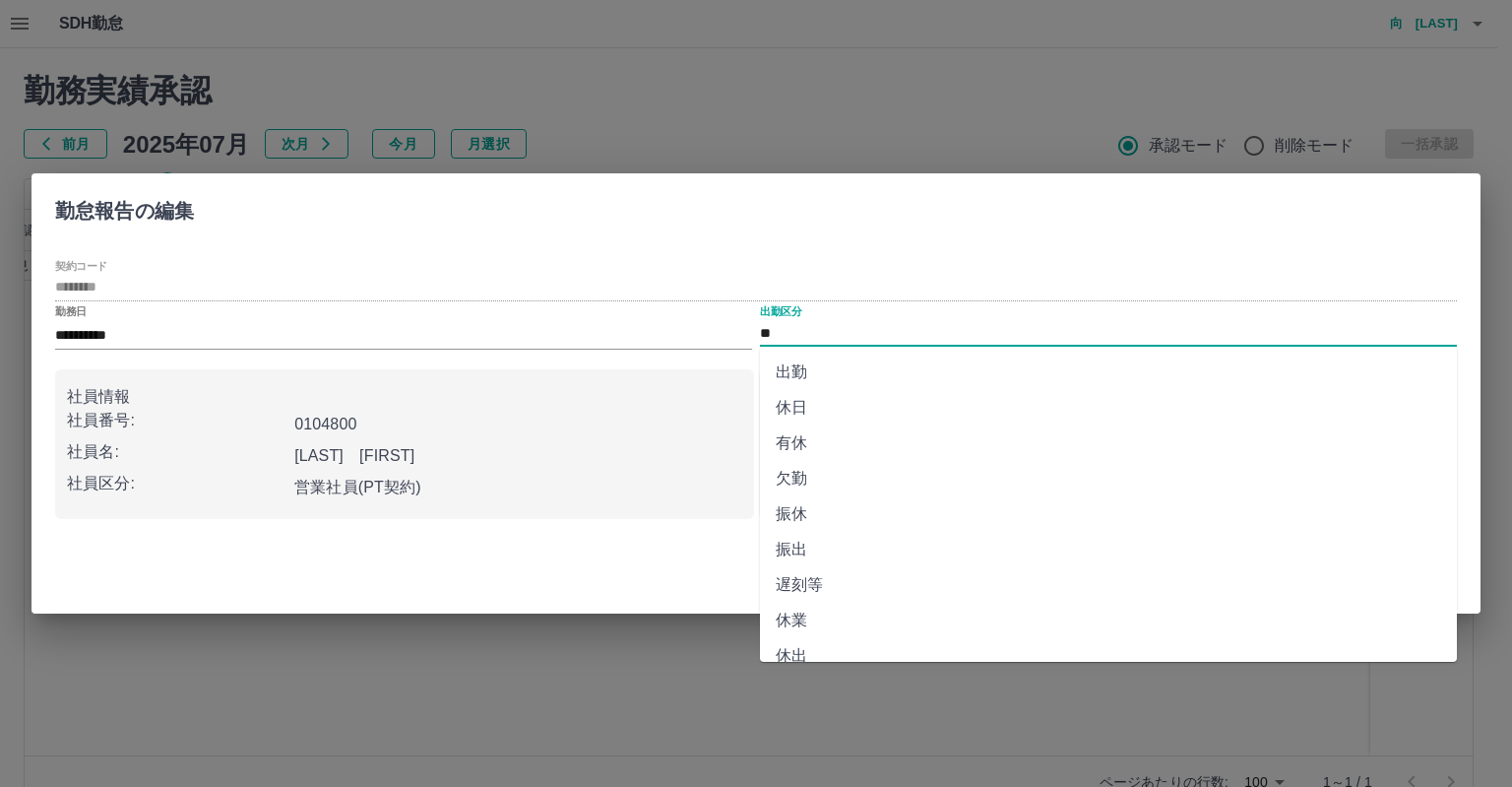 click on "出勤" at bounding box center (1108, 372) 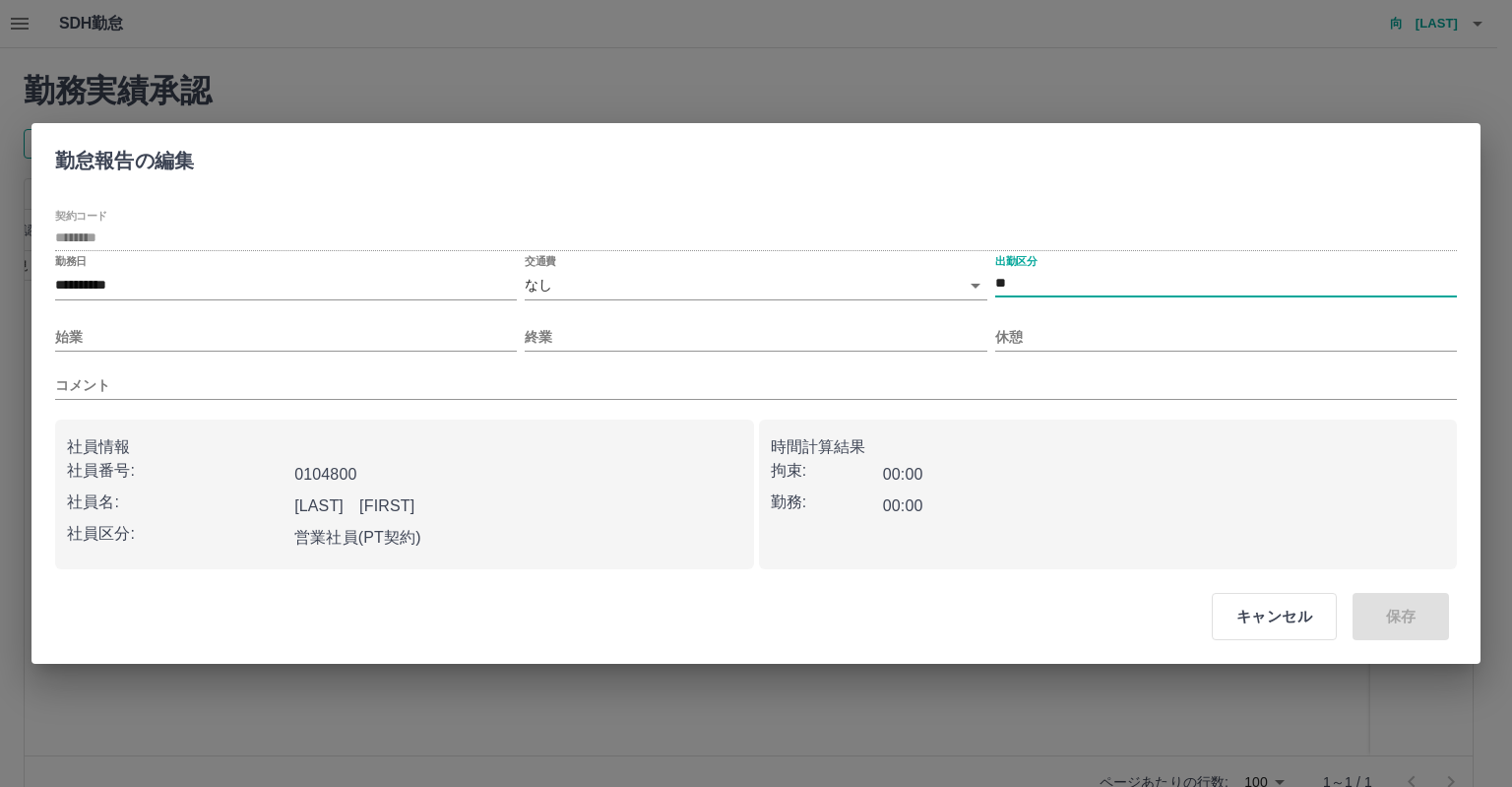 click on "**********" at bounding box center [756, 416] 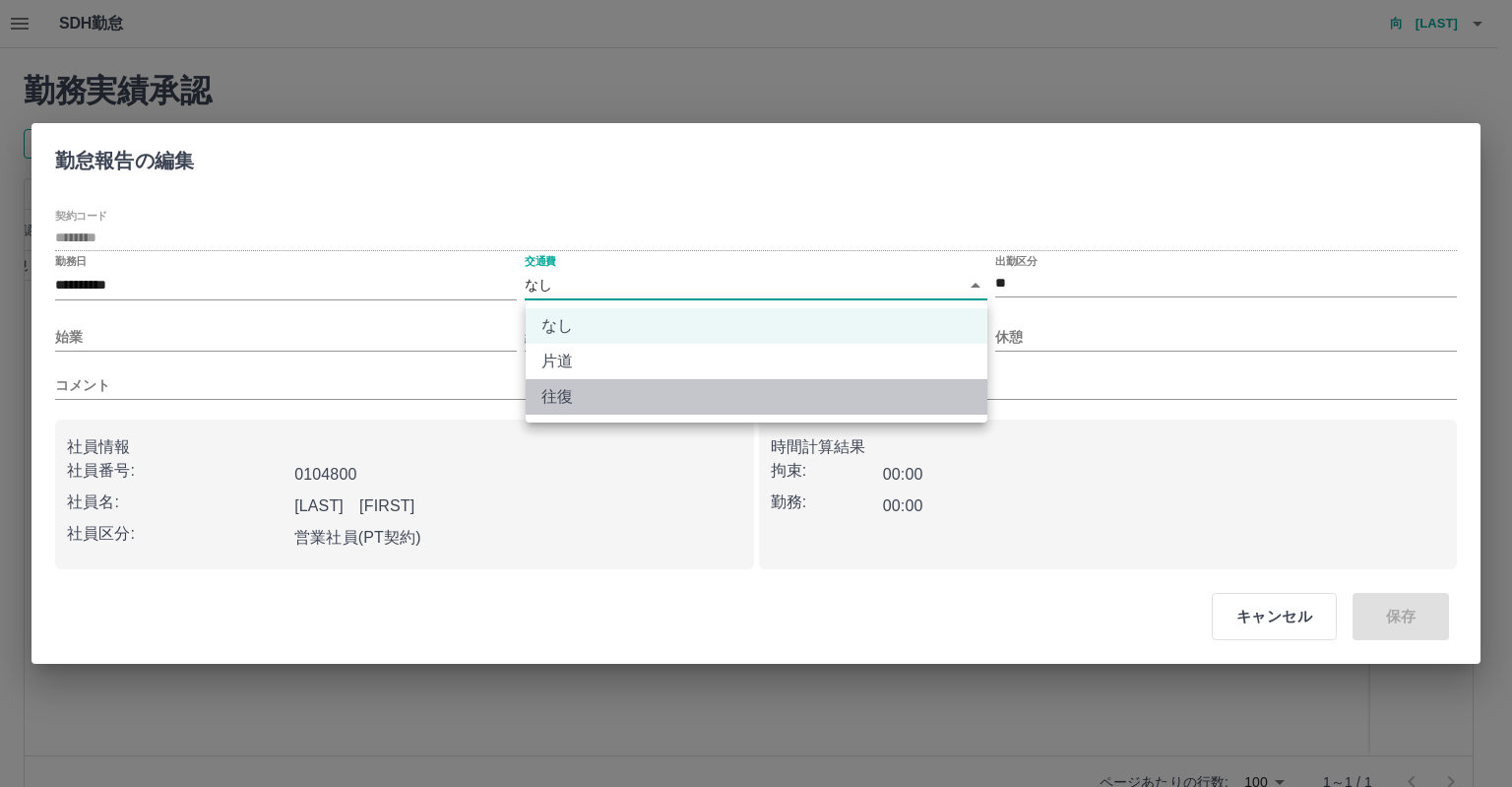 click on "往復" at bounding box center [756, 397] 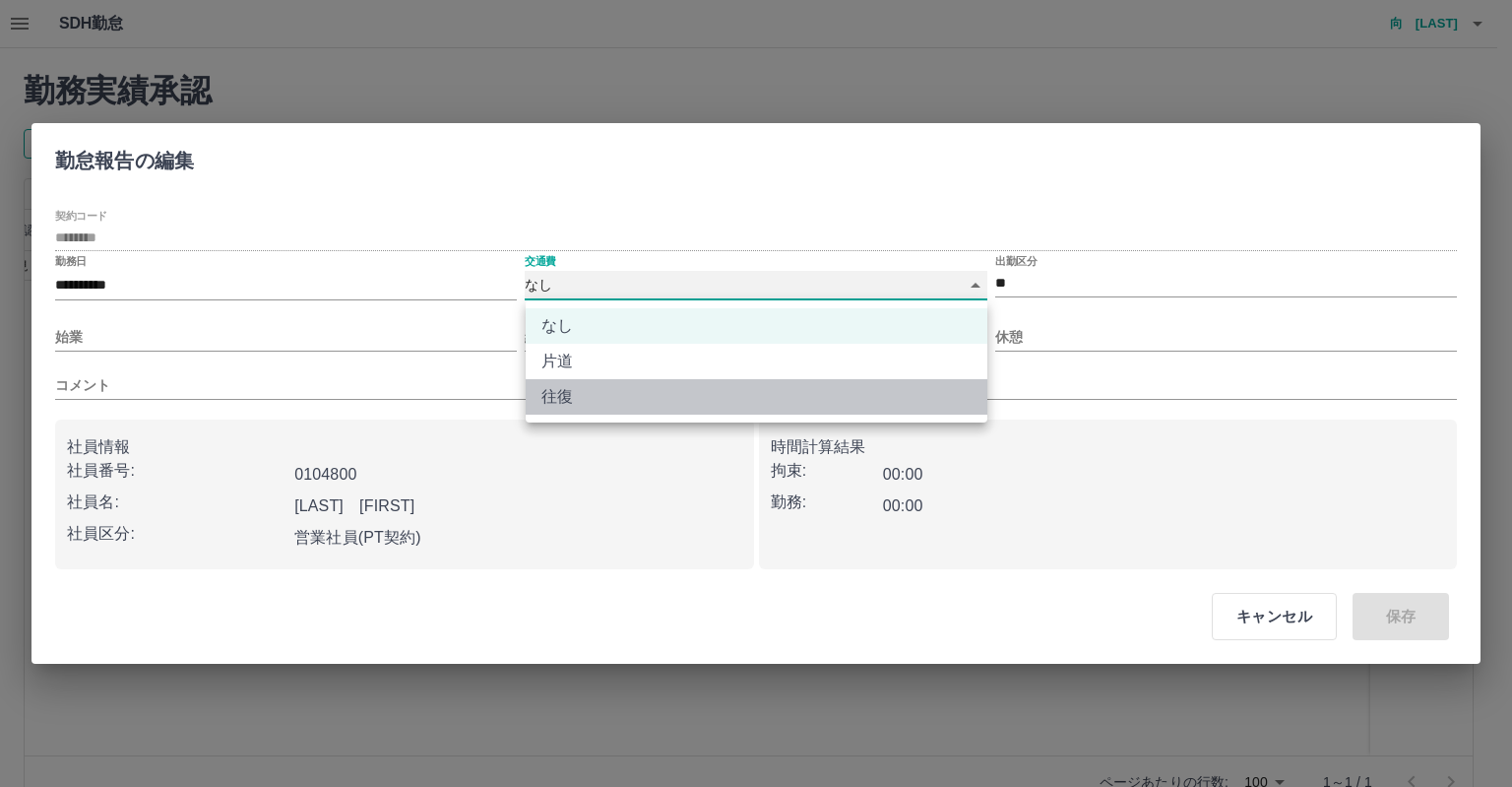 type on "******" 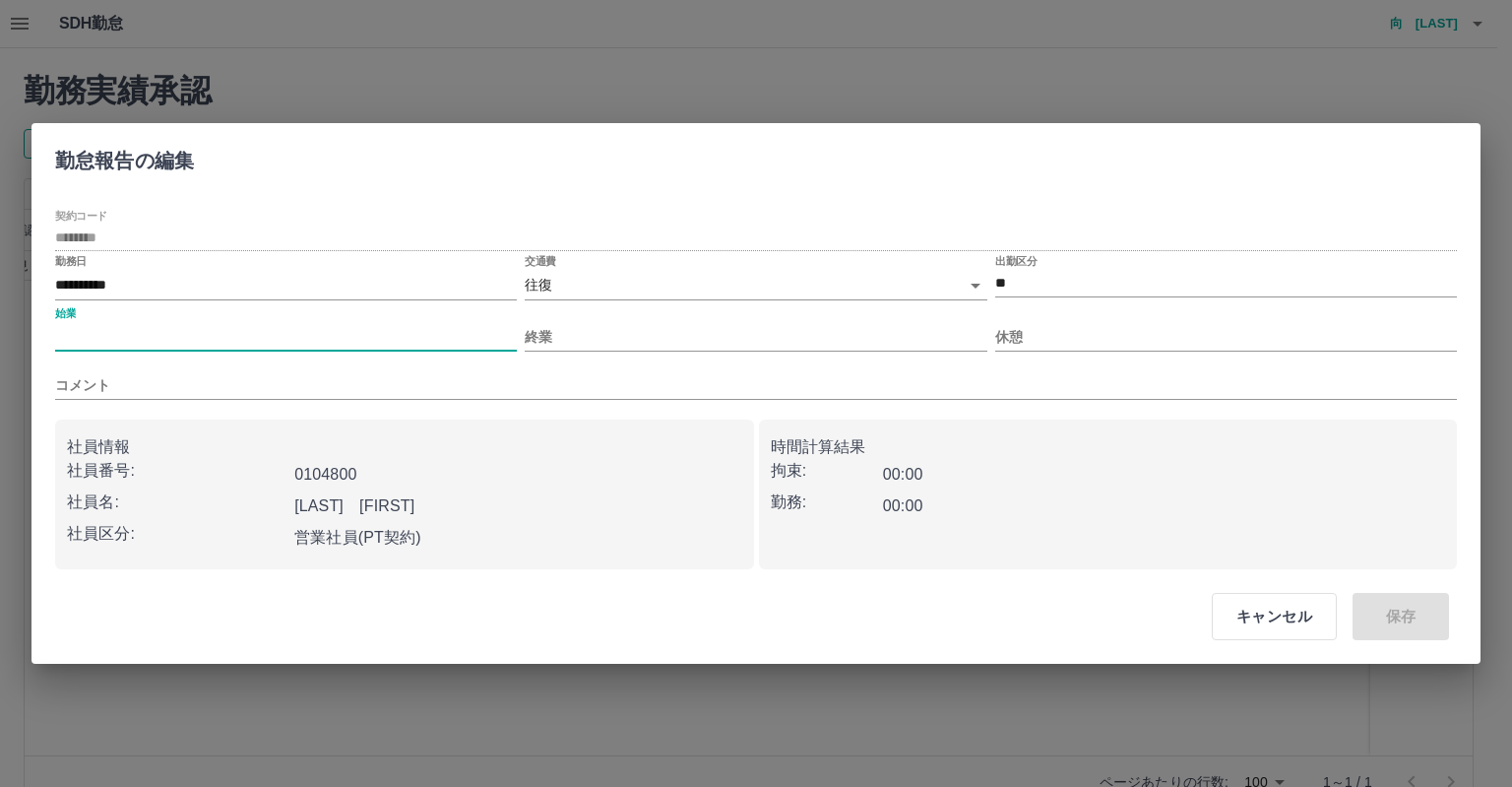 click on "始業" at bounding box center (285, 337) 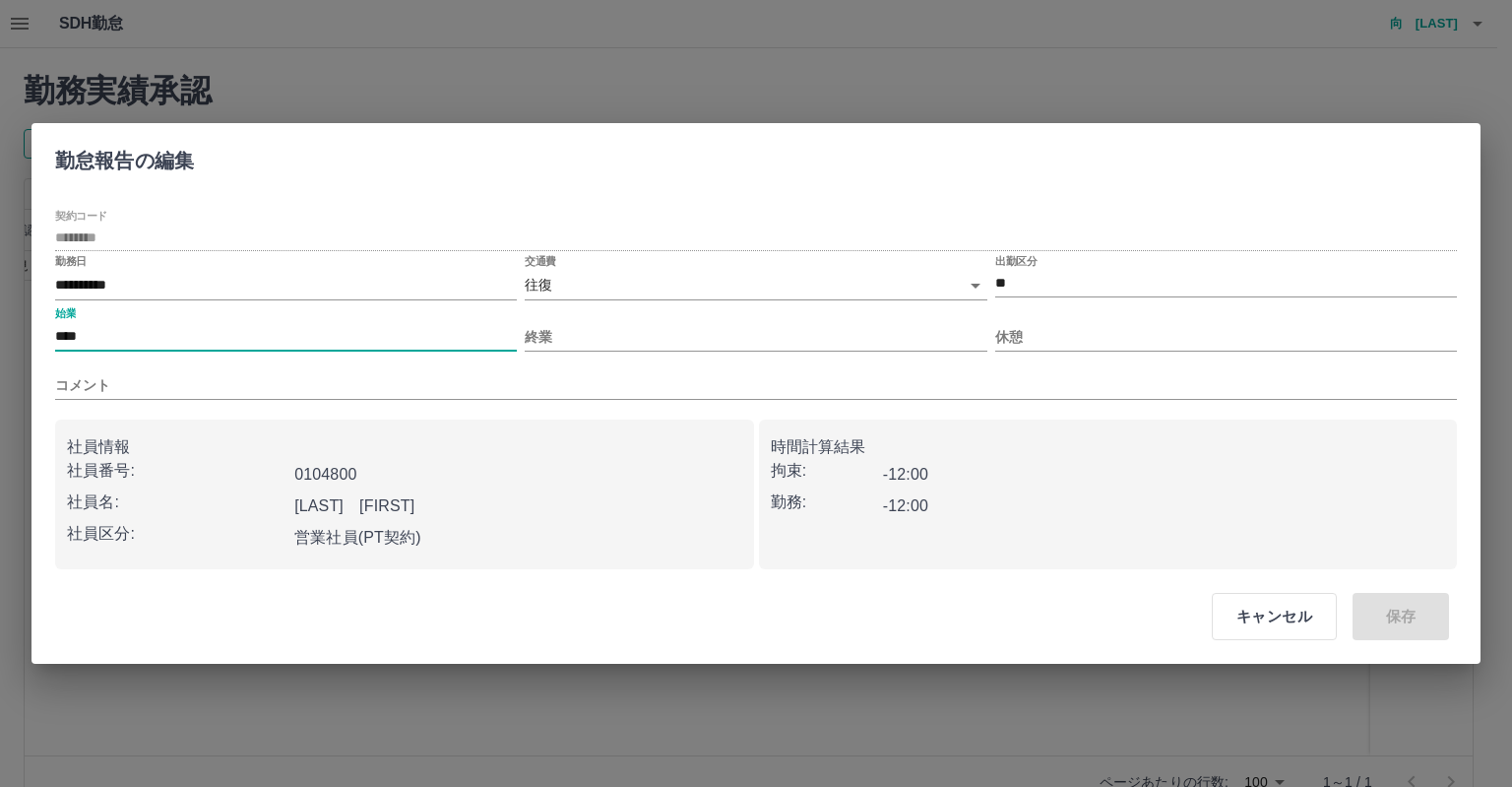 type on "****" 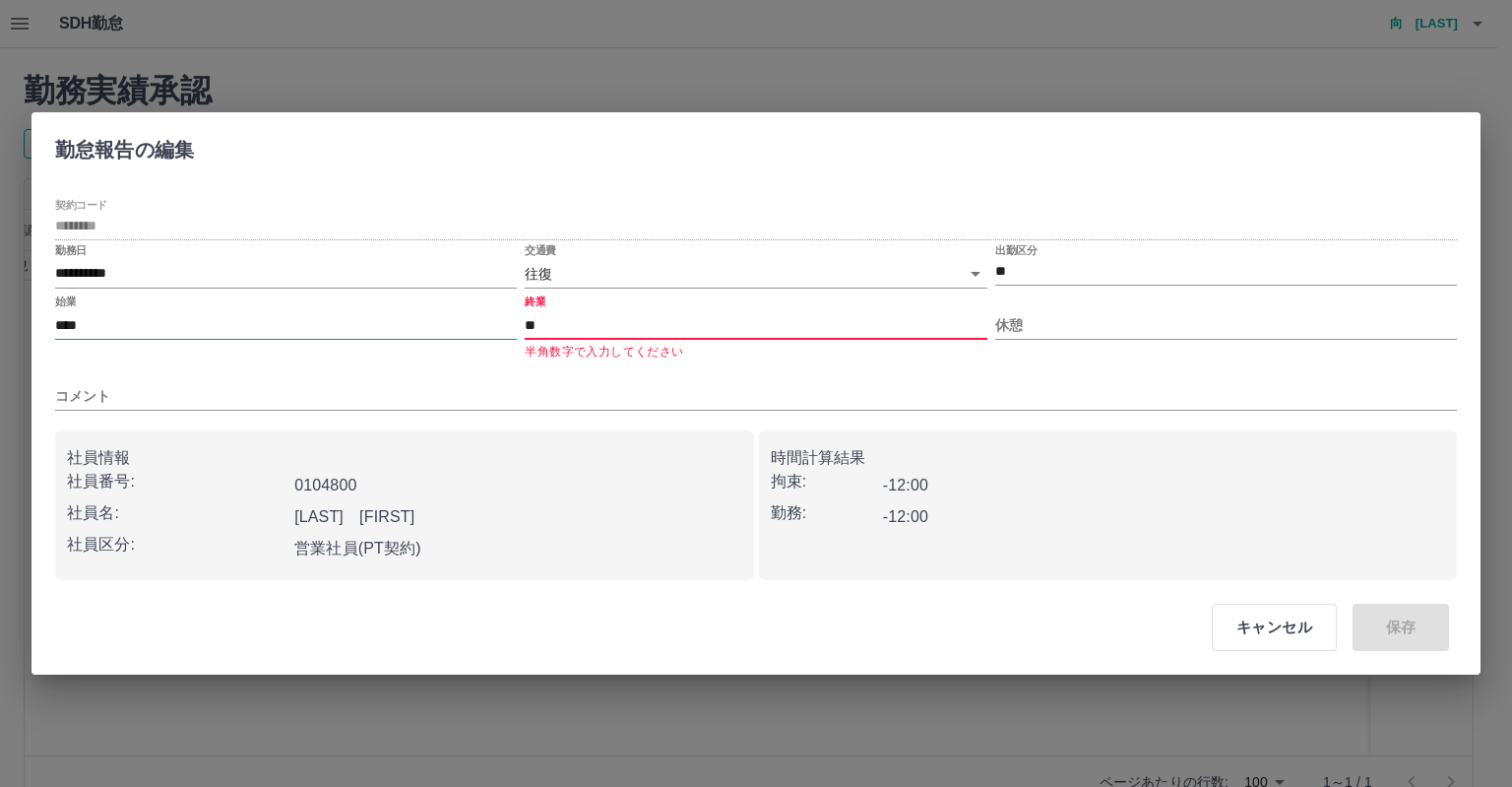 type on "*" 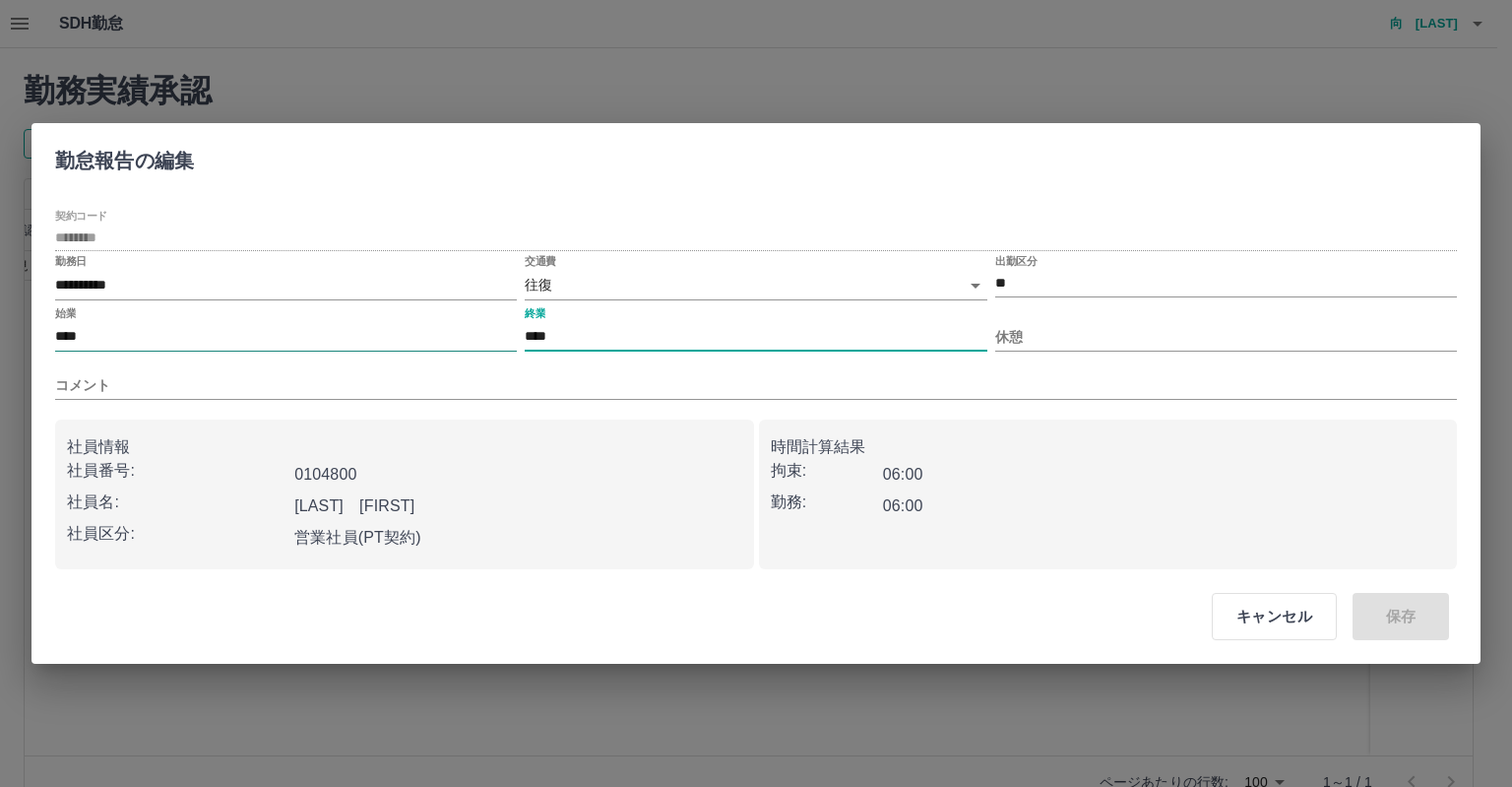 type on "****" 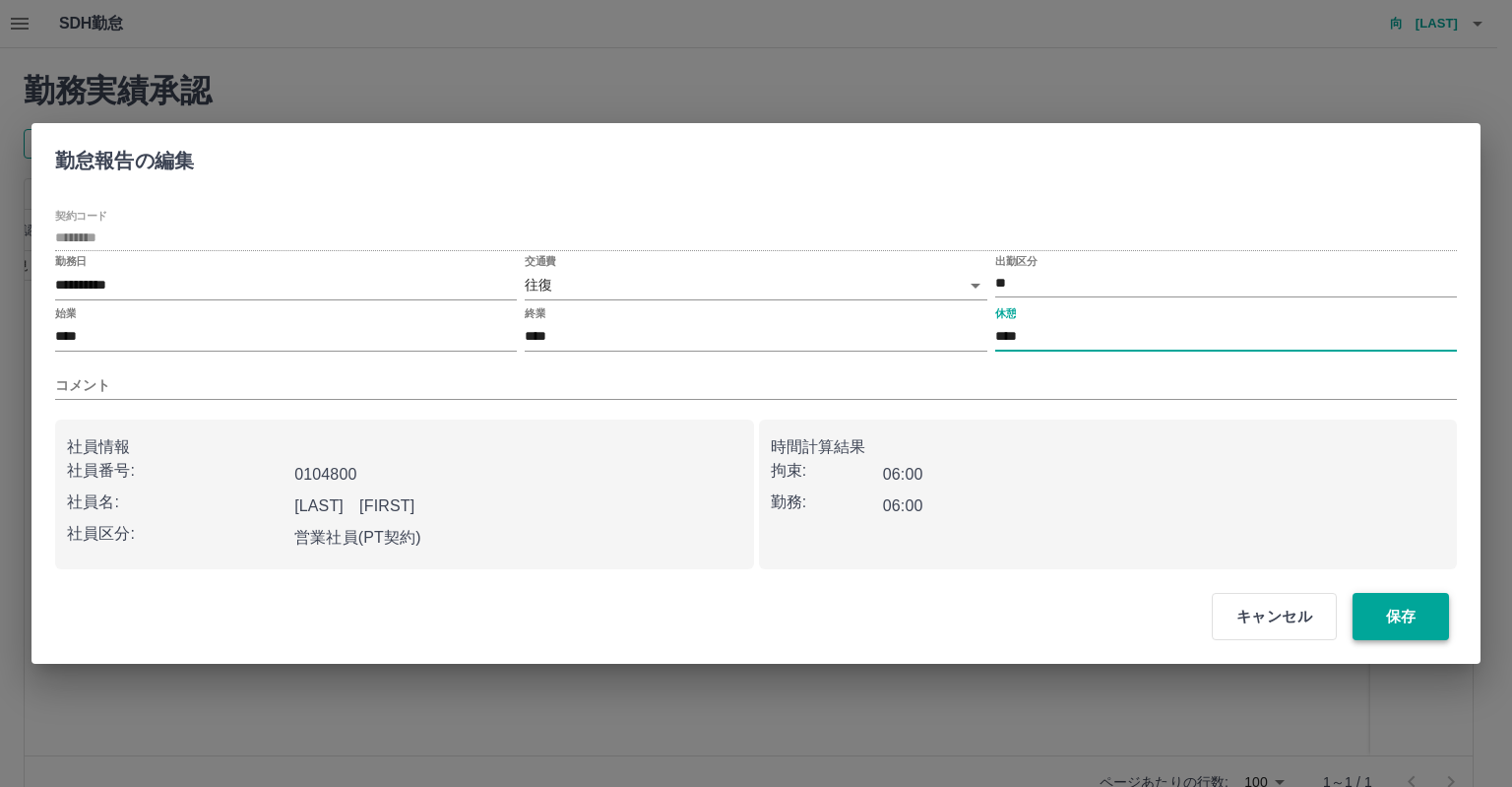 type on "****" 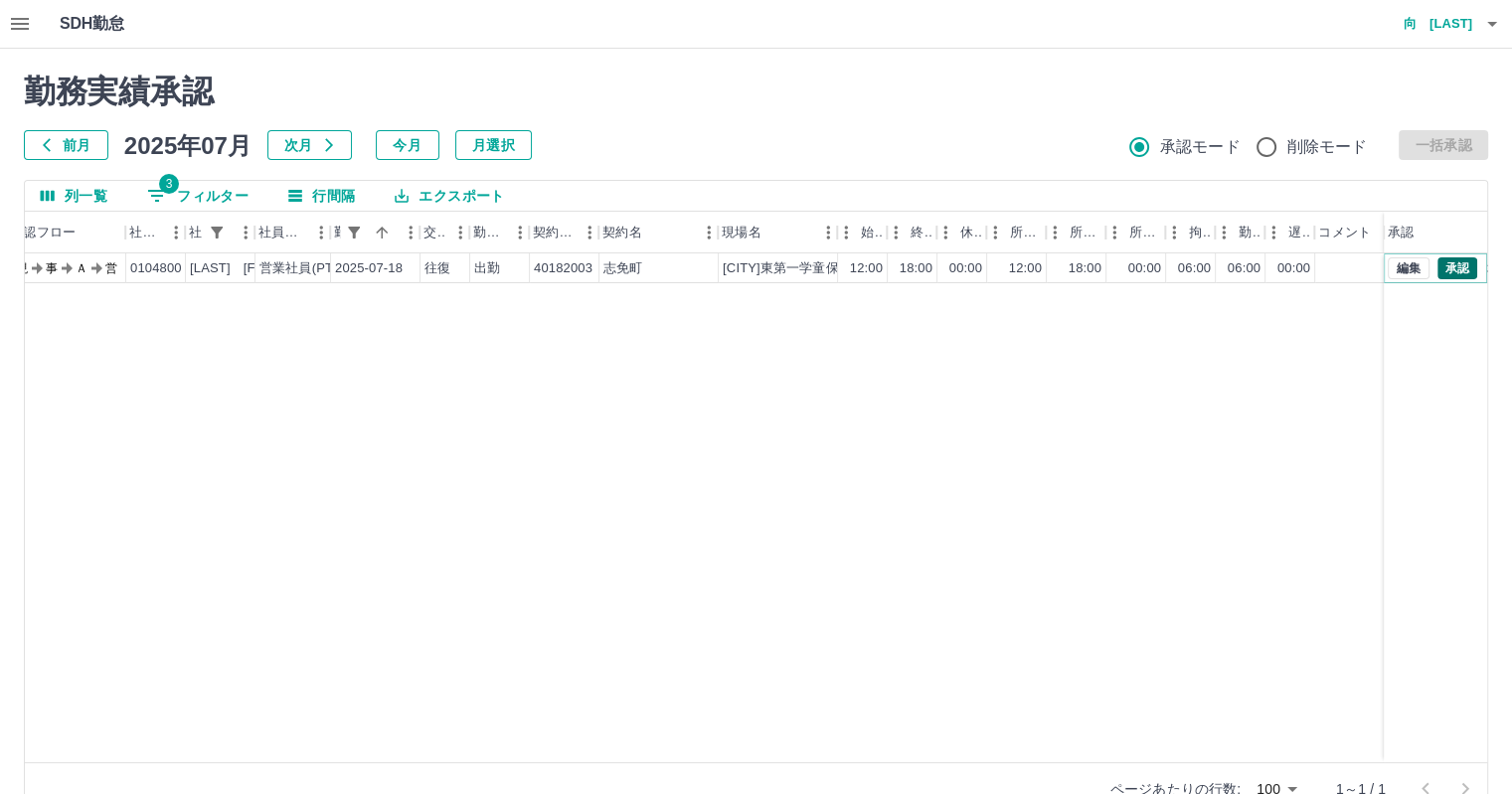 click on "承認" at bounding box center (1457, 268) 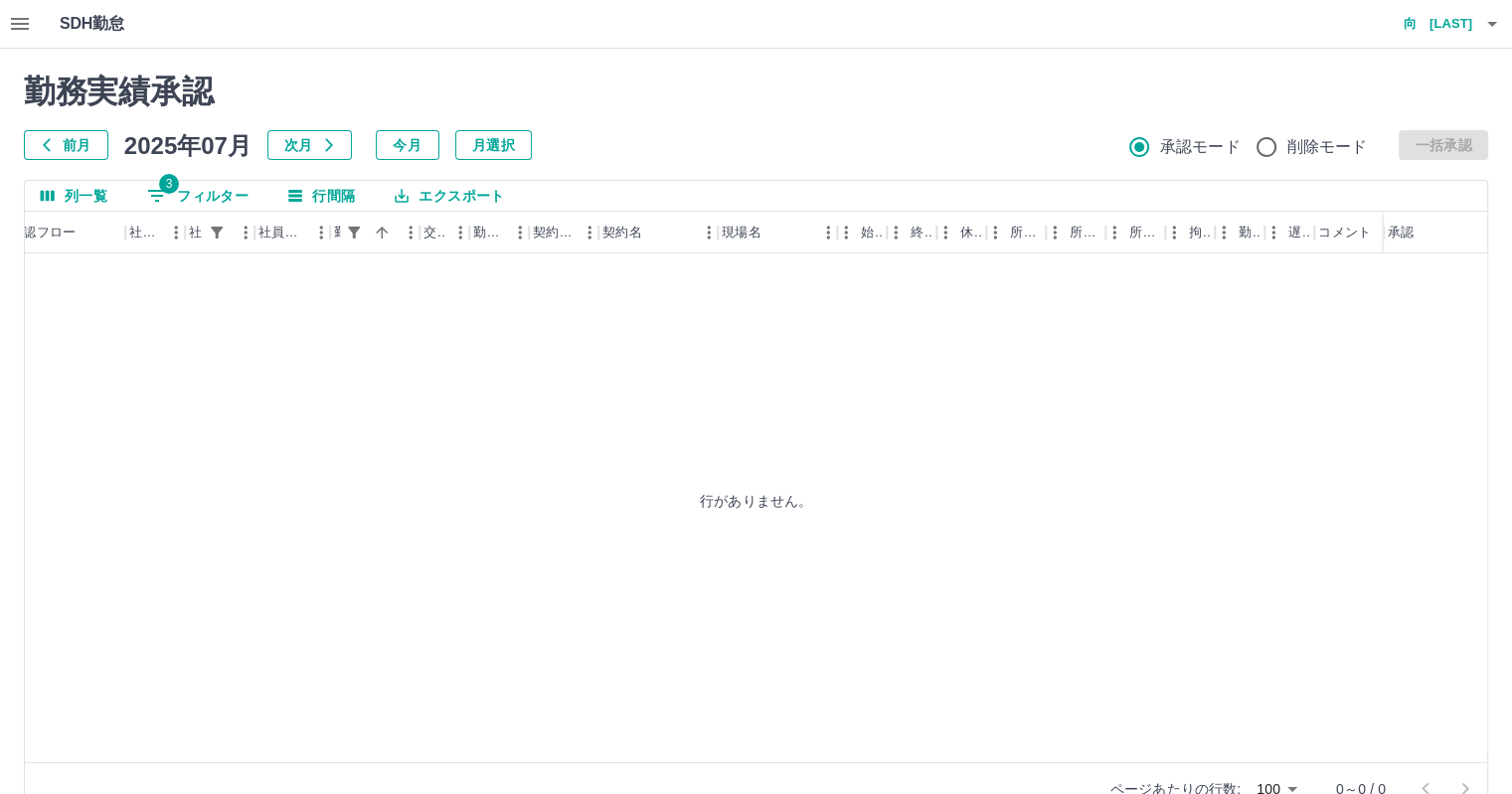 click on "3 フィルター" at bounding box center [198, 196] 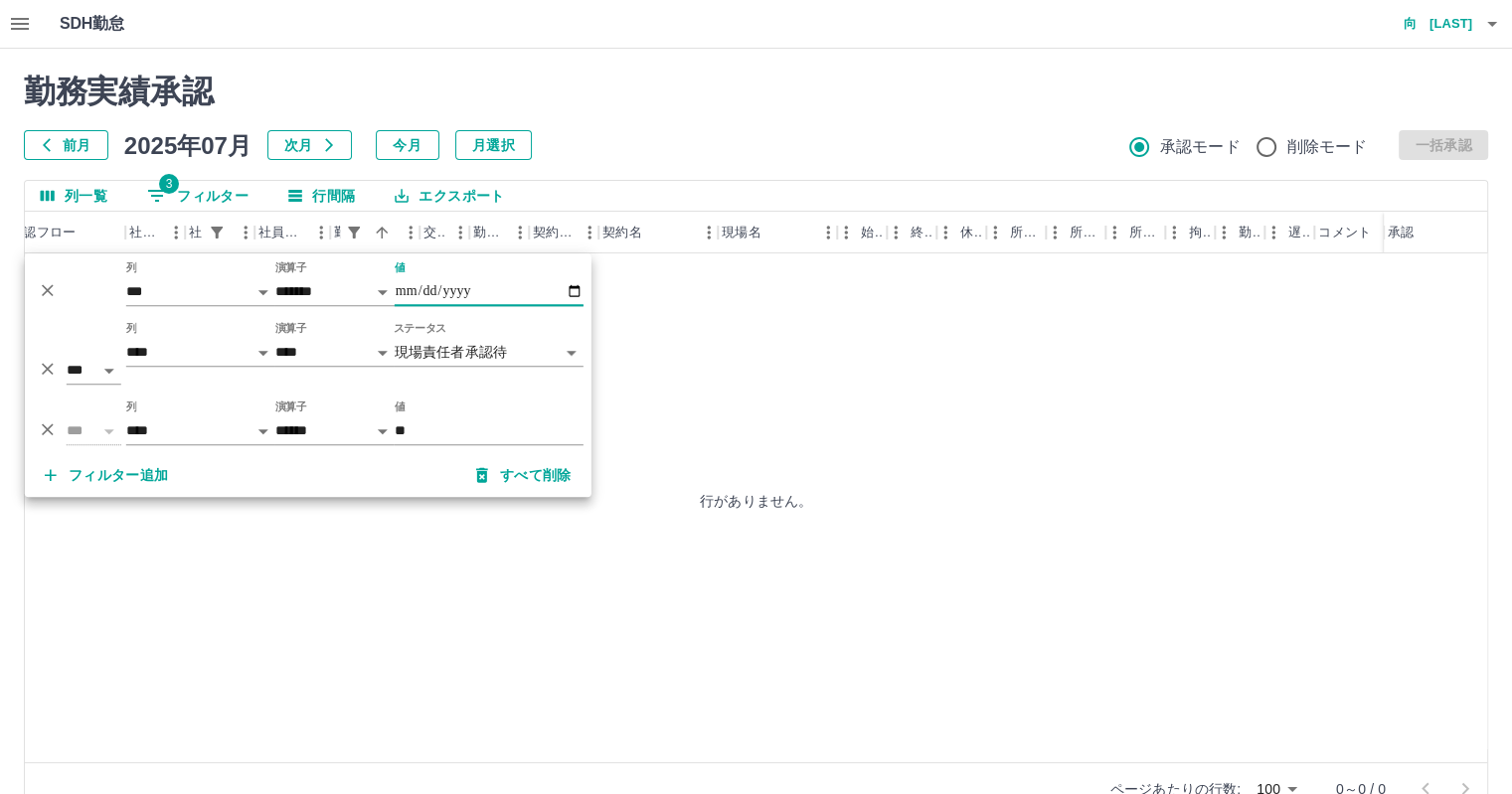 click on "**********" at bounding box center (489, 291) 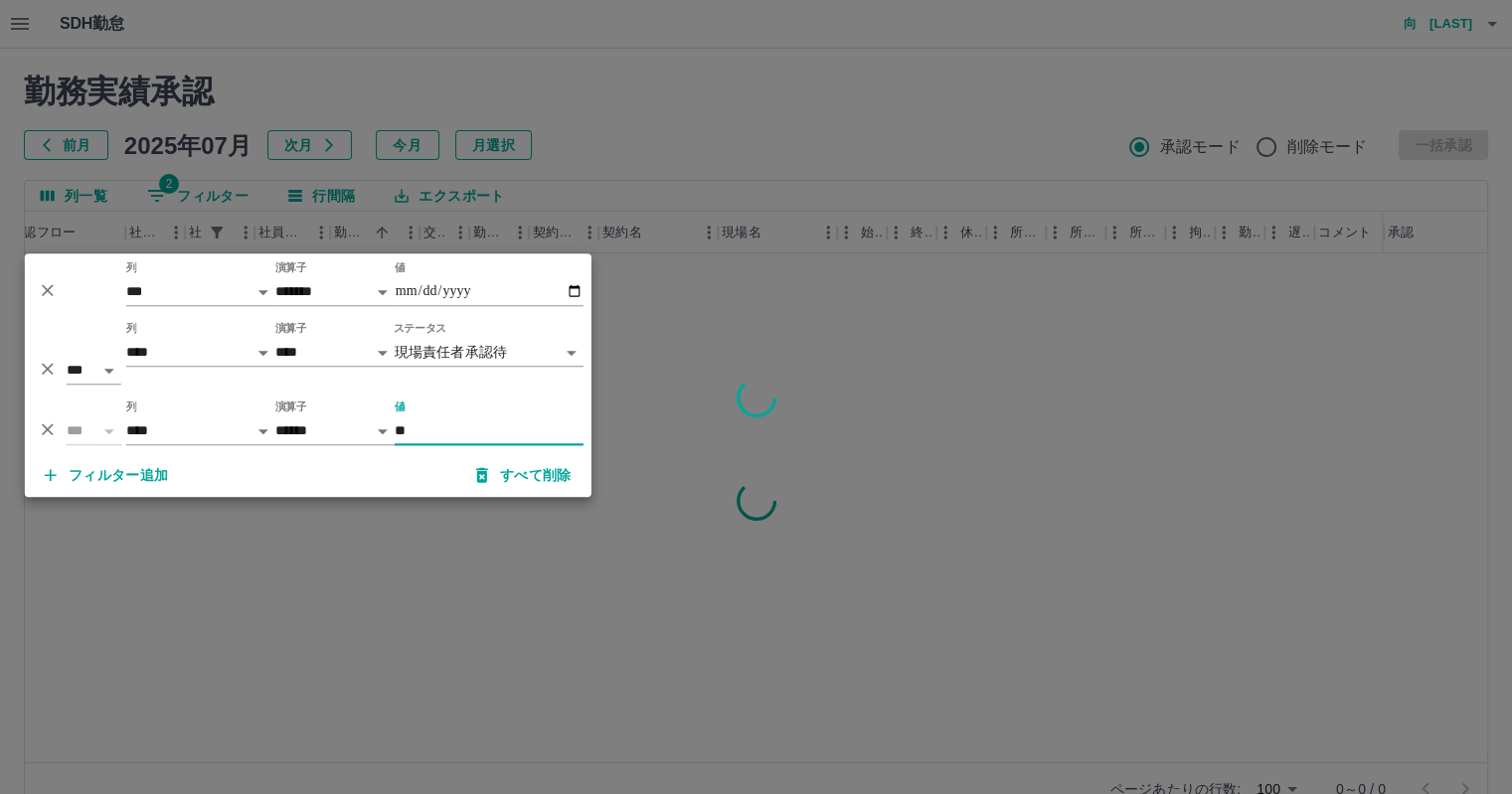 click on "**" at bounding box center (489, 430) 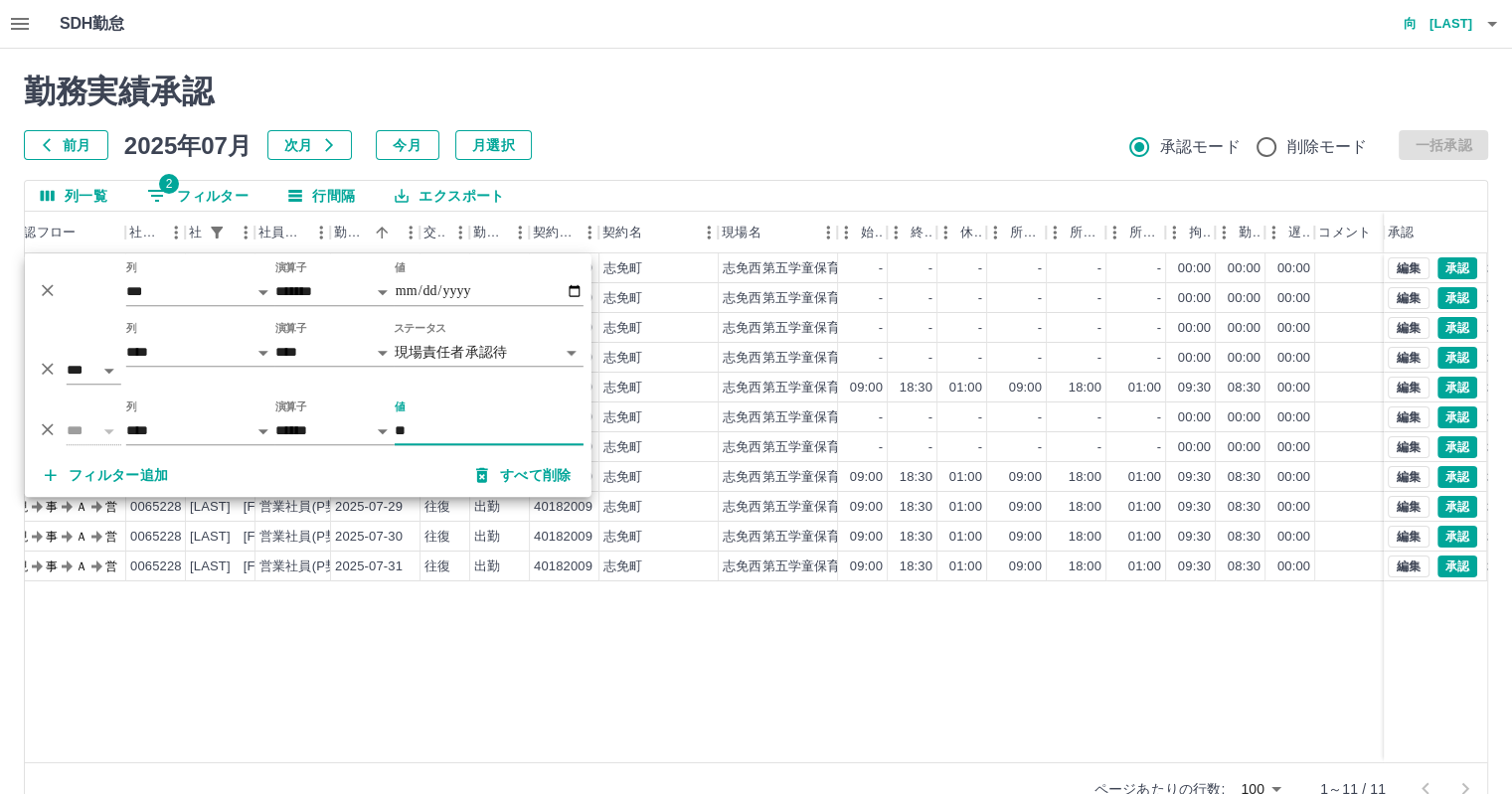 type on "**" 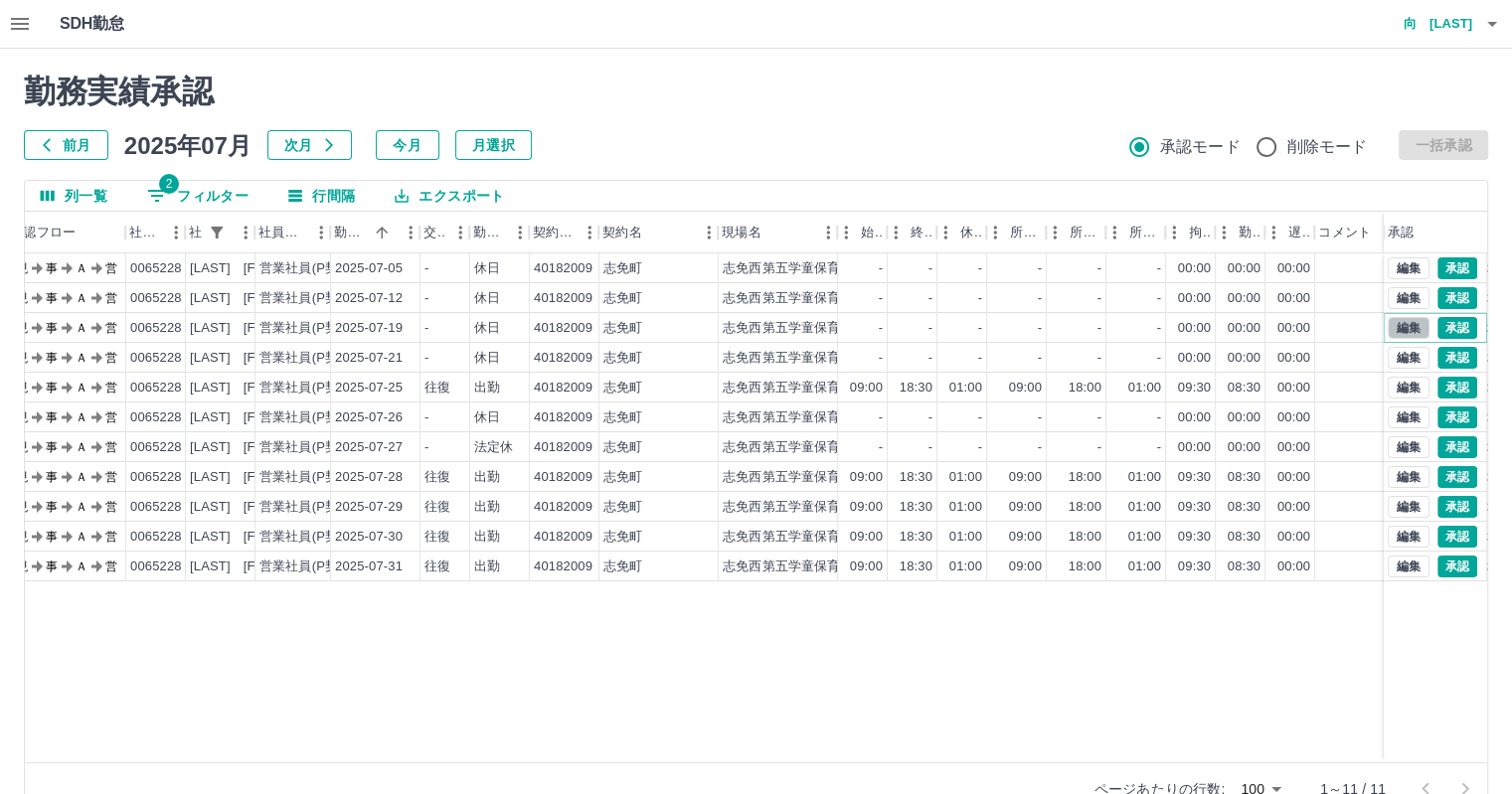click on "編集" at bounding box center (1409, 328) 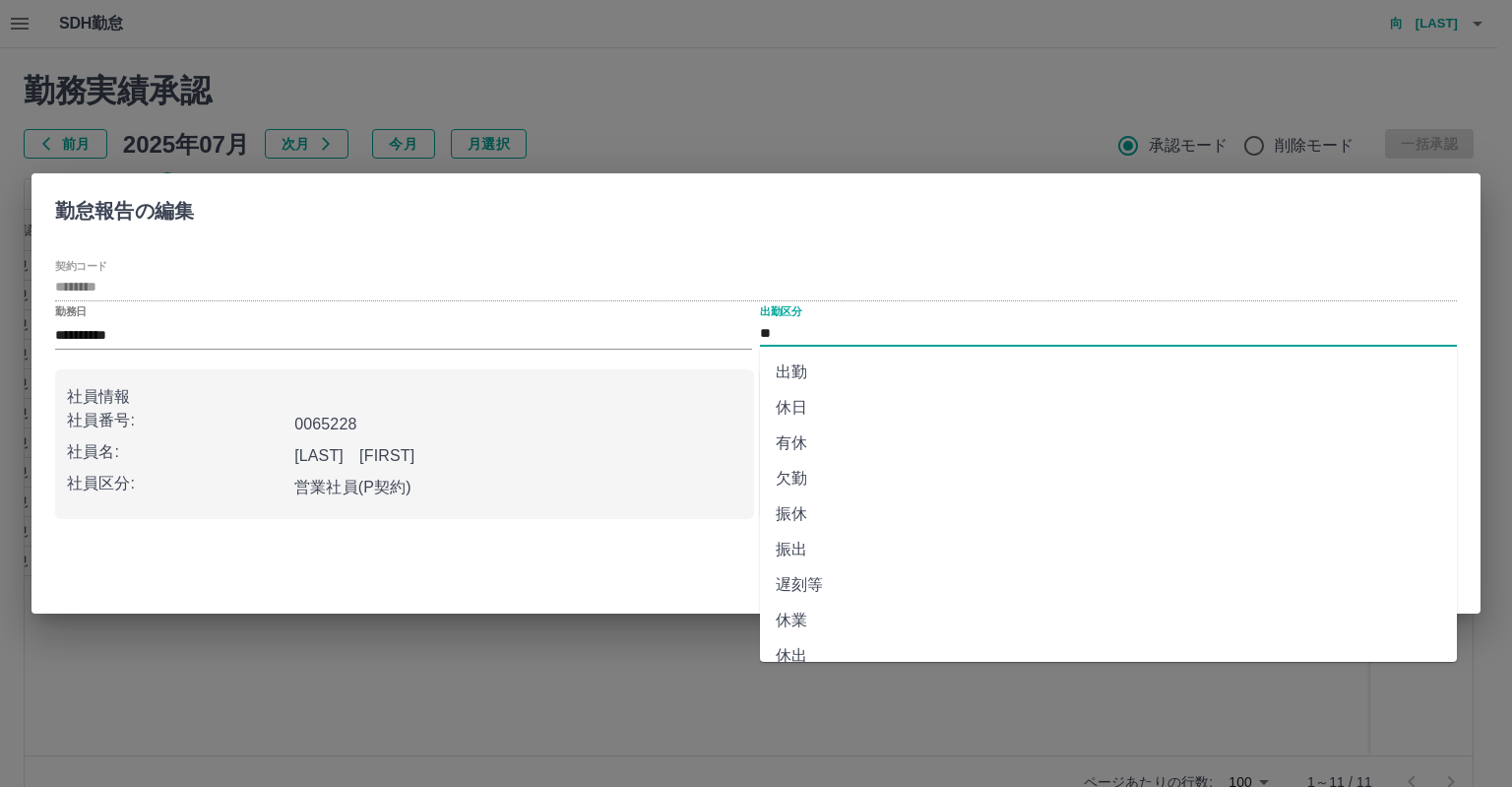click on "**" at bounding box center [1108, 333] 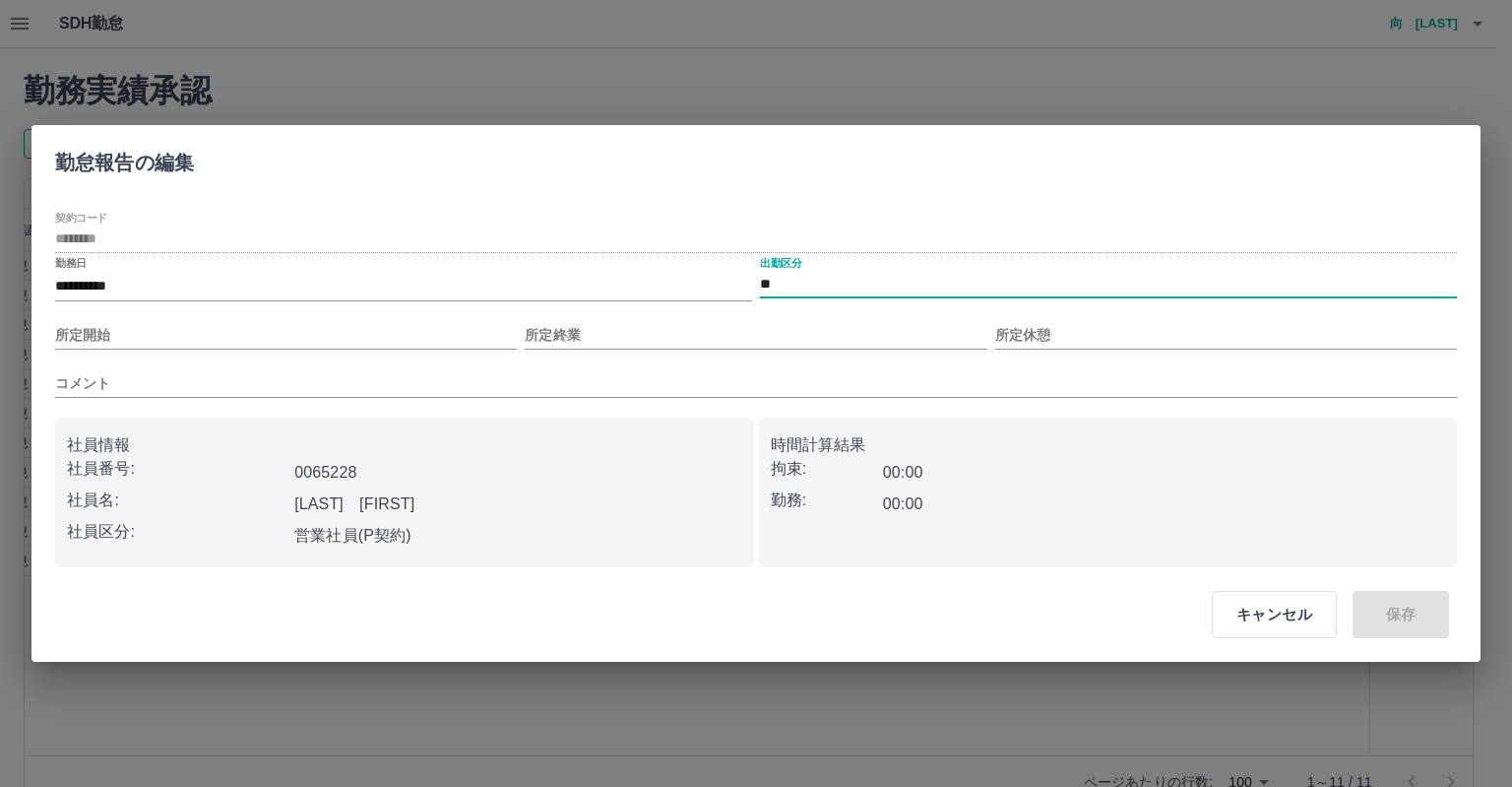 click on "**" at bounding box center [1108, 285] 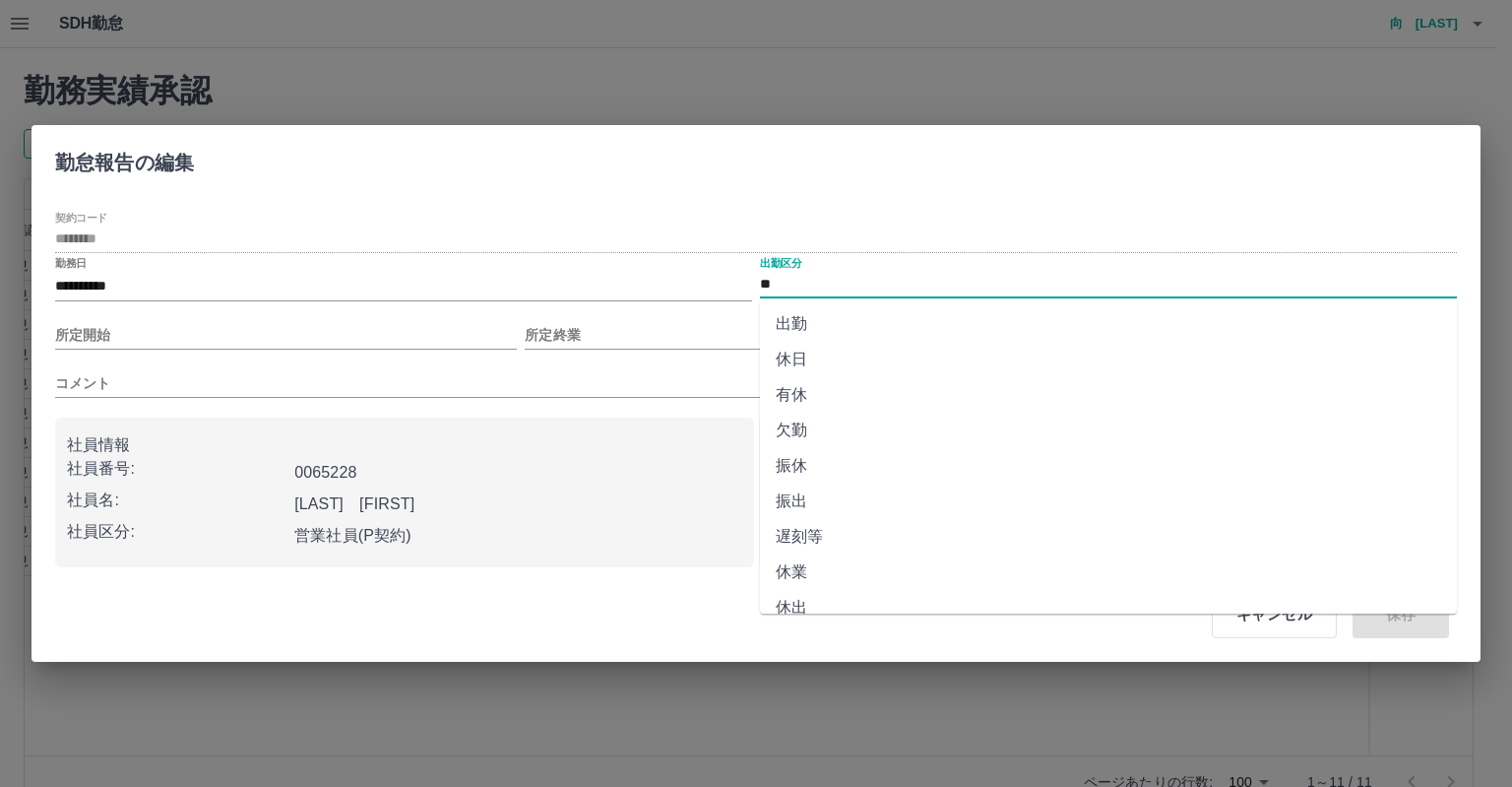 click on "振出" at bounding box center [1108, 501] 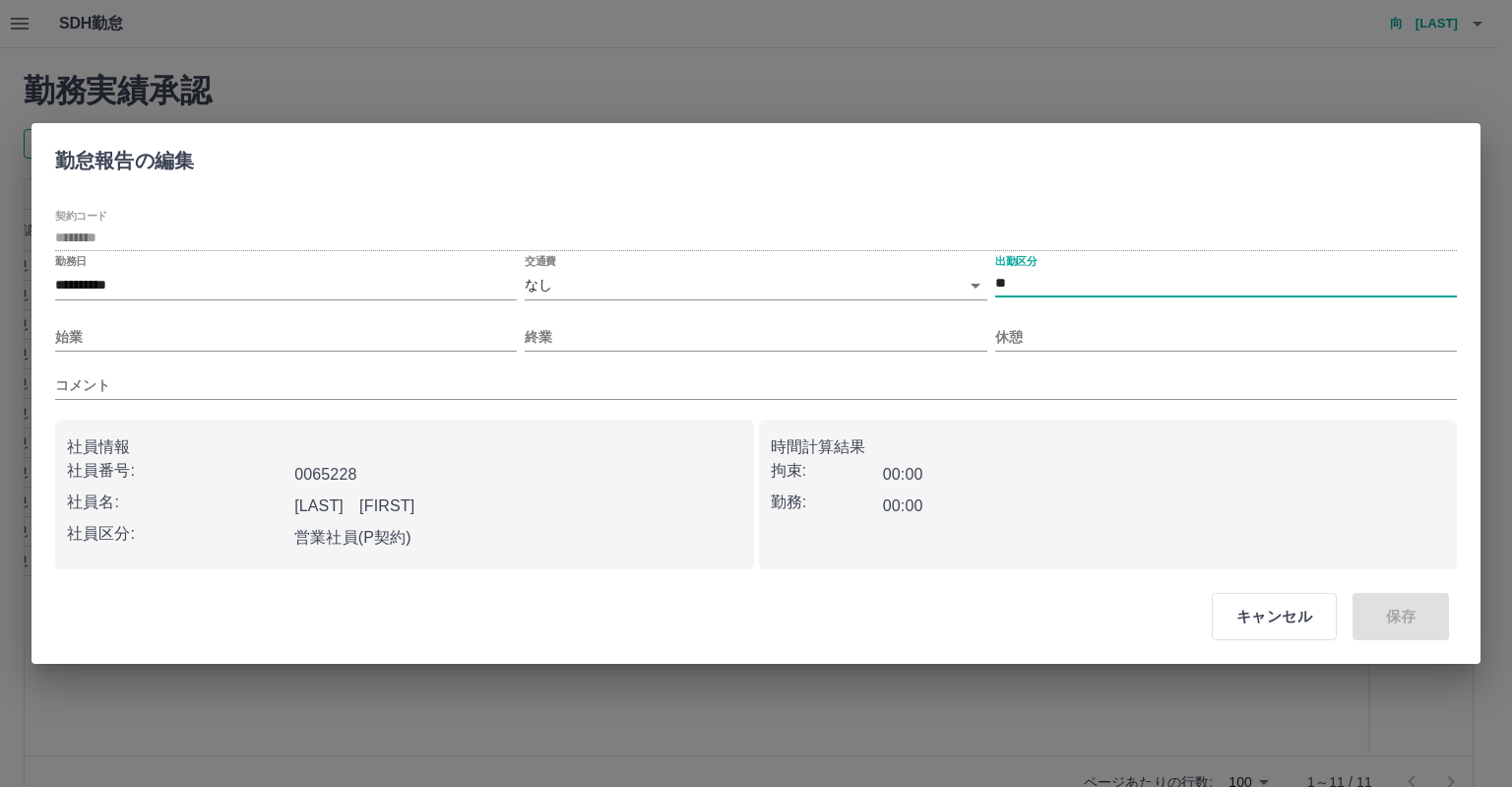 click on "SDH勤怠 向　[LAST] 勤務実績承認 前月 2025年07月 次月 今月 月選択 承認モード 削除モード 一括承認 列一覧 2 フィルター 行間隔 エクスポート 承認フロー 社員番号 社員名 社員区分 勤務日 交通費 勤務区分 契約コード 契約名 現場名 始業 終業 休憩 所定開始 所定終業 所定休憩 拘束 勤務 遅刻等 コメント ステータス 承認 現 事 Ａ 営 0065228 髙須　ほのか 営業社員(P契約) 2025-07-05  -  休日 40182009 志免町 志免西第五学童保育所 - - - - - - 00:00 00:00 00:00 現場責任者承認待 現 事 Ａ 営 0065228 髙須　ほのか 営業社員(P契約) 2025-07-12  -  休日 40182009 志免町 志免西第五学童保育所 - - - - - - 00:00 00:00 00:00 現場責任者承認待 現 事 Ａ 営 0065228 髙須　ほのか 営業社員(P契約) 2025-07-19  -  休日 40182009 志免町 志免西第五学童保育所 - - - - - - 00:00 00:00 00:00 現場責任者承認待 現 事 Ａ 営" at bounding box center (756, 416) 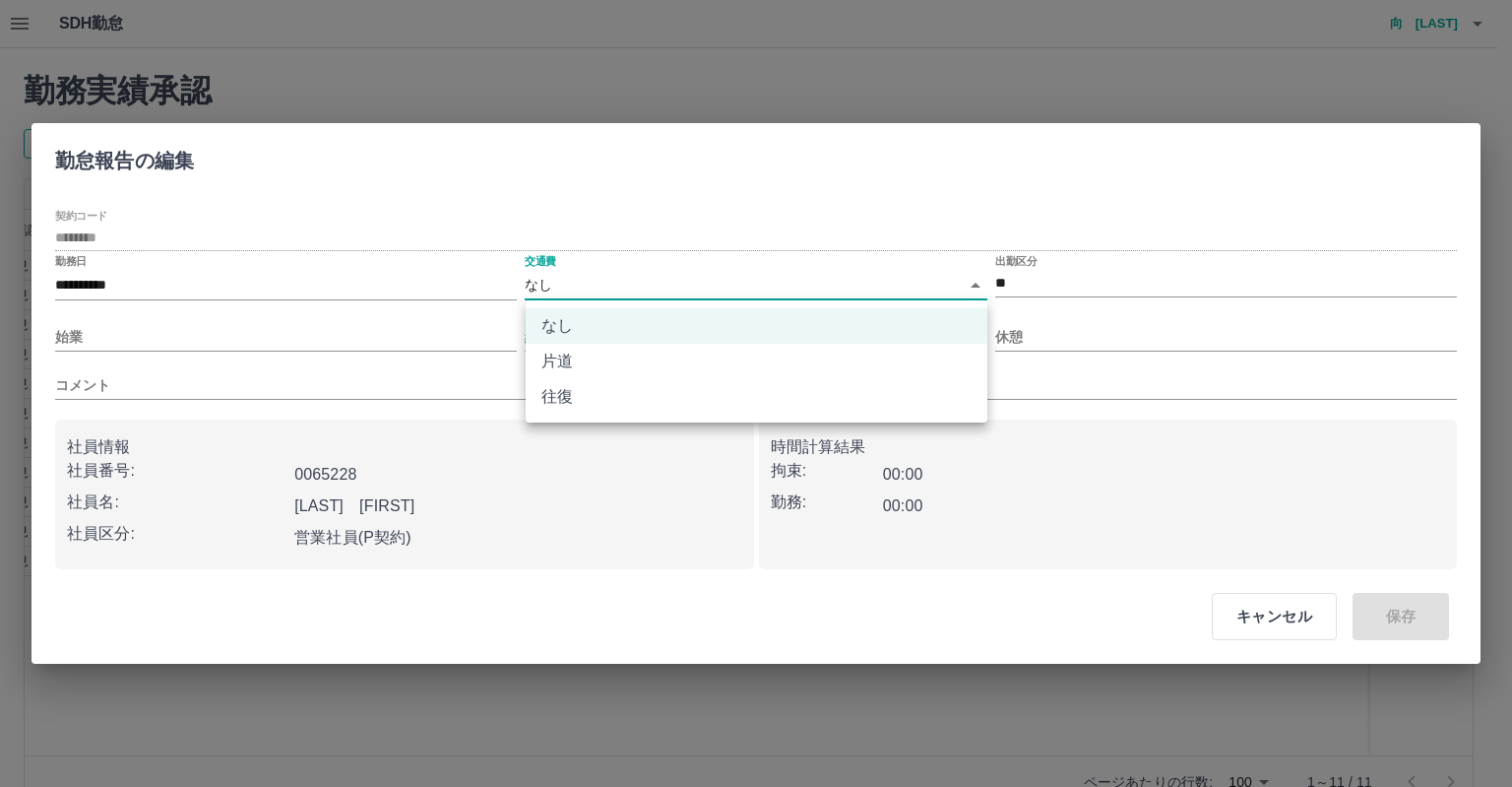 click on "往復" at bounding box center [756, 397] 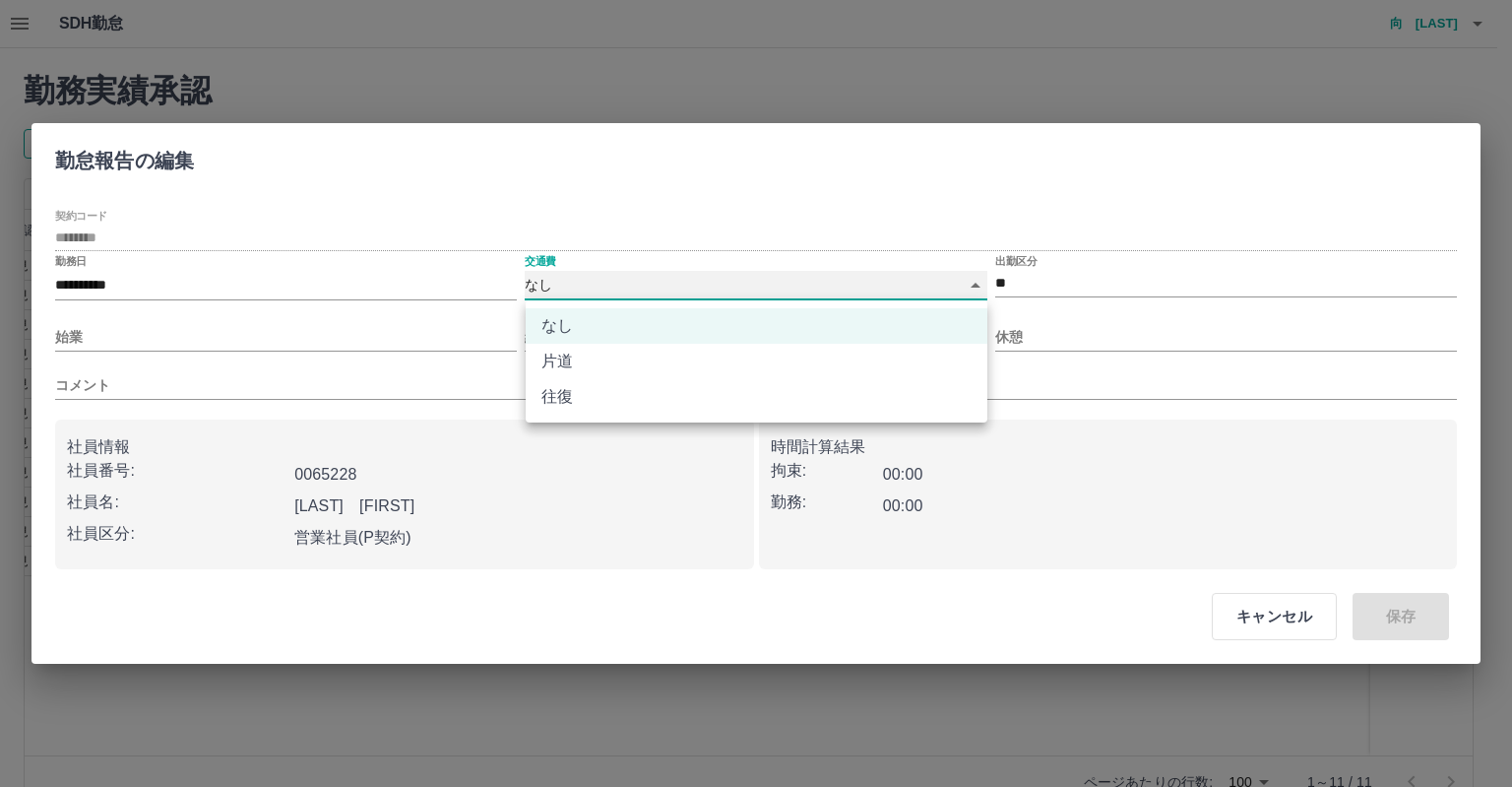 type on "******" 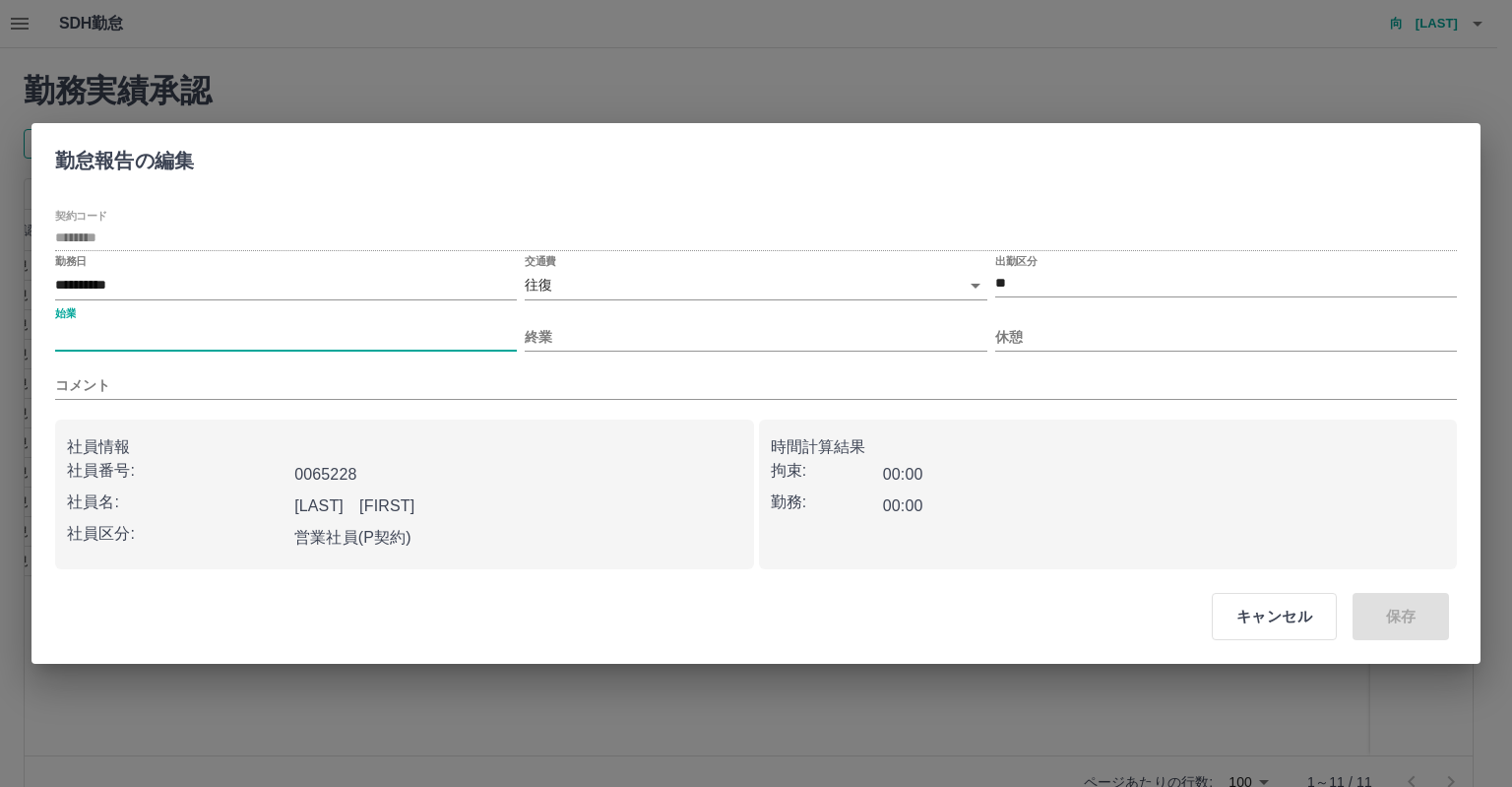click on "始業" at bounding box center [285, 337] 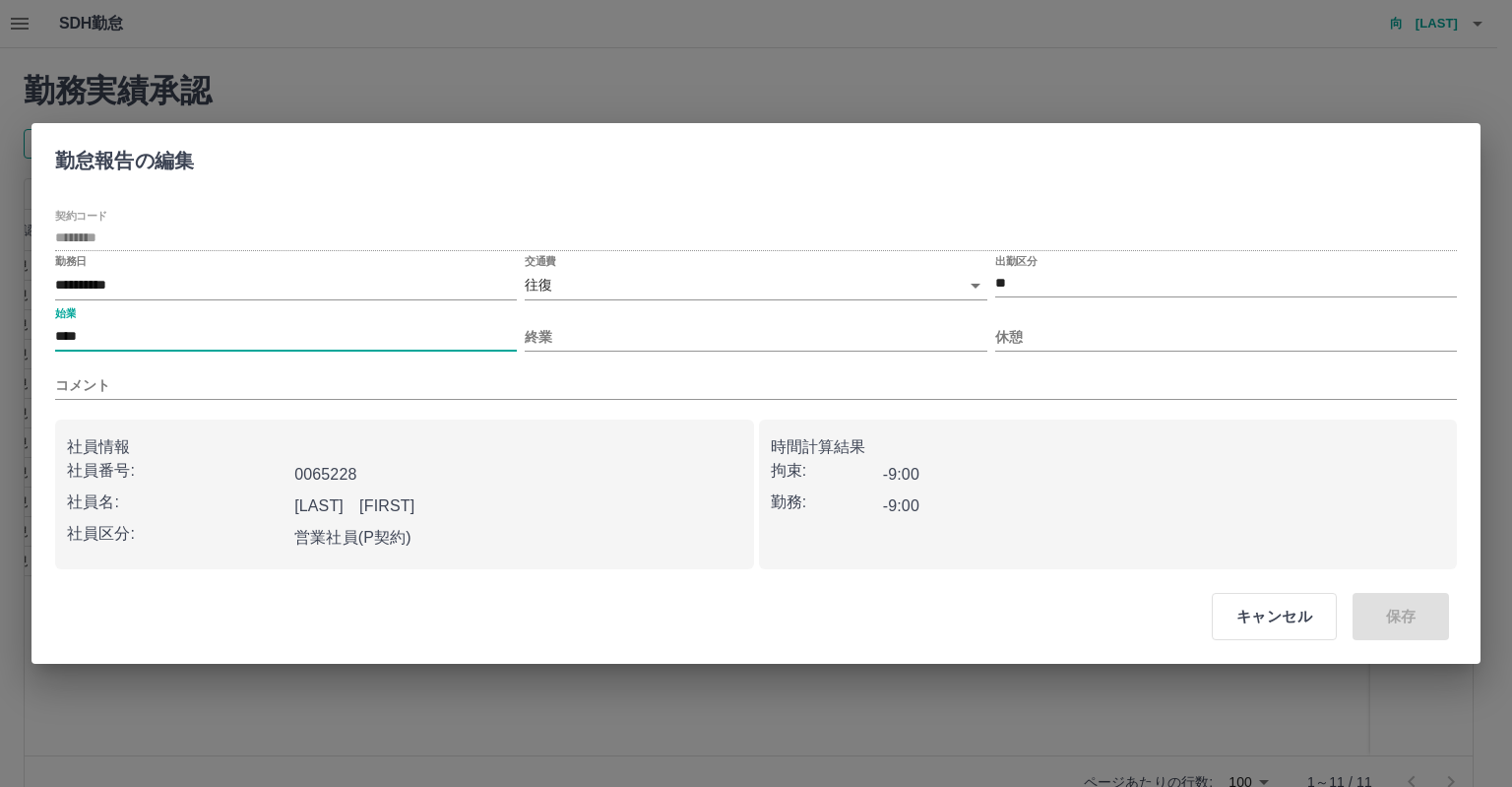 type on "****" 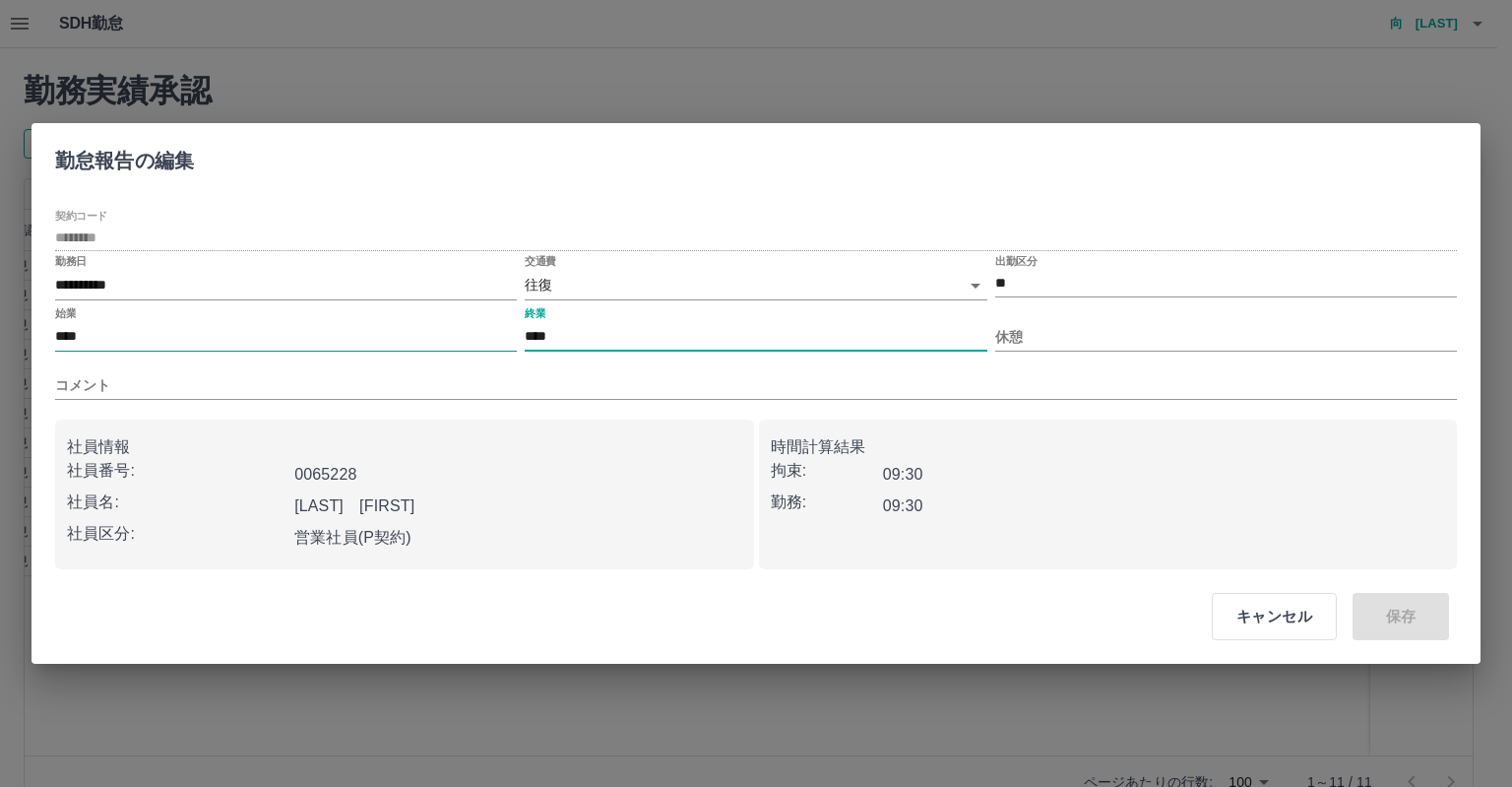 type on "****" 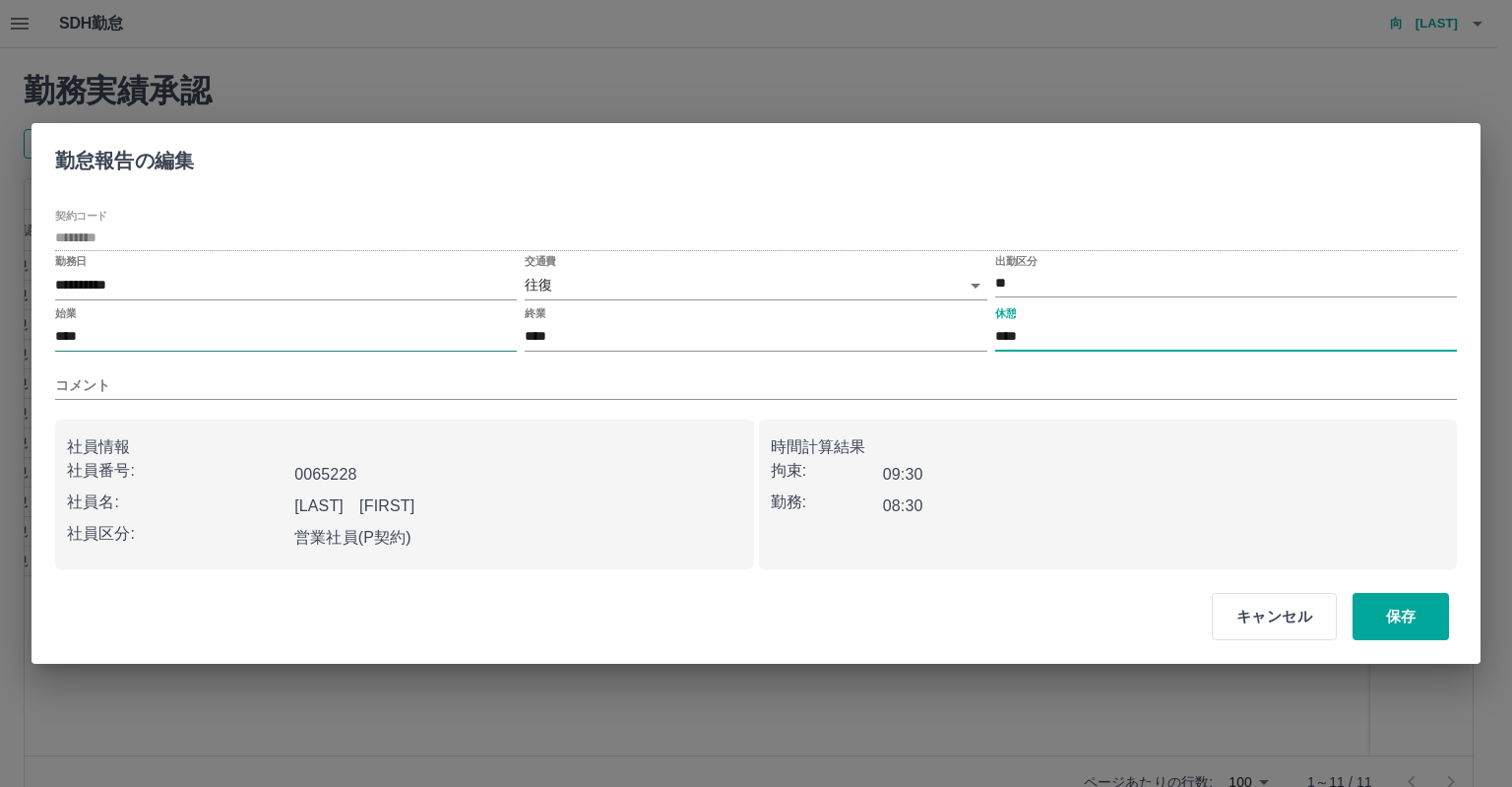 type on "****" 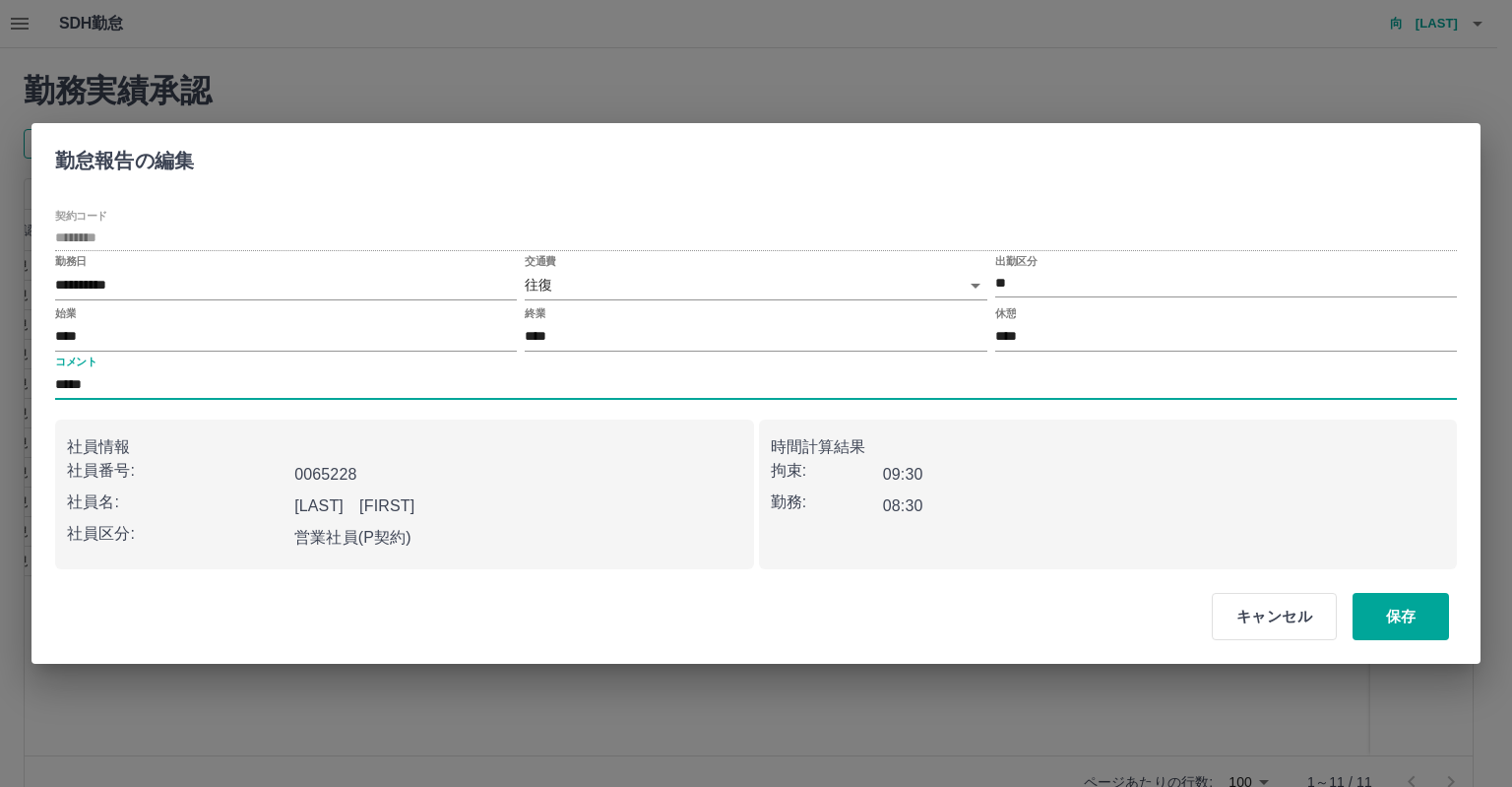 type on "*****" 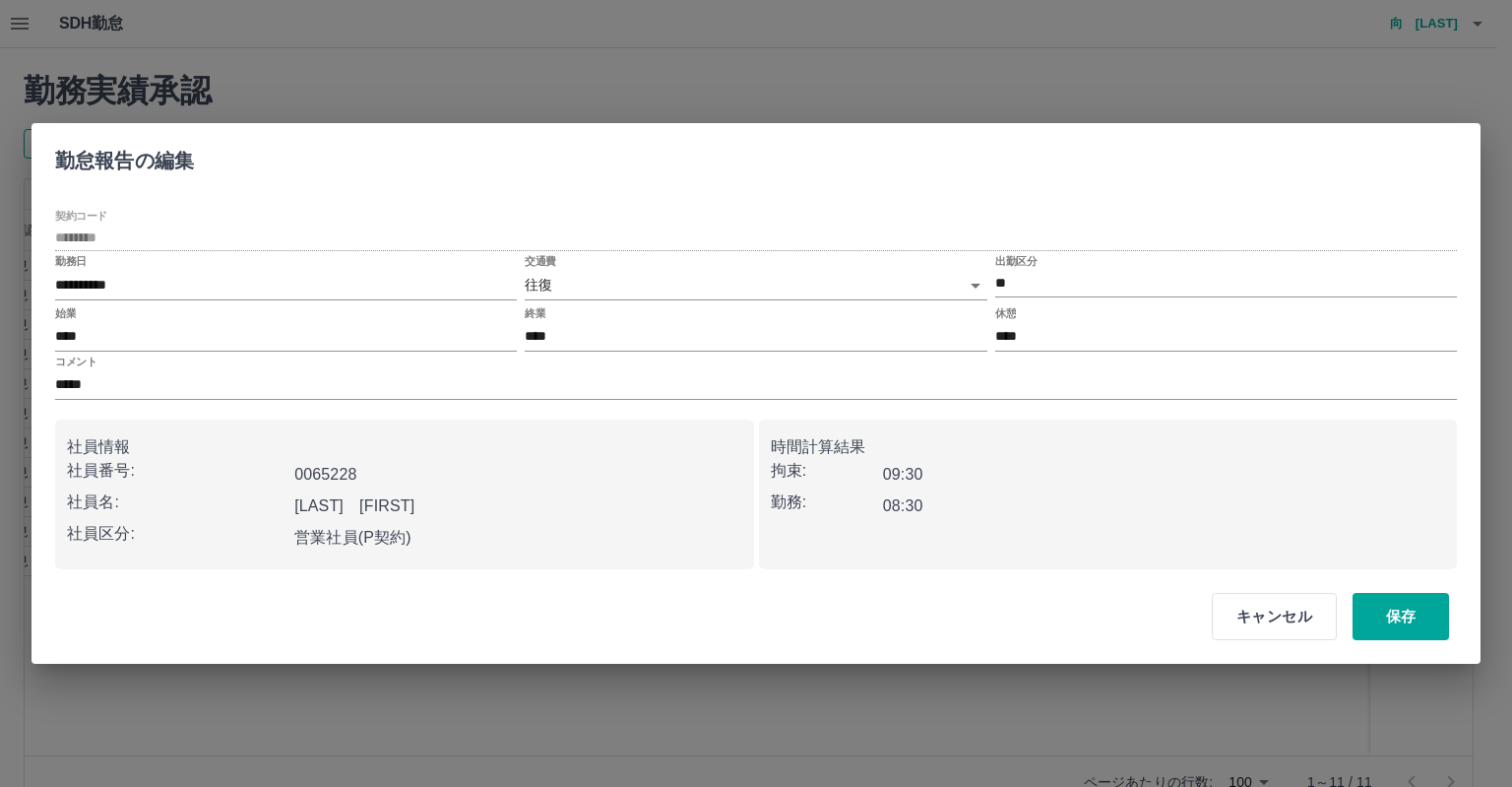 click on "時間計算結果" at bounding box center (1108, 447) 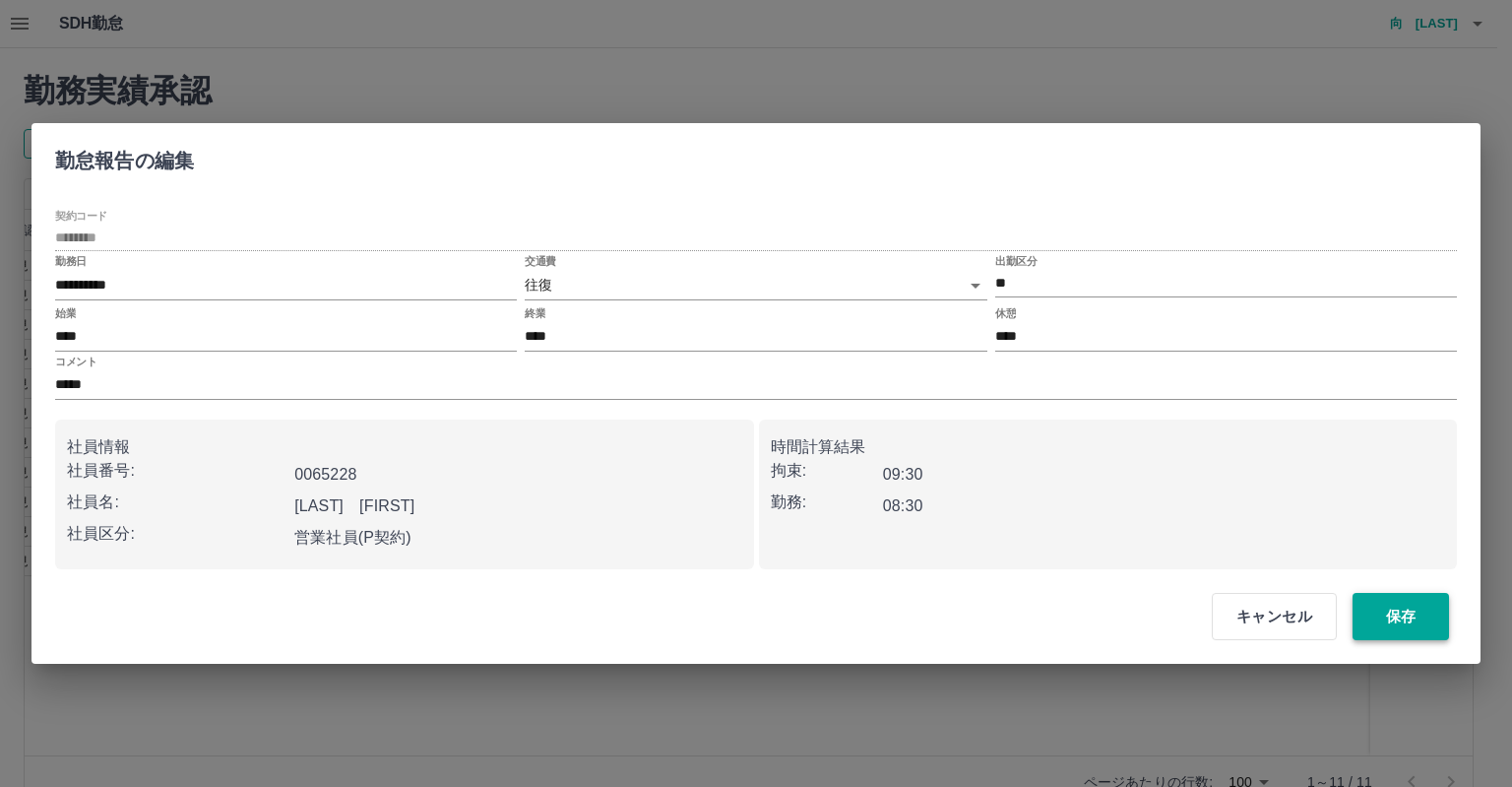 click on "保存" at bounding box center [1401, 617] 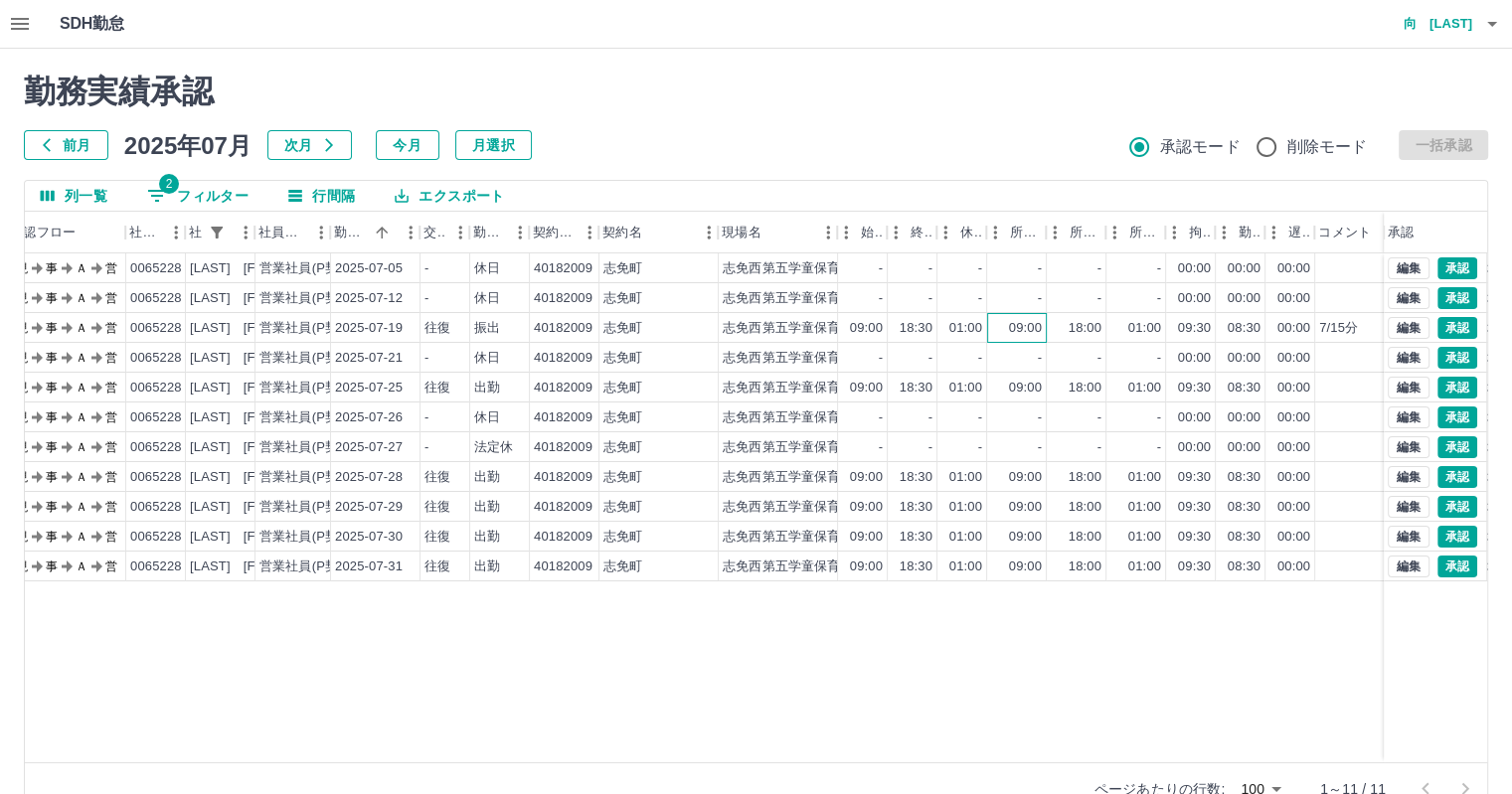 click on "09:00" at bounding box center [1017, 328] 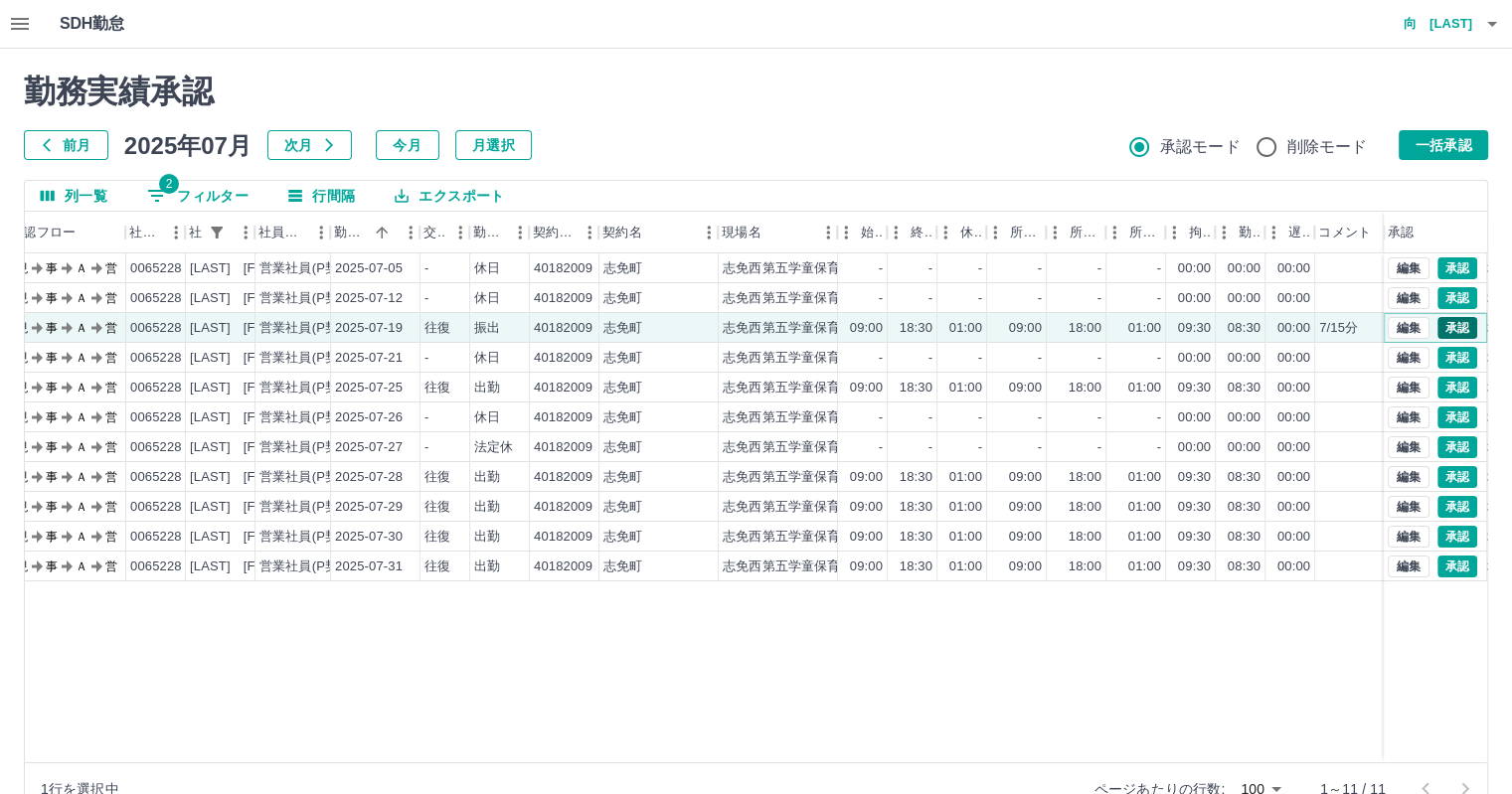 click on "承認" at bounding box center (1457, 328) 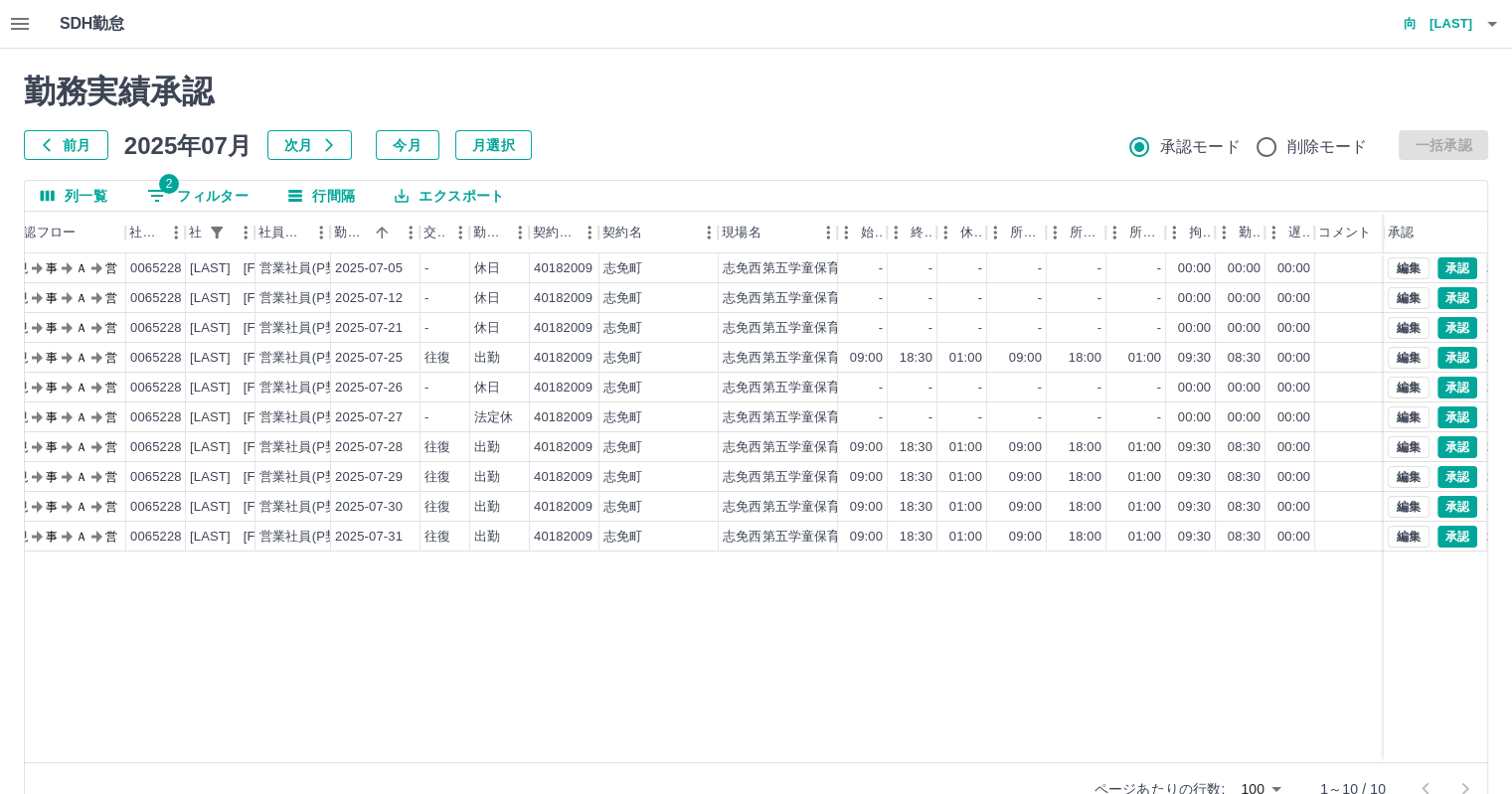 click on "2 フィルター" at bounding box center (198, 196) 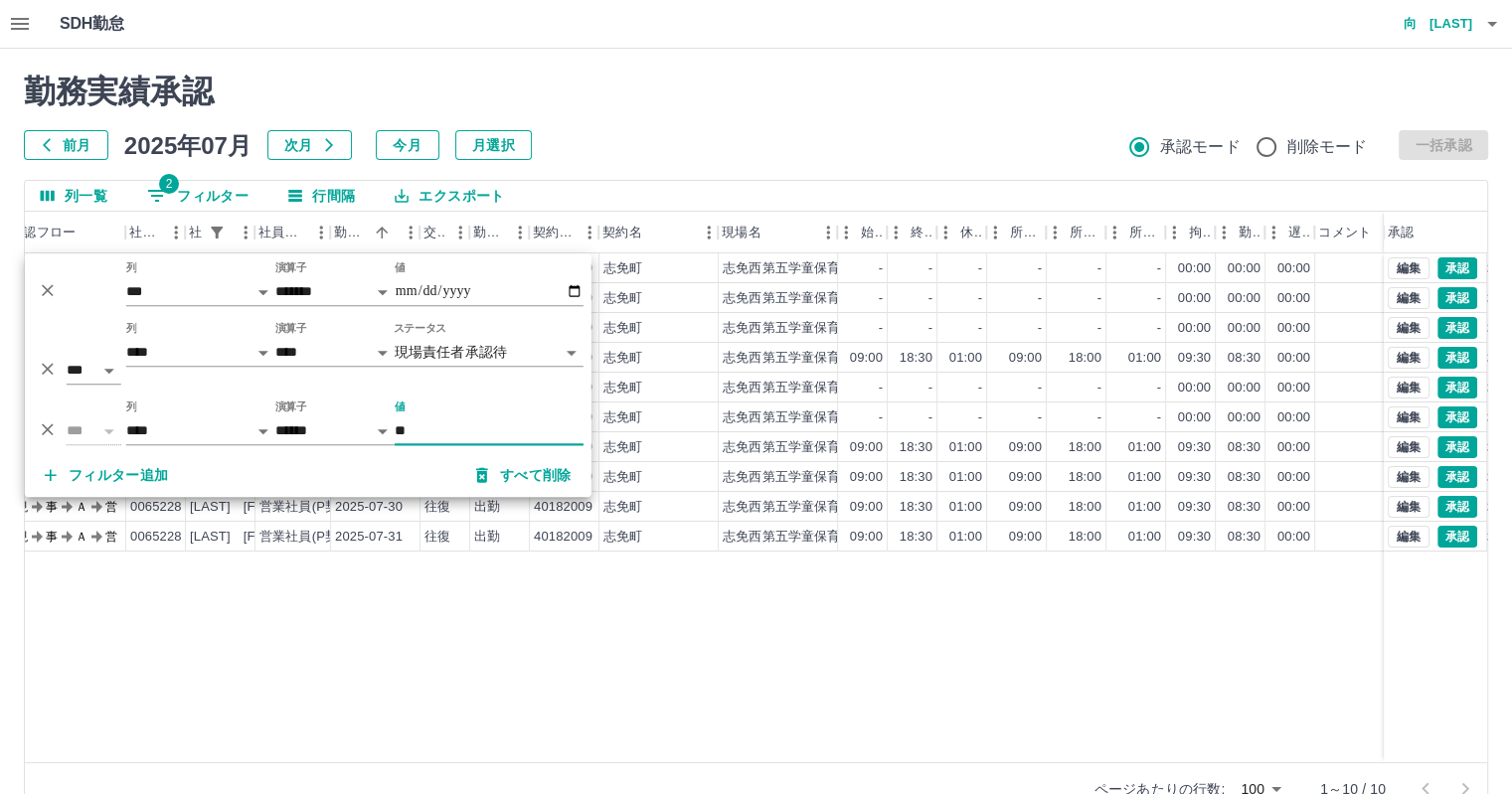 type on "*" 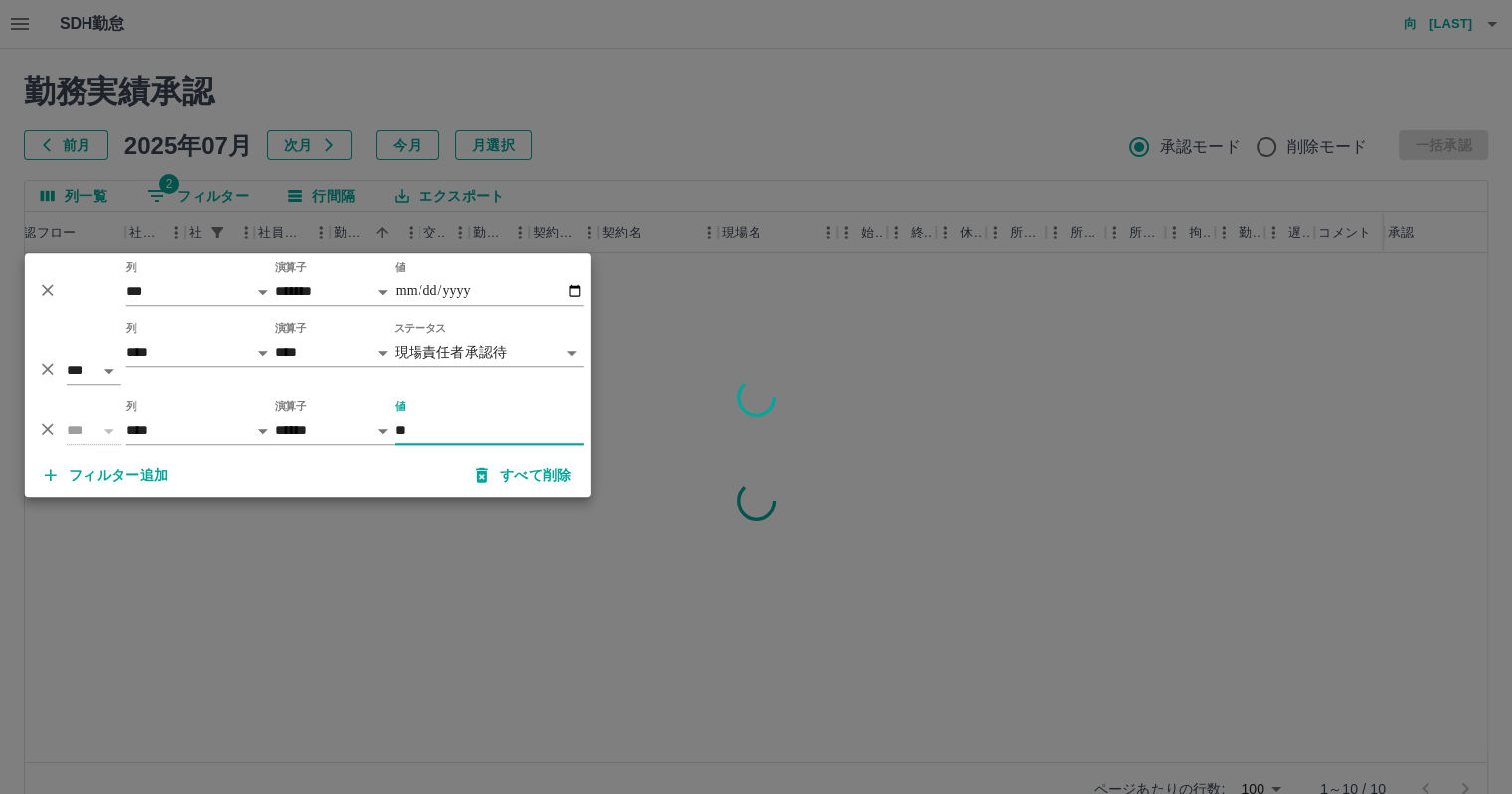 type on "**" 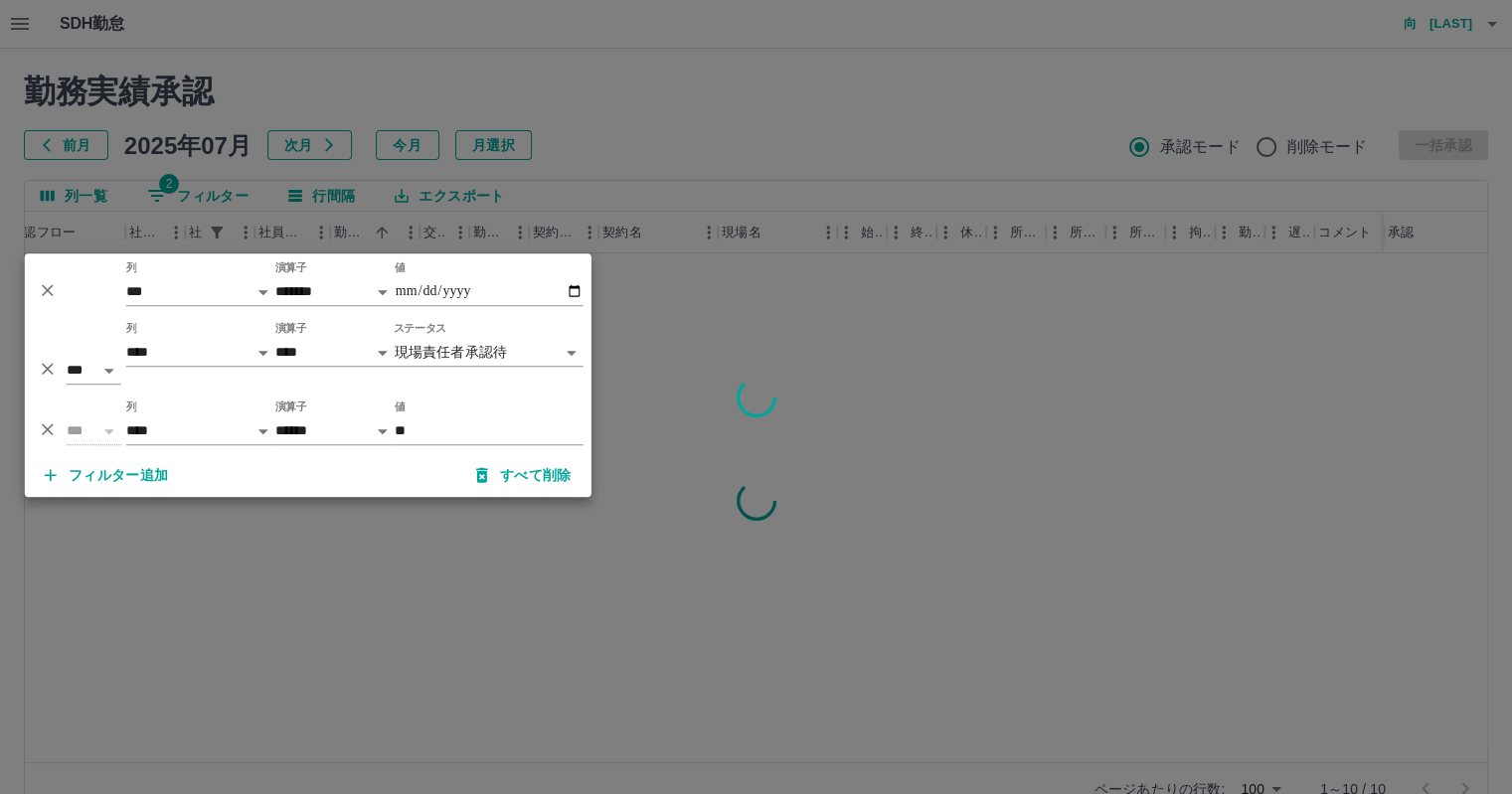 click at bounding box center [756, 397] 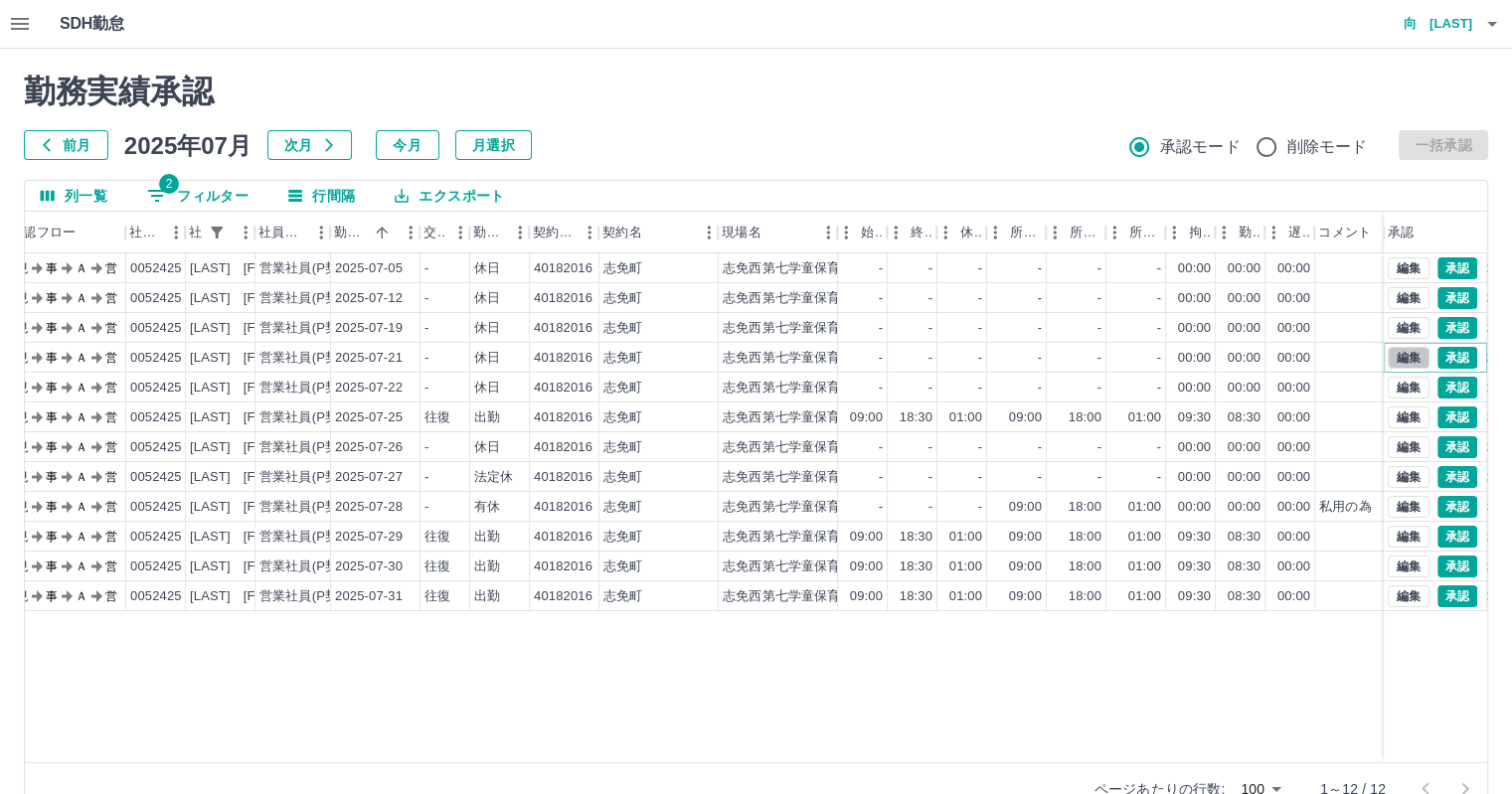 drag, startPoint x: 1413, startPoint y: 349, endPoint x: 1377, endPoint y: 349, distance: 36 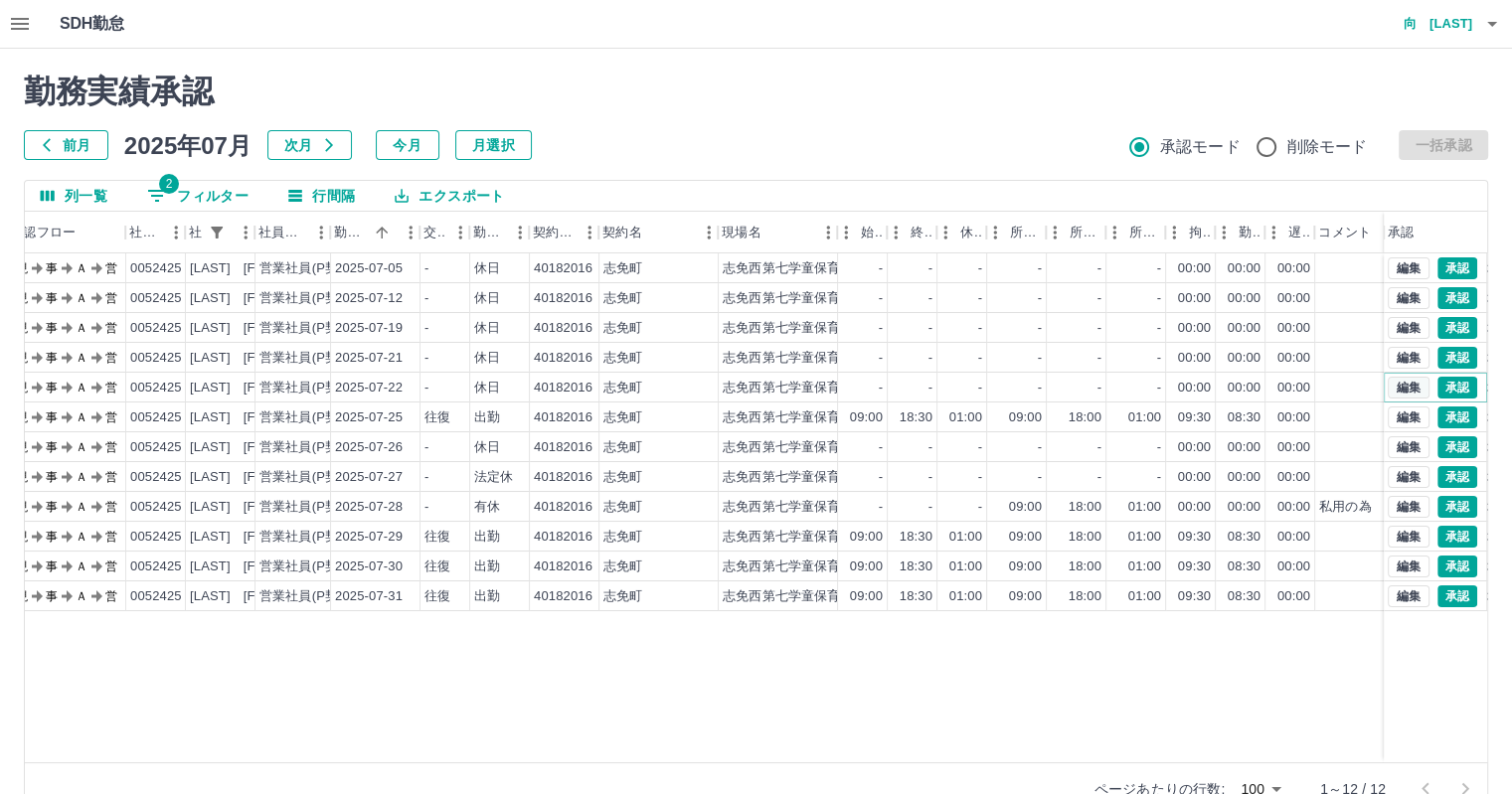 click on "編集" at bounding box center (1409, 388) 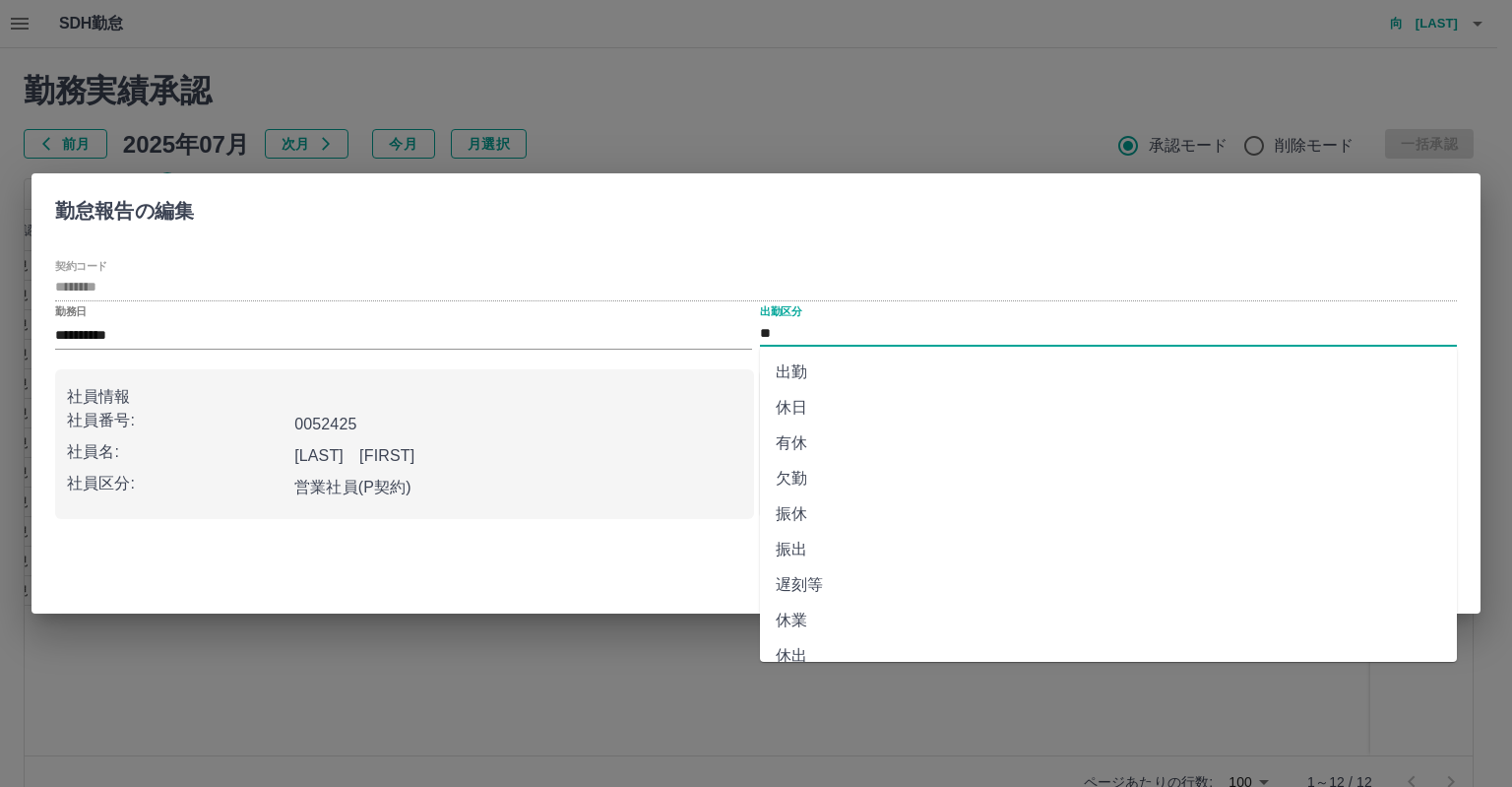 click on "**" at bounding box center (1108, 333) 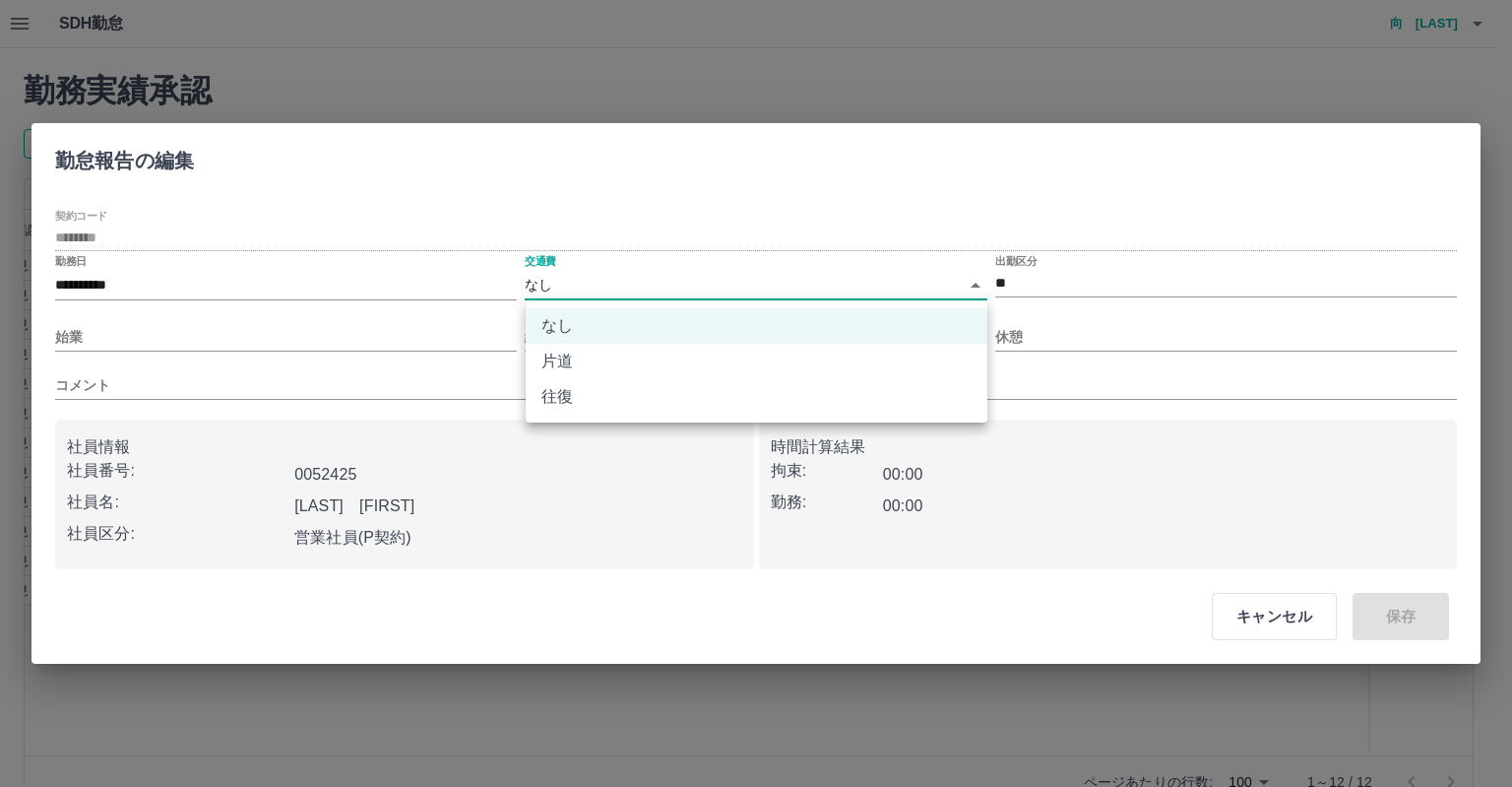 click on "SDH勤怠 向　[LAST] [FIRST] 勤務実績承認 前月 2025年07月 次月 今月 月選択 承認モード 削除モード 一括承認 列一覧 2 フィルター 行間隔 エクスポート 承認フロー 社員番号 社員名 社員区分 勤務日 交通費 勤務区分 契約コード 契約名 現場名 始業 終業 休憩 所定開始 所定終業 所定休憩 拘束 勤務 遅刻等 コメント ステータス 承認 現 事 Ａ 営 0052425 [LAST]　[FIRST] 営業社員(P契約) 2025-07-05  -  休日 40182016 [CITY] [CITY]西第七学童保育所 - - - - - - 00:00 00:00 00:00 現場責任者承認待 現 事 Ａ 営 0052425 [LAST]　[FIRST] 営業社員(P契約) 2025-07-12  -  休日 40182016 [CITY] [CITY]西第七学童保育所 - - - - - - 00:00 00:00 00:00 現場責任者承認待 現 事 Ａ 営 0052425 [LAST]　[FIRST] 営業社員(P契約) 2025-07-19  -  休日 40182016 [CITY] [CITY]西第七学童保育所 - - - - - - 00:00 00:00 00:00 現場責任者承認待 現 事 Ａ 営 0052425 -" at bounding box center (756, 416) 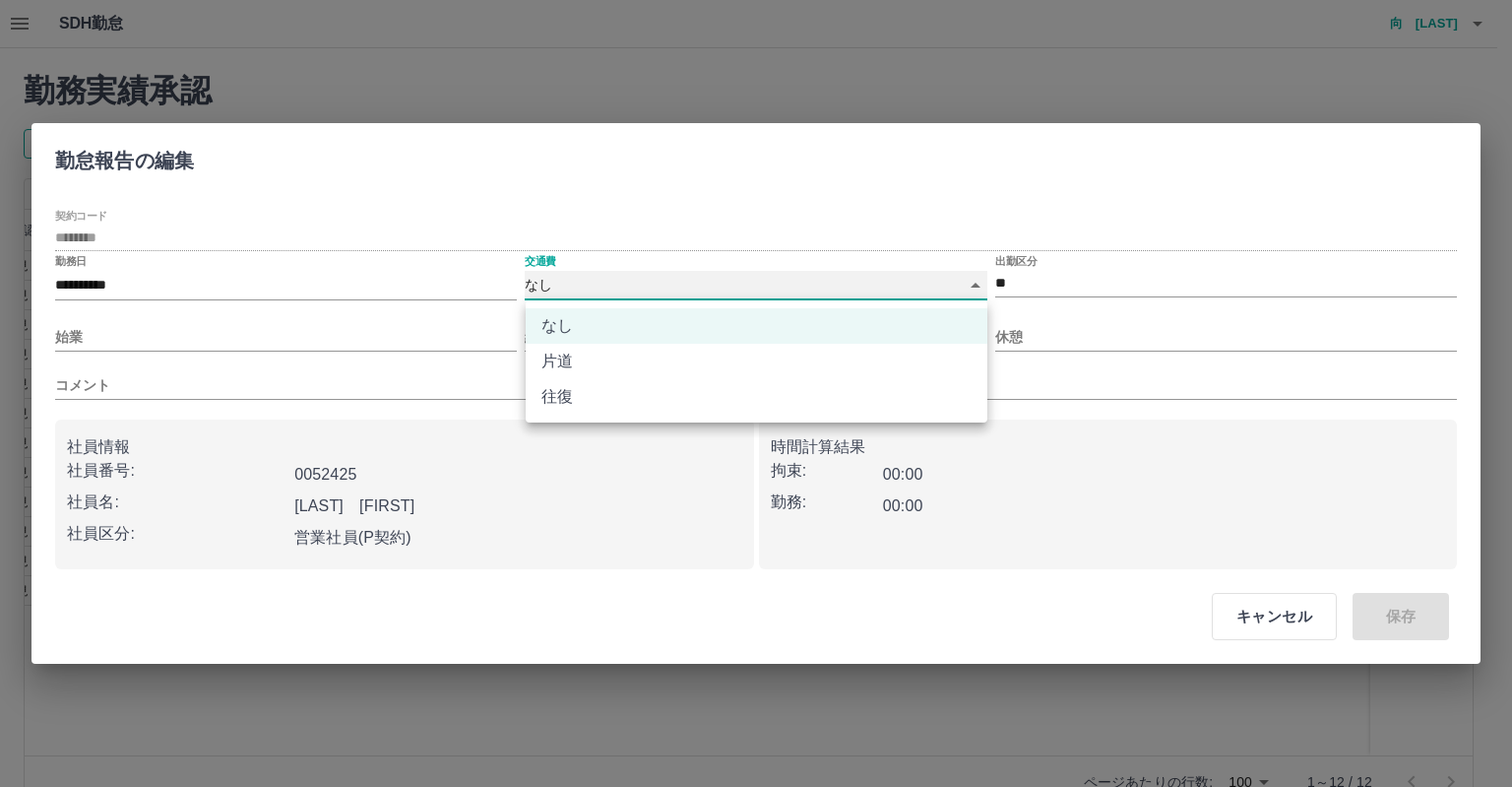 type on "******" 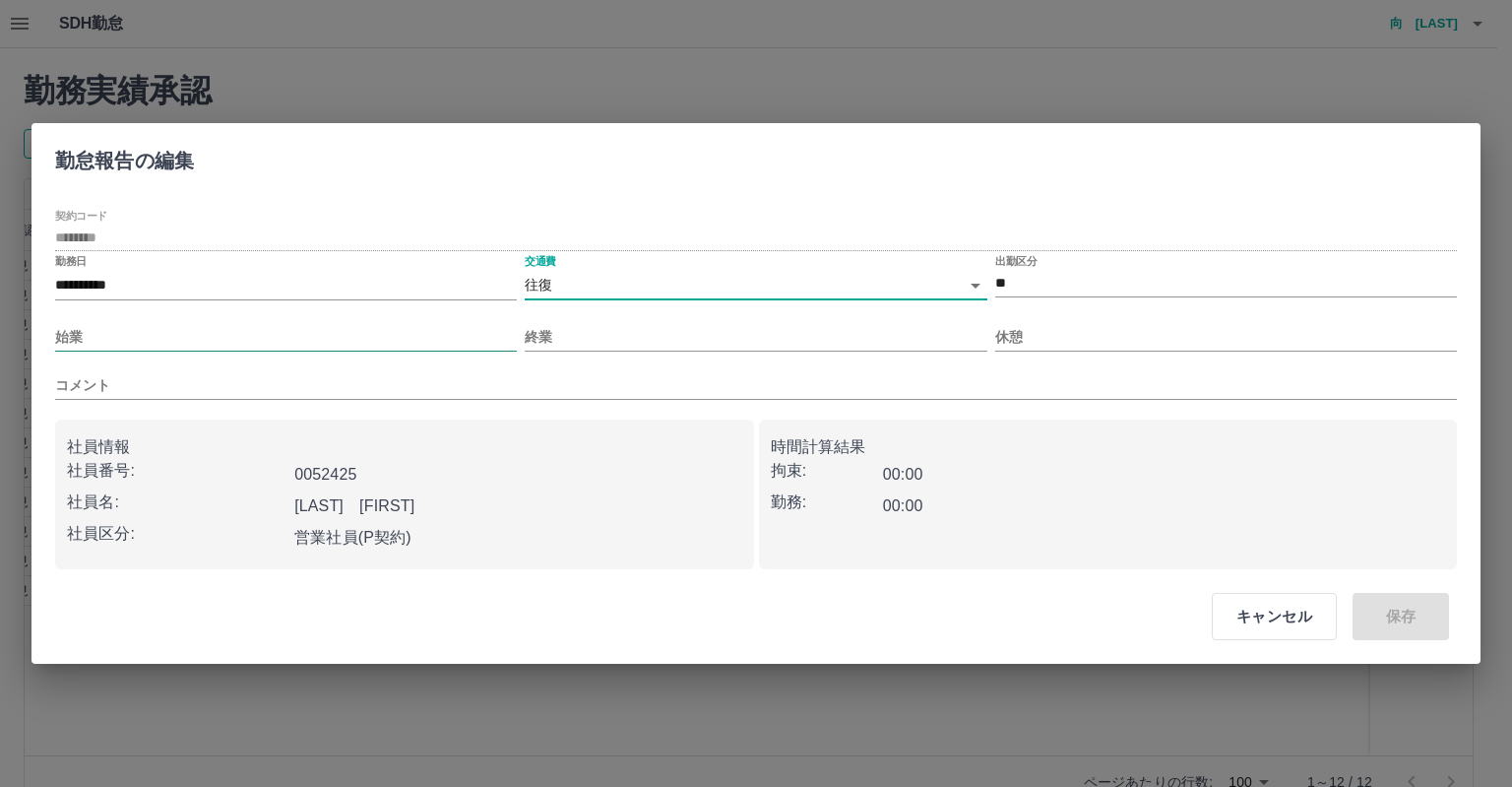 click on "始業" at bounding box center (285, 337) 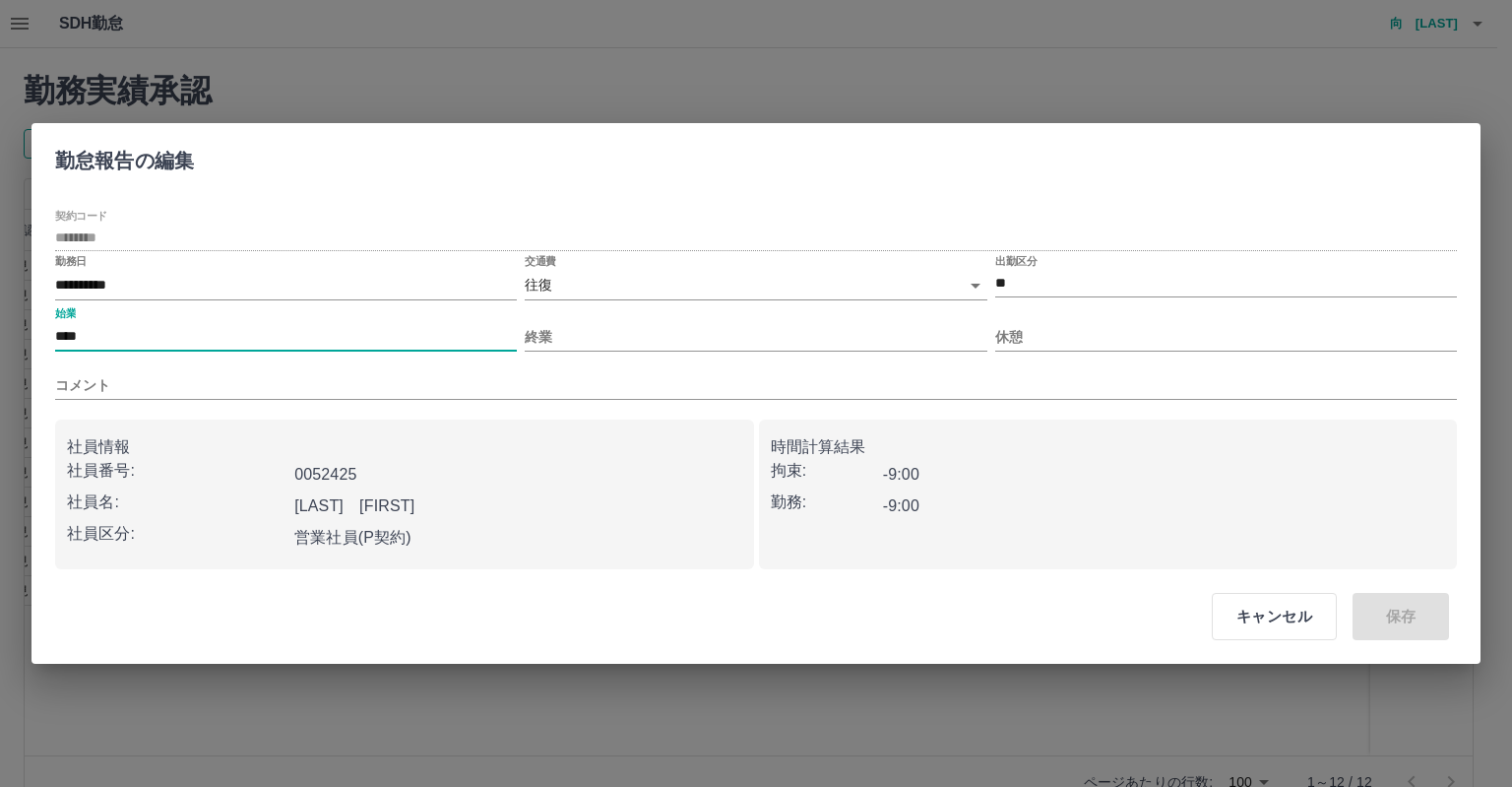 type on "****" 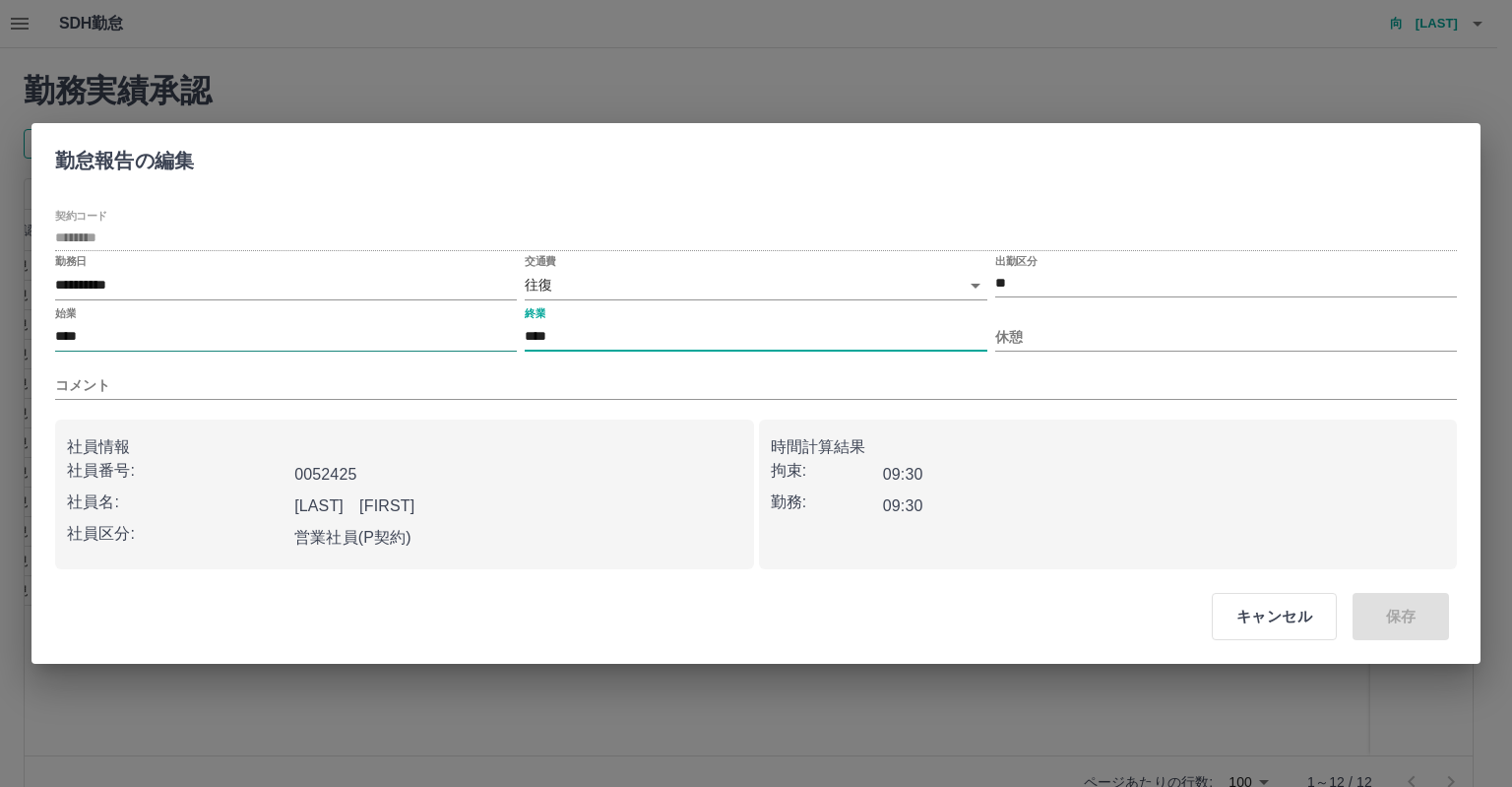type on "****" 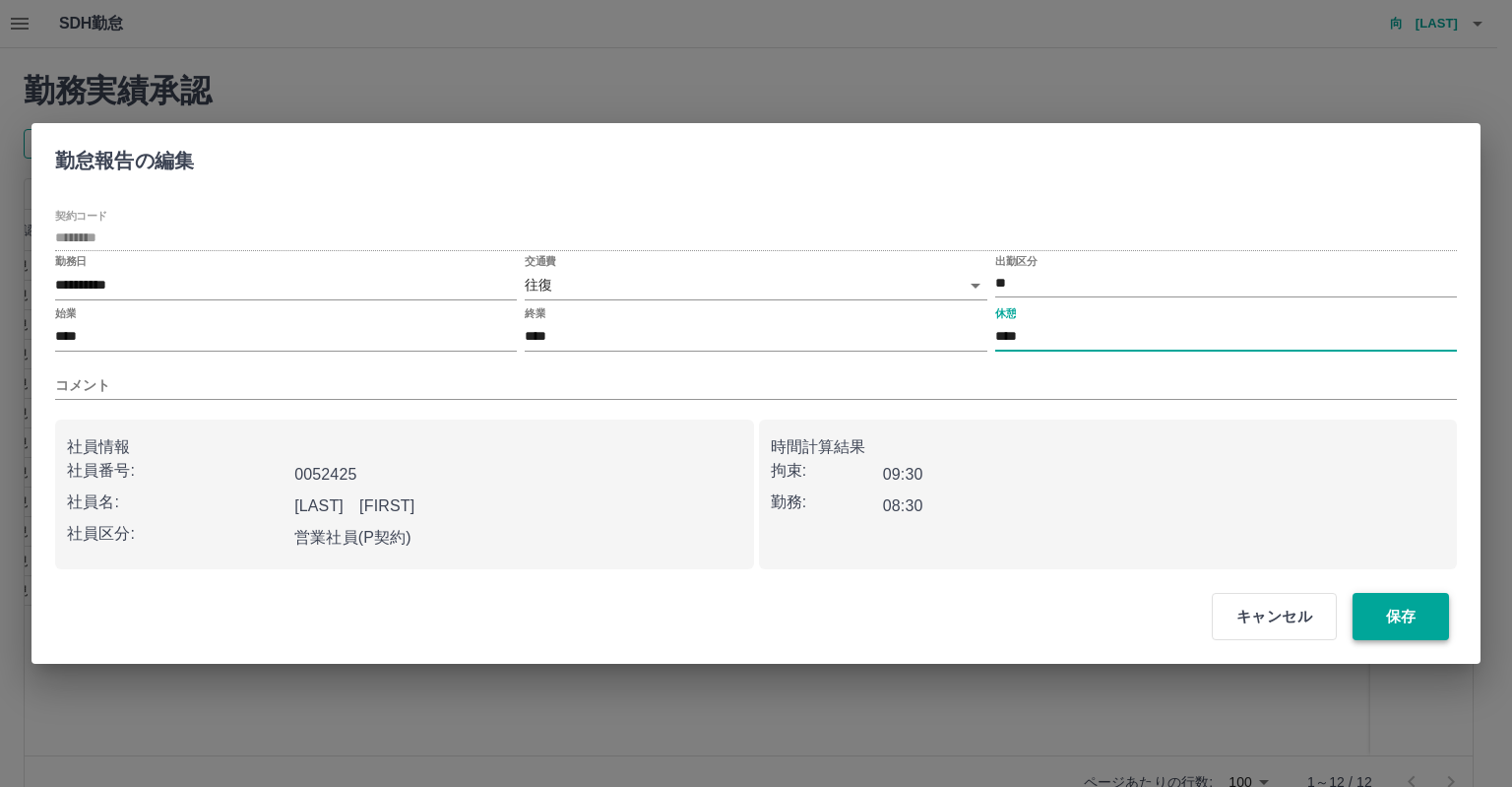 type on "****" 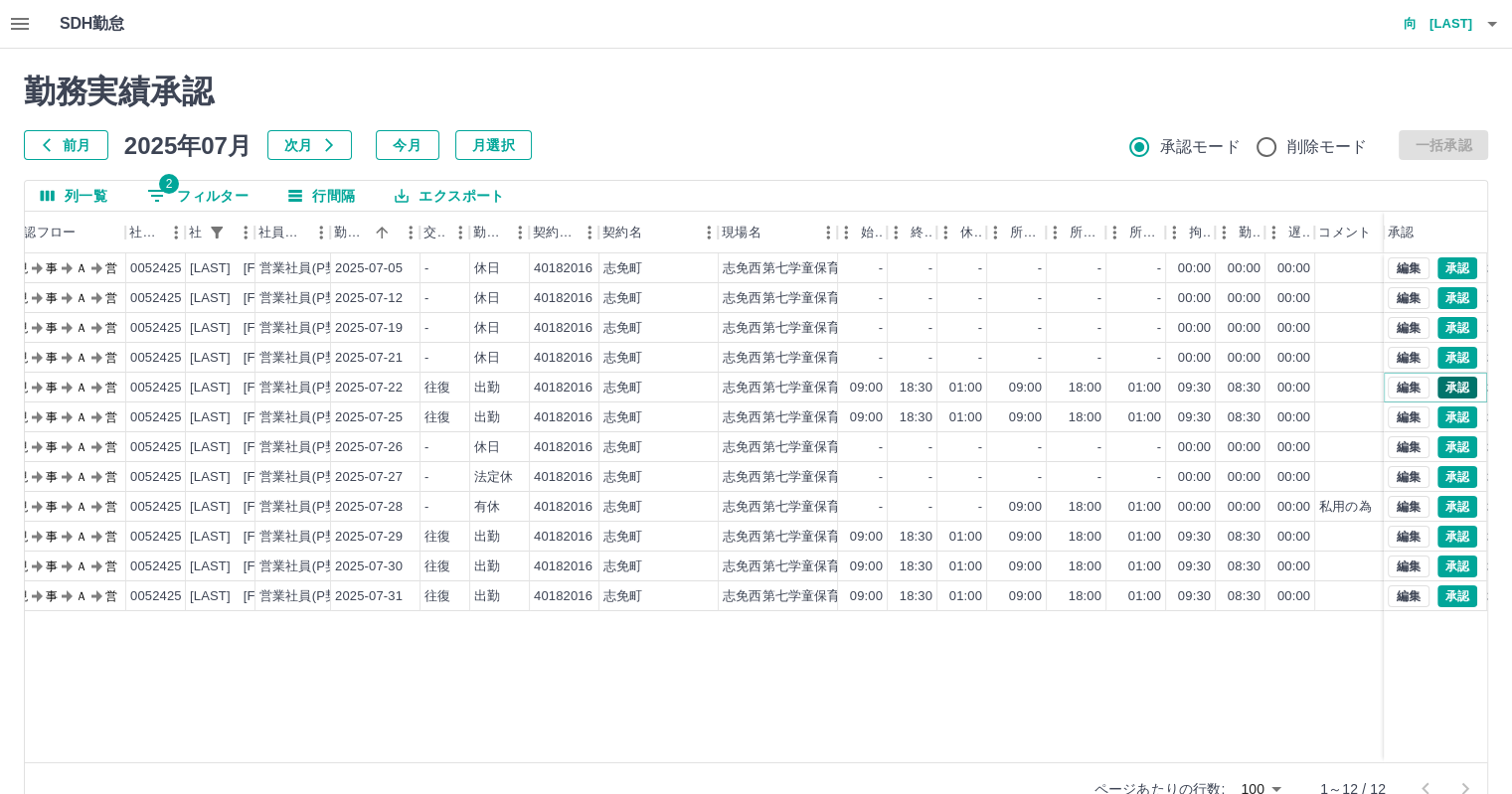 click on "承認" at bounding box center [1457, 388] 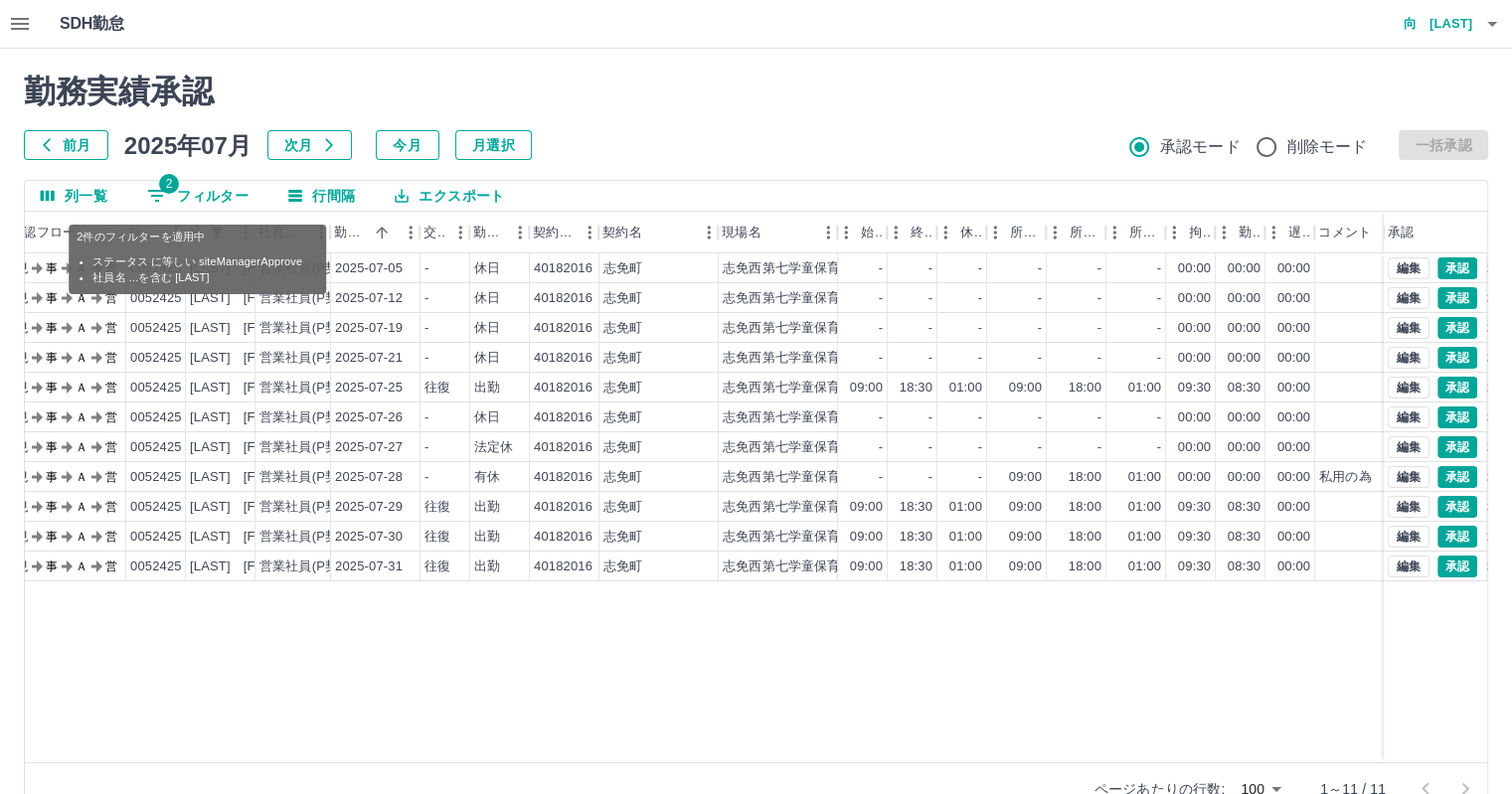 click on "2 フィルター" at bounding box center (198, 196) 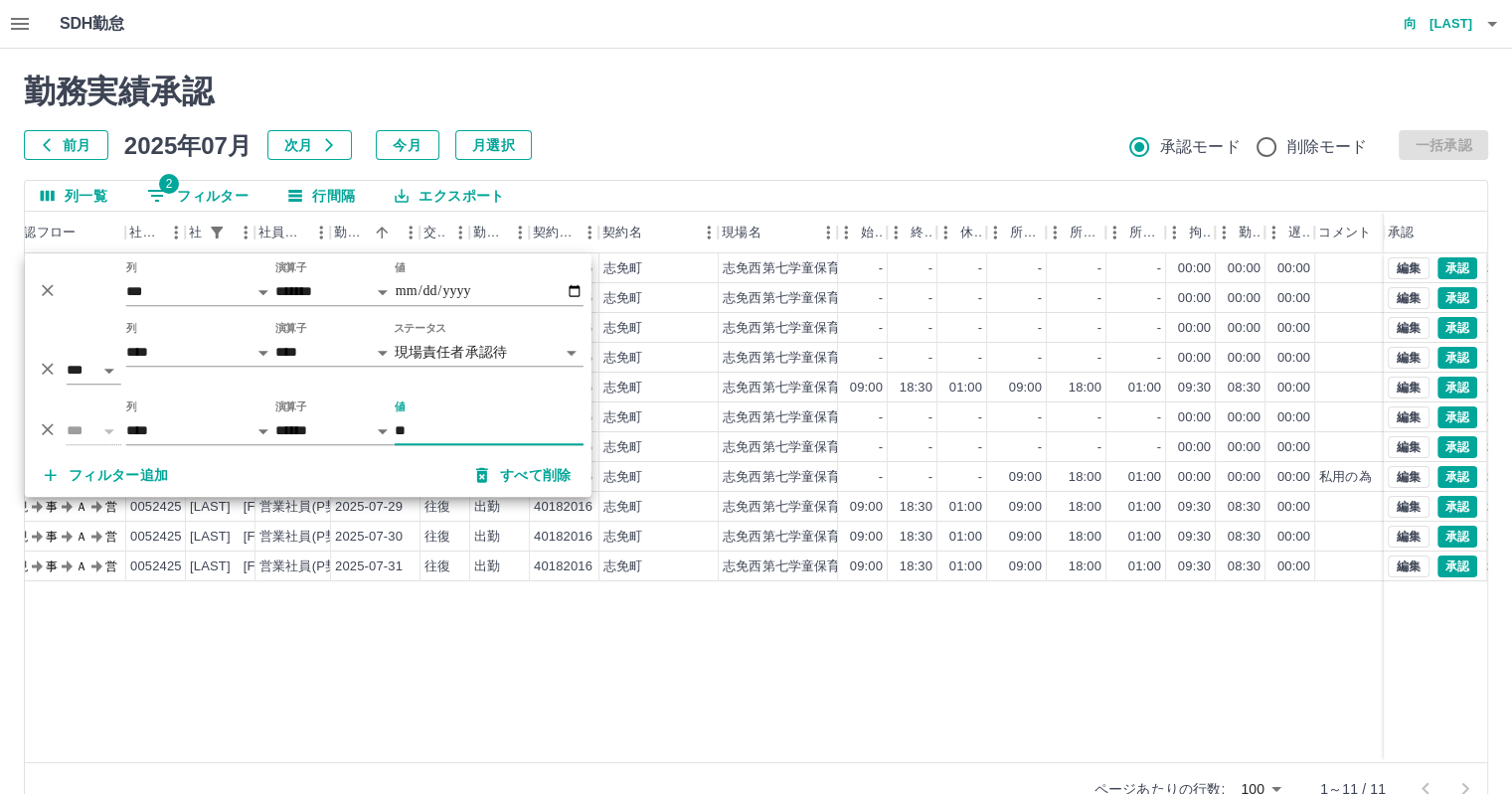 type on "*" 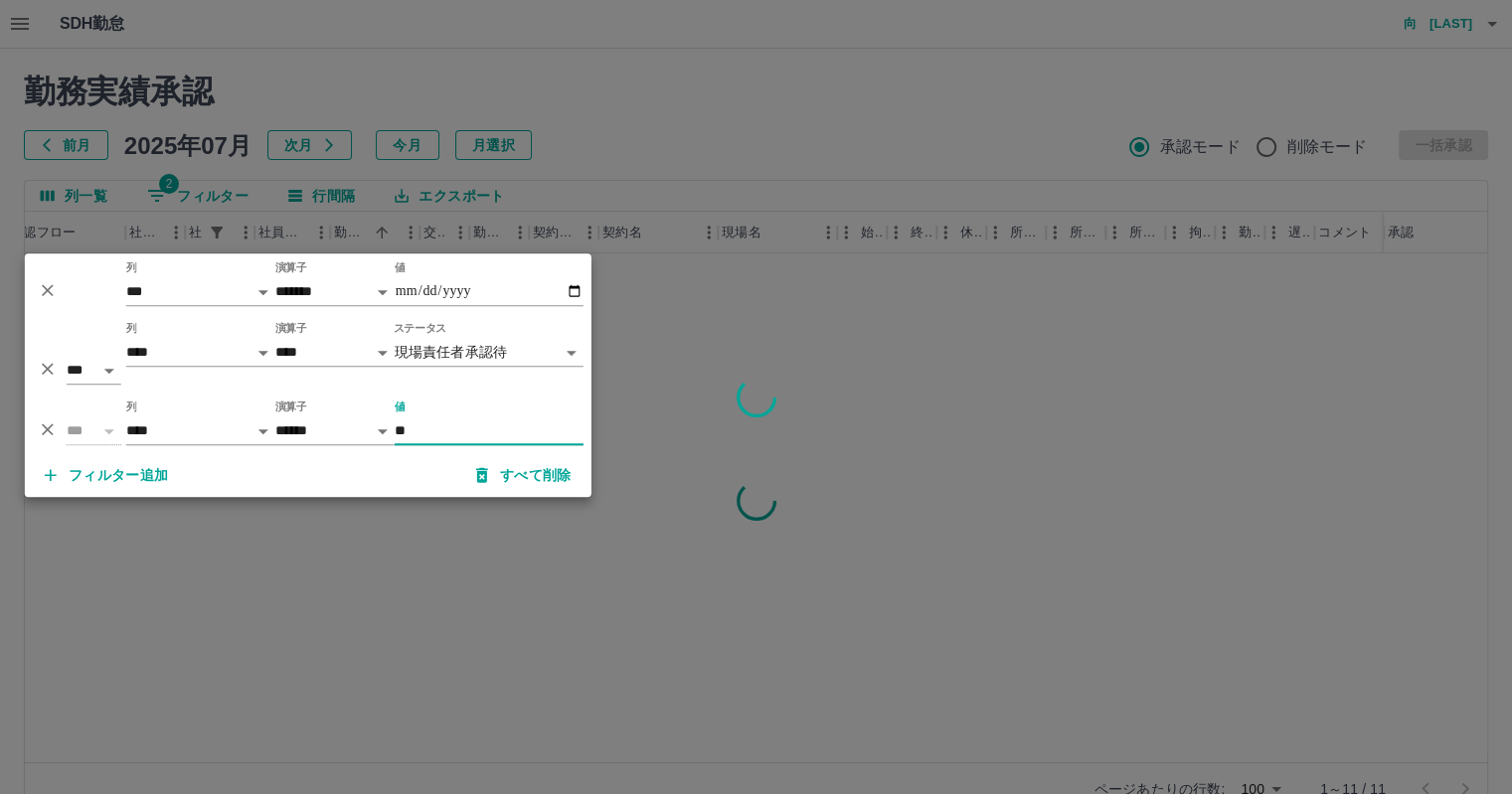 type on "**" 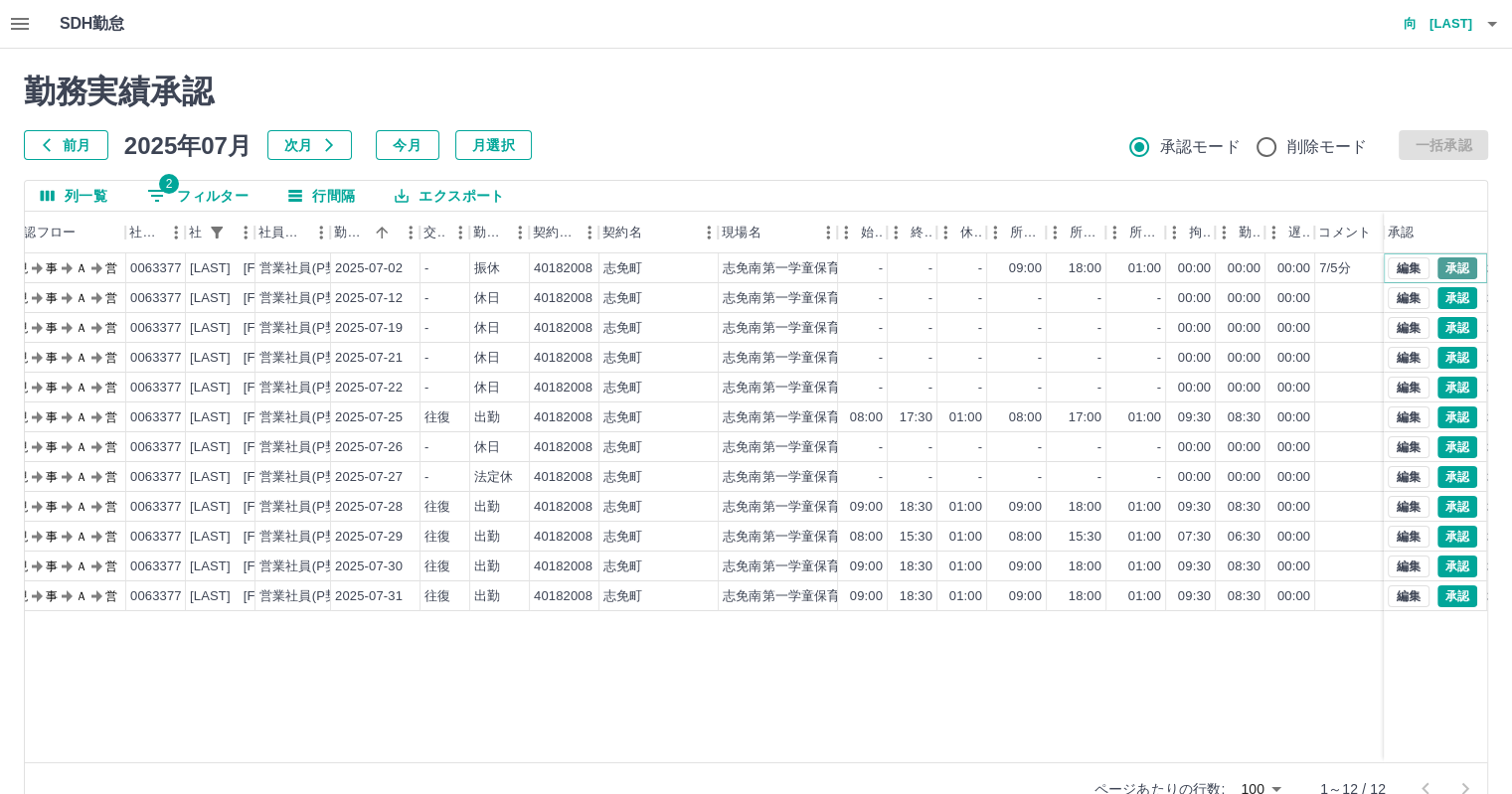 click on "承認" at bounding box center [1457, 268] 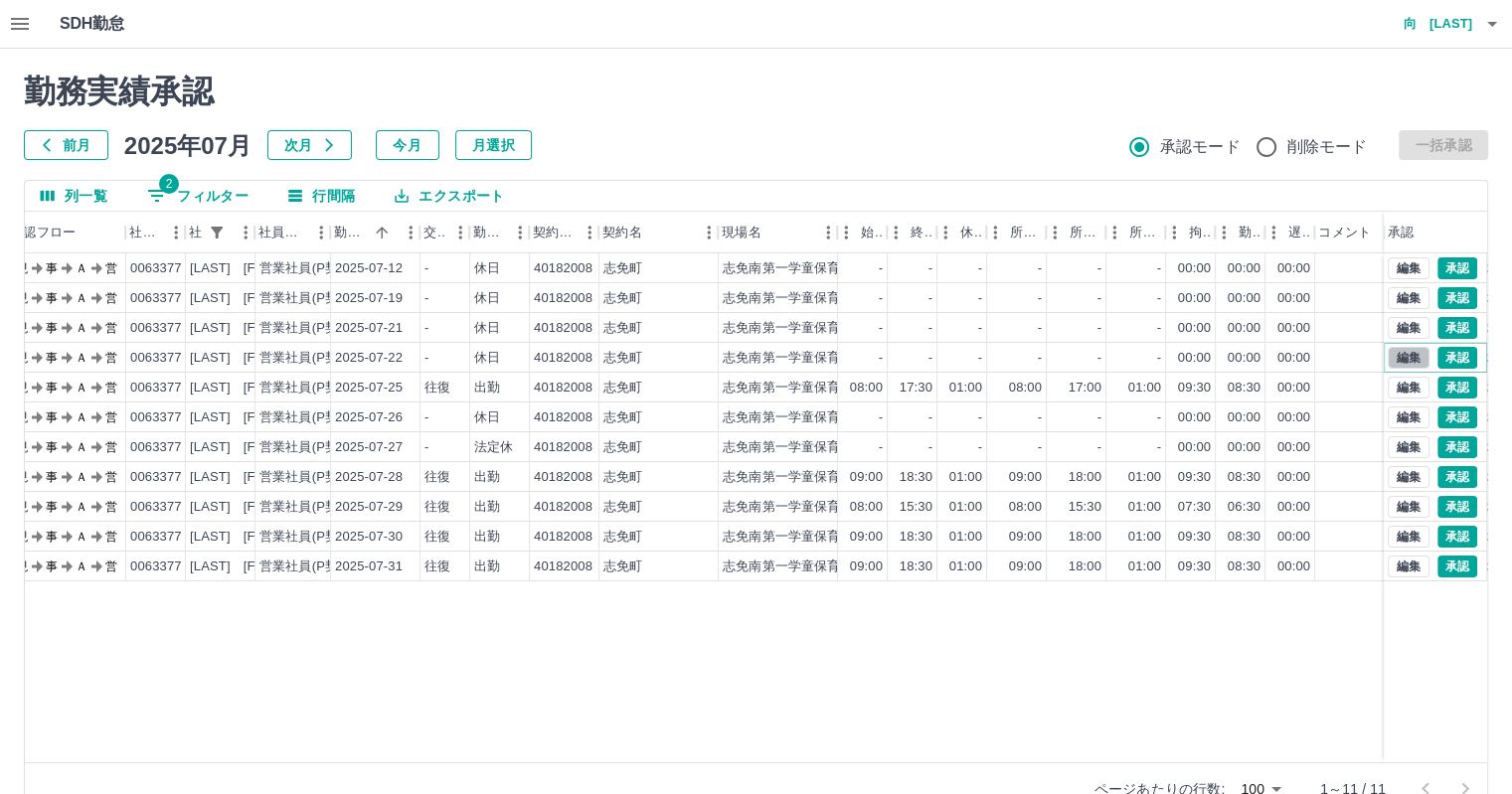 click on "編集" at bounding box center [1409, 358] 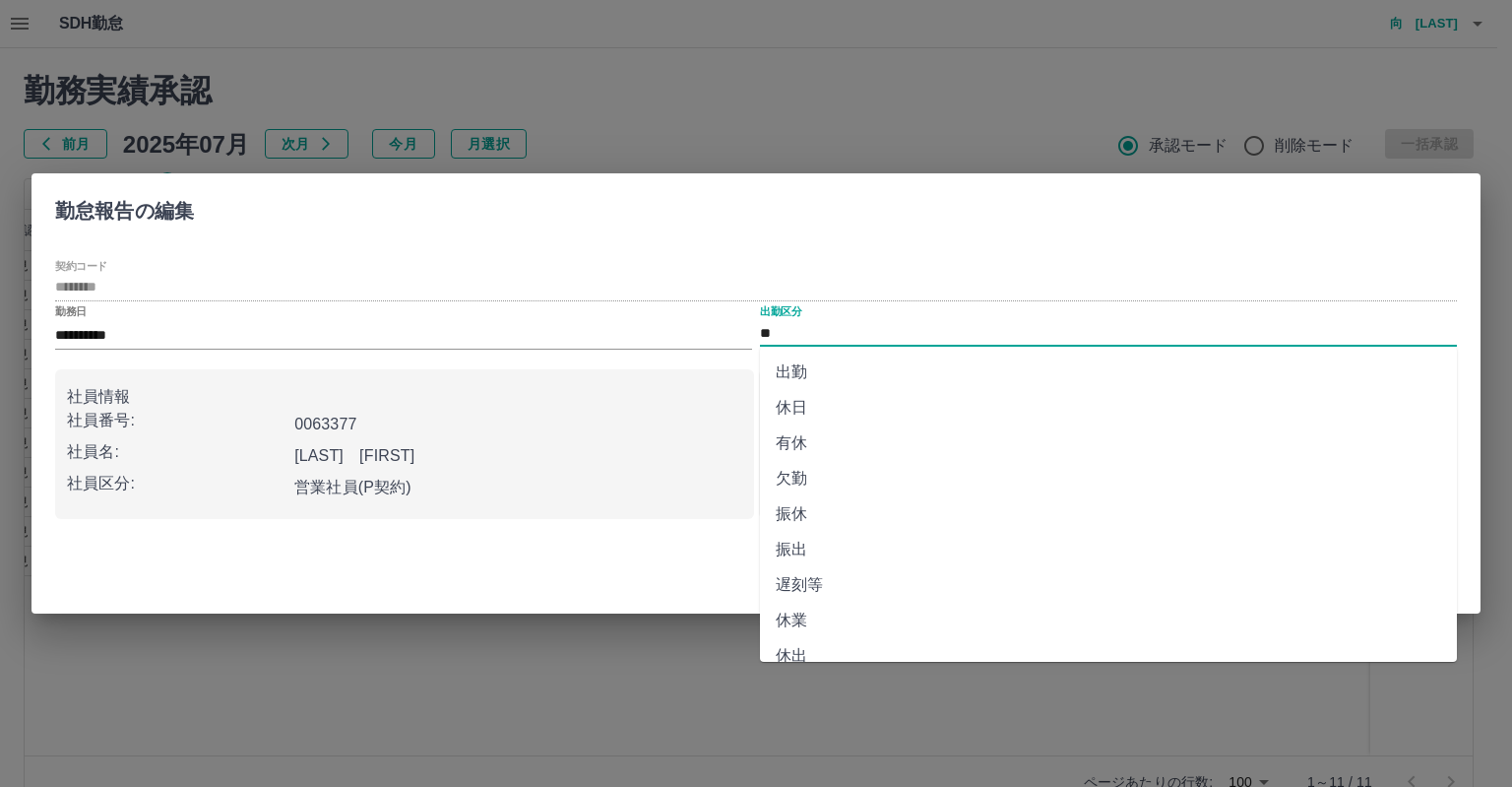 click on "**" at bounding box center (1108, 333) 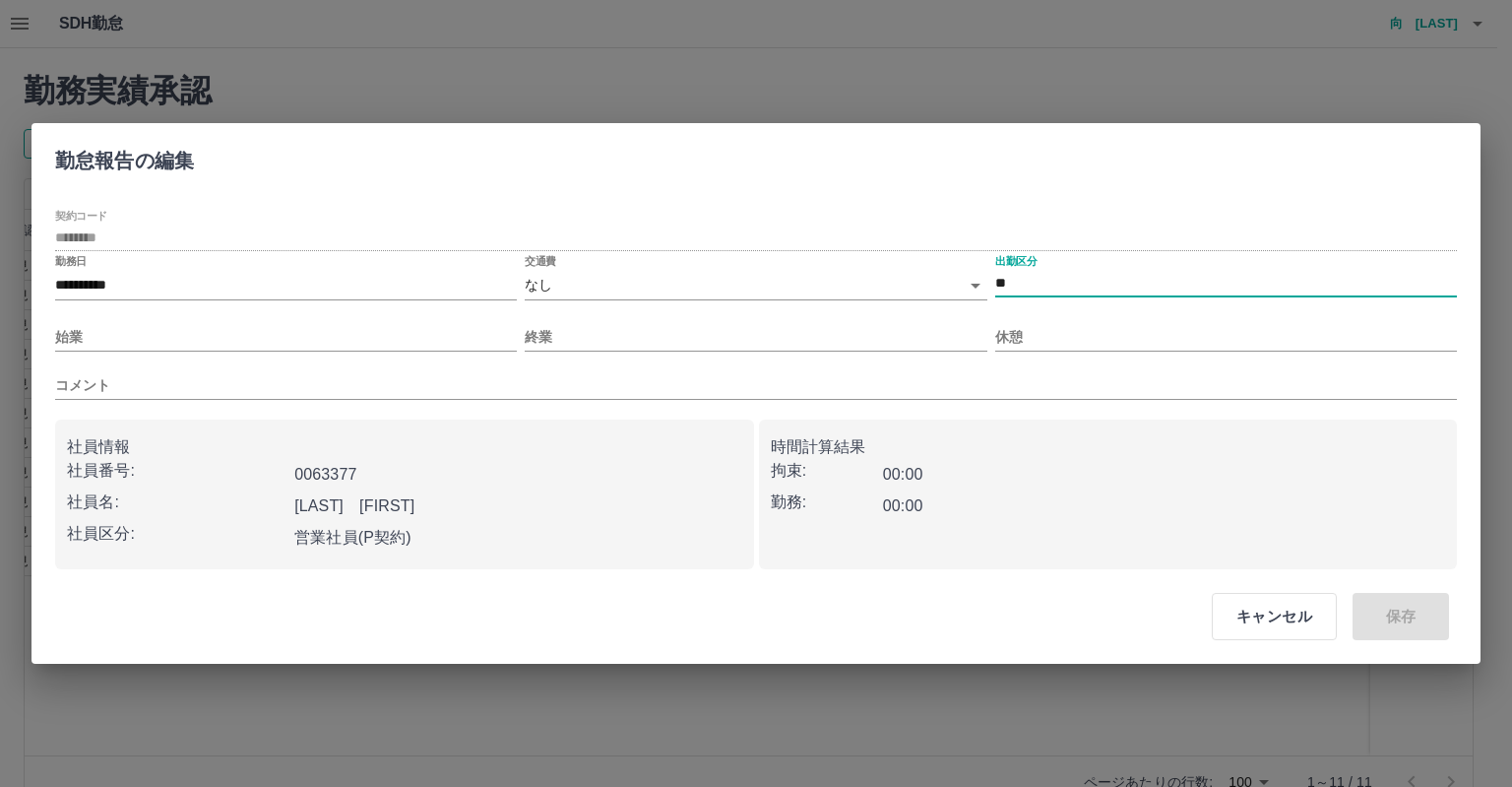 click on "SDH勤怠 向　[LAST] 勤務実績承認 前月 2025年07月 次月 今月 月選択 承認モード 削除モード 一括承認 列一覧 2 フィルター 行間隔 エクスポート 承認フロー 社員番号 社員名 社員区分 勤務日 交通費 勤務区分 契約コード 契約名 現場名 始業 終業 休憩 所定開始 所定終業 所定休憩 拘束 勤務 遅刻等 コメント ステータス 承認 現 事 Ａ 営 0063377 宮里　千恵 営業社員(P契約) 2025-07-12  -  休日 40182008 志免町 志免南第一学童保育所 - - - - - - 00:00 00:00 00:00 現場責任者承認待 現 事 Ａ 営 0063377 宮里　千恵 営業社員(P契約) 2025-07-19  -  休日 40182008 志免町 志免南第一学童保育所 - - - - - - 00:00 00:00 00:00 現場責任者承認待 現 事 Ａ 営 0063377 宮里　千恵 営業社員(P契約) 2025-07-21  -  休日 40182008 志免町 志免南第一学童保育所 - - - - - - 00:00 00:00 00:00 現場責任者承認待 現 事 Ａ 営 0063377 -" at bounding box center (756, 416) 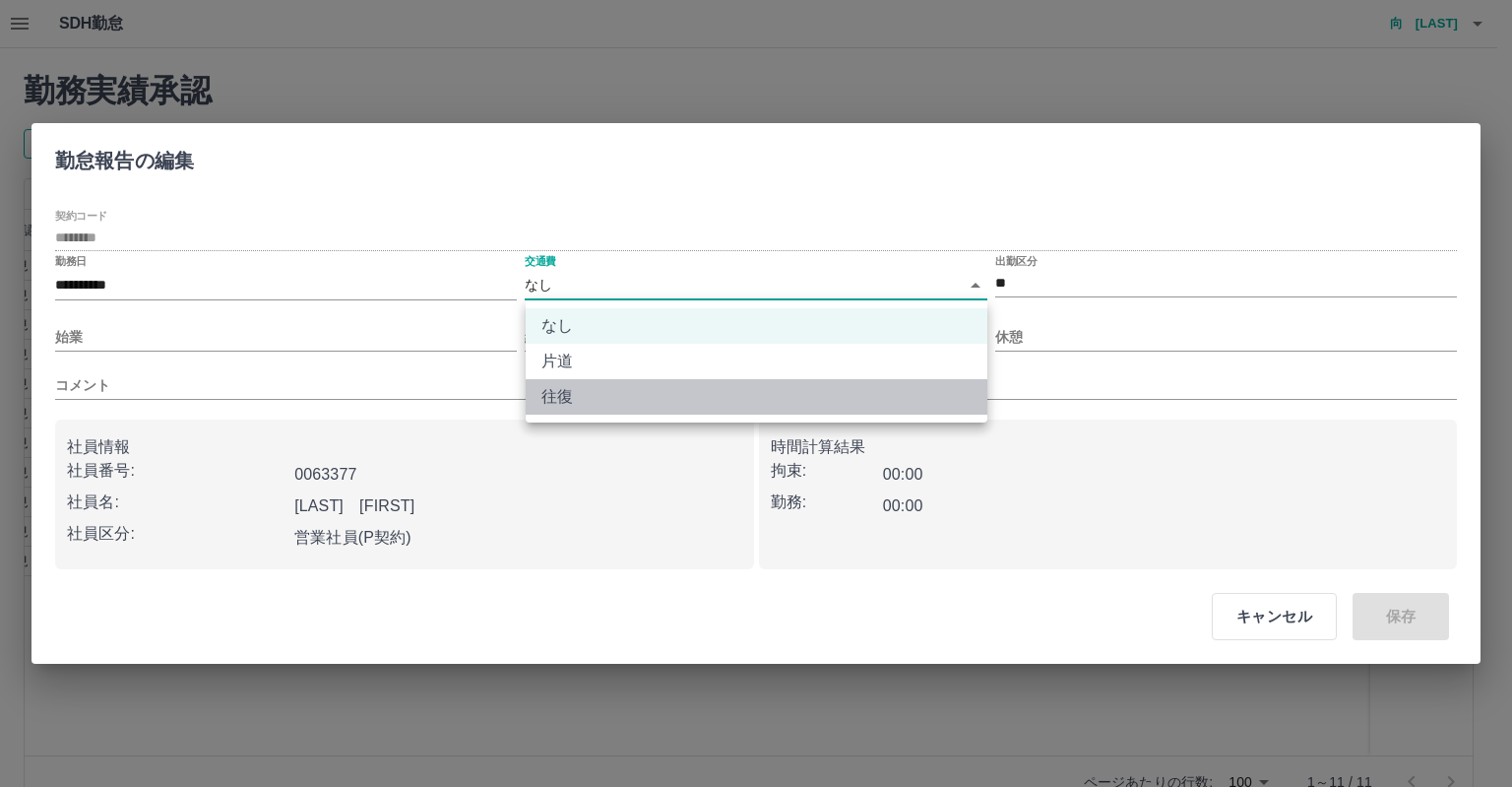 click on "往復" at bounding box center (756, 397) 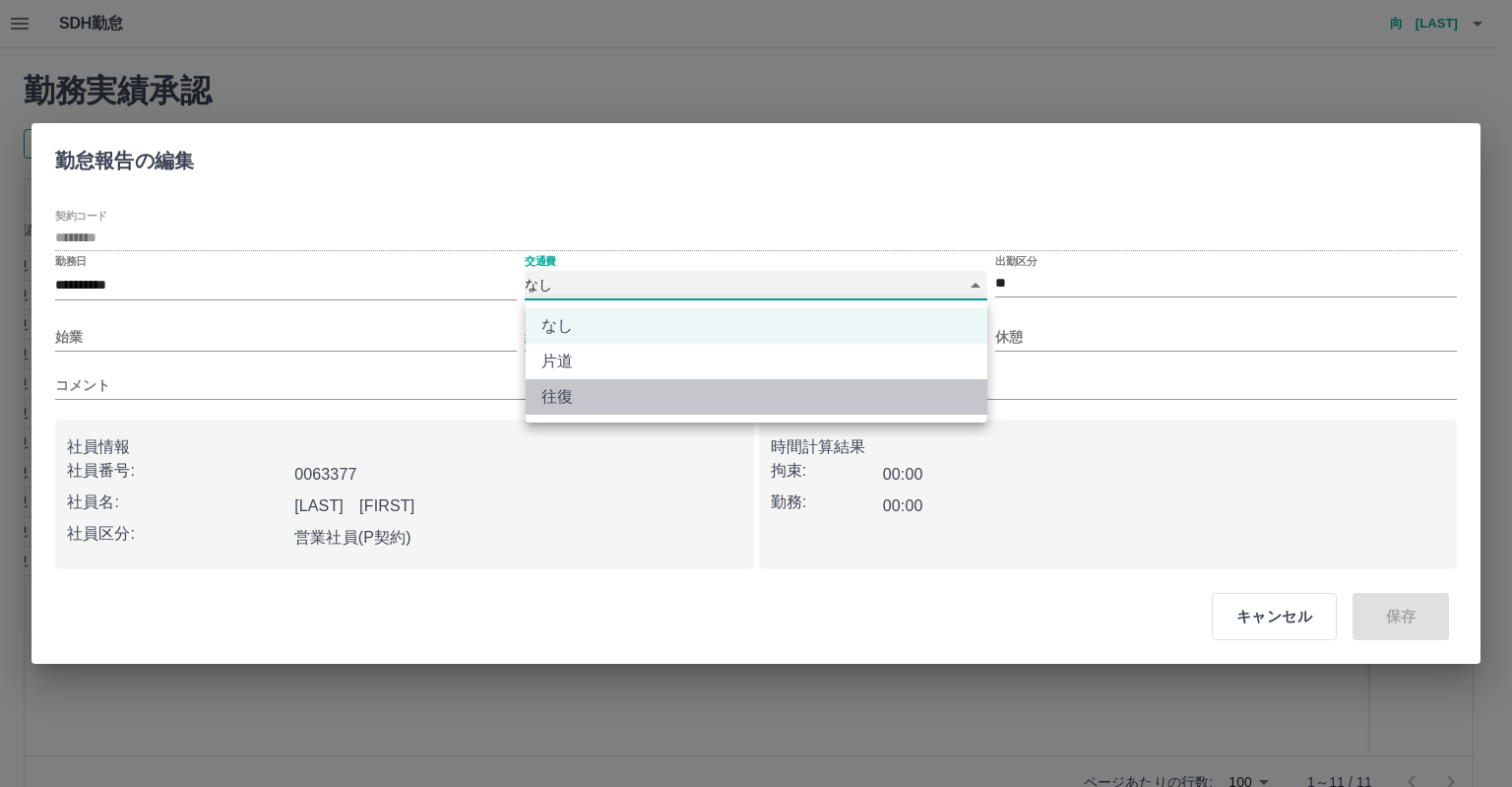 type on "******" 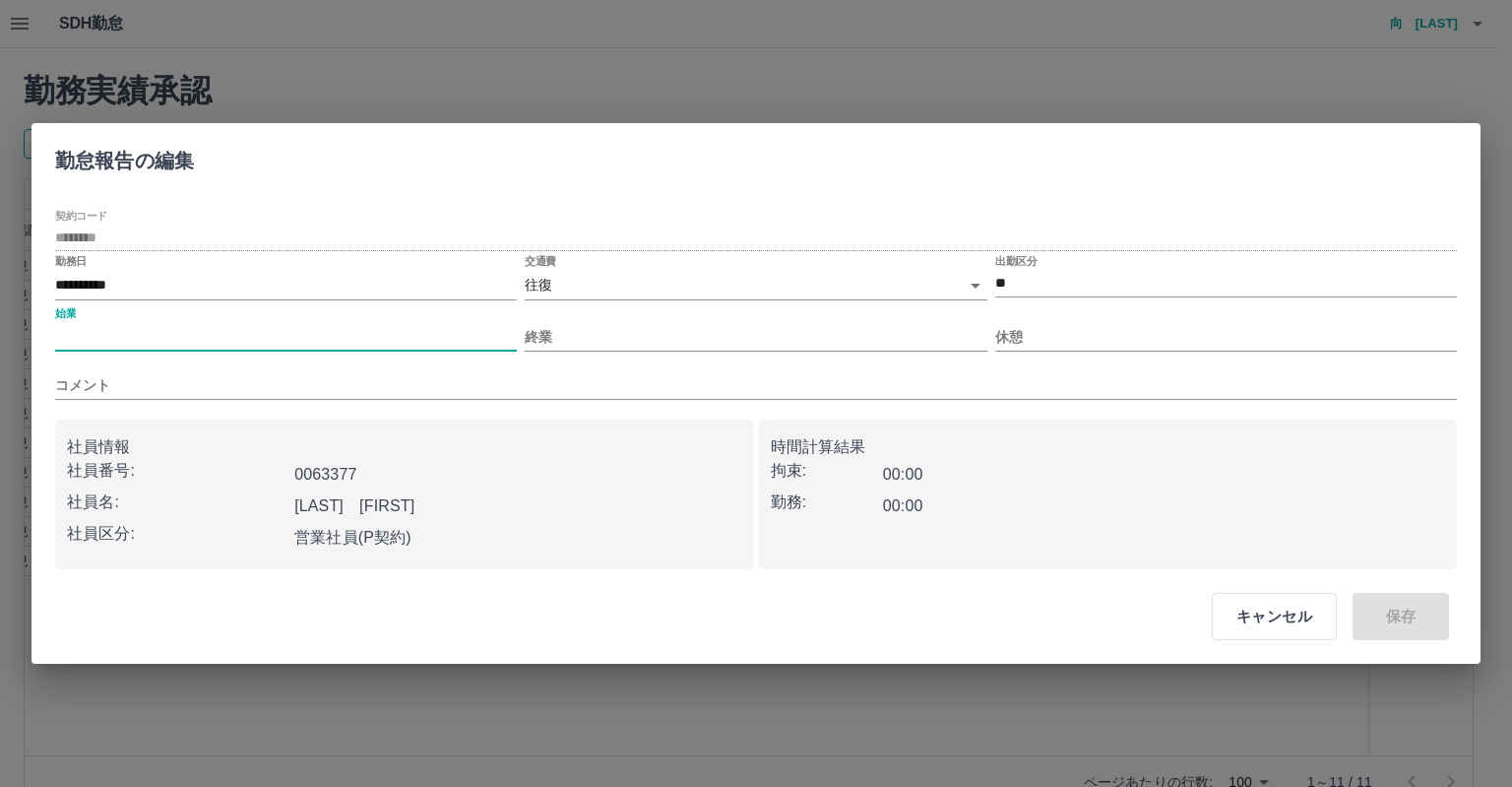 click on "始業" at bounding box center [285, 337] 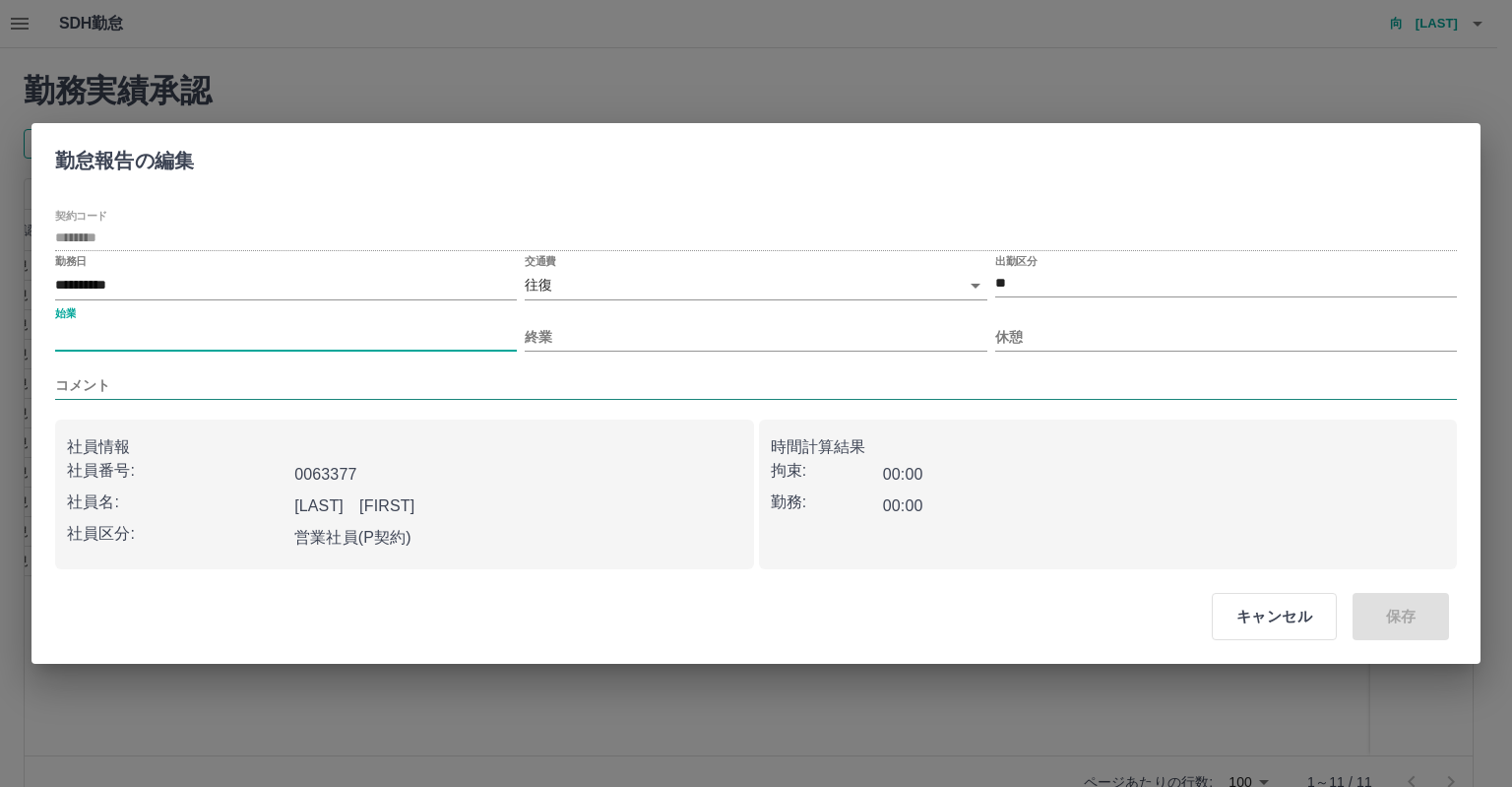 type on "****" 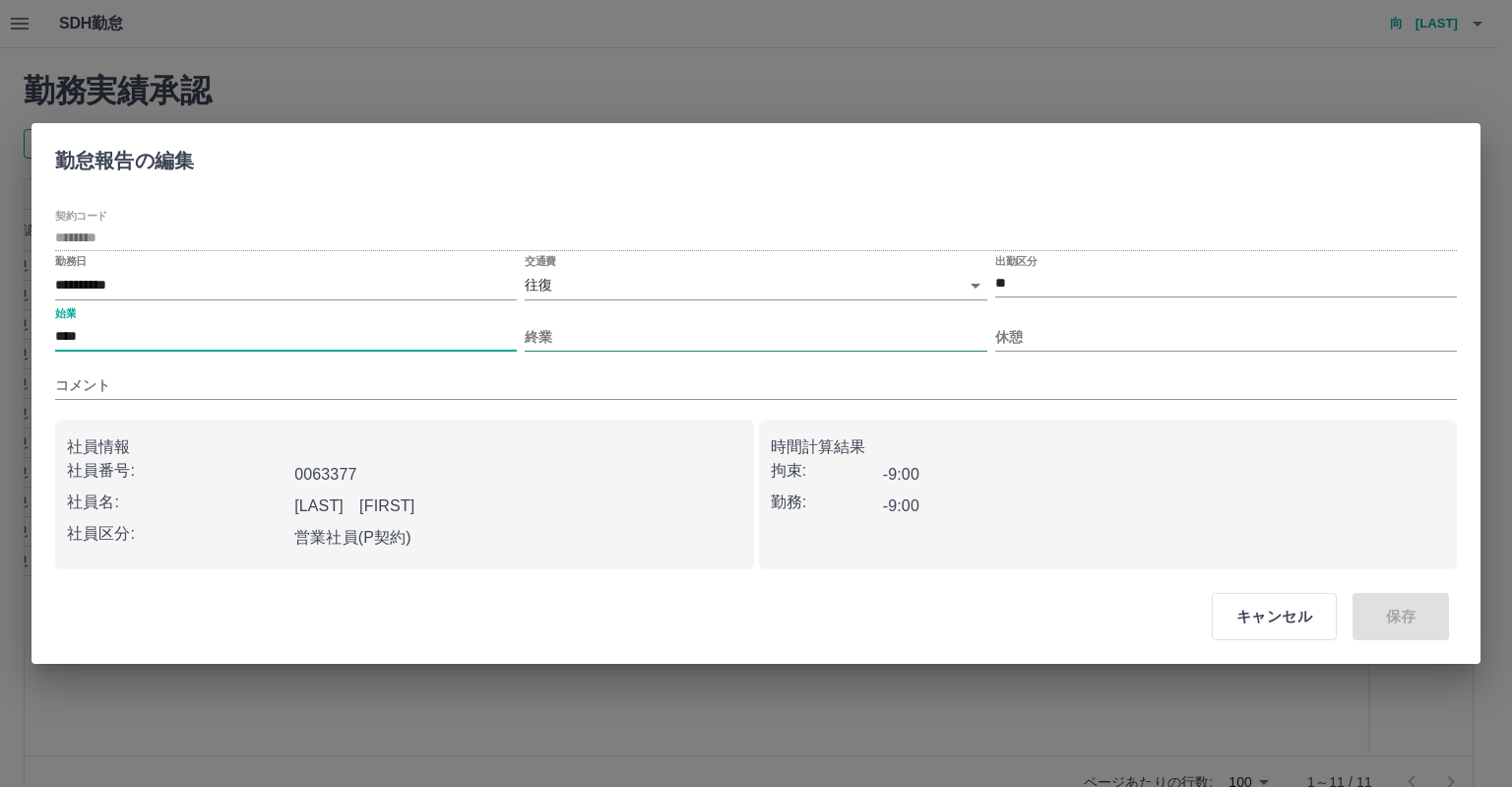 click on "終業" at bounding box center (755, 337) 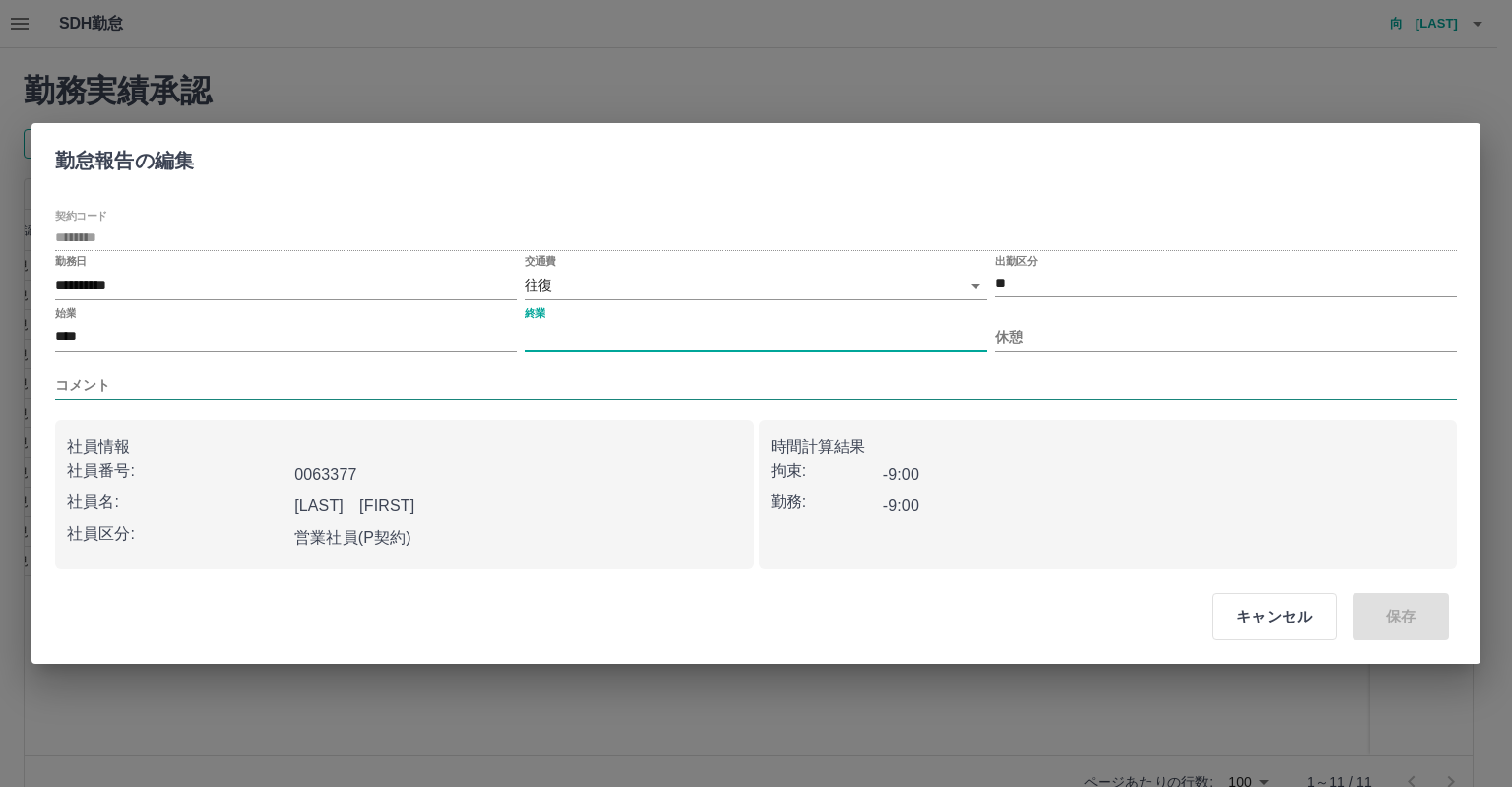 type on "****" 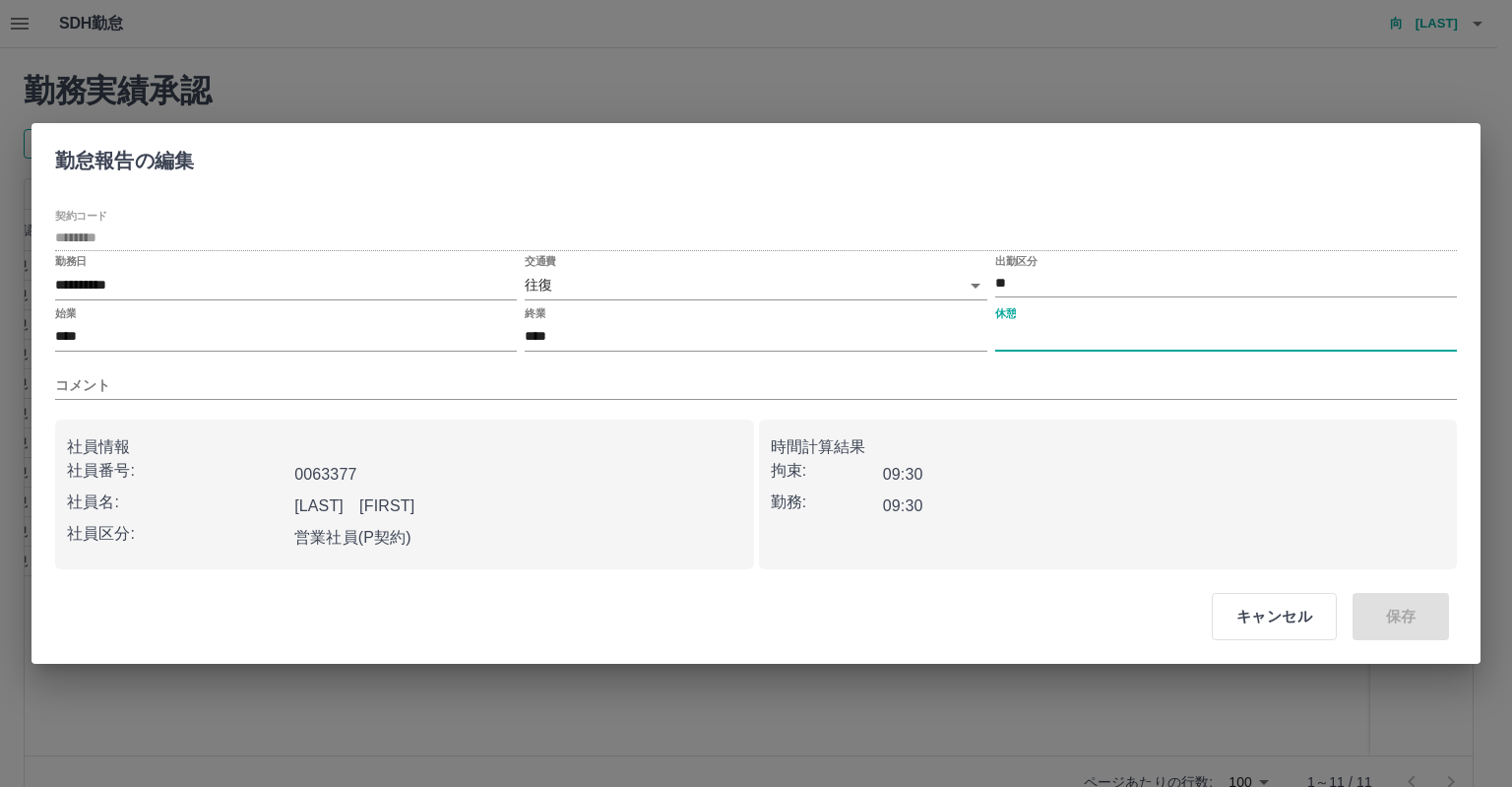 drag, startPoint x: 1063, startPoint y: 330, endPoint x: 1068, endPoint y: 354, distance: 24.5153 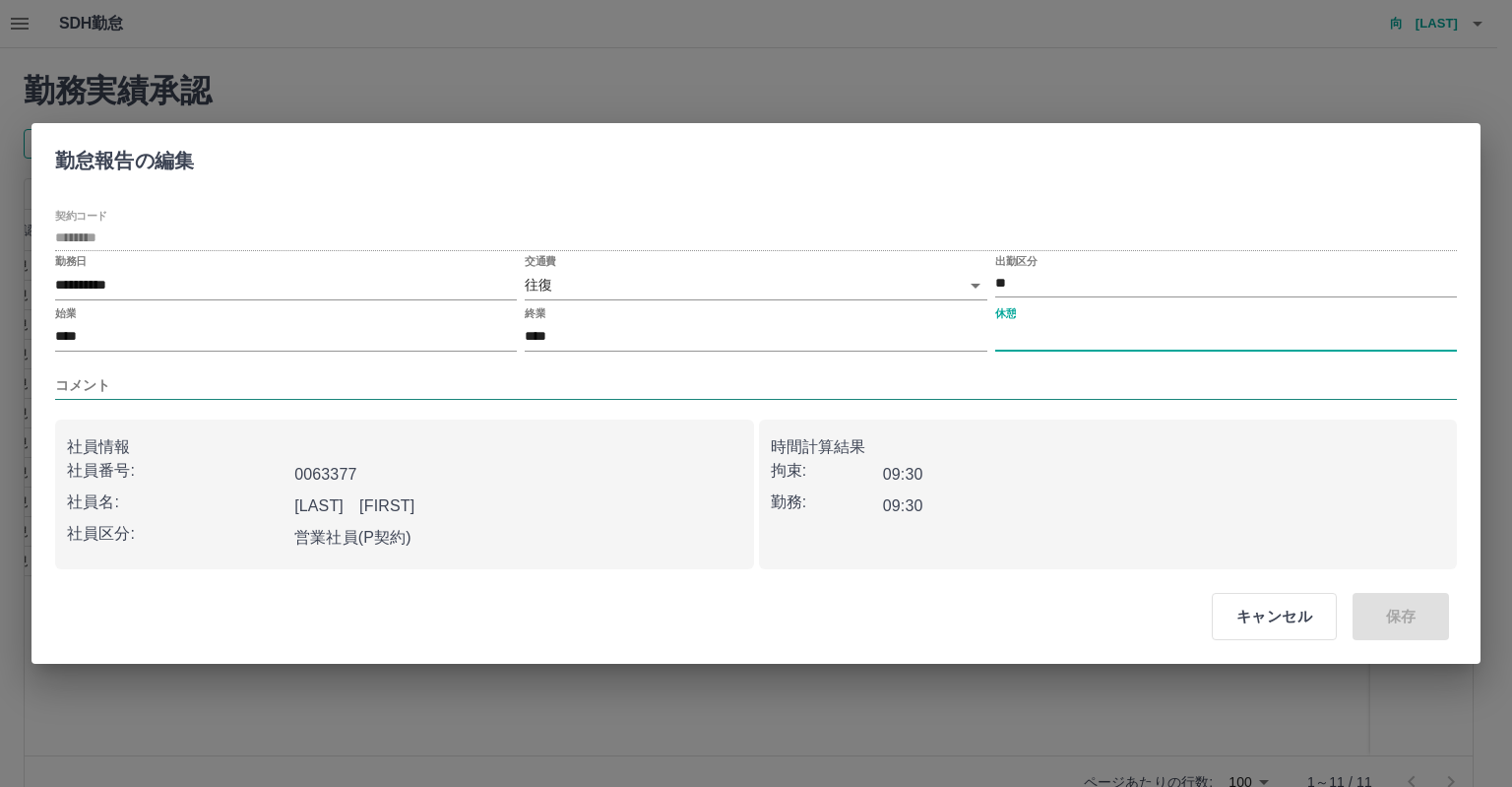 type on "****" 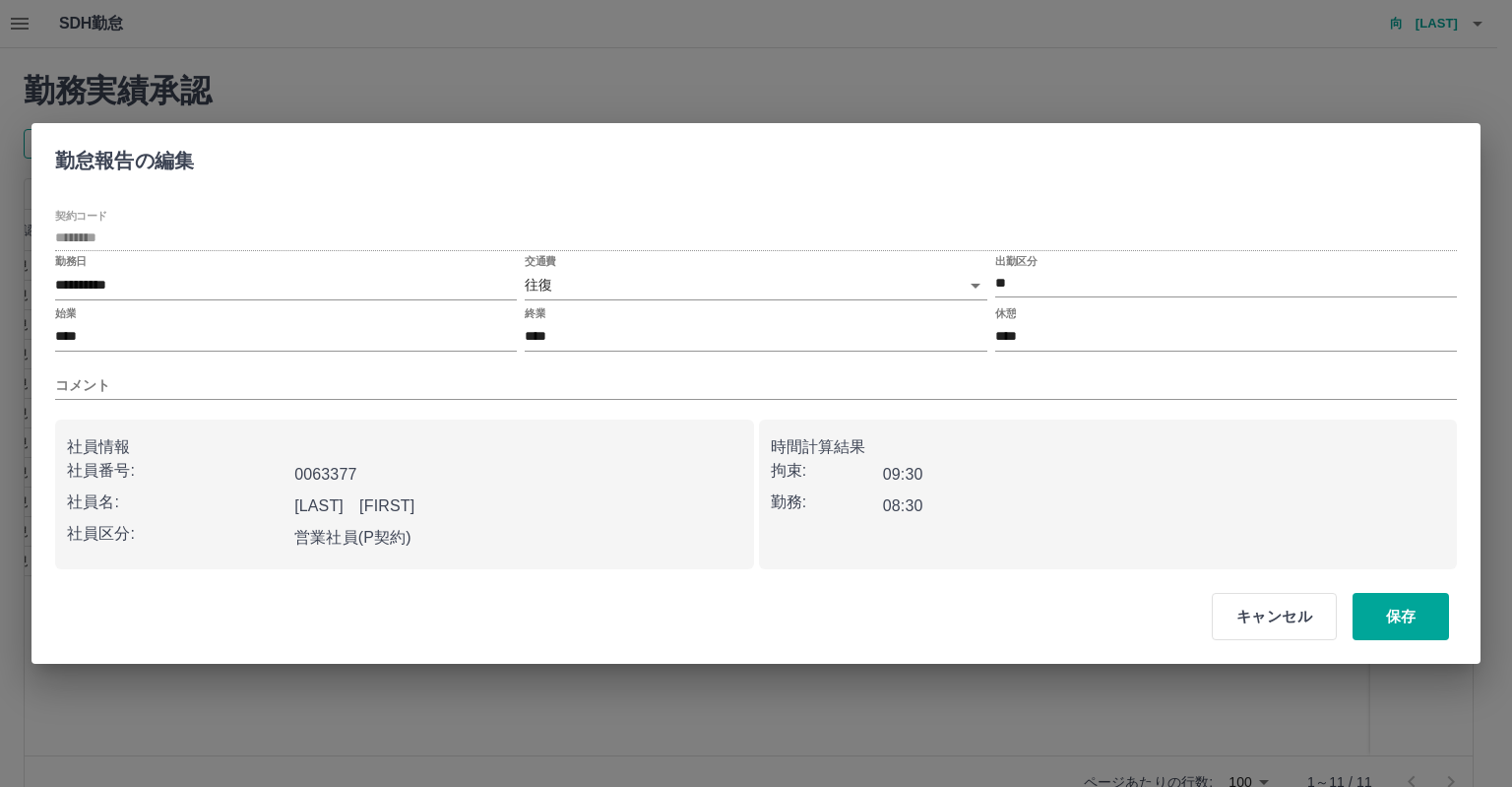 click on "勤務: 08:30" at bounding box center [1108, 506] 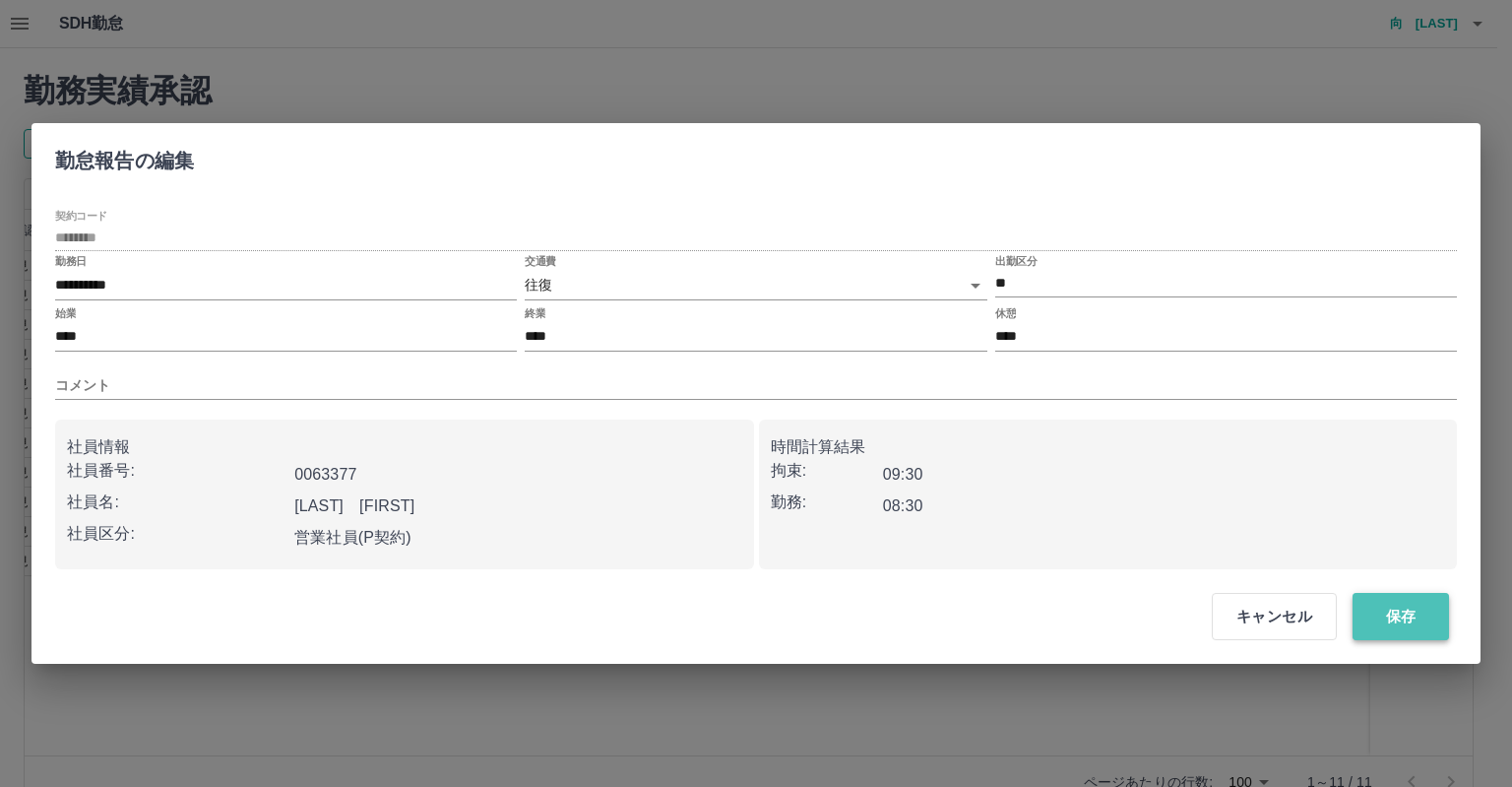 click on "保存" at bounding box center [1401, 617] 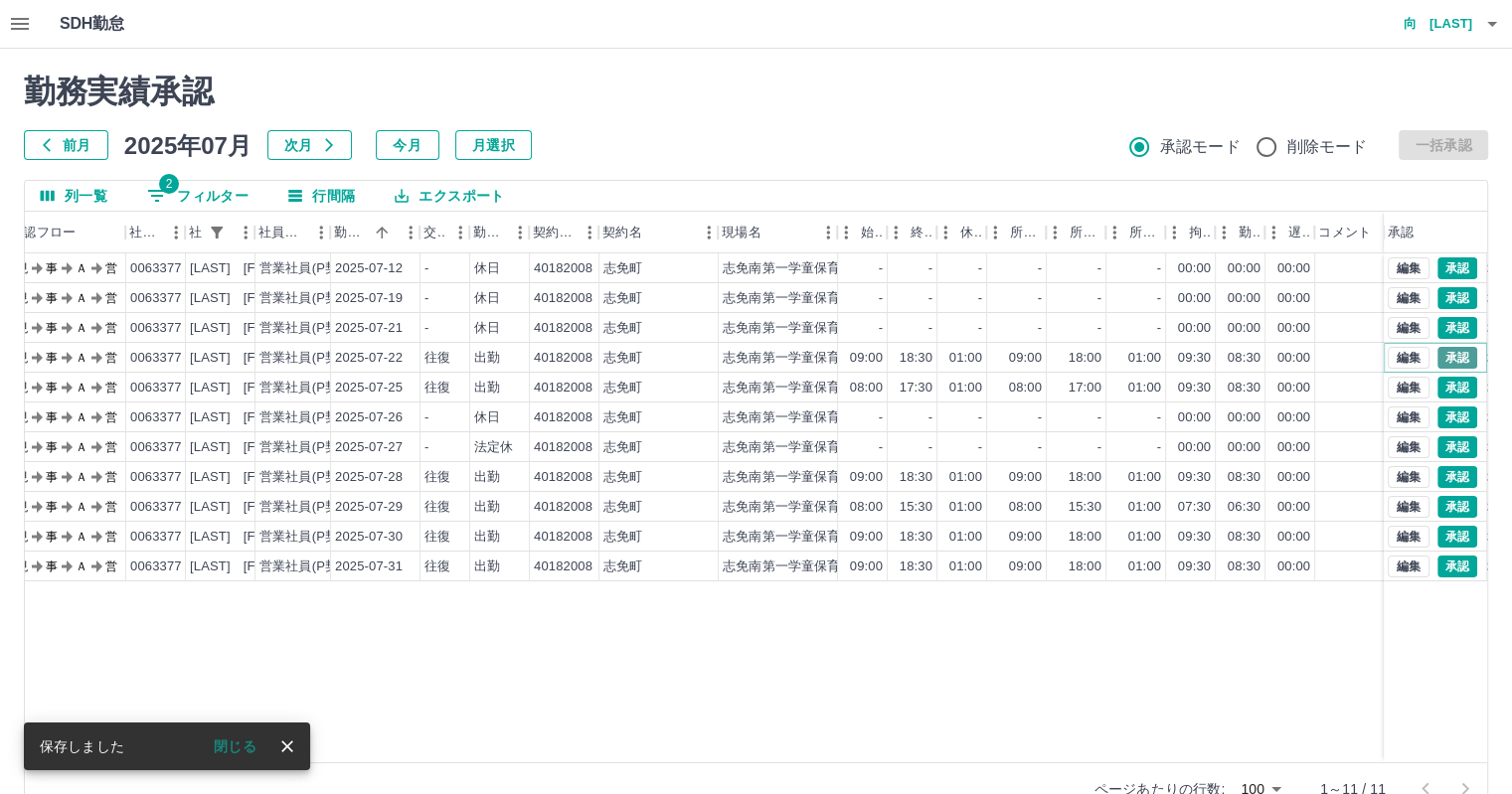click on "承認" at bounding box center [1457, 358] 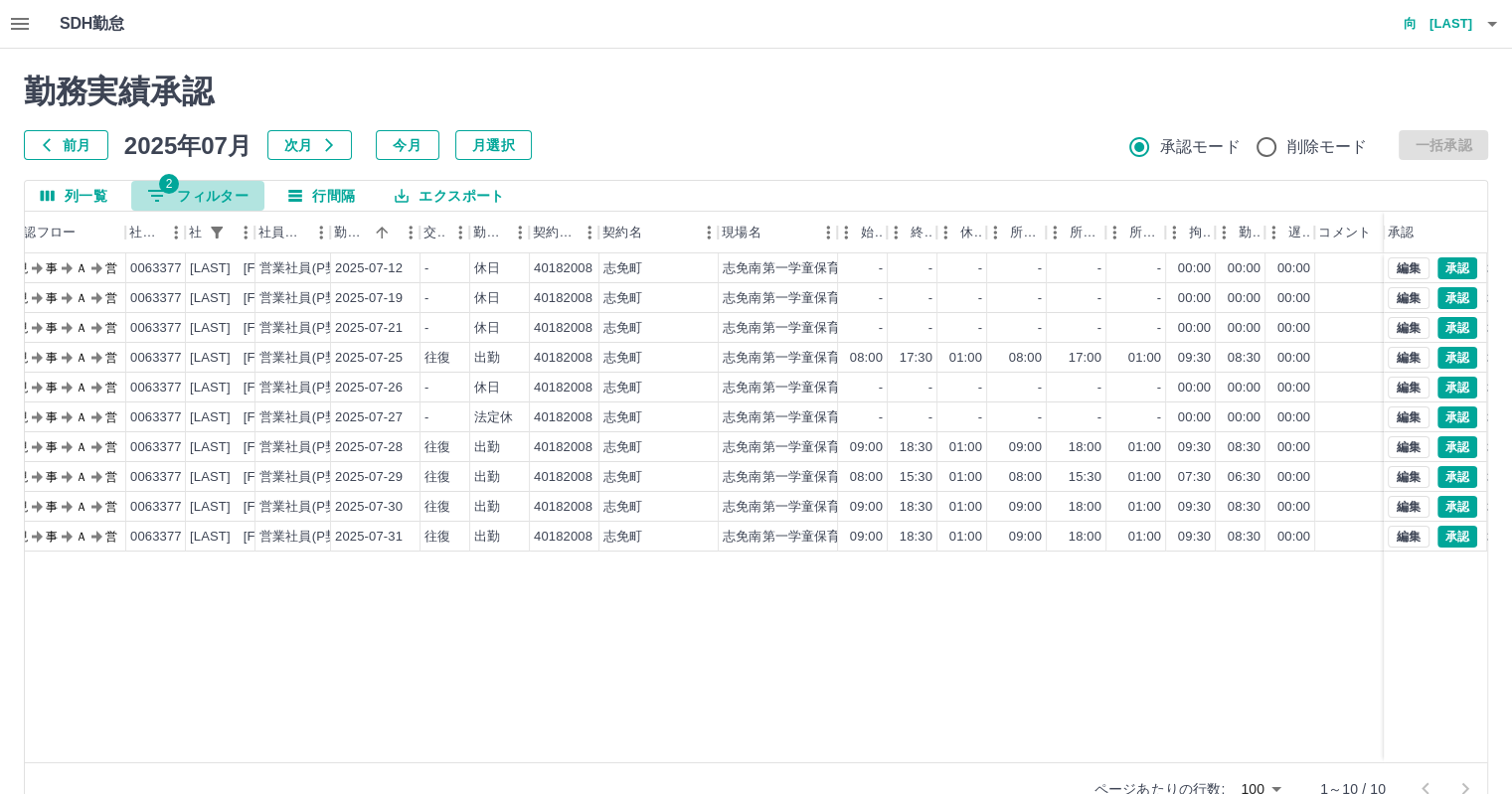 click on "2 フィルター" at bounding box center (198, 196) 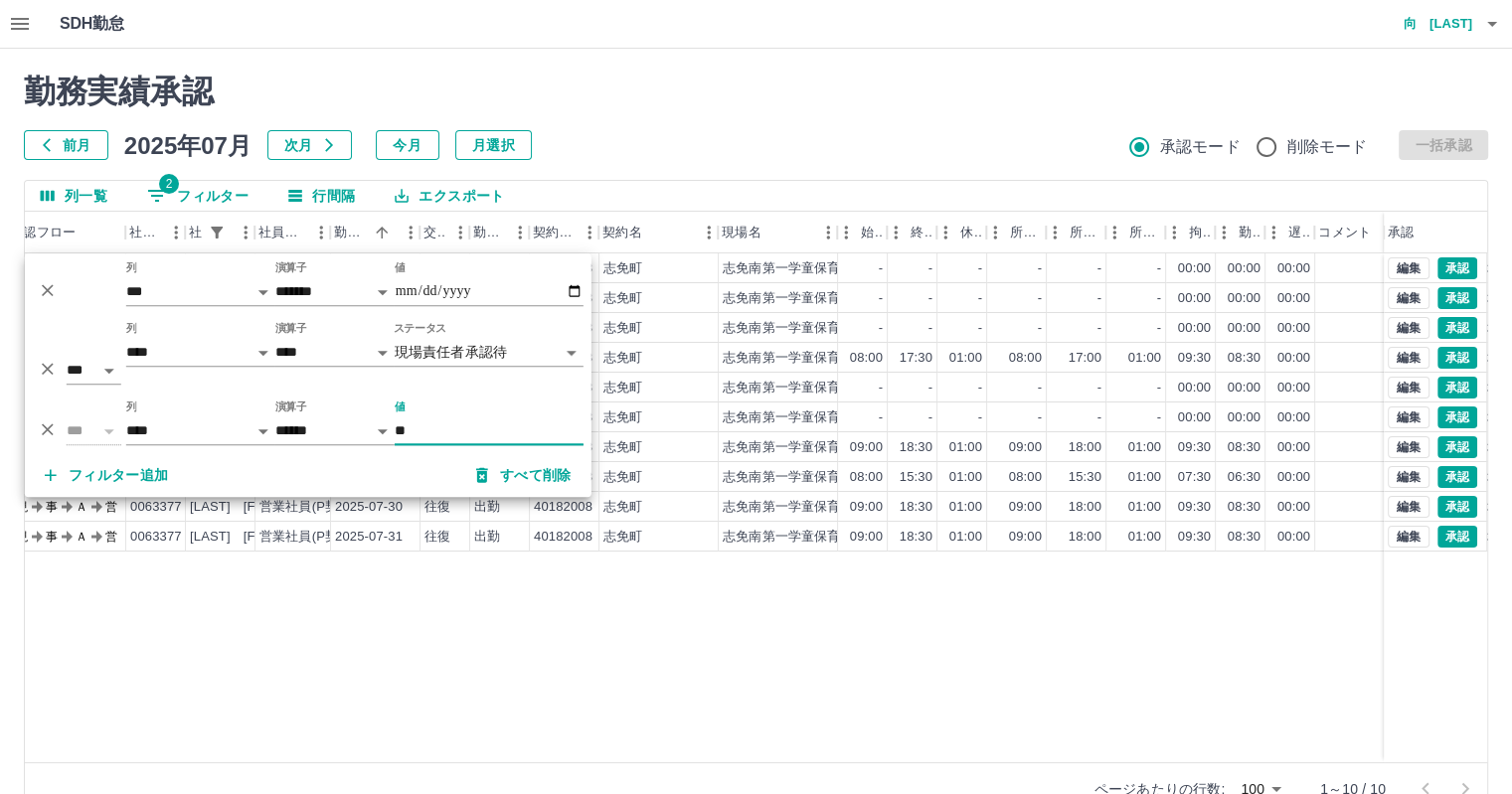 type on "*" 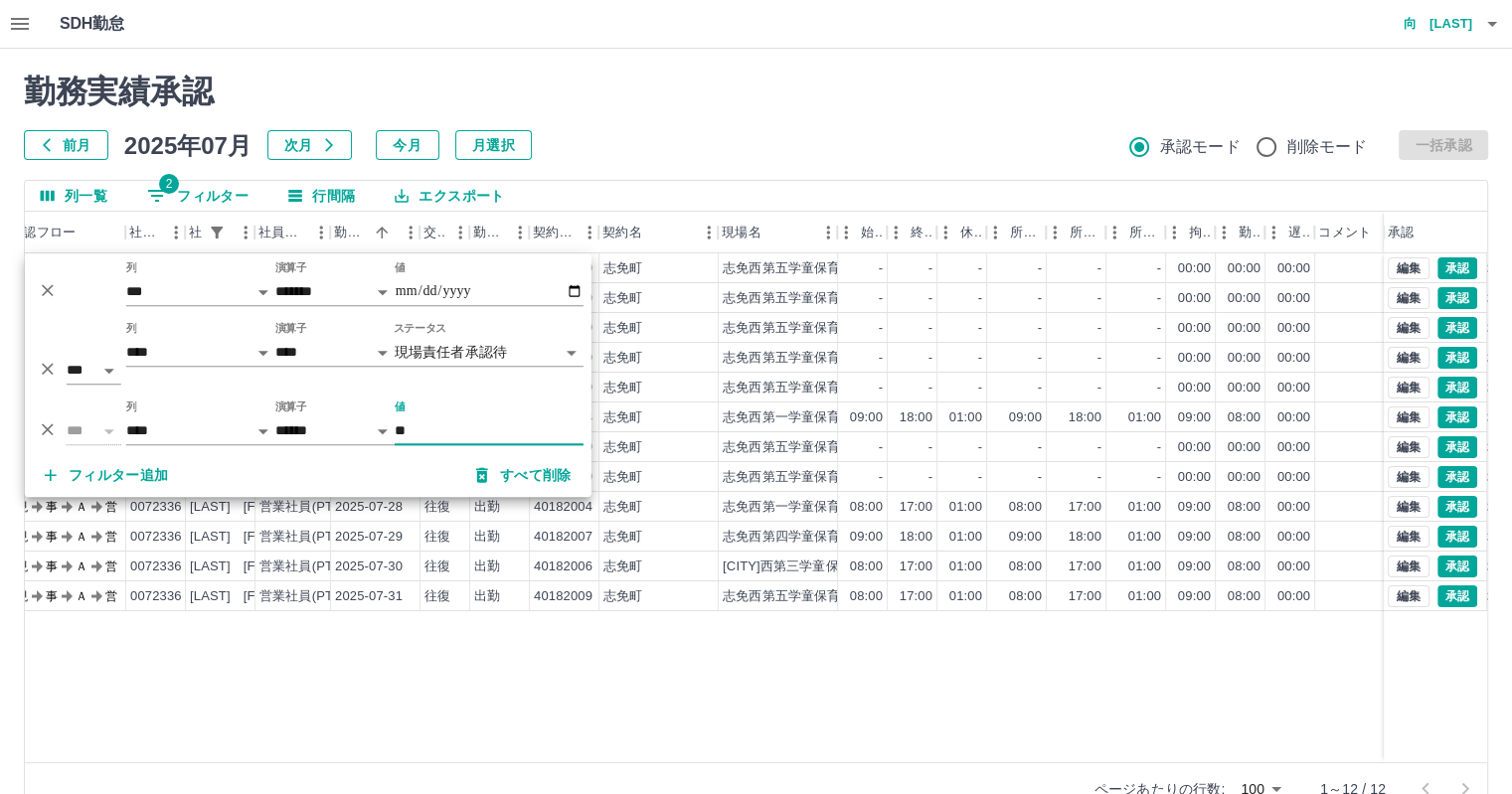 type on "**" 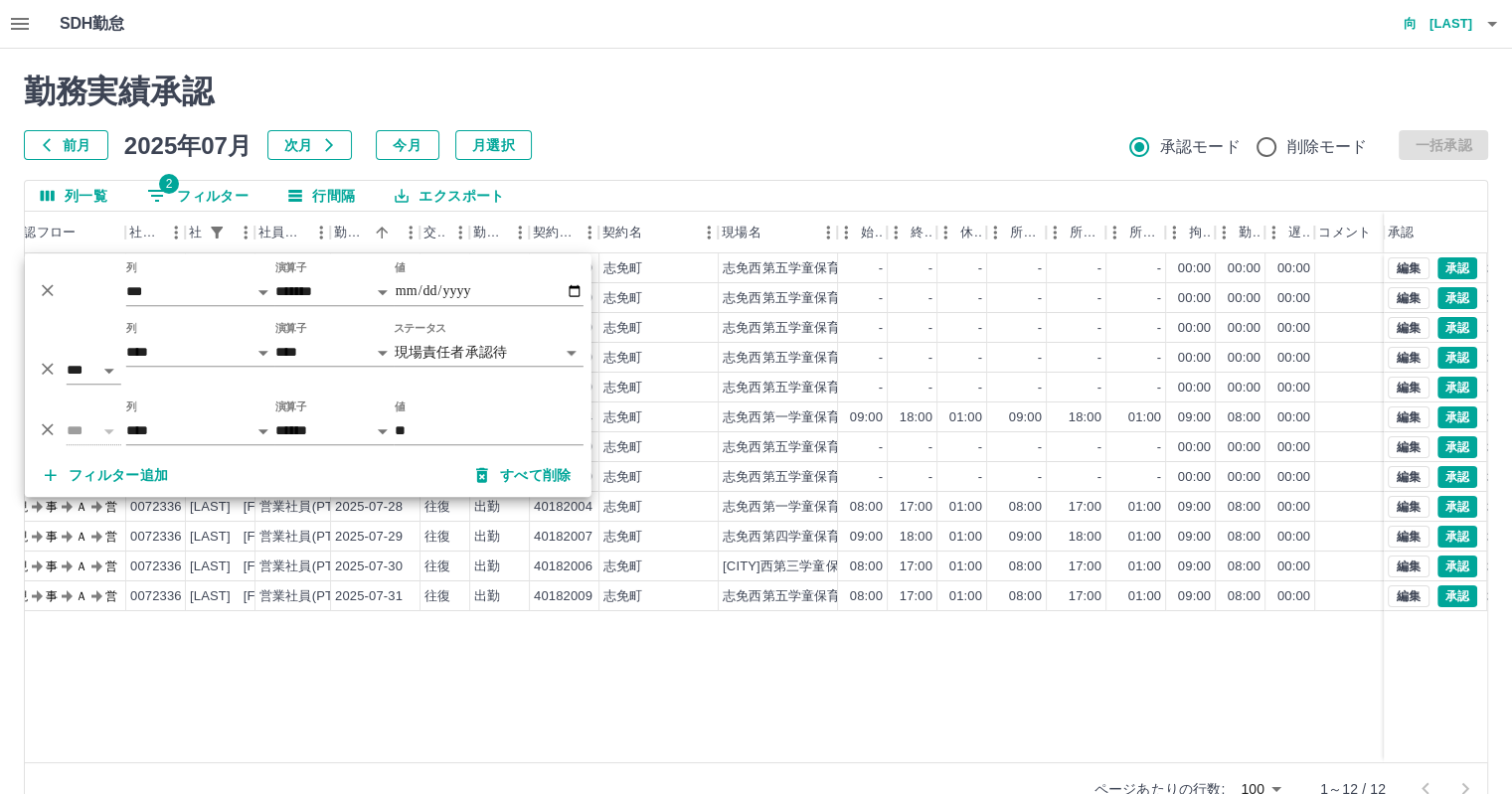 click on "現 事 Ａ 営 0072336 [LAST]　[FIRST] 営業社員(PT契約) 2025-07-05  -  休日 40182009 [CITY] [CITY]西第五学童保育所 - - - - - - 00:00 00:00 00:00 現場責任者承認待 現 事 Ａ 営 0072336 [LAST]　[FIRST] 営業社員(PT契約) 2025-07-12  -  休日 40182009 [CITY] [CITY]西第五学童保育所 - - - - - - 00:00 00:00 00:00 現場責任者承認待 現 事 Ａ 営 0072336 [LAST]　[FIRST] 営業社員(PT契約) 2025-07-14  -  休日 40182009 [CITY] [CITY]西第五学童保育所 - - - - - - 00:00 00:00 00:00 現場責任者承認待 現 事 Ａ 営 0072336 [LAST]　[FIRST] 営業社員(PT契約) 2025-07-21  -  休日 40182009 [CITY] [CITY]西第五学童保育所 - - - - - - 00:00 00:00 00:00 現場責任者承認待 現 事 Ａ 営 0072336 [LAST]　[FIRST] 営業社員(PT契約) 2025-07-24  -  休日 40182009 [CITY] [CITY]西第五学童保育所 - - - - - - 00:00 00:00 00:00 現場責任者承認待 現 事 Ａ 営 0072336 [LAST]　[FIRST] 営業社員(PT契約) 2025-07-25" at bounding box center [825, 508] 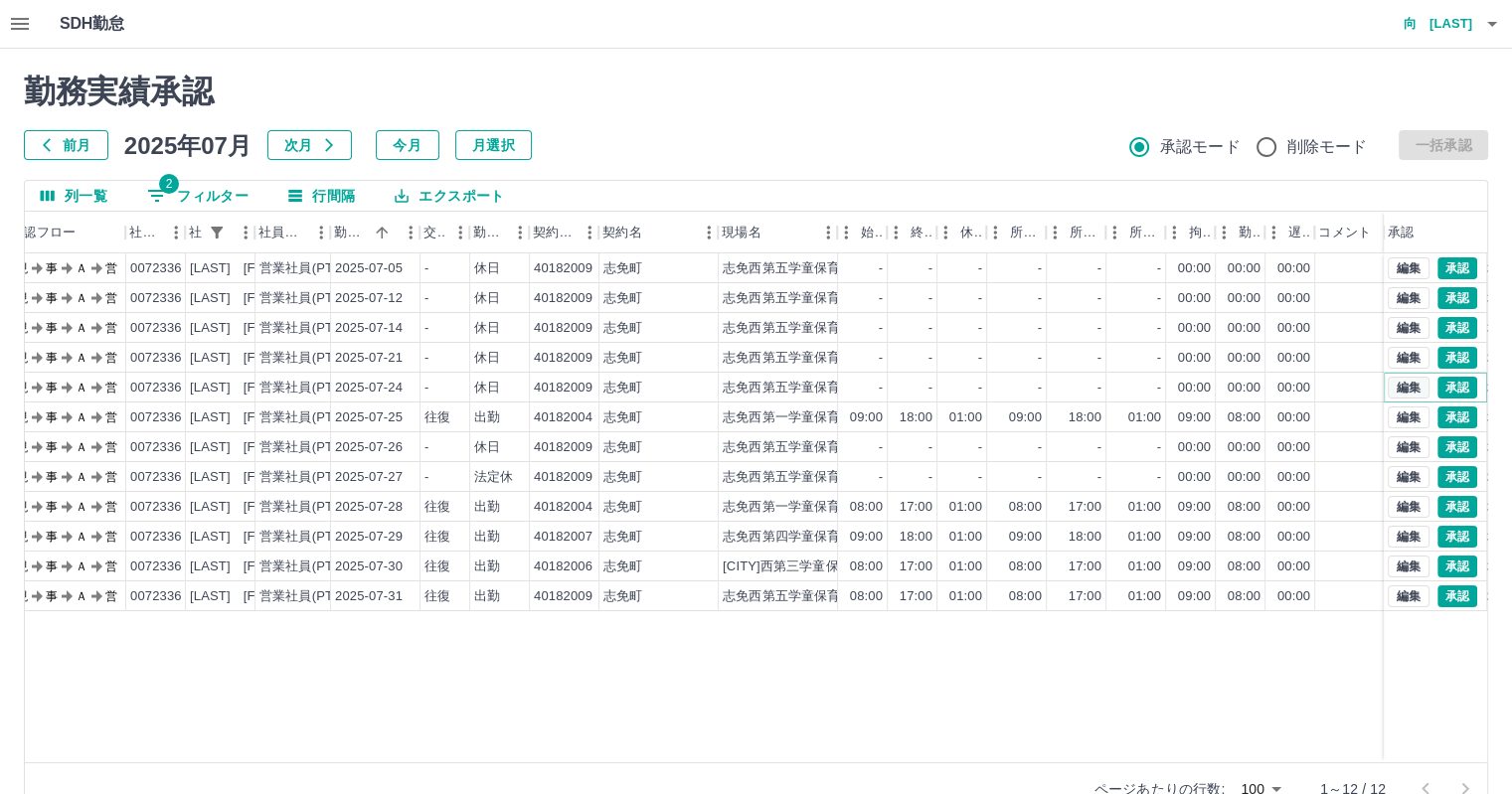 click on "編集" at bounding box center (1409, 388) 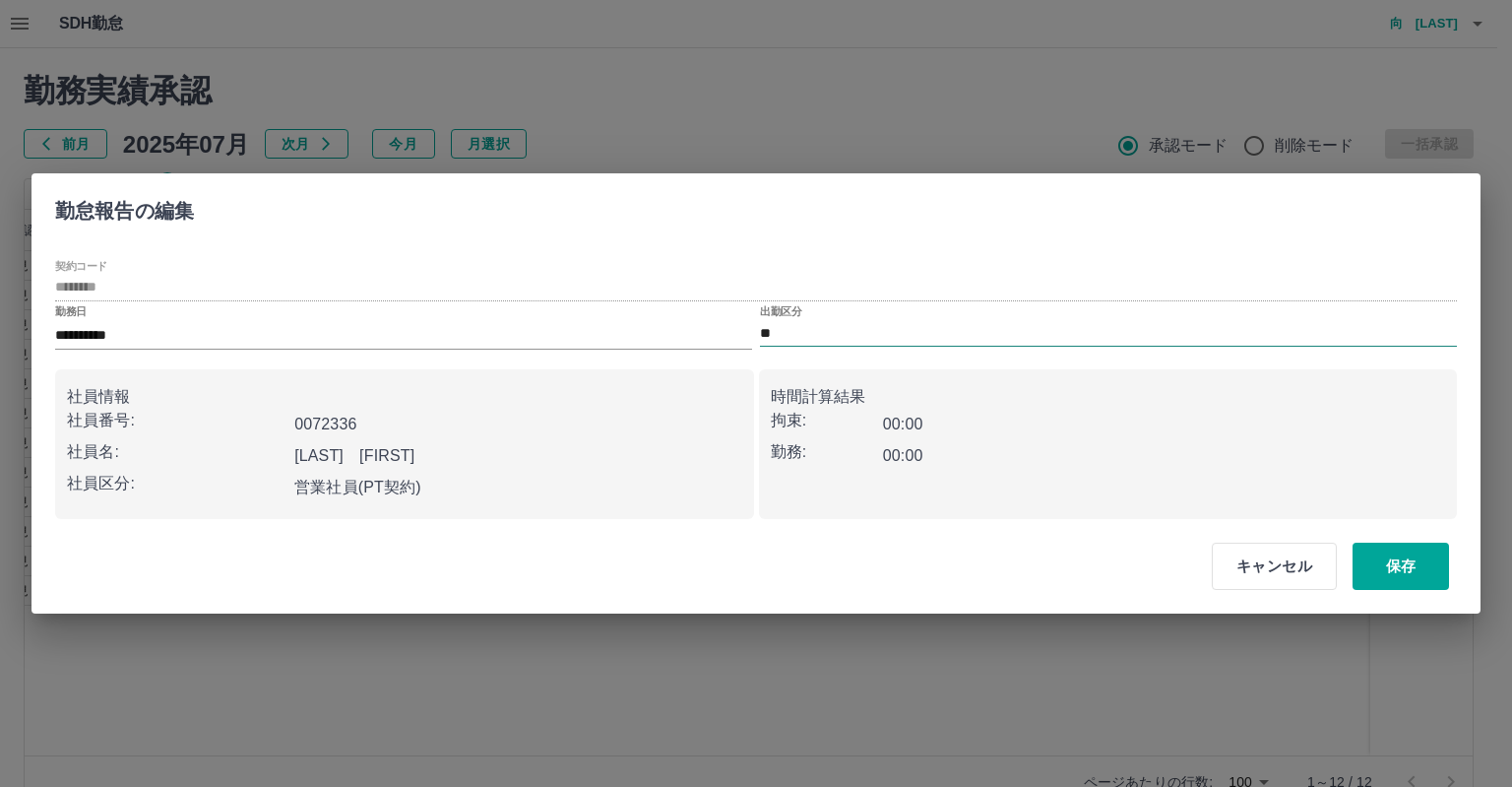 click on "**" at bounding box center (1108, 333) 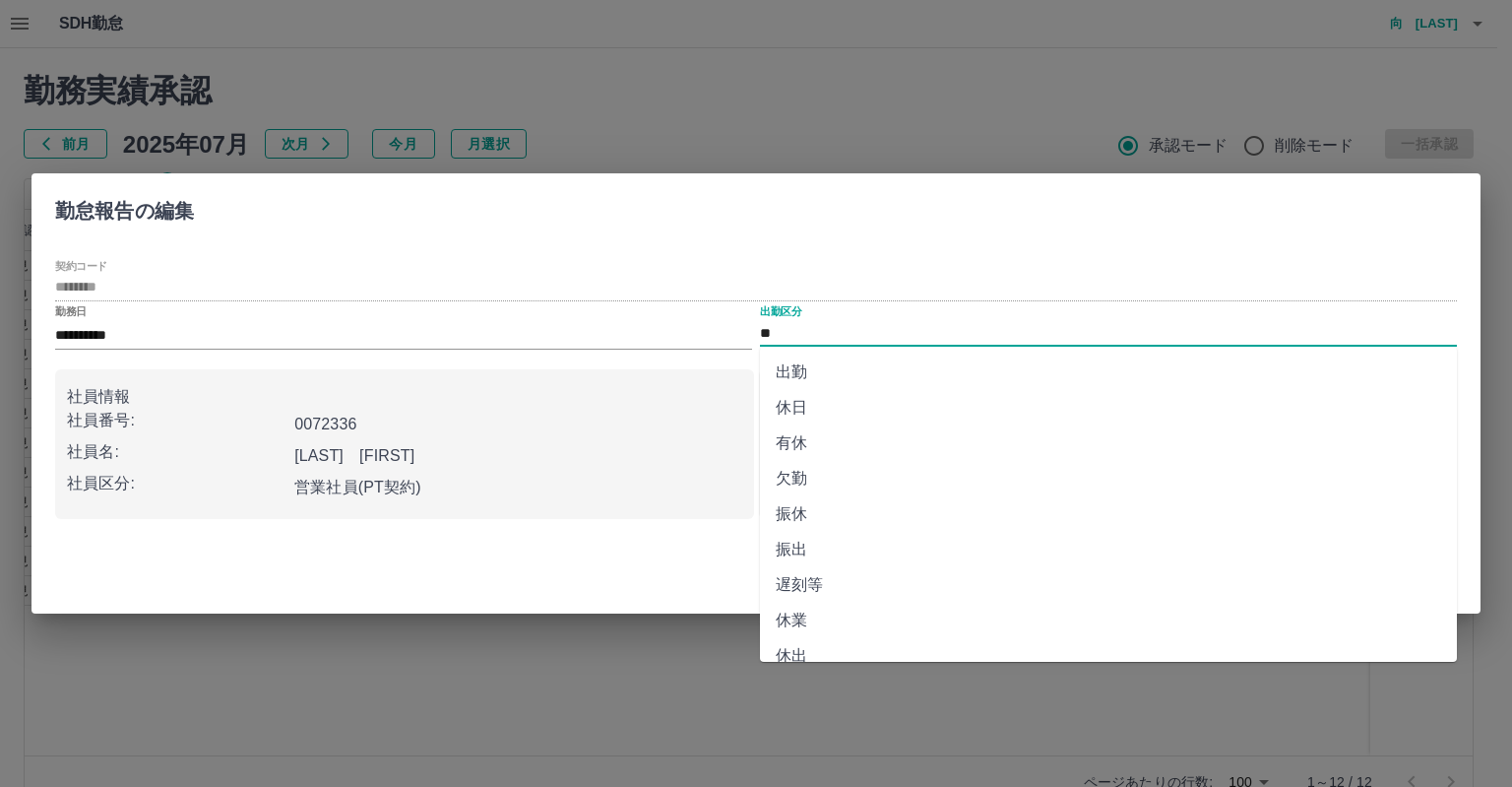 click on "出勤" at bounding box center [1108, 372] 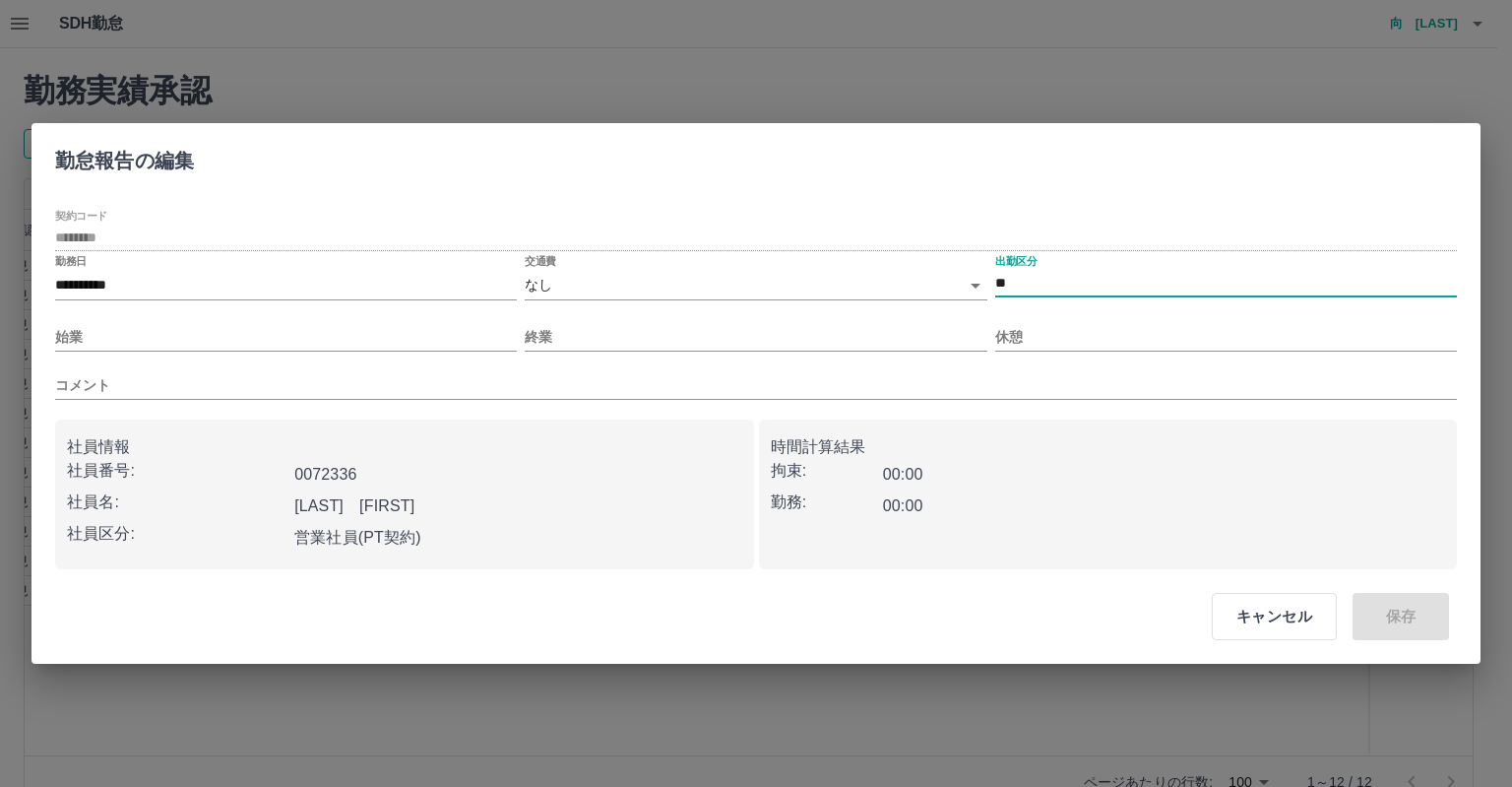 click on "SDH勤怠 向　[LAST] [FIRST] 勤務実績承認 前月 2025年07月 次月 今月 月選択 承認モード 削除モード 一括承認 列一覧 2 フィルター 行間隔 エクスポート 承認フロー 社員番号 社員名 社員区分 勤務日 交通費 勤務区分 契約コード 契約名 現場名 始業 終業 休憩 所定開始 所定終業 所定休憩 拘束 勤務 遅刻等 コメント ステータス 承認 現 事 Ａ 営 0072336 [LAST]　[FIRST] 営業社員(PT契約) 2025-07-05  -  休日 40182009 [CITY] [CITY]西第五学童保育所 - - - - - - 00:00 00:00 00:00 現場責任者承認待 現 事 Ａ 営 0072336 [LAST]　[FIRST] 営業社員(PT契約) 2025-07-12  -  休日 40182009 [CITY] [CITY]西第五学童保育所 - - - - - - 00:00 00:00 00:00 現場責任者承認待 現 事 Ａ 営 0072336 [LAST]　[FIRST] 営業社員(PT契約) 2025-07-14  -  休日 40182009 [CITY] [CITY]西第五学童保育所 - - - - - - 00:00 00:00 00:00 現場責任者承認待 現 事 Ａ 営  -  -" at bounding box center [756, 416] 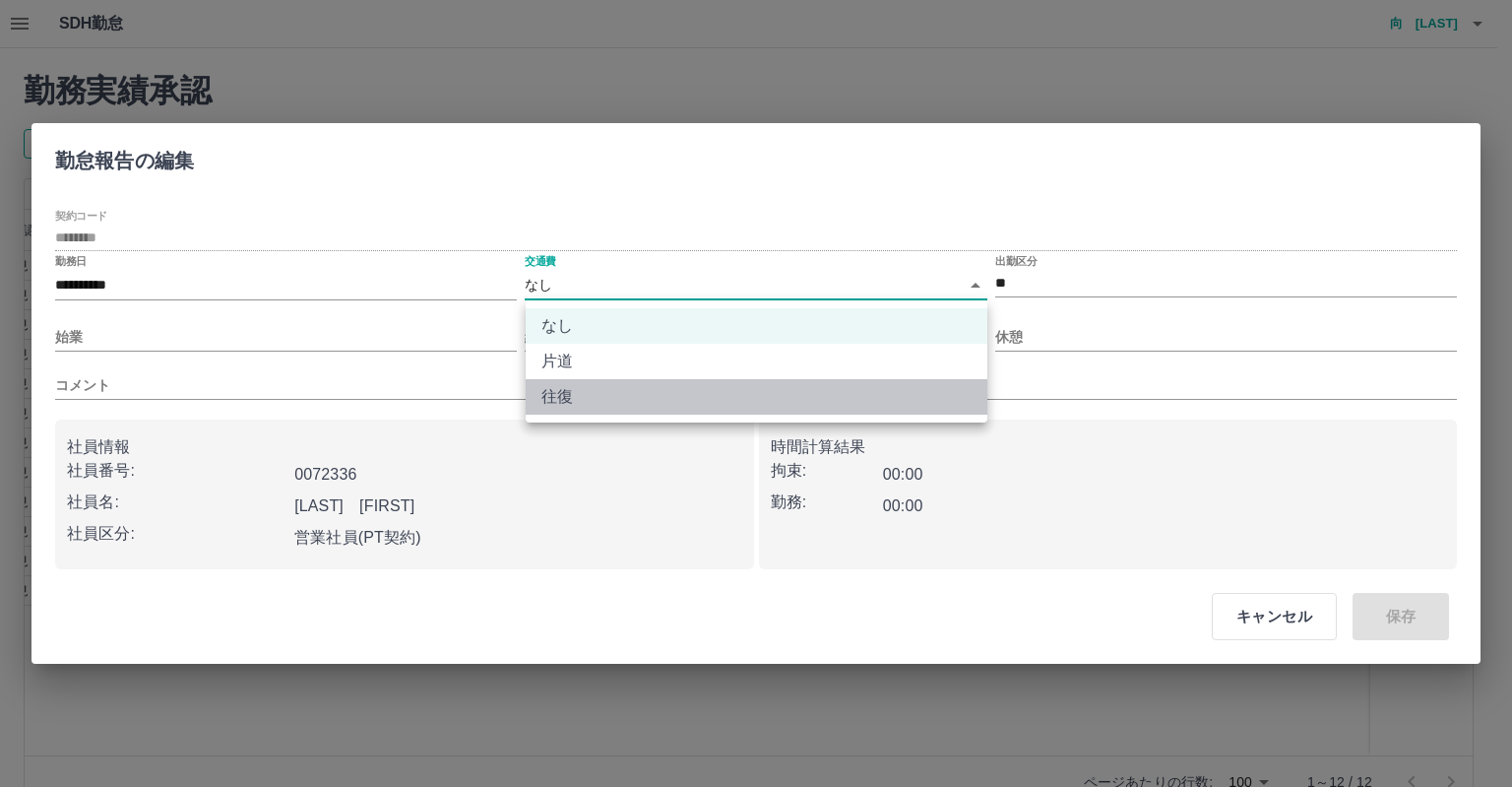 click on "往復" at bounding box center (756, 397) 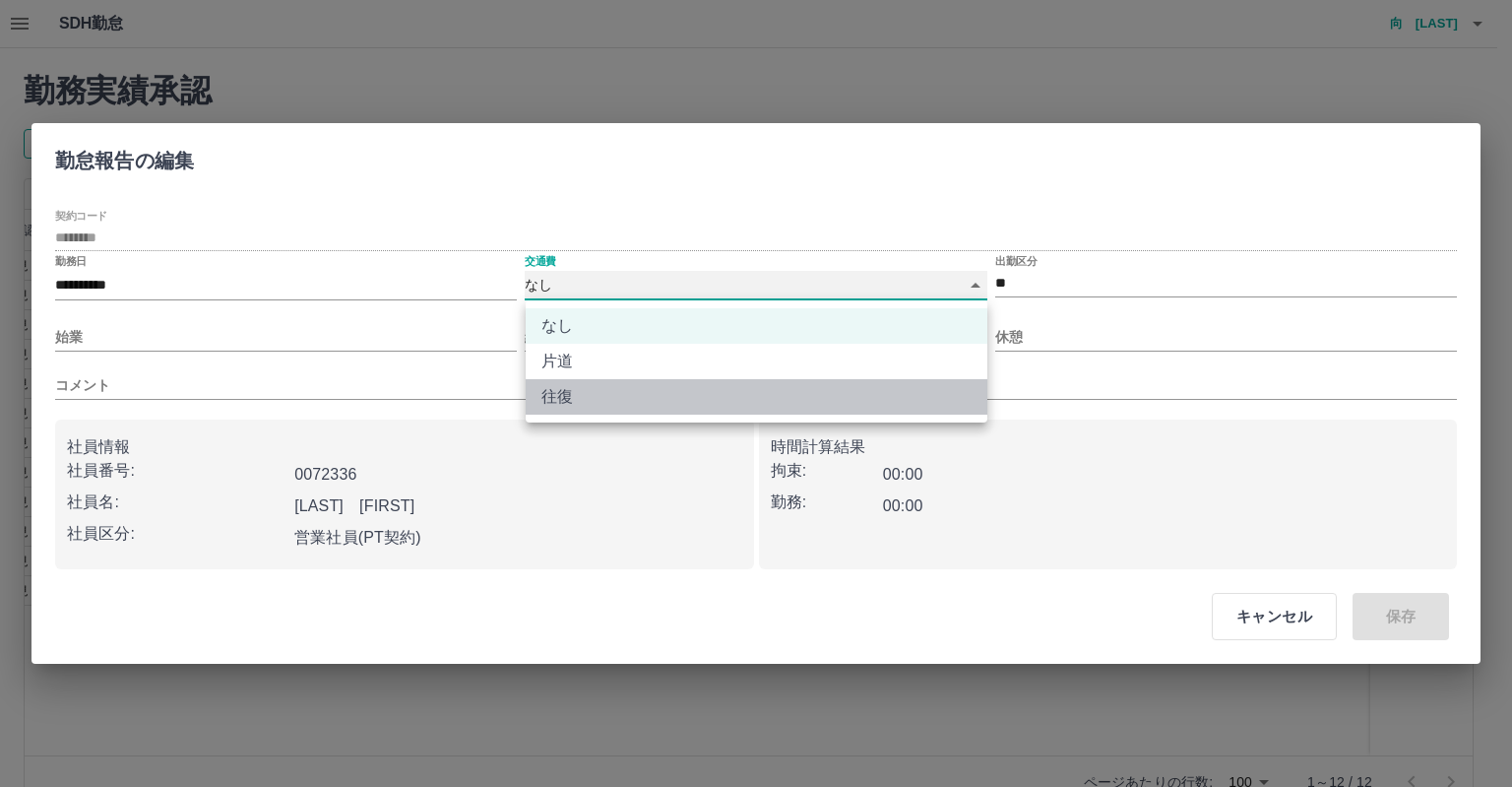 type on "******" 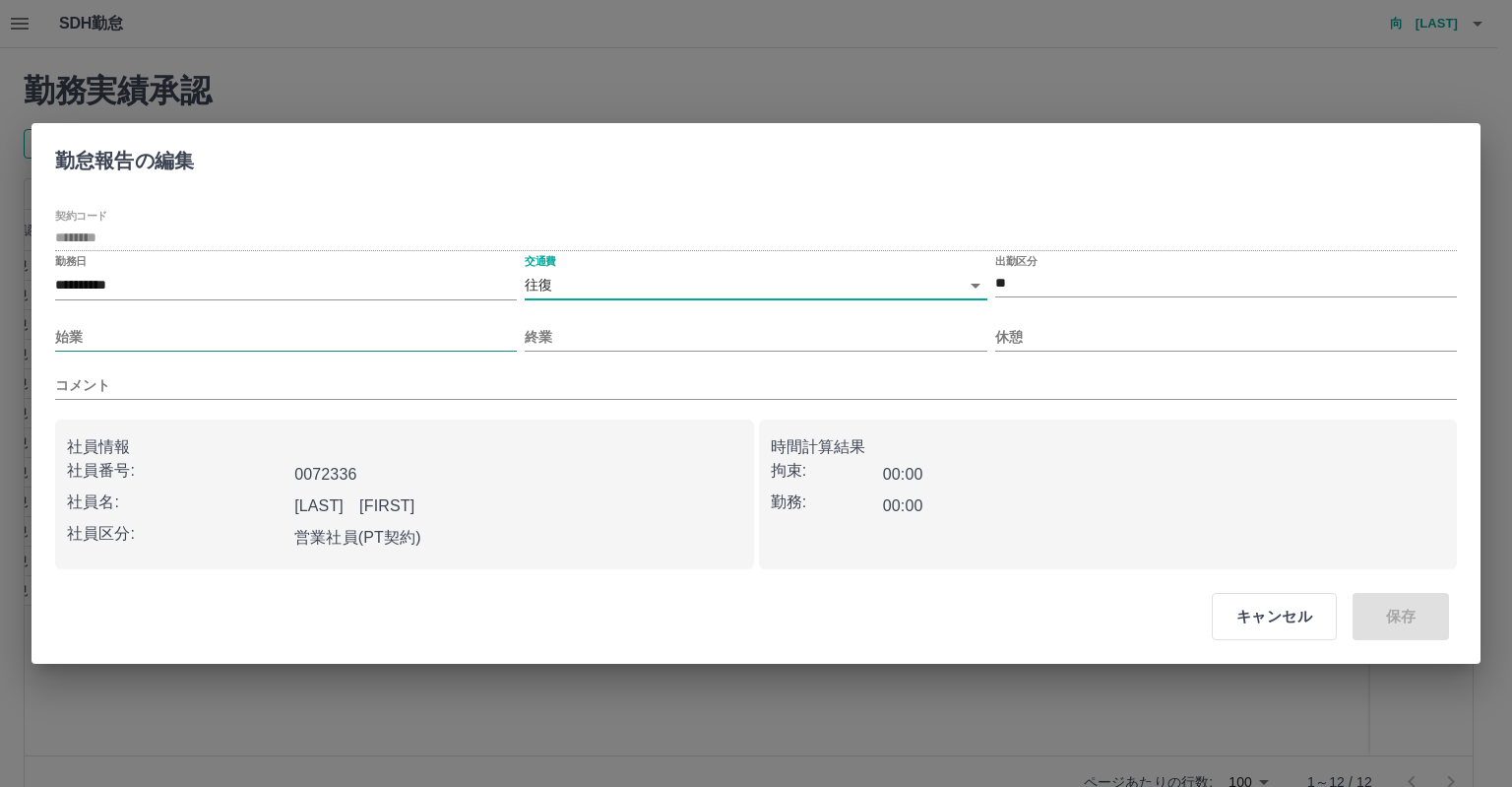 click on "始業" at bounding box center [285, 337] 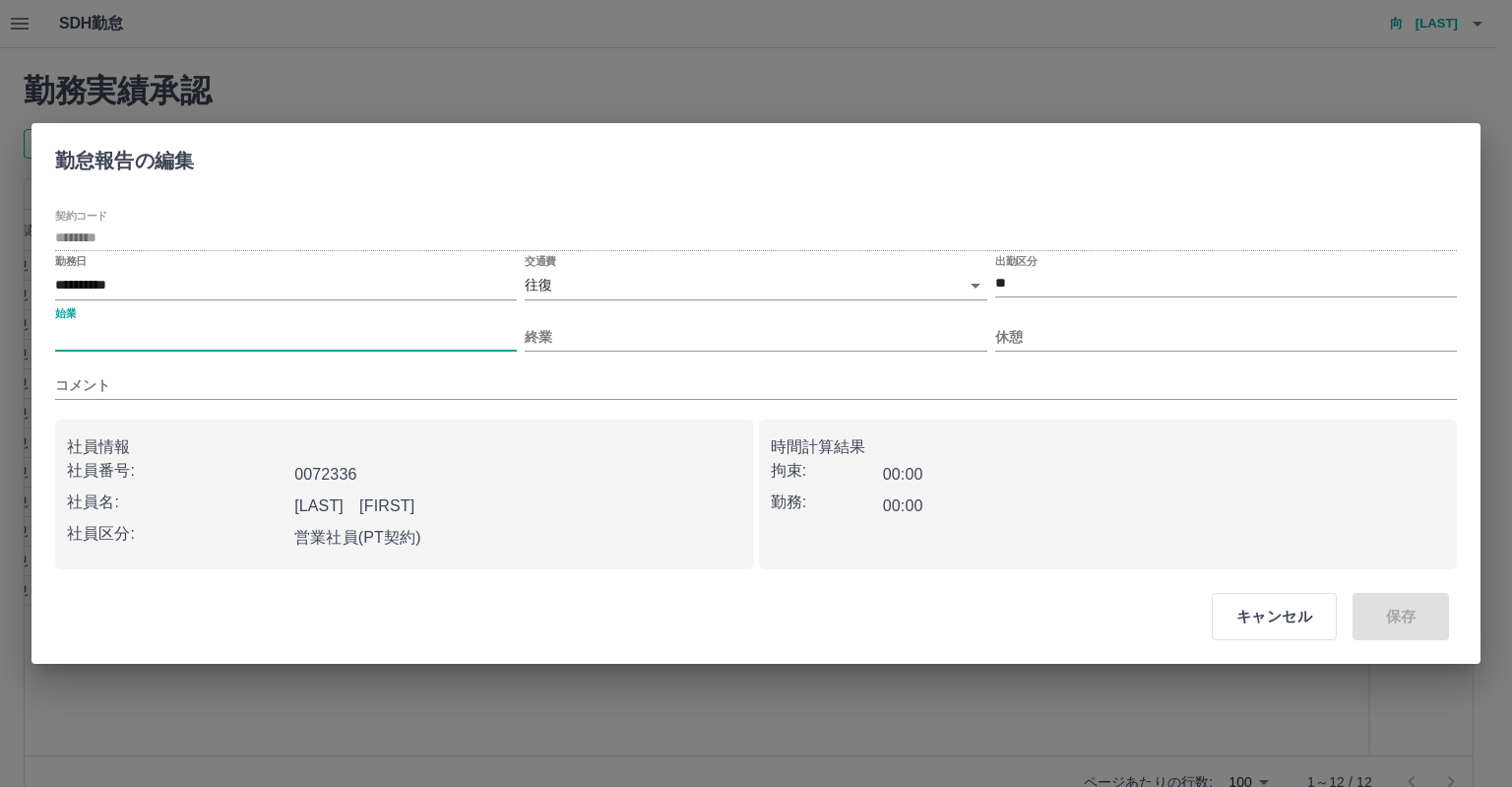 type on "****" 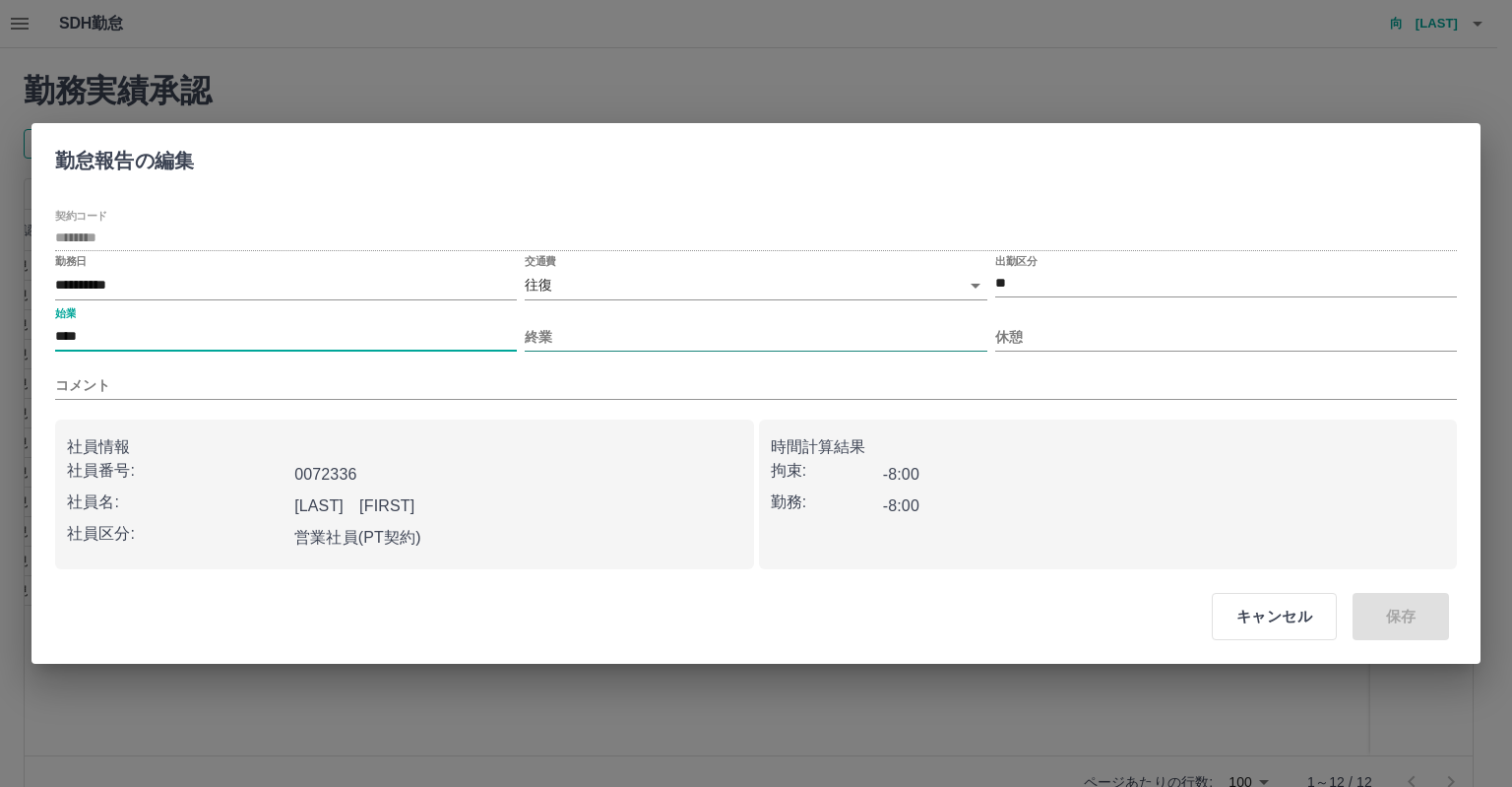 click on "終業" at bounding box center [755, 337] 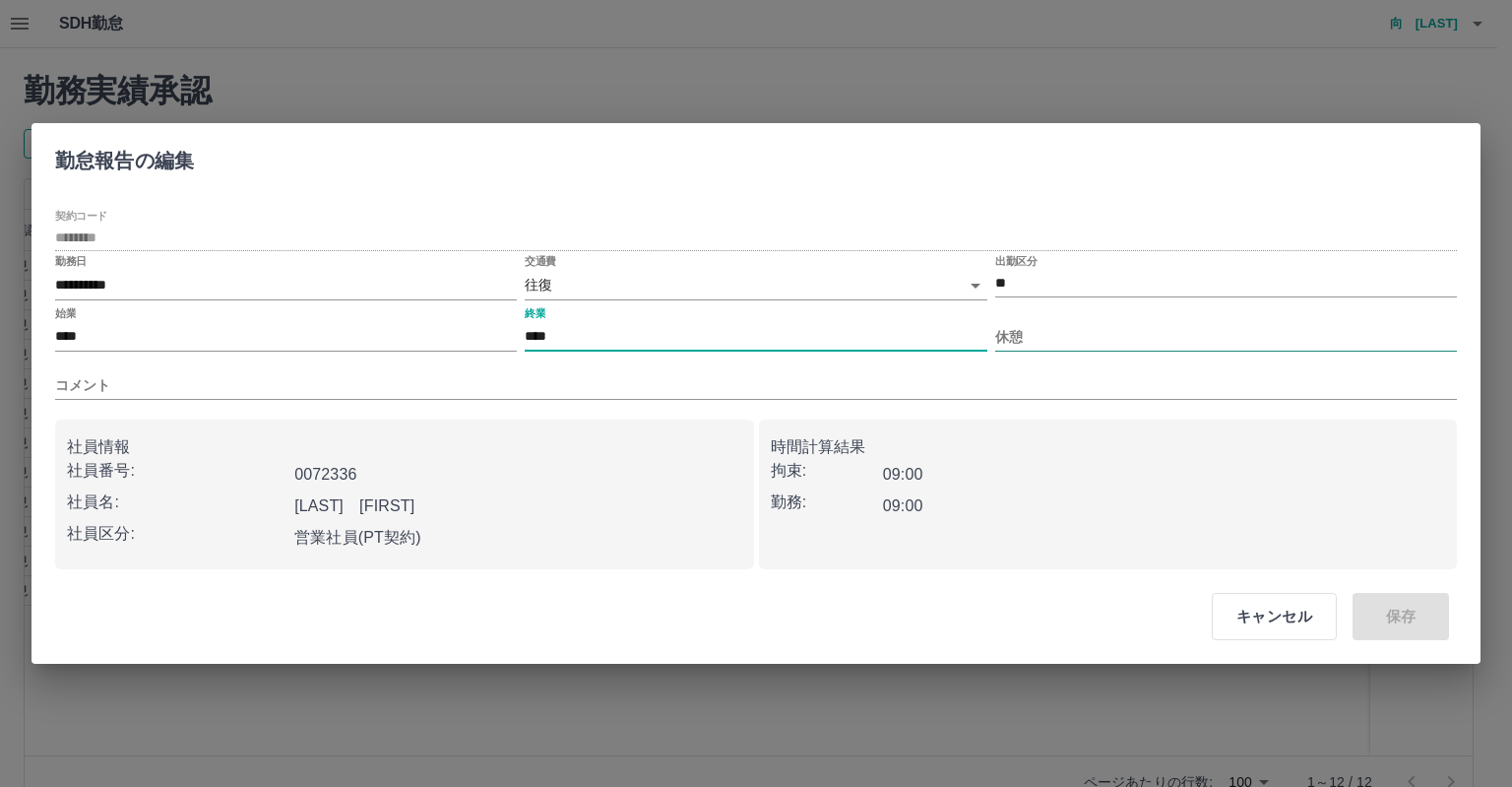 type on "****" 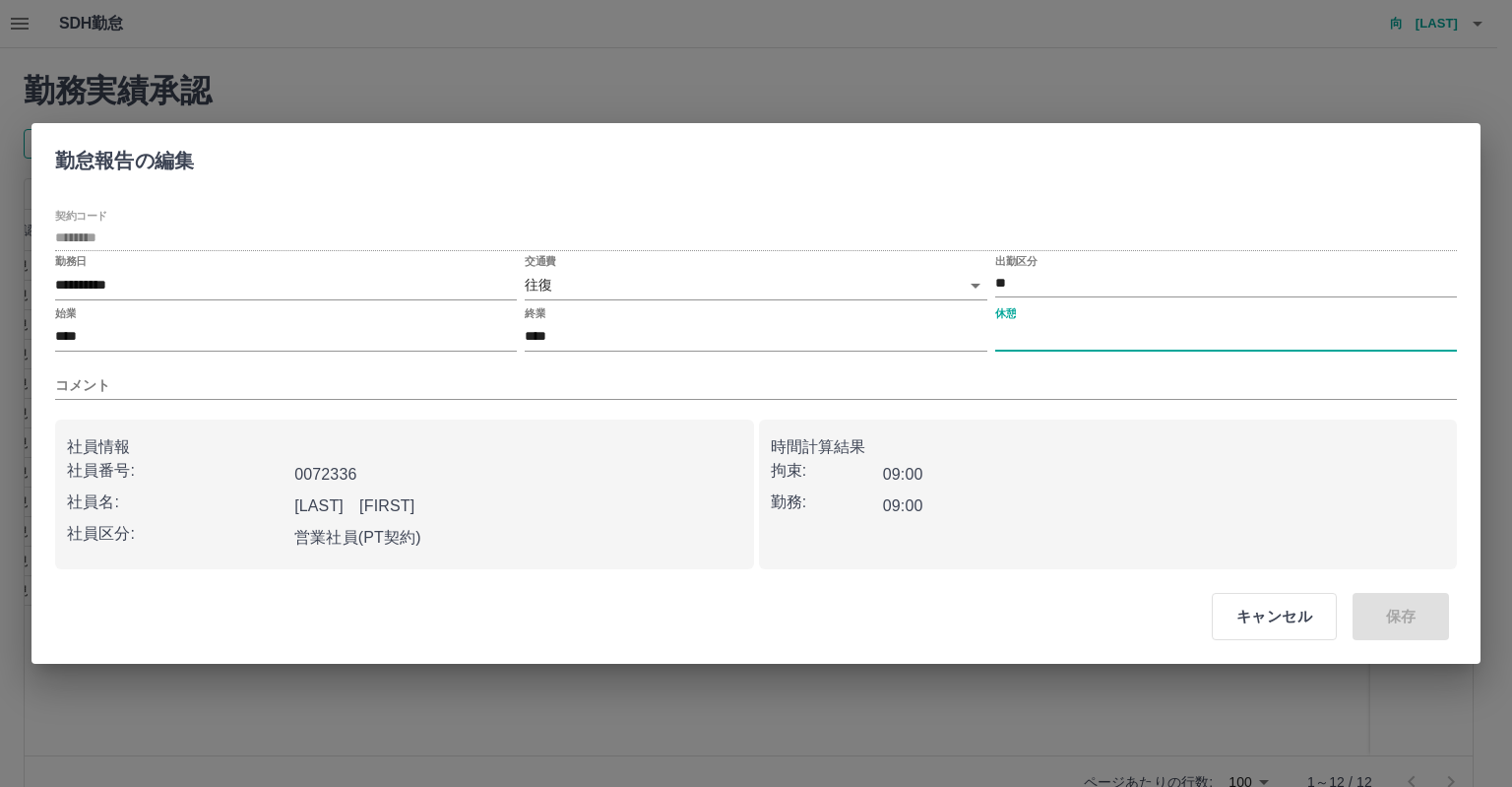 type on "****" 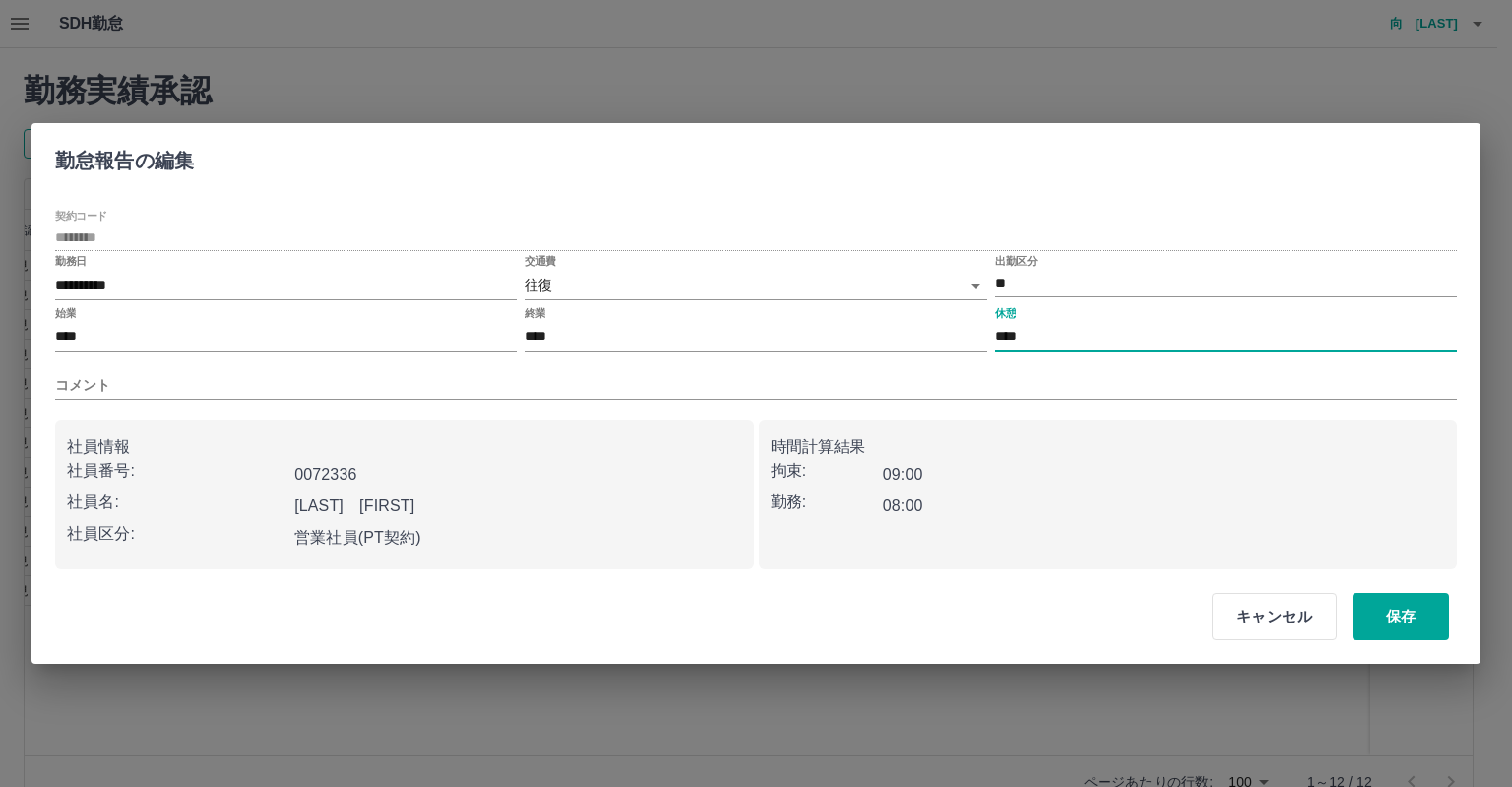 click on "時間計算結果 拘束: 09:00 勤務: 08:00" at bounding box center (1108, 494) 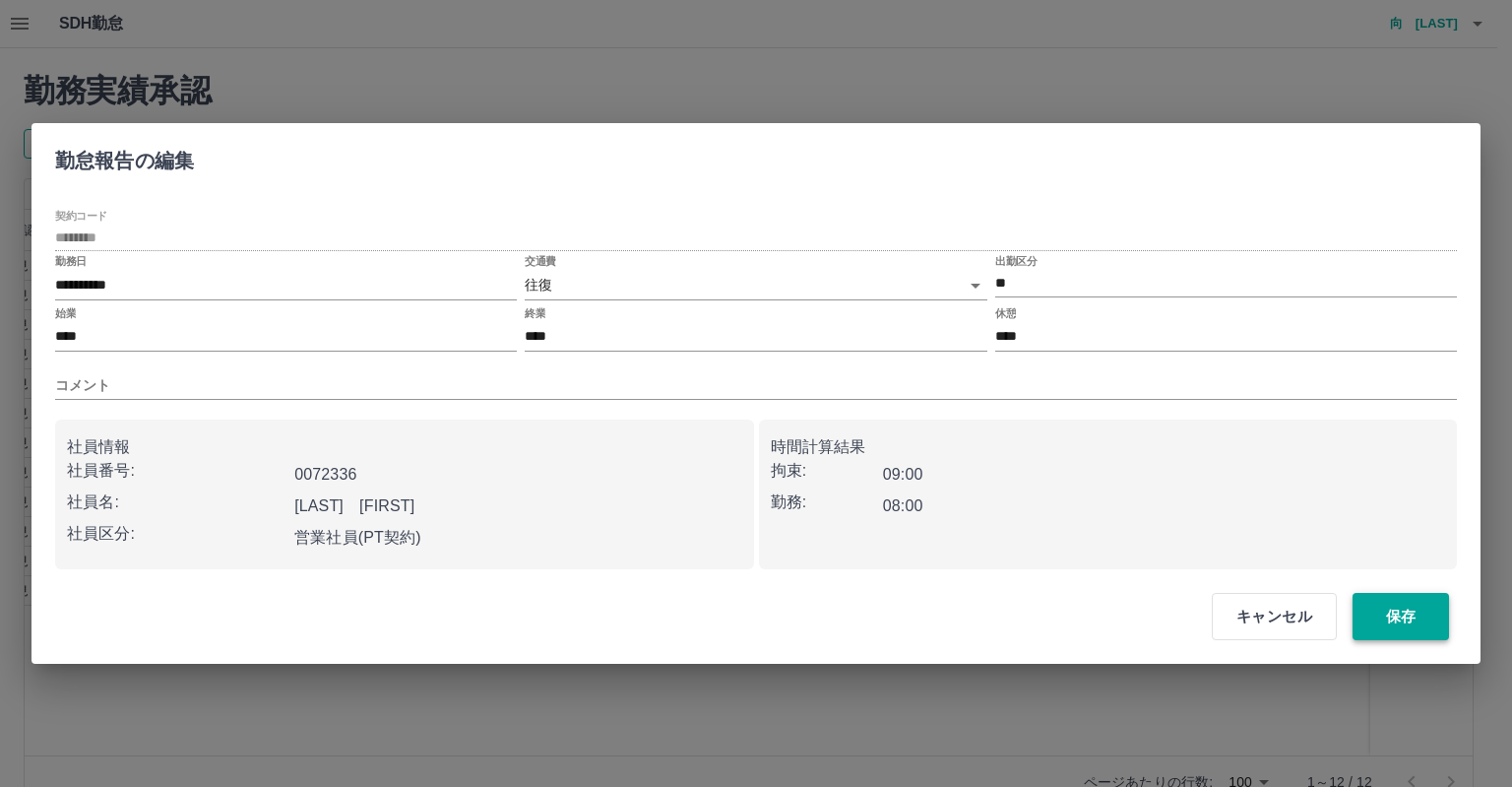 click on "保存" at bounding box center [1401, 617] 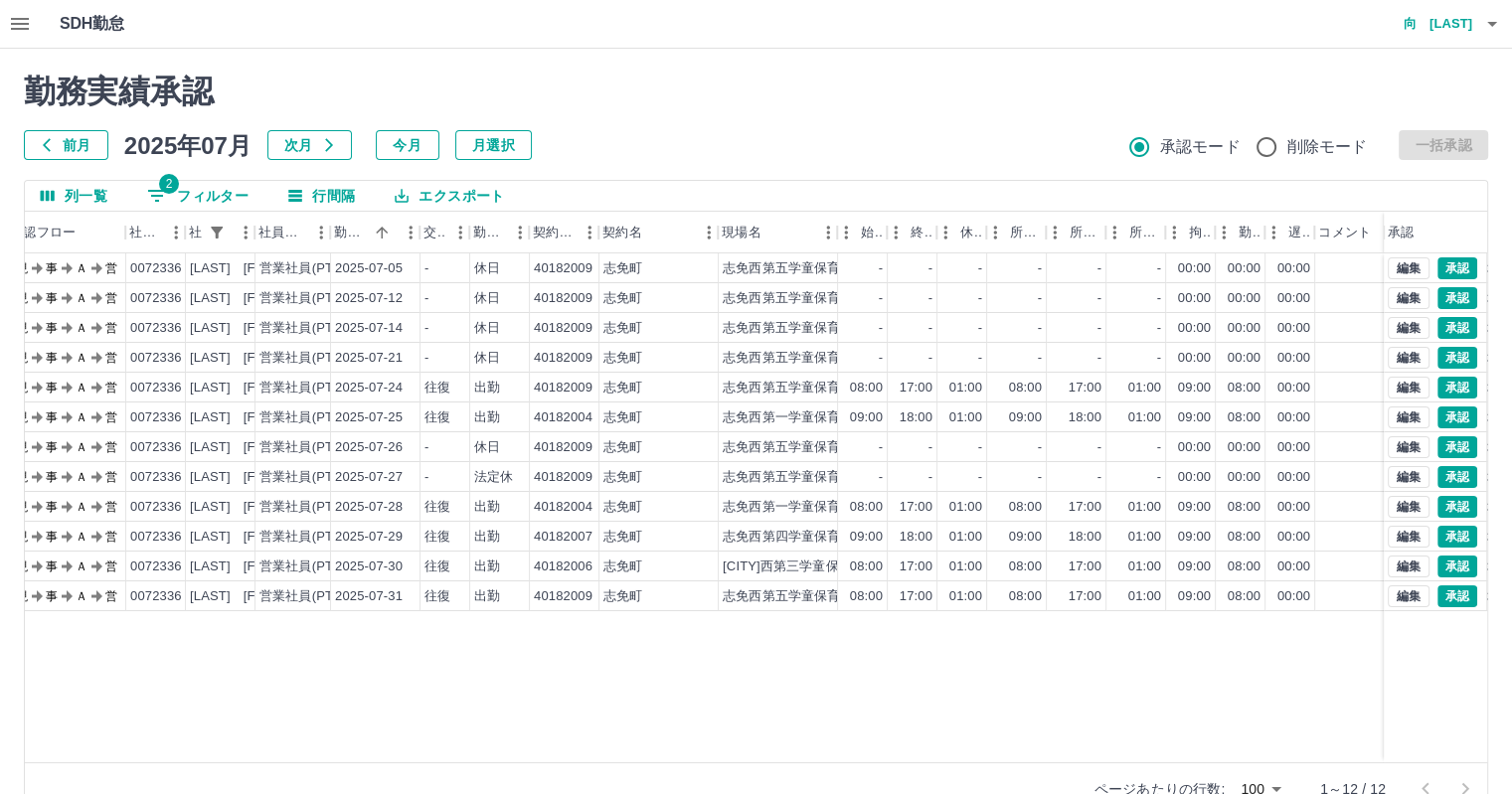 click on "2 フィルター" at bounding box center (198, 196) 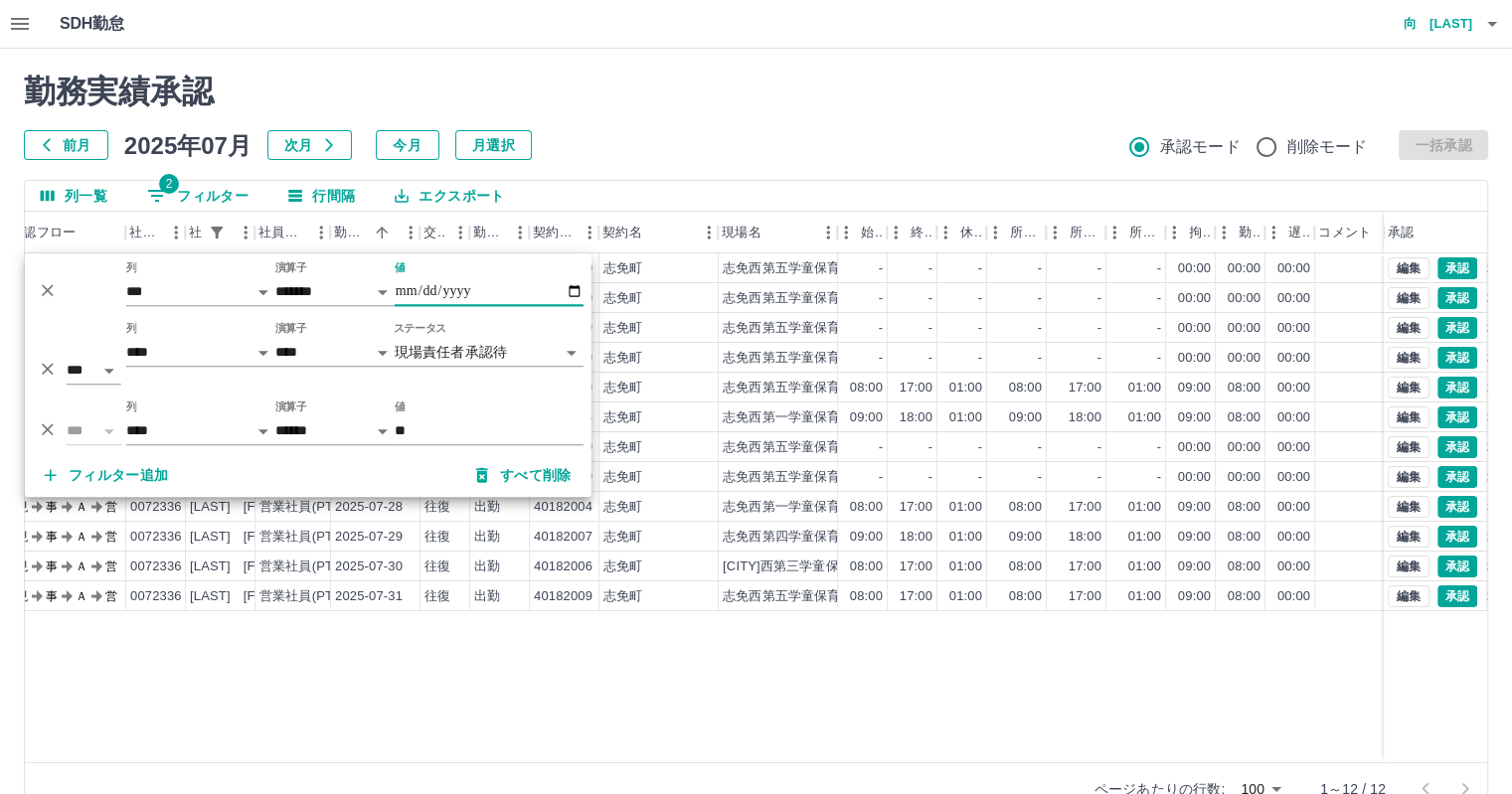 click on "値" at bounding box center [489, 291] 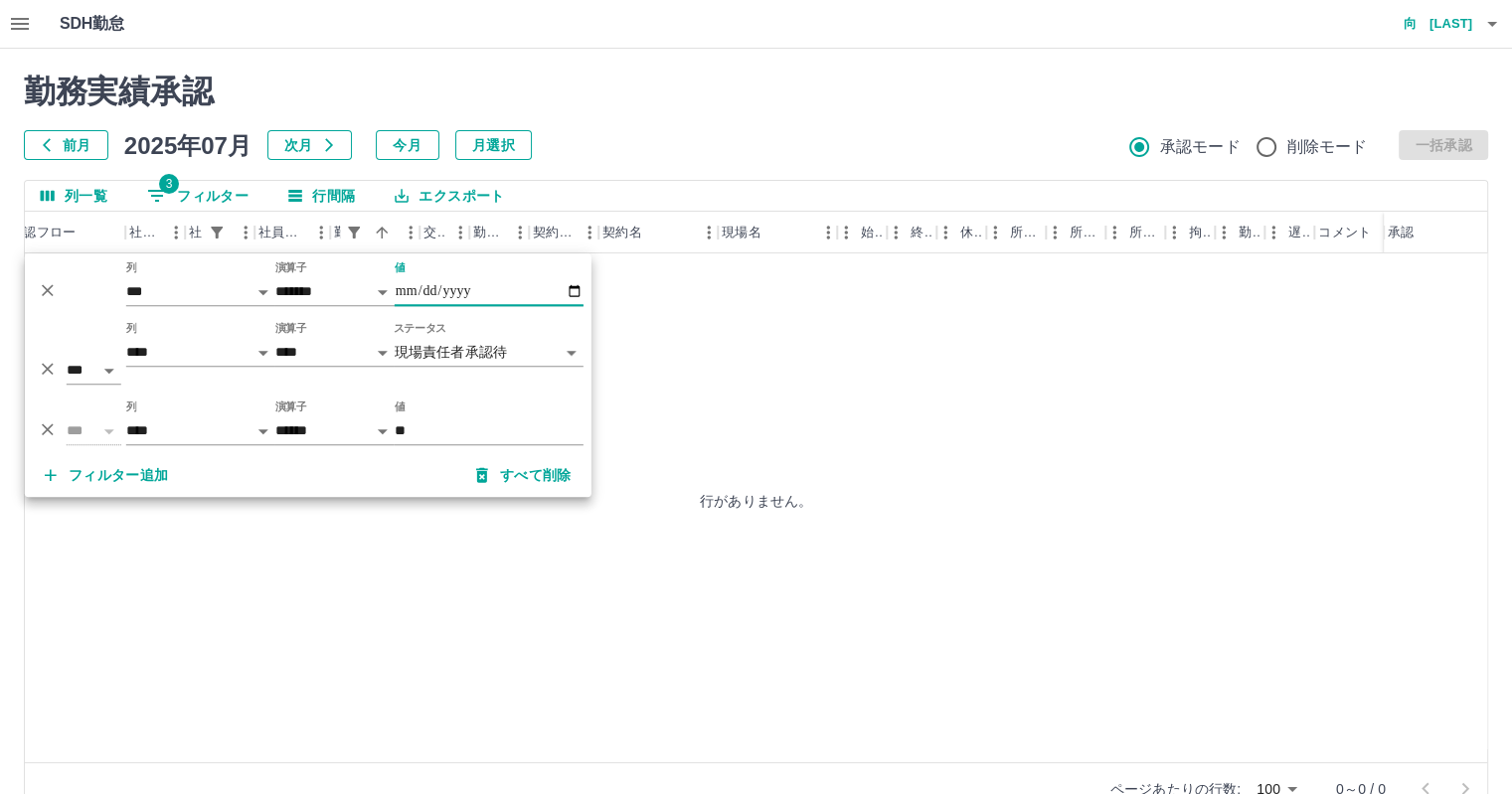 type on "**********" 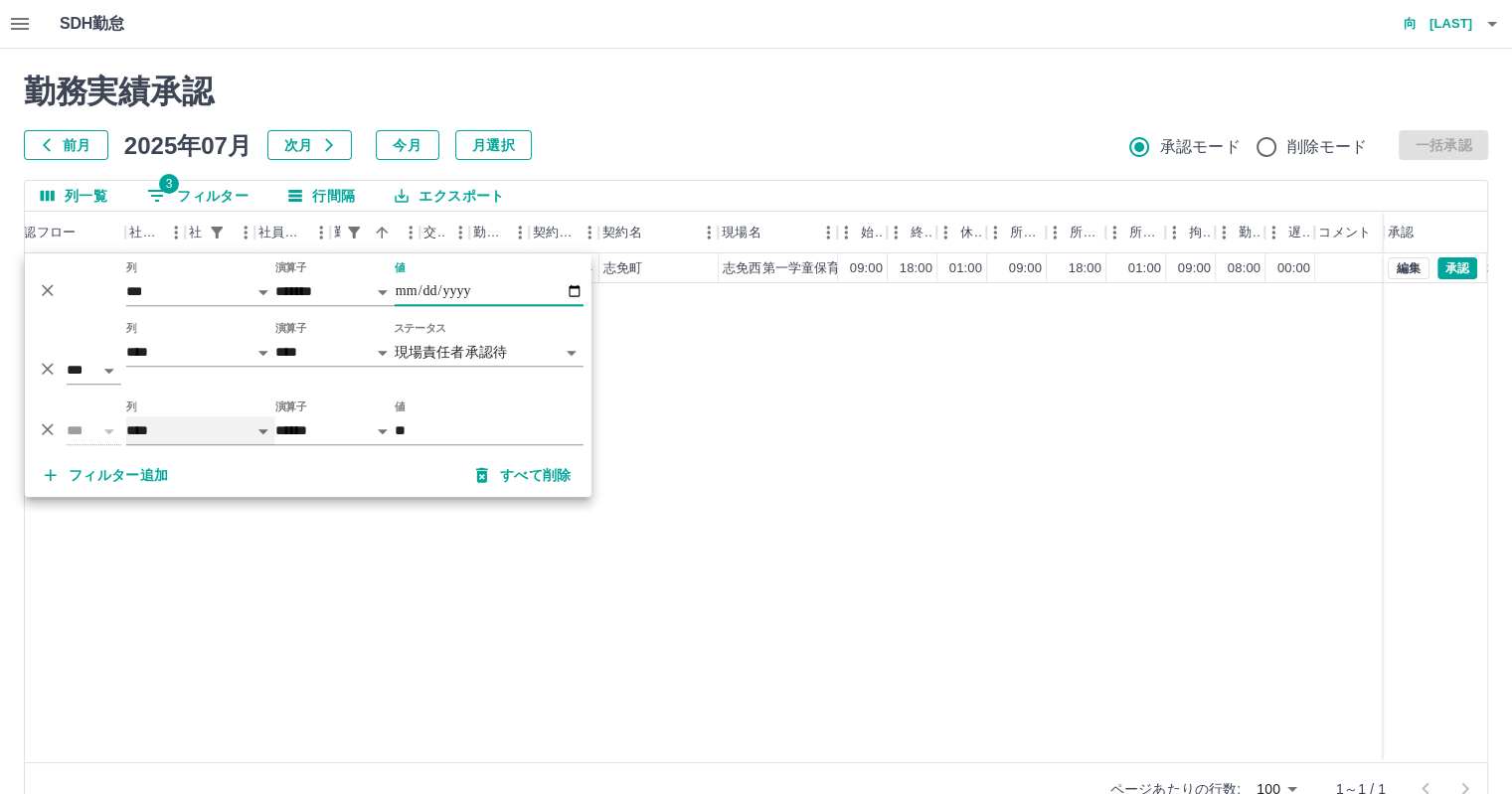 click on "**** *** **** *** *** **** ***** *** *** ** ** ** **** **** **** ** ** *** **** *****" at bounding box center (201, 430) 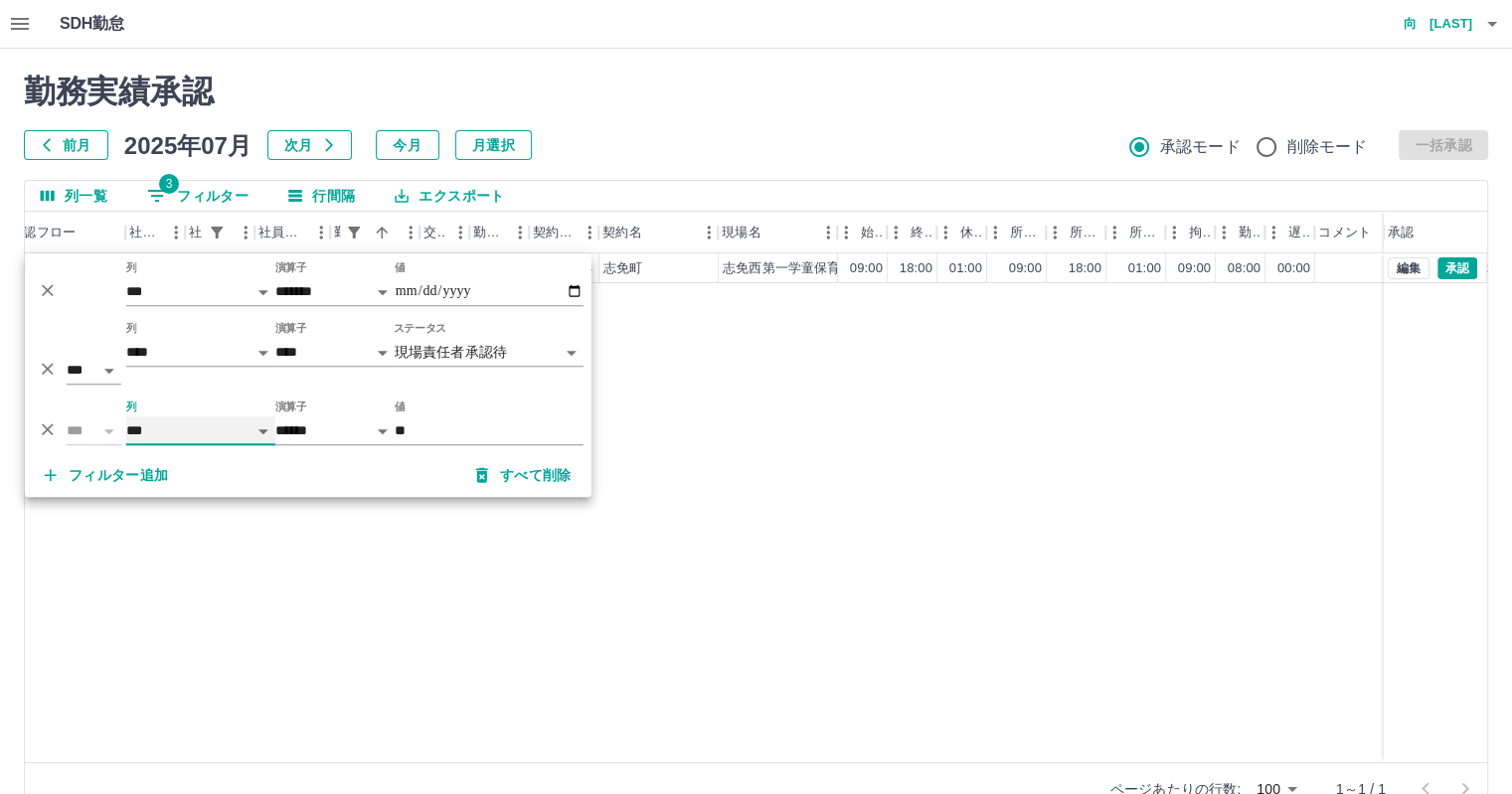 click on "**** *** **** *** *** **** ***** *** *** ** ** ** **** **** **** ** ** *** **** *****" at bounding box center (201, 430) 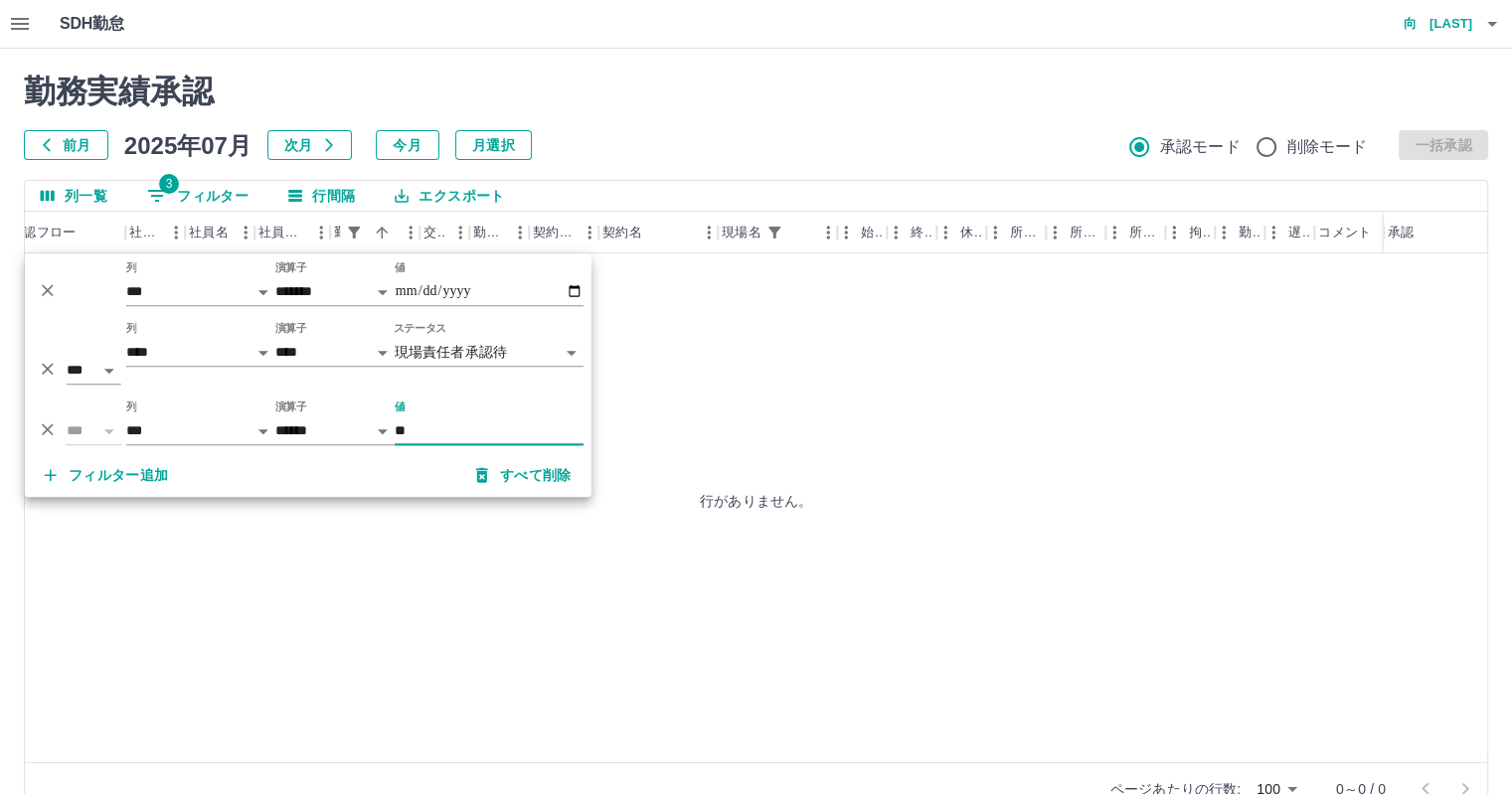 click on "**" at bounding box center [489, 430] 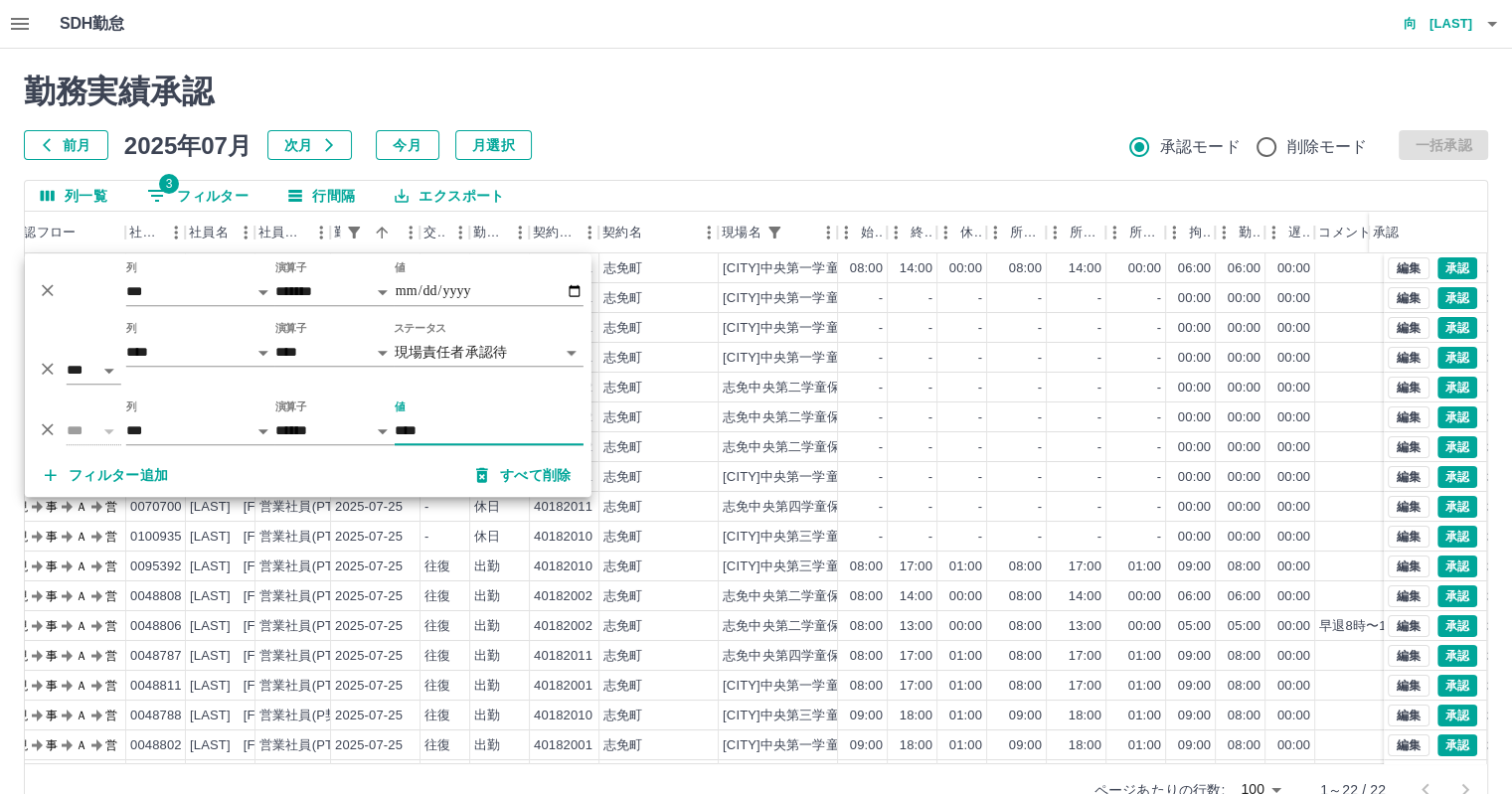 type on "****" 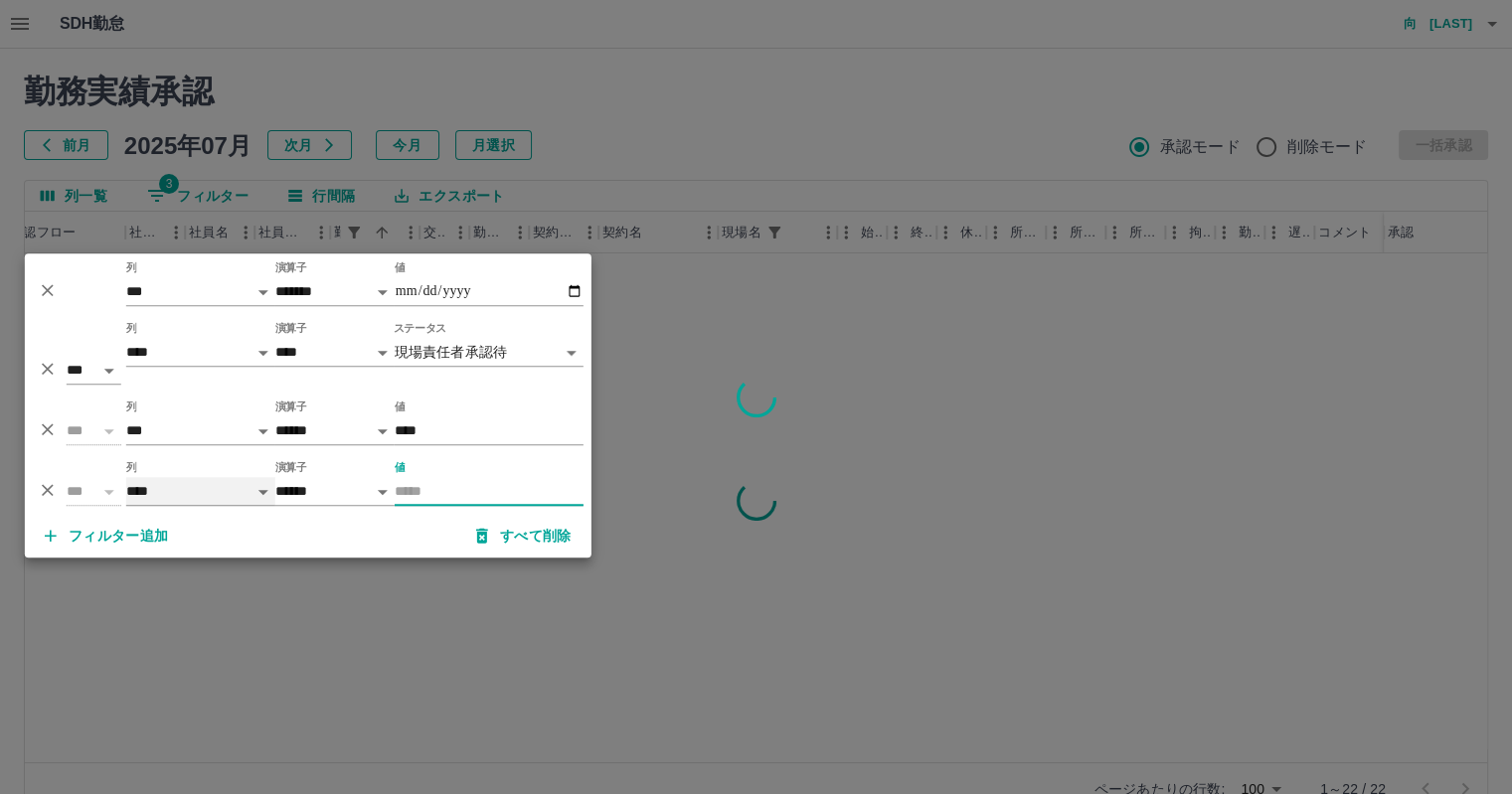 click on "**** *** **** *** *** **** ***** *** *** ** ** ** **** **** **** ** ** *** **** *****" at bounding box center [201, 491] 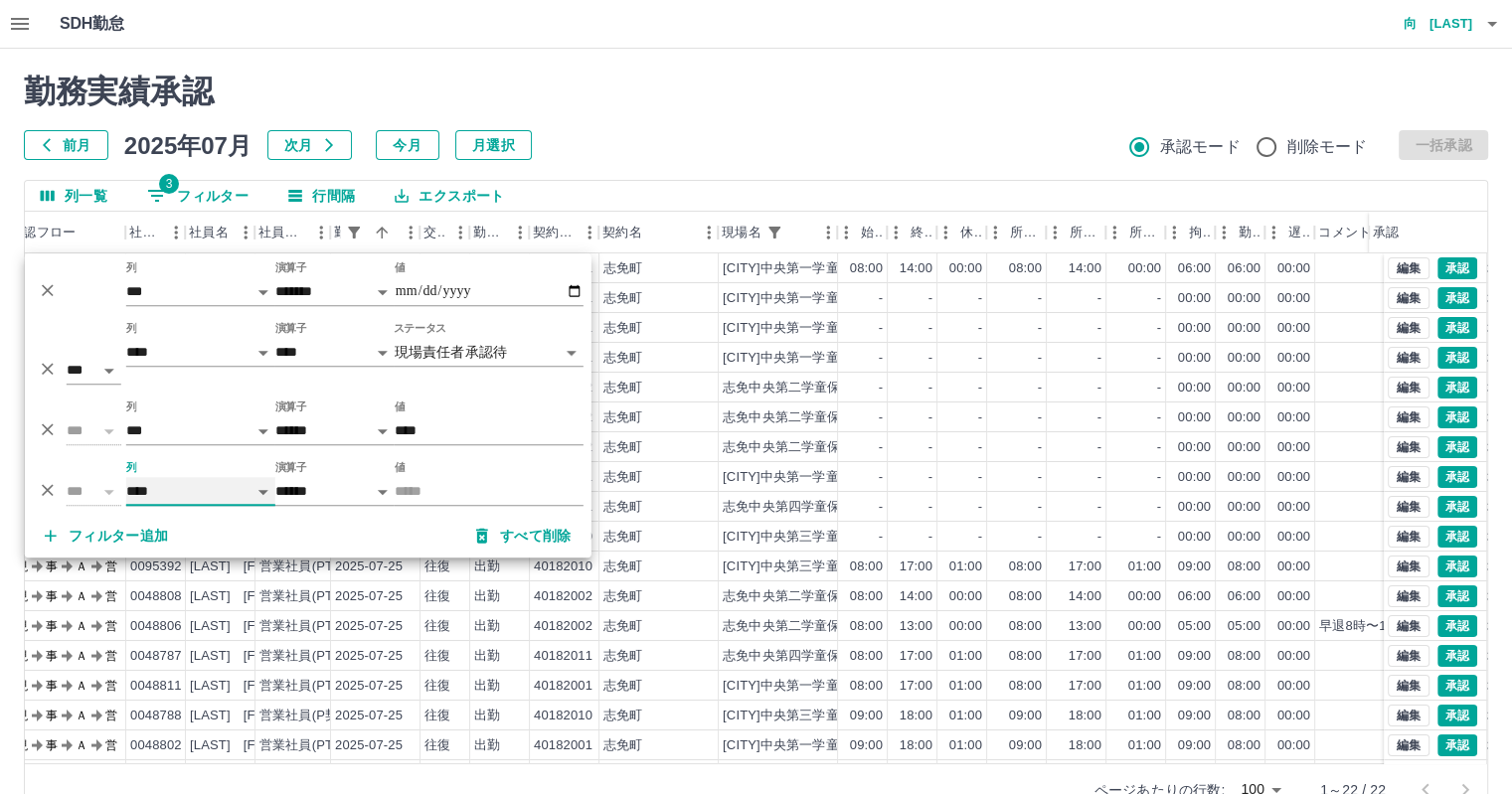 click on "**** *** **** *** *** **** ***** *** *** ** ** ** **** **** **** ** ** *** **** *****" at bounding box center [201, 491] 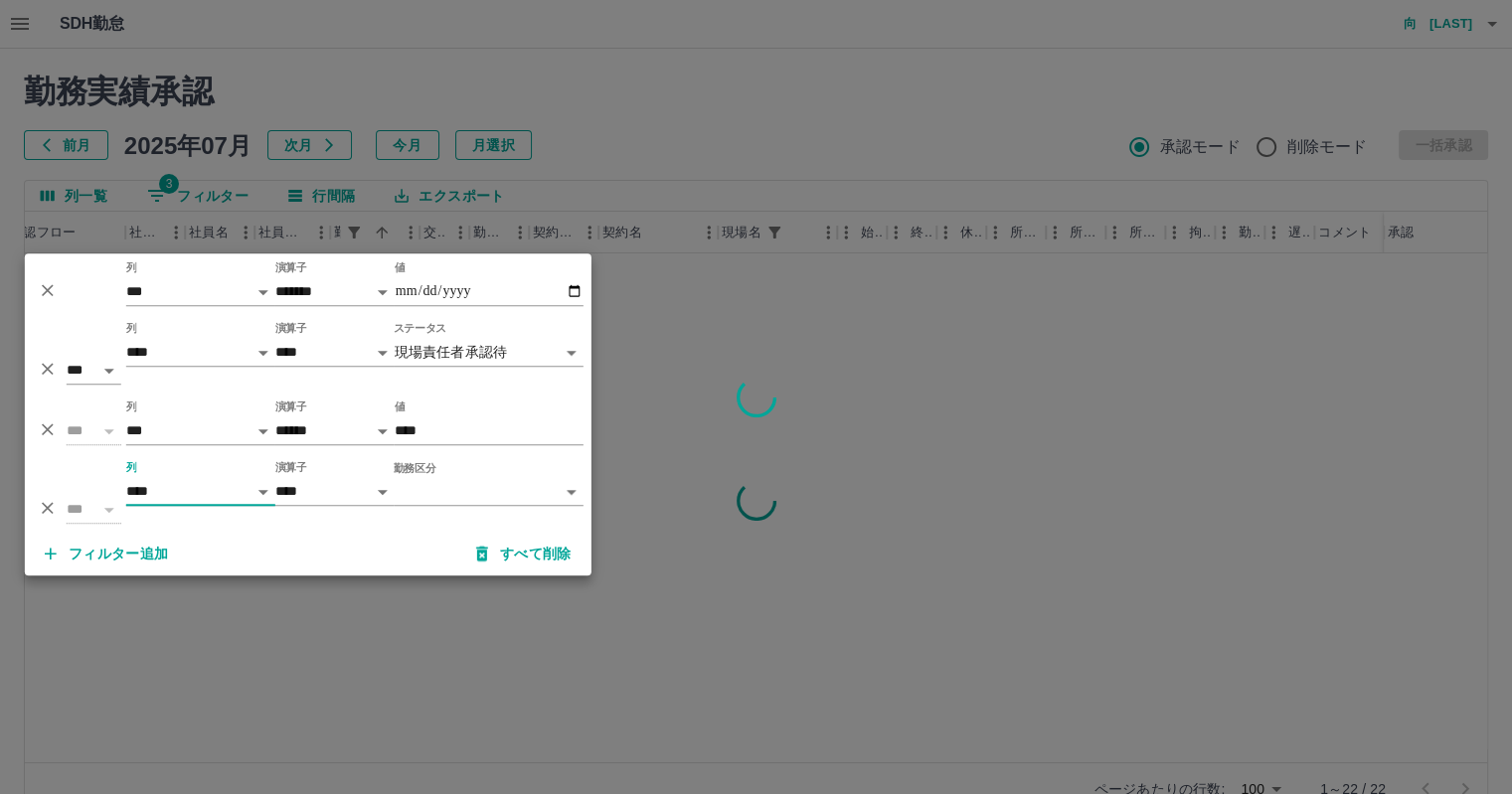 click on "**********" at bounding box center [756, 419] 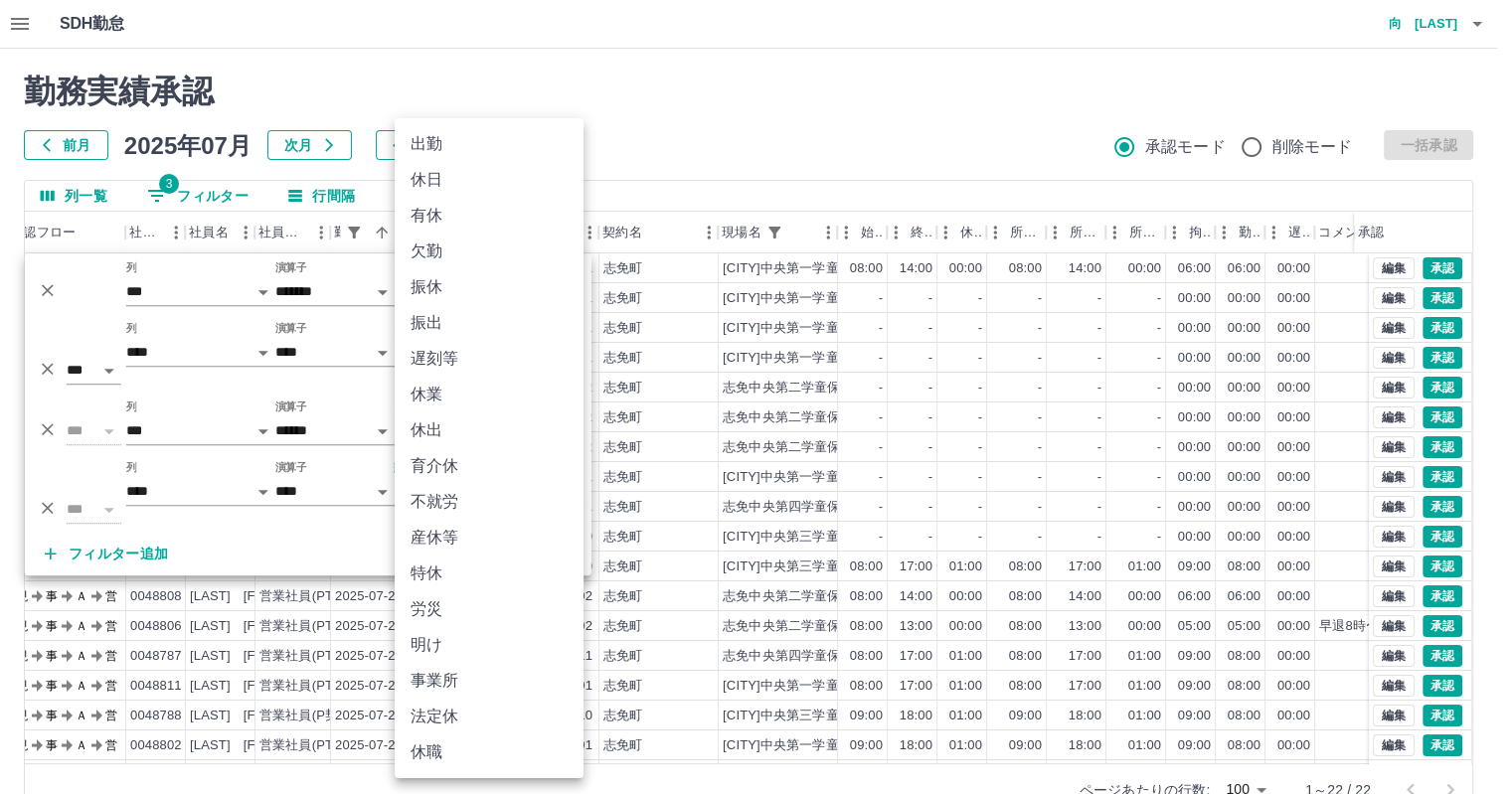 click on "SDH勤怠 [LAST]　[FIRST] 勤務実績承認 前月 2025年07月 次月 今月 月選択 承認モード 削除モード 一括承認 列一覧 3 フィルター 行間隔 エクスポート 承認フロー 社員番号 社員名 社員区分 勤務日 交通費 勤務区分 契約コード 契約名 現場名 始業 終業 休憩 所定開始 所定終業 所定休憩 拘束 勤務 遅刻等 コメント ステータス 承認 現 事 Ａ 営 0056026 [LAST]　[FIRST] 営業社員(PT契約) 2025-07-25 往復 出勤 40182001 [CITY] [PLACE] 08:00 14:00 00:00 08:00 14:00 00:00 06:00 06:00 00:00 現場責任者承認待 現 事 Ａ 営 0048782 [LAST]　[FIRST] 営業社員(P契約) 2025-07-25  -  休日 40182001 [CITY] [PLACE] - - - - - - 00:00 00:00 00:00 現場責任者承認待 現 事 Ａ 営 0101792 [LAST]　[FIRST] 営業社員(PT契約) 2025-07-25  -  休日 40182001 [CITY] [PLACE] - - - - - - 00:00 00:00 00:00 現 事 -" at bounding box center [756, 419] 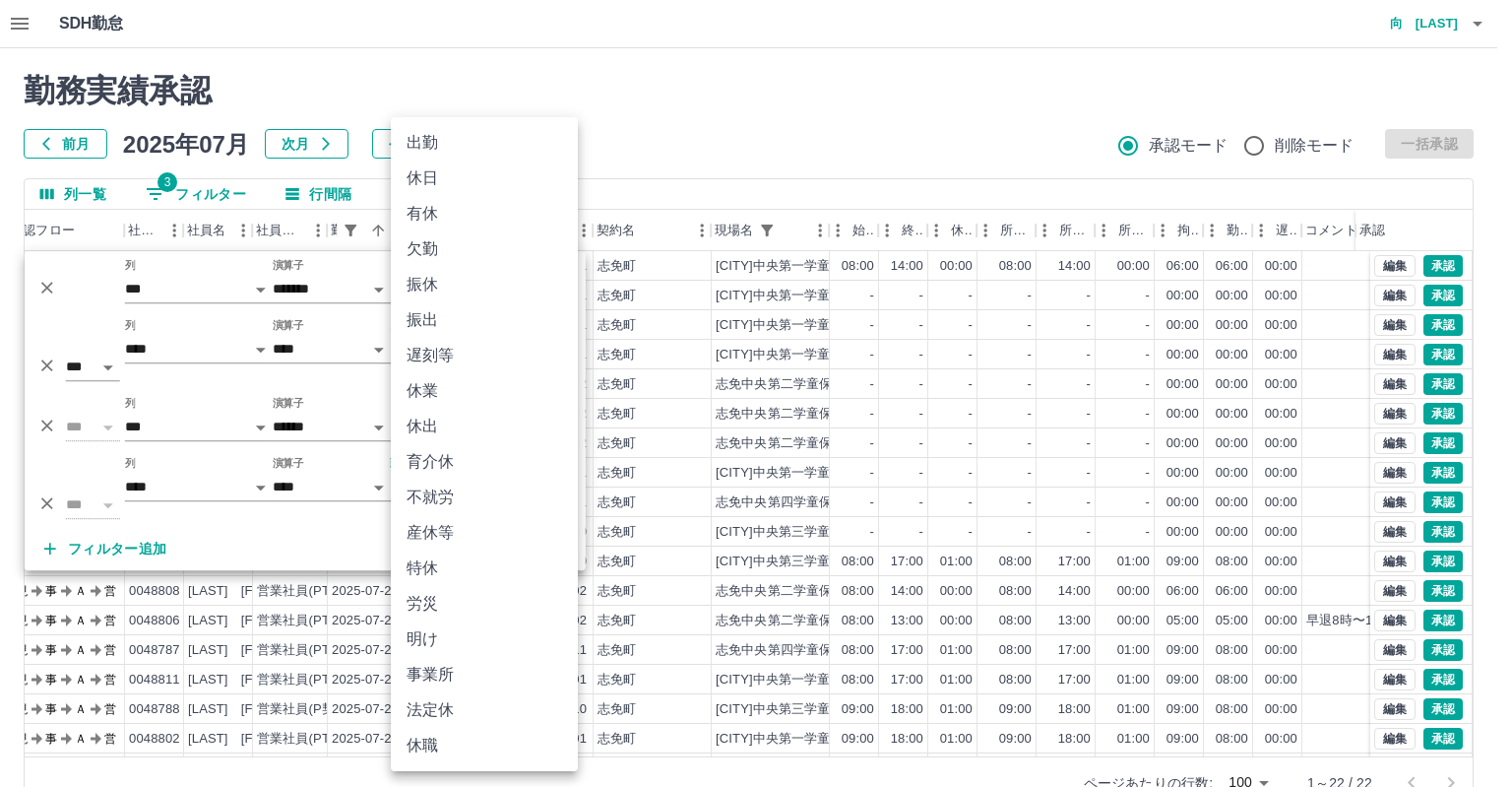 click on "休日" at bounding box center (484, 178) 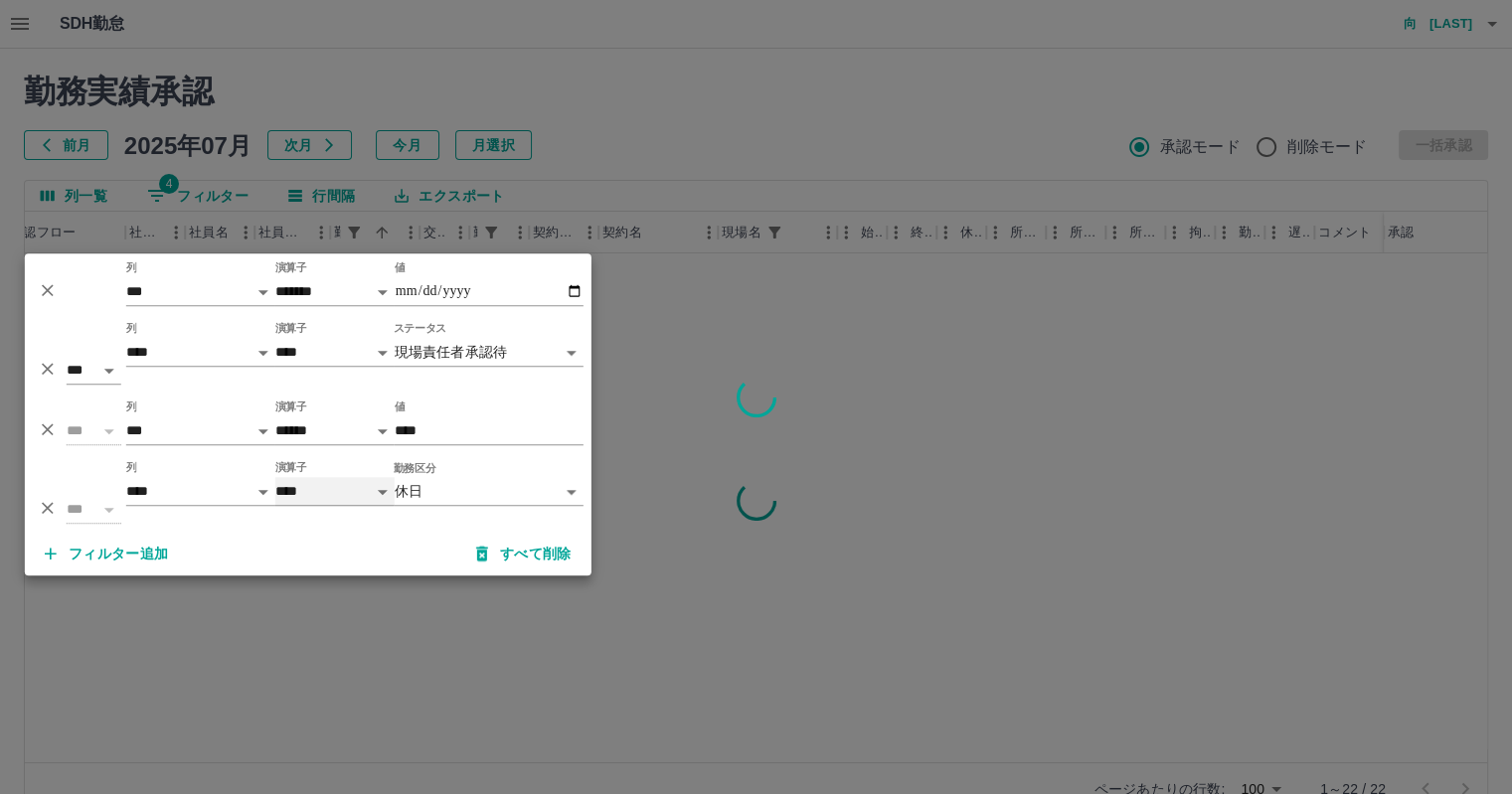 click on "**** ******" at bounding box center (335, 491) 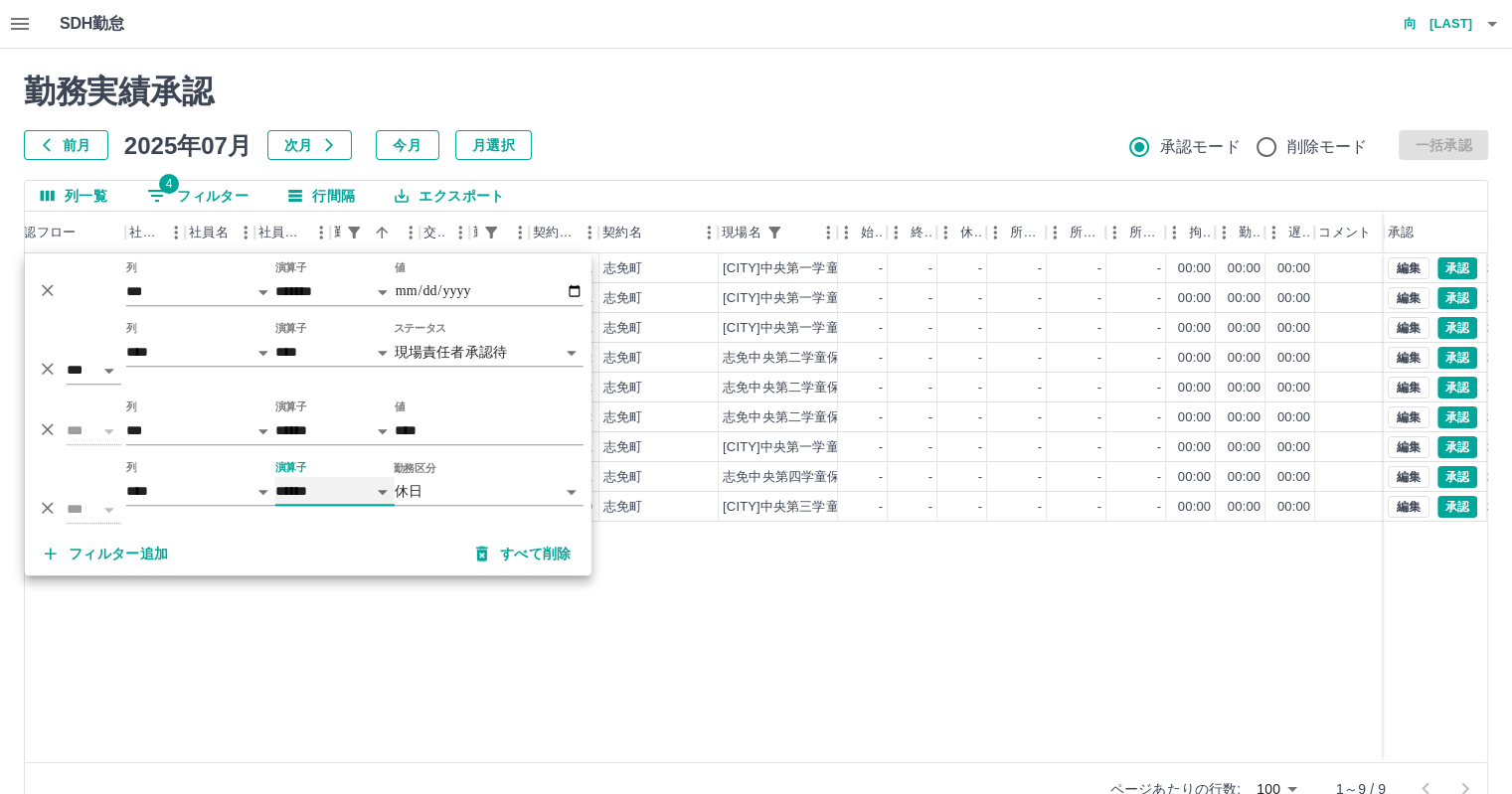 click on "**** ******" at bounding box center [335, 491] 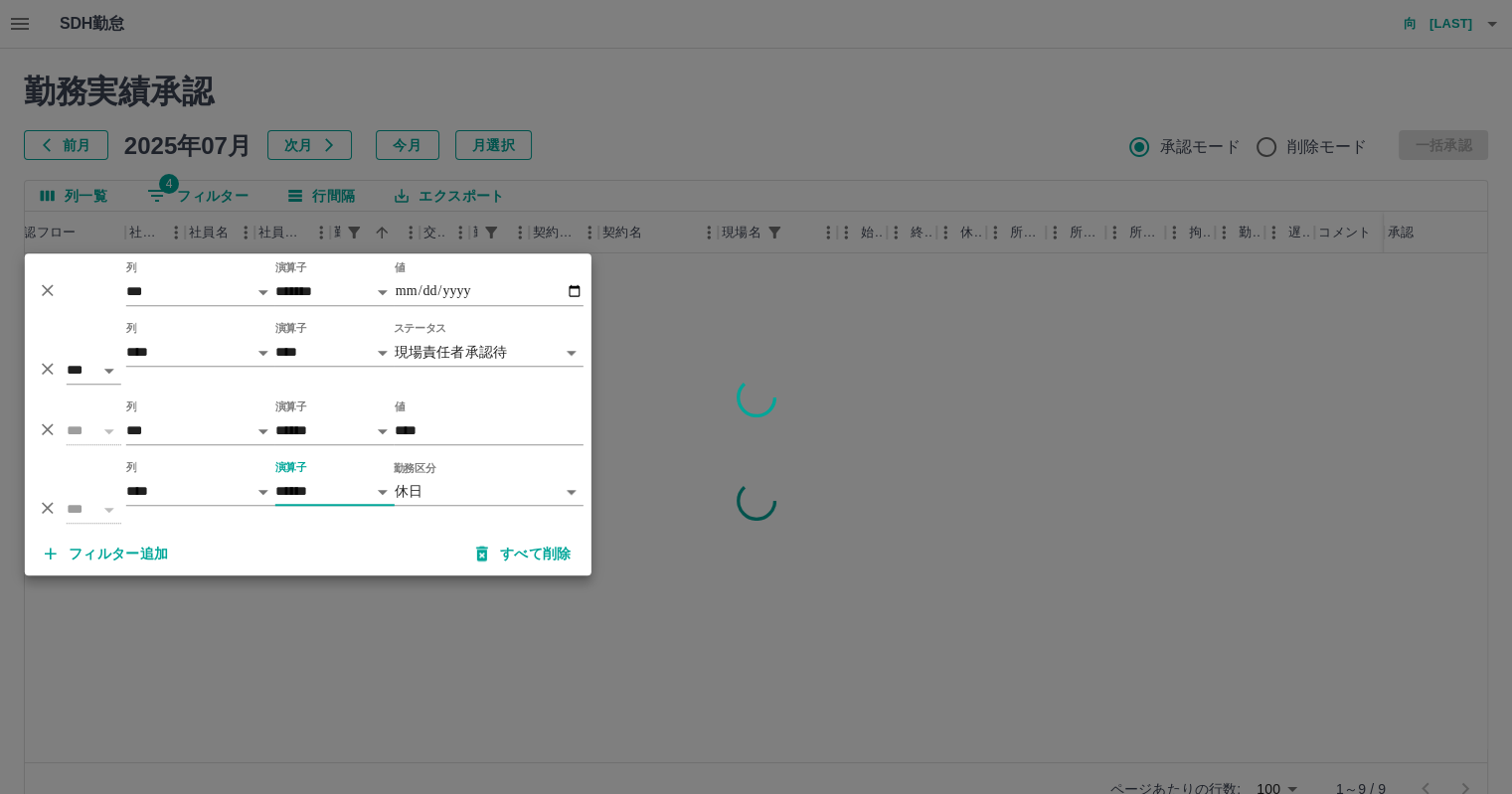 click at bounding box center [756, 397] 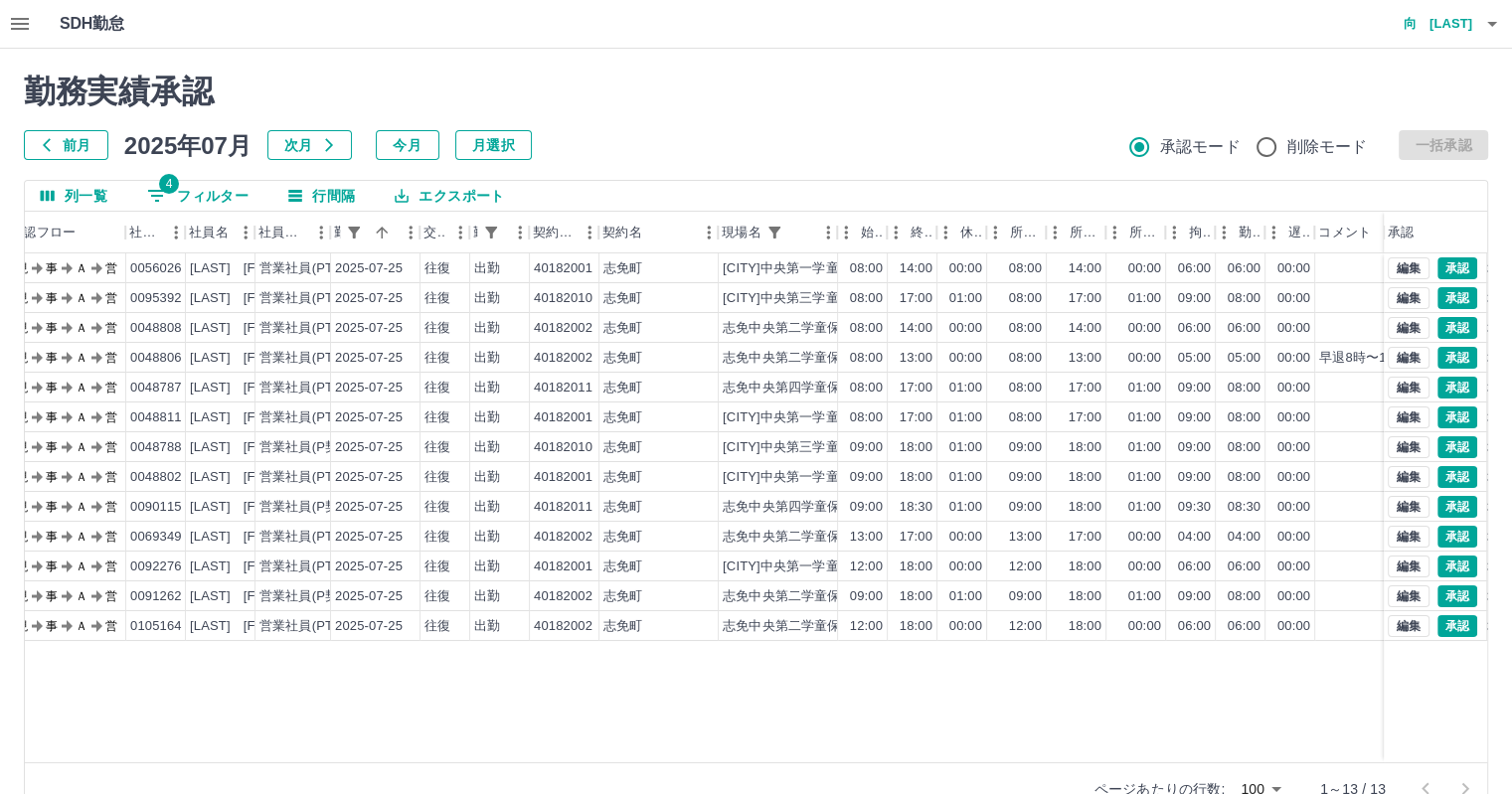 click on "勤務実績承認" at bounding box center (756, 91) 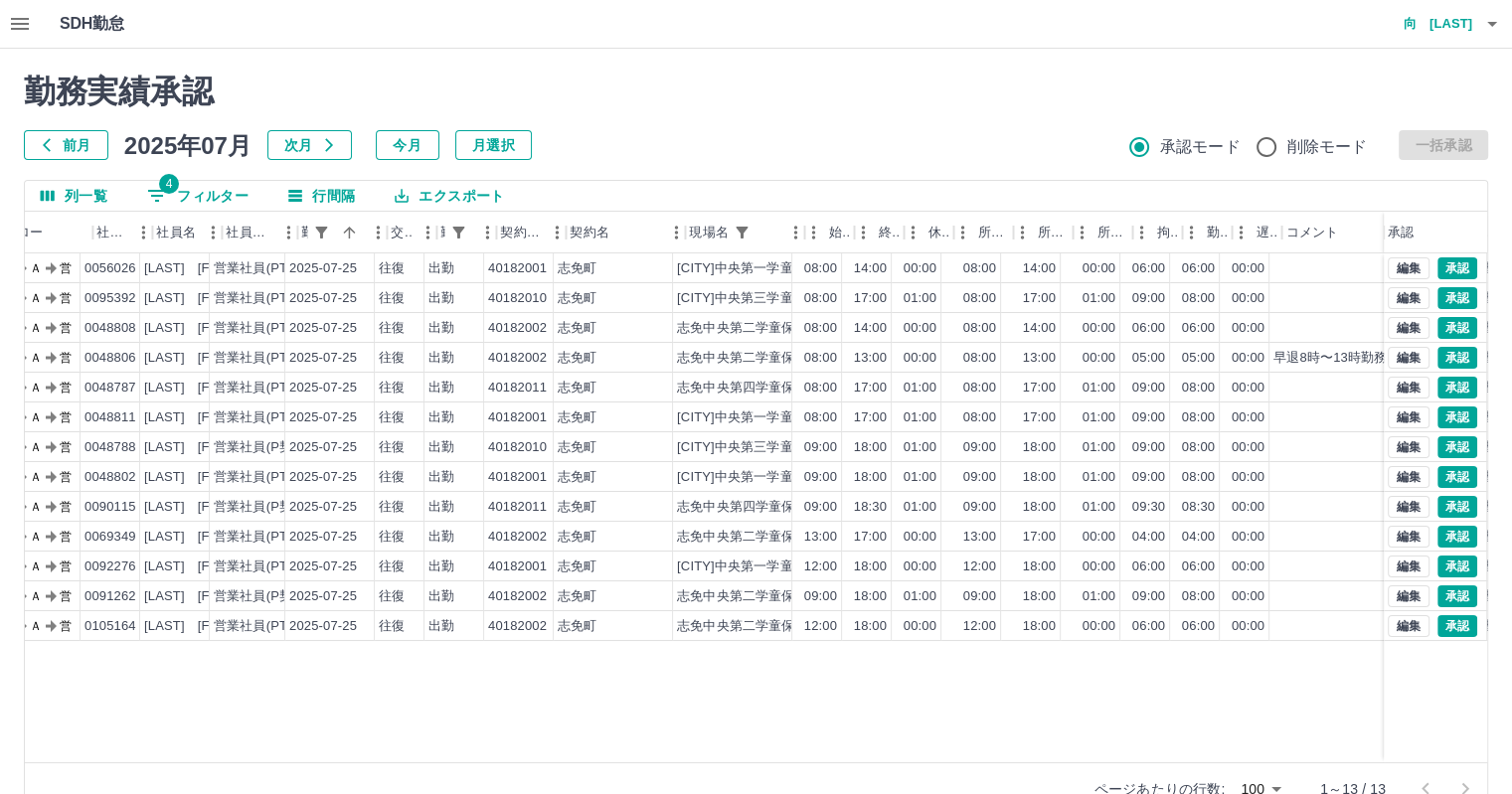 scroll, scrollTop: 0, scrollLeft: 122, axis: horizontal 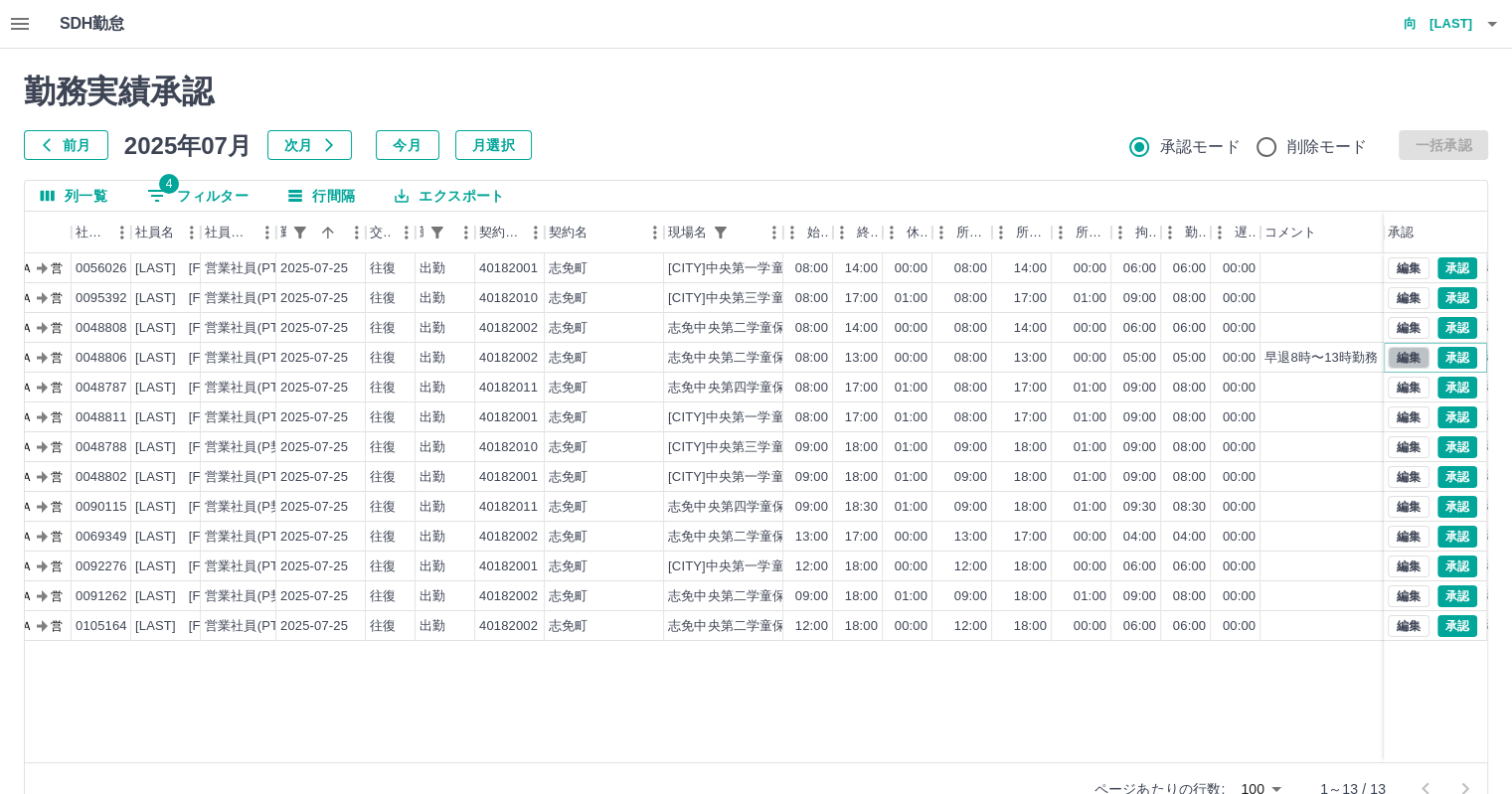 click on "編集" at bounding box center (1409, 358) 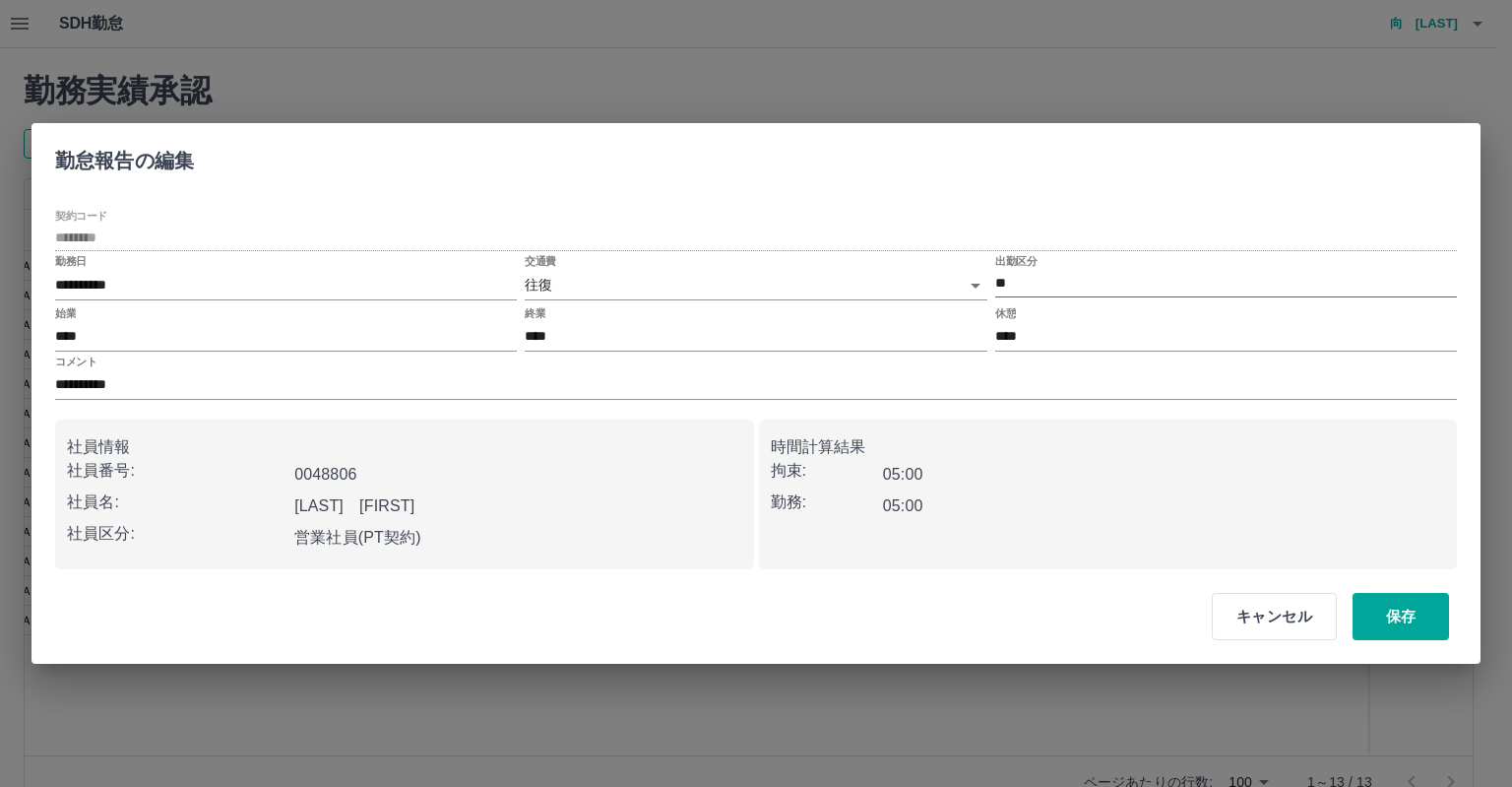 click on "**" at bounding box center (1226, 283) 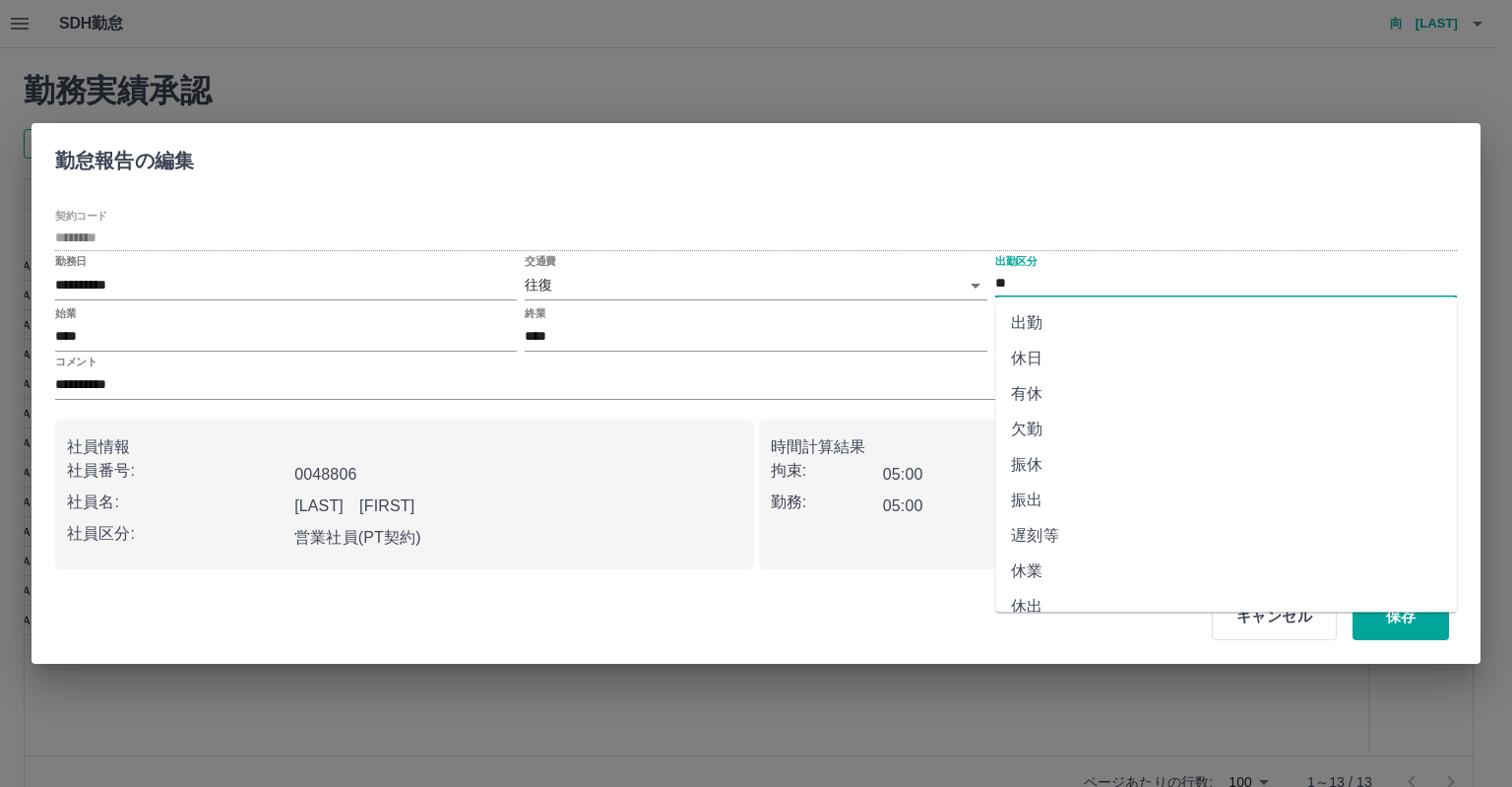 click on "遅刻等" at bounding box center (1226, 536) 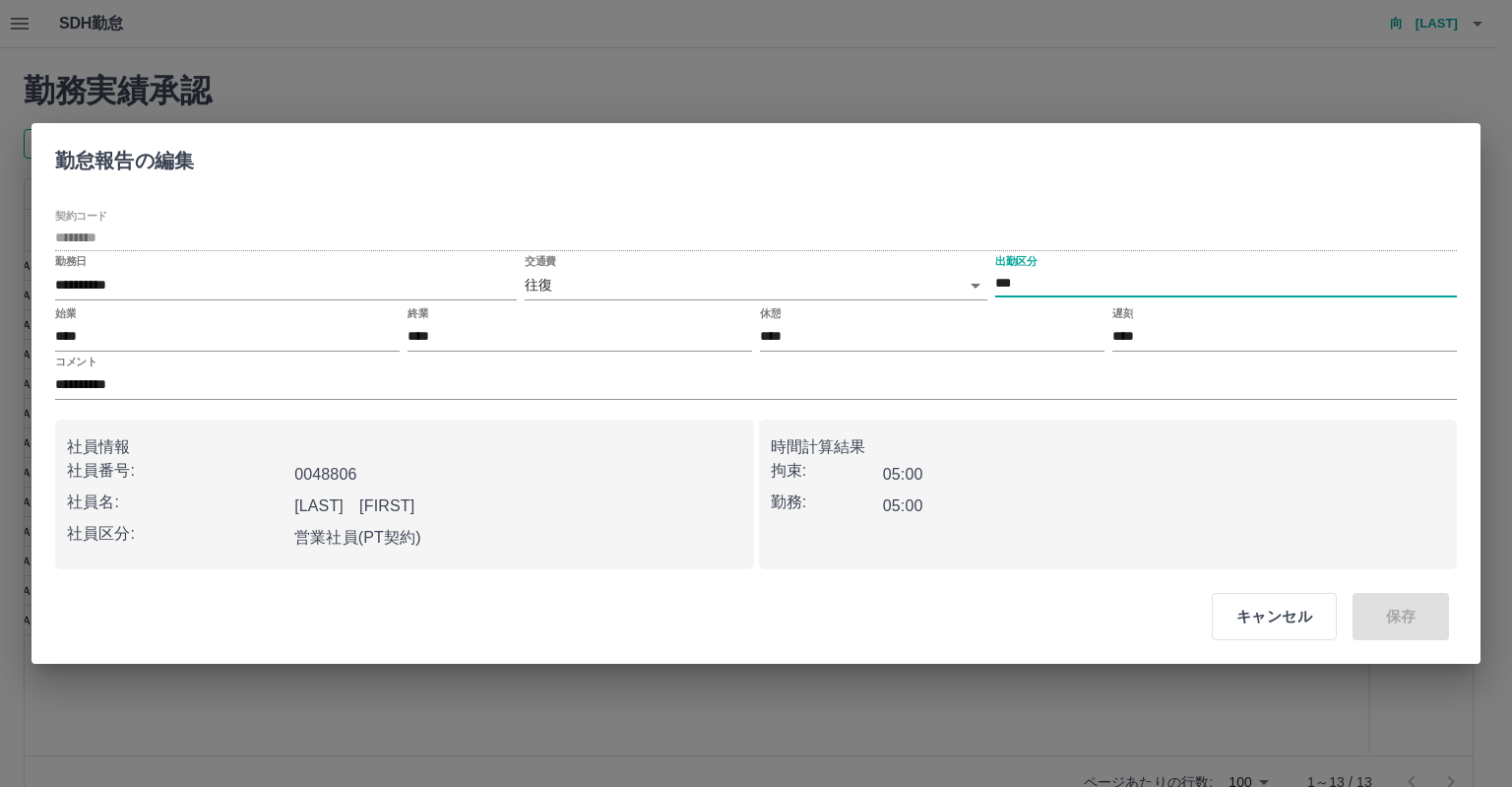 type on "***" 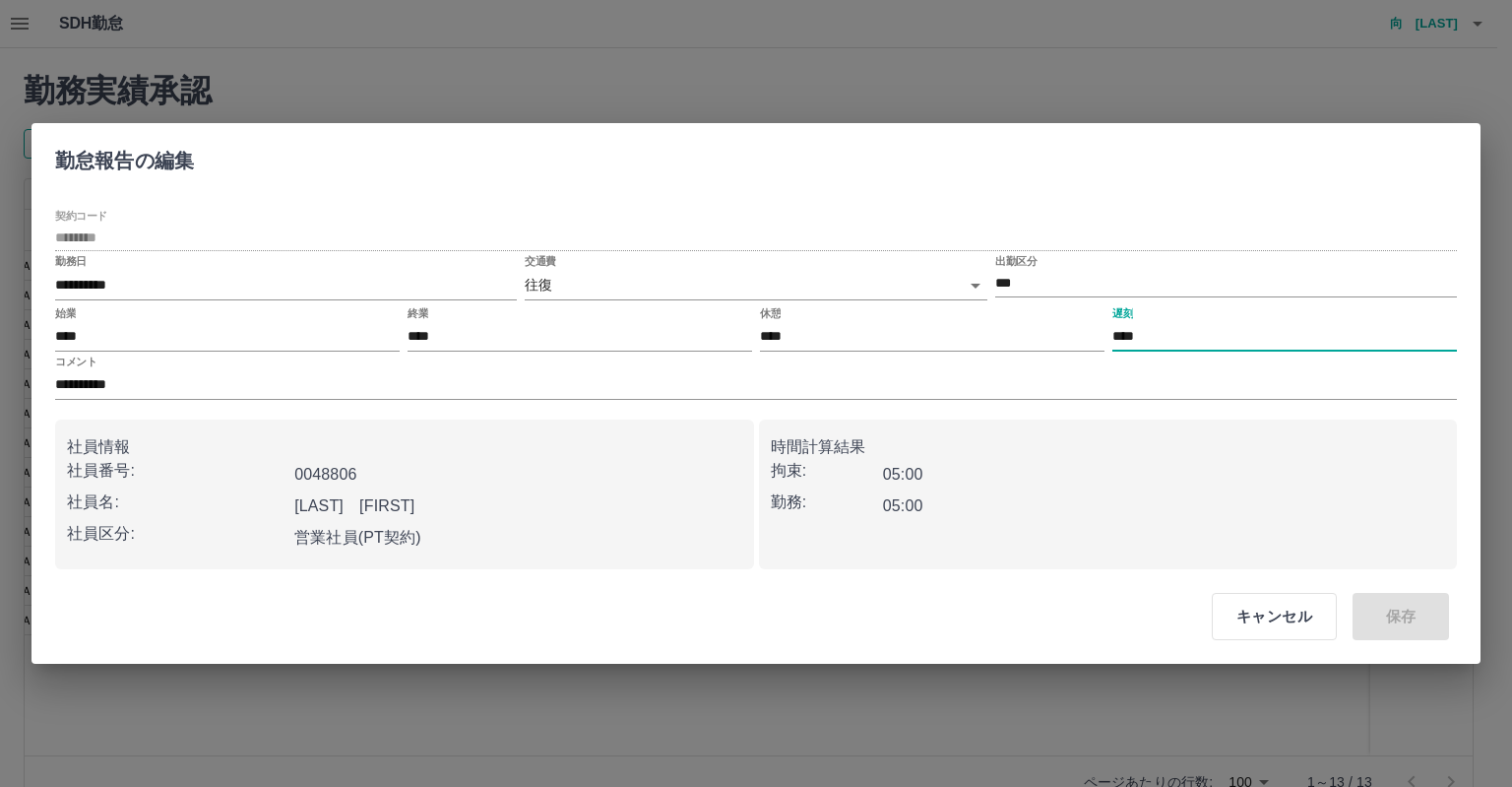 click on "****" at bounding box center (1285, 337) 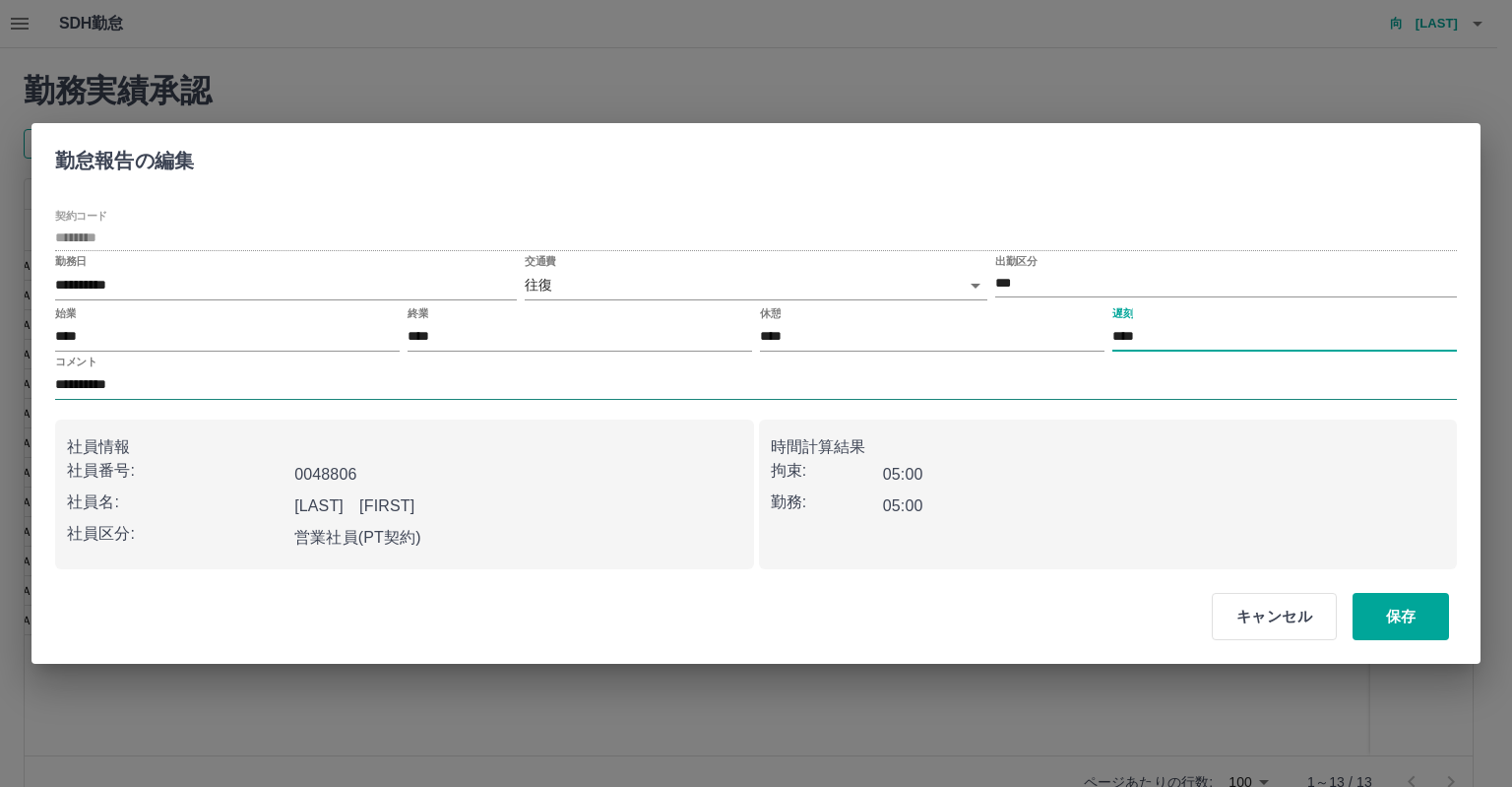 type on "****" 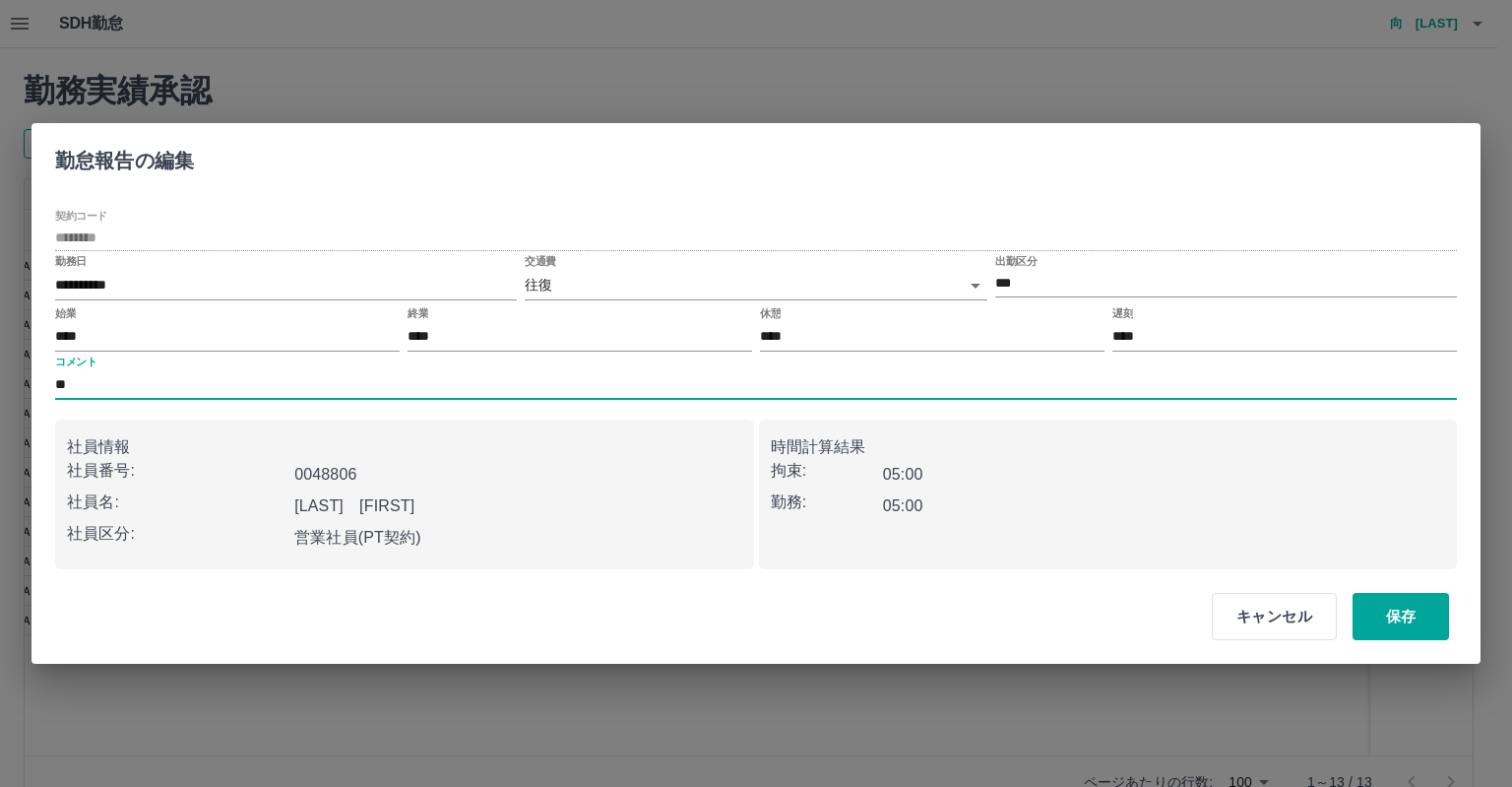 type on "*" 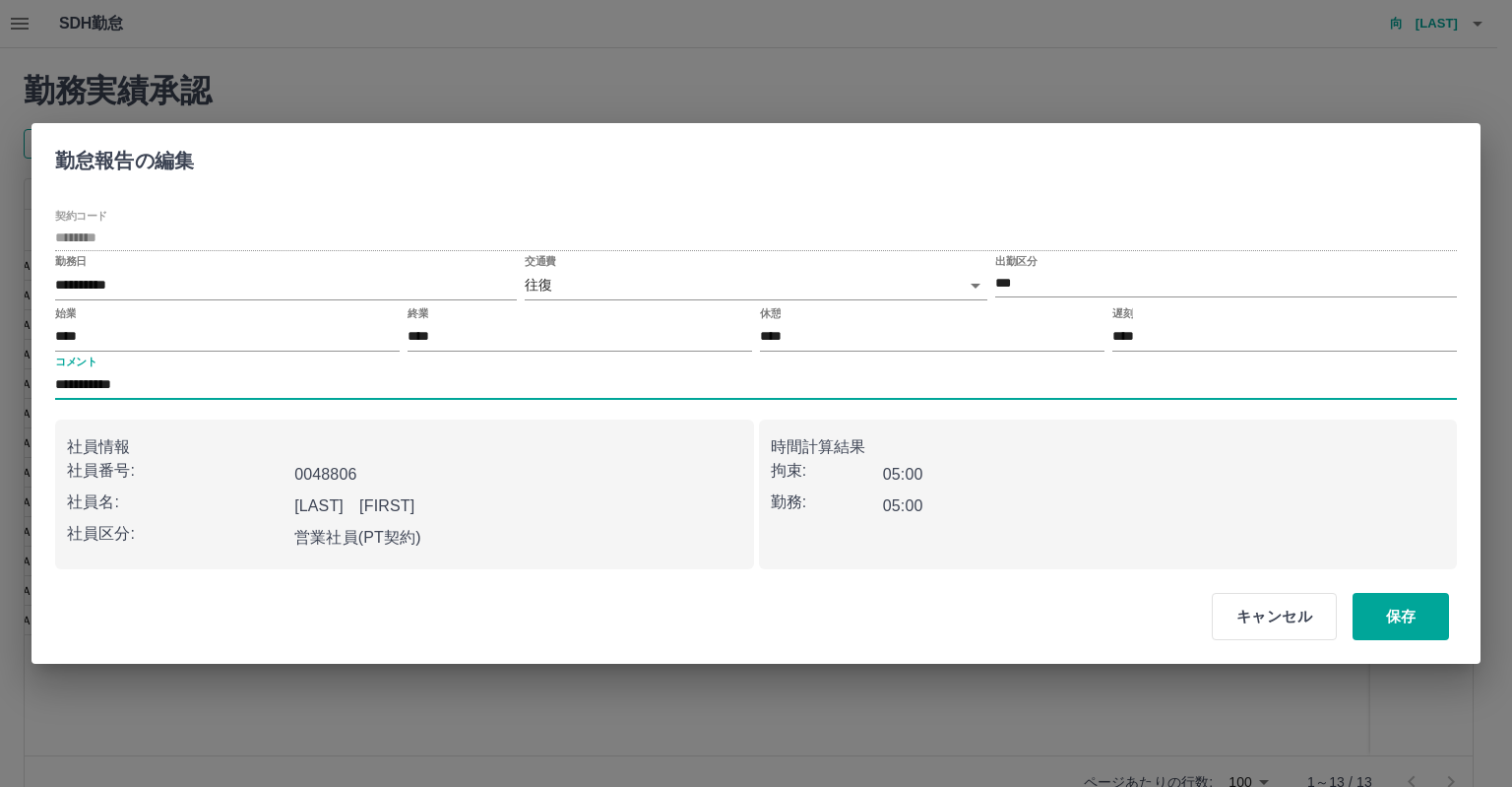 click on "**********" at bounding box center (756, 385) 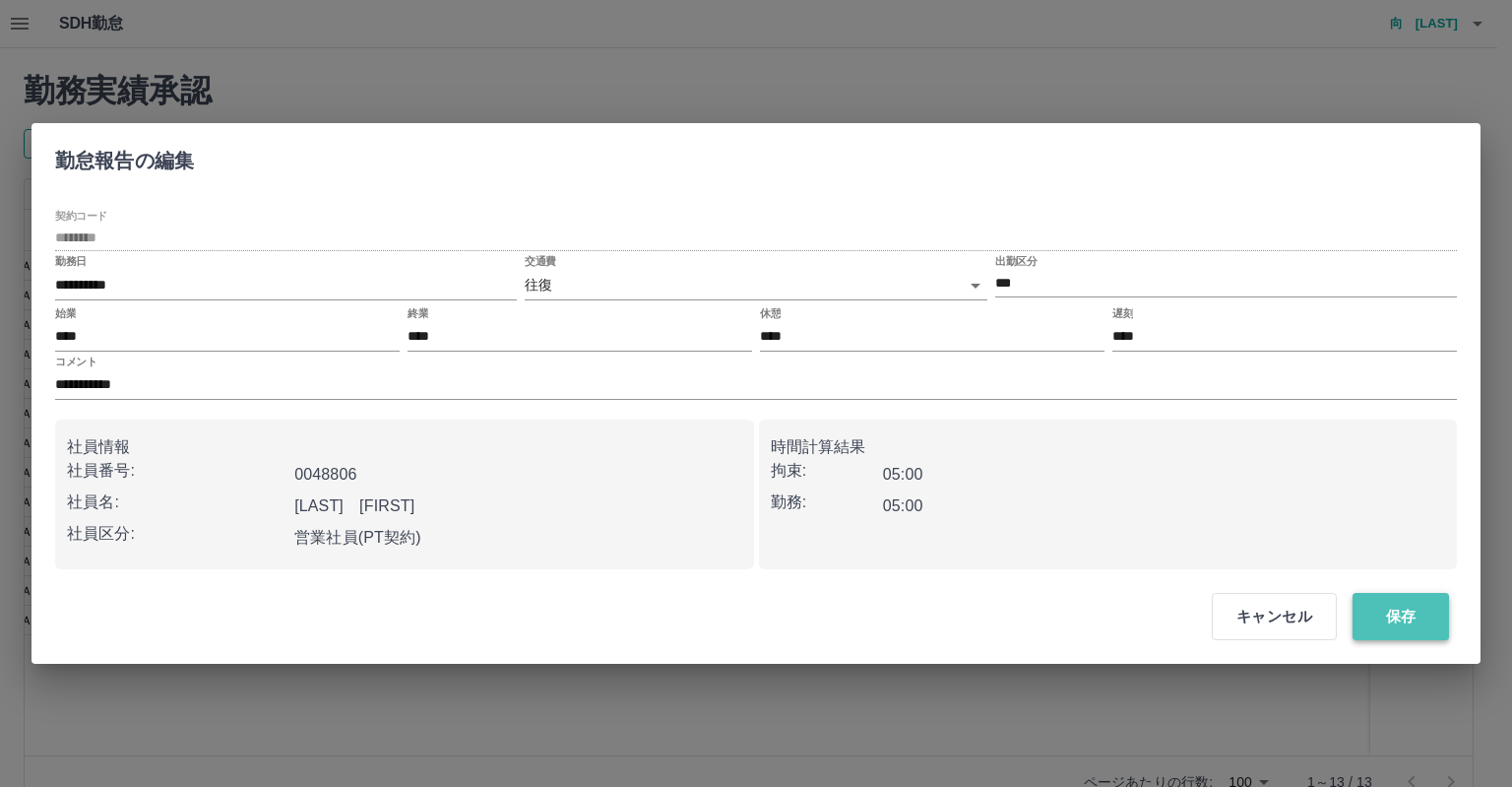 click on "保存" at bounding box center (1401, 617) 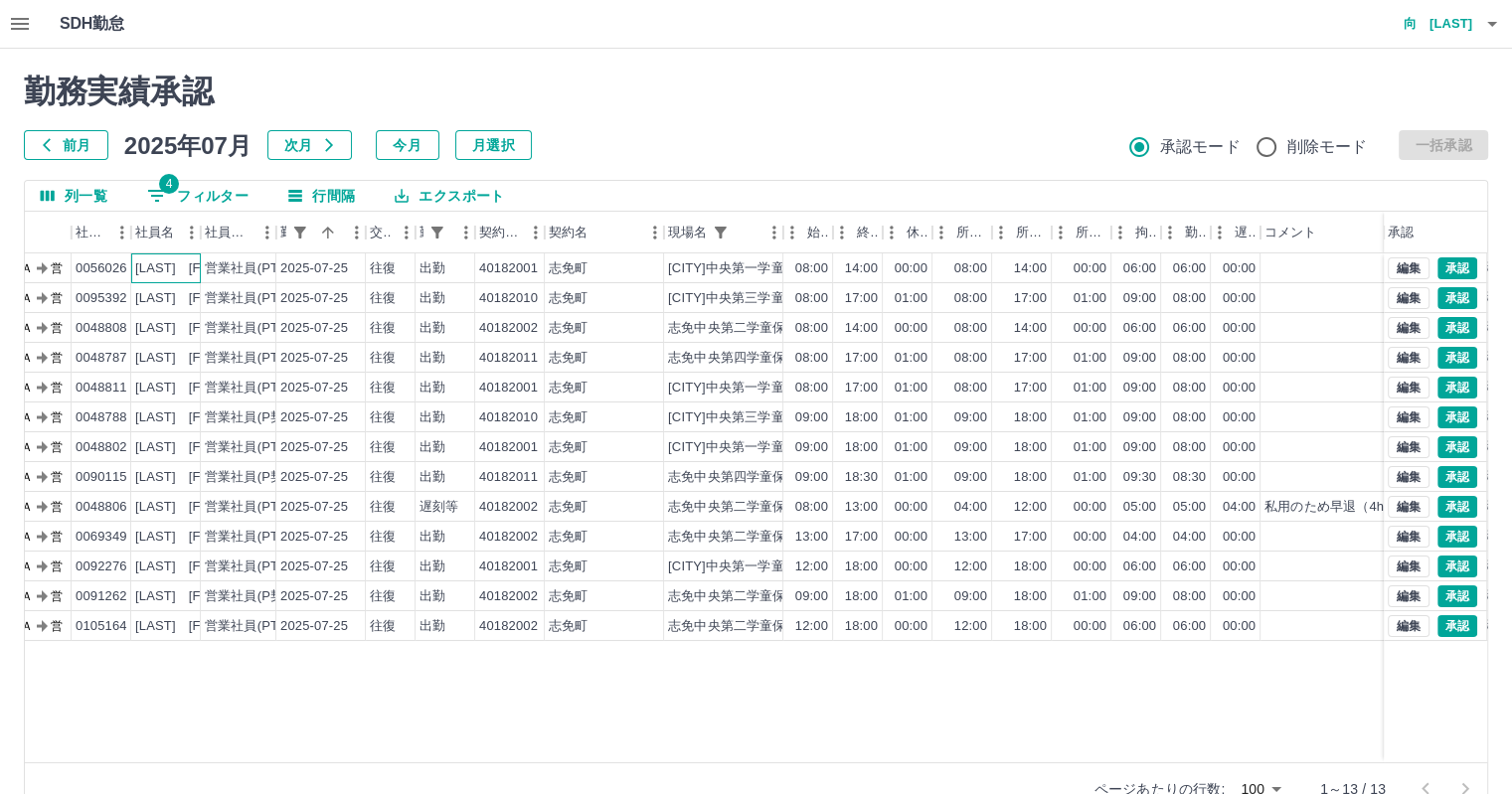 click on "[LAST]　[FIRST]" at bounding box center (185, 268) 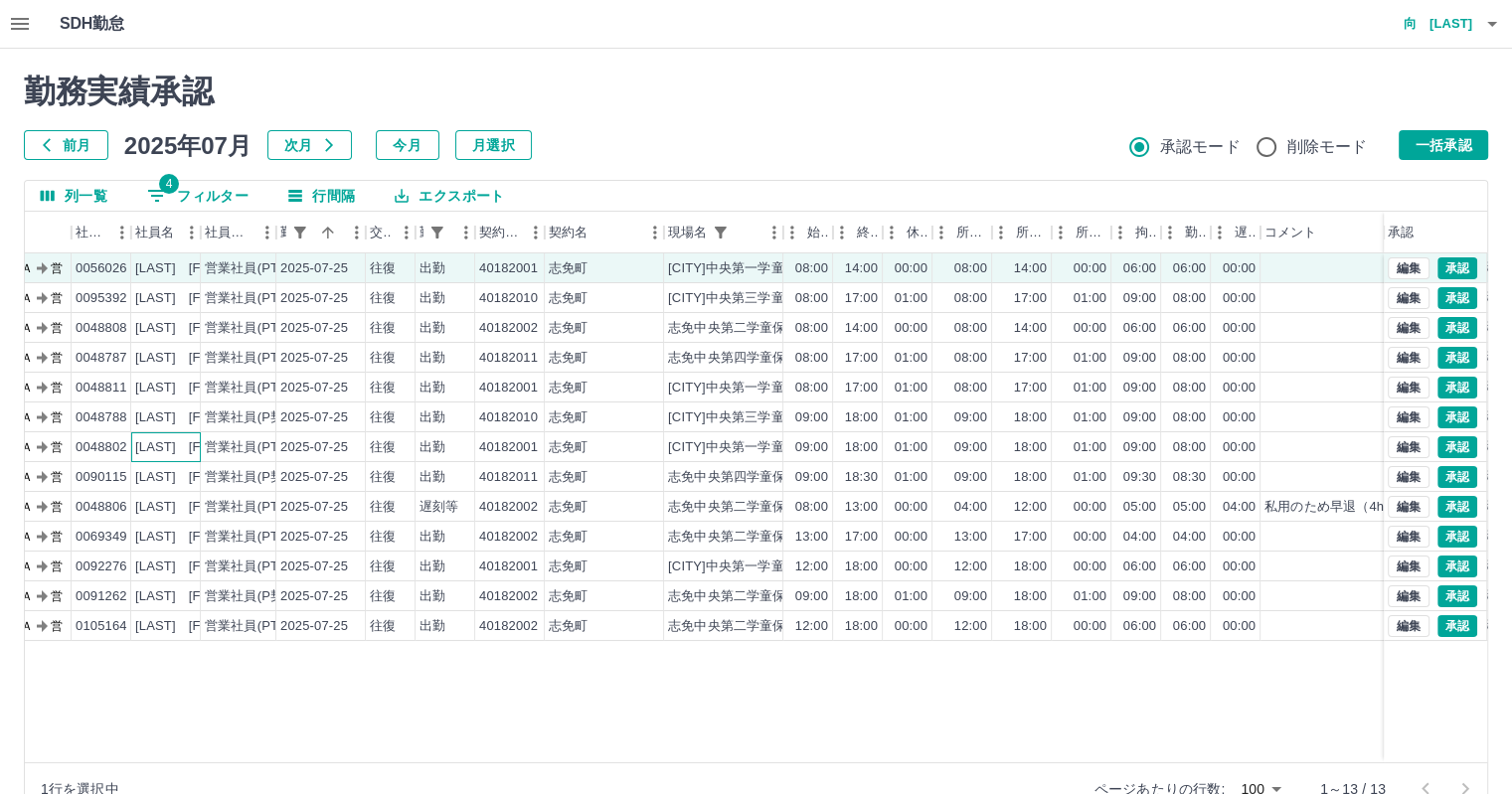 click on "[LAST]　[FIRST]" at bounding box center (185, 447) 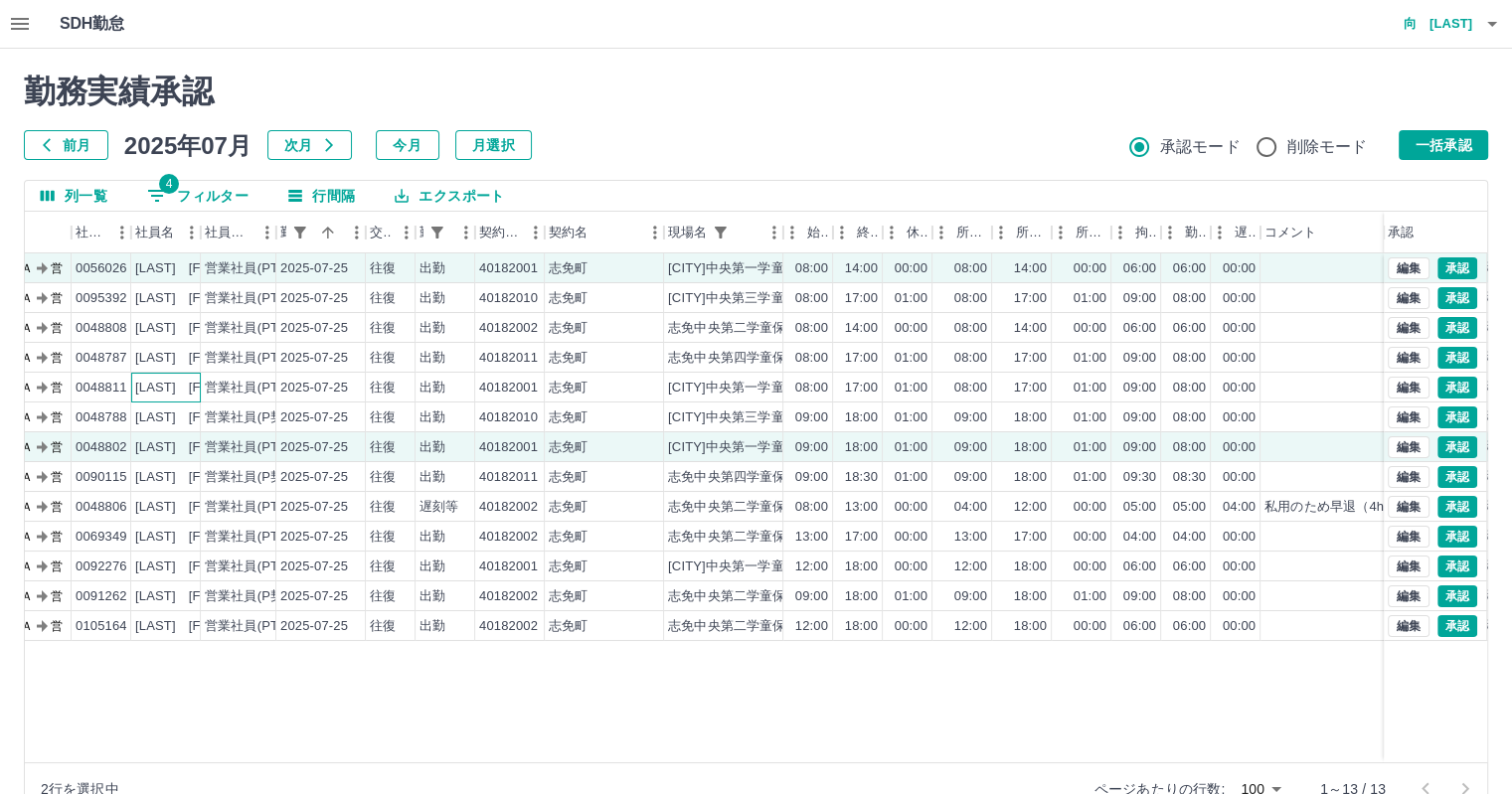 click on "[LAST]　[FIRST]" at bounding box center [185, 388] 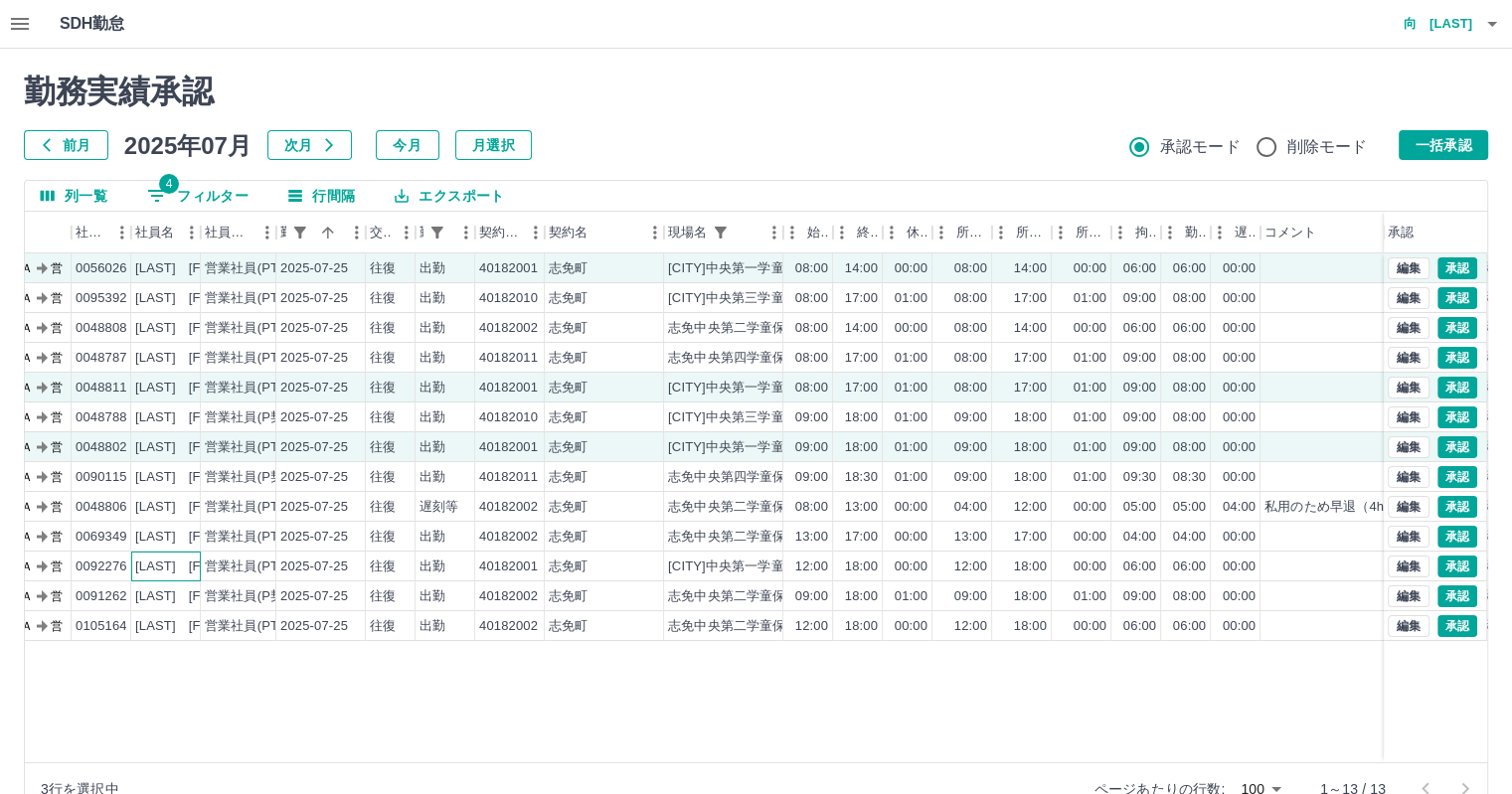click on "[LAST]　[FIRST]" at bounding box center [185, 566] 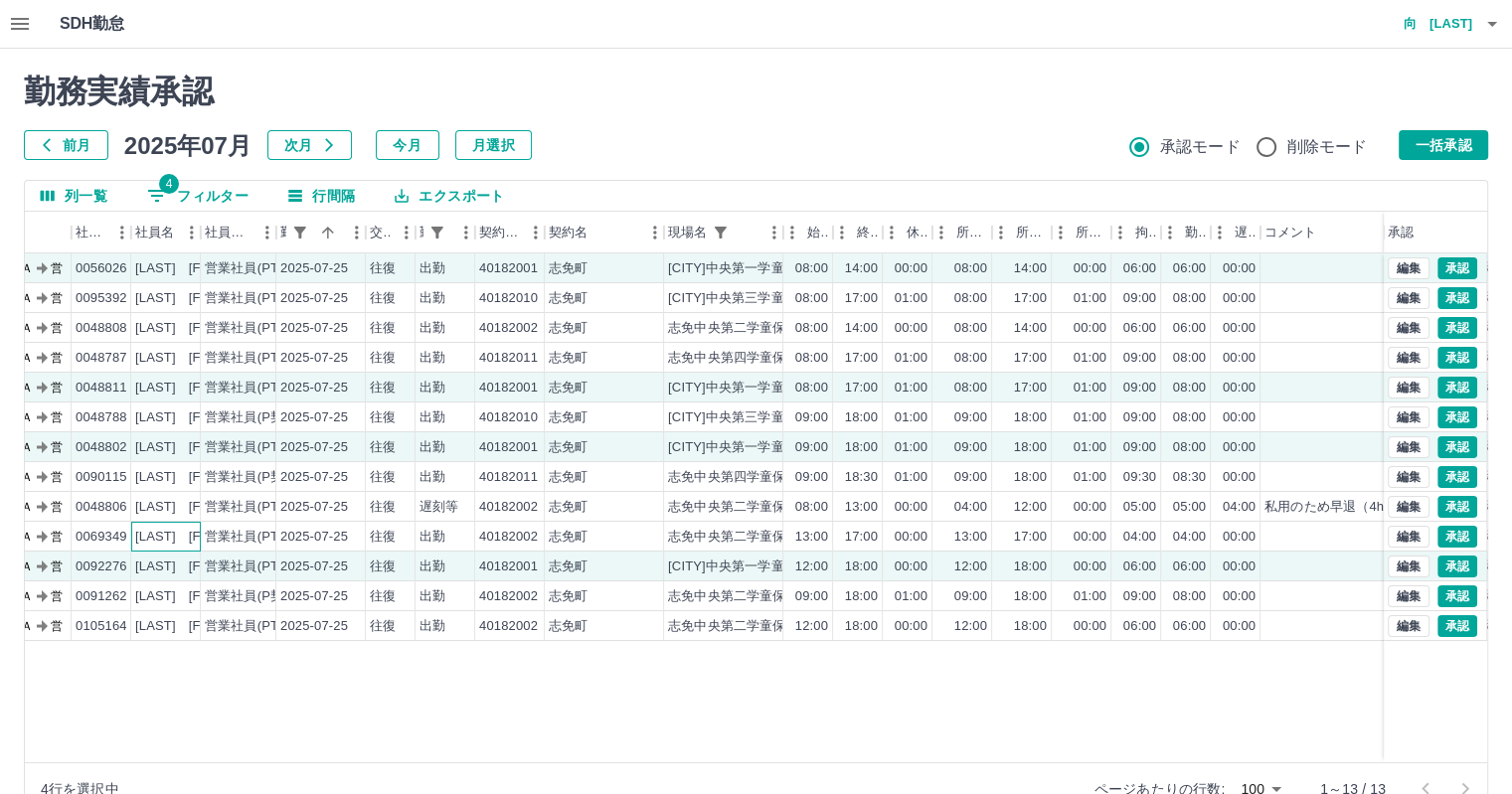 click on "[LAST]　[FIRST]" at bounding box center [185, 537] 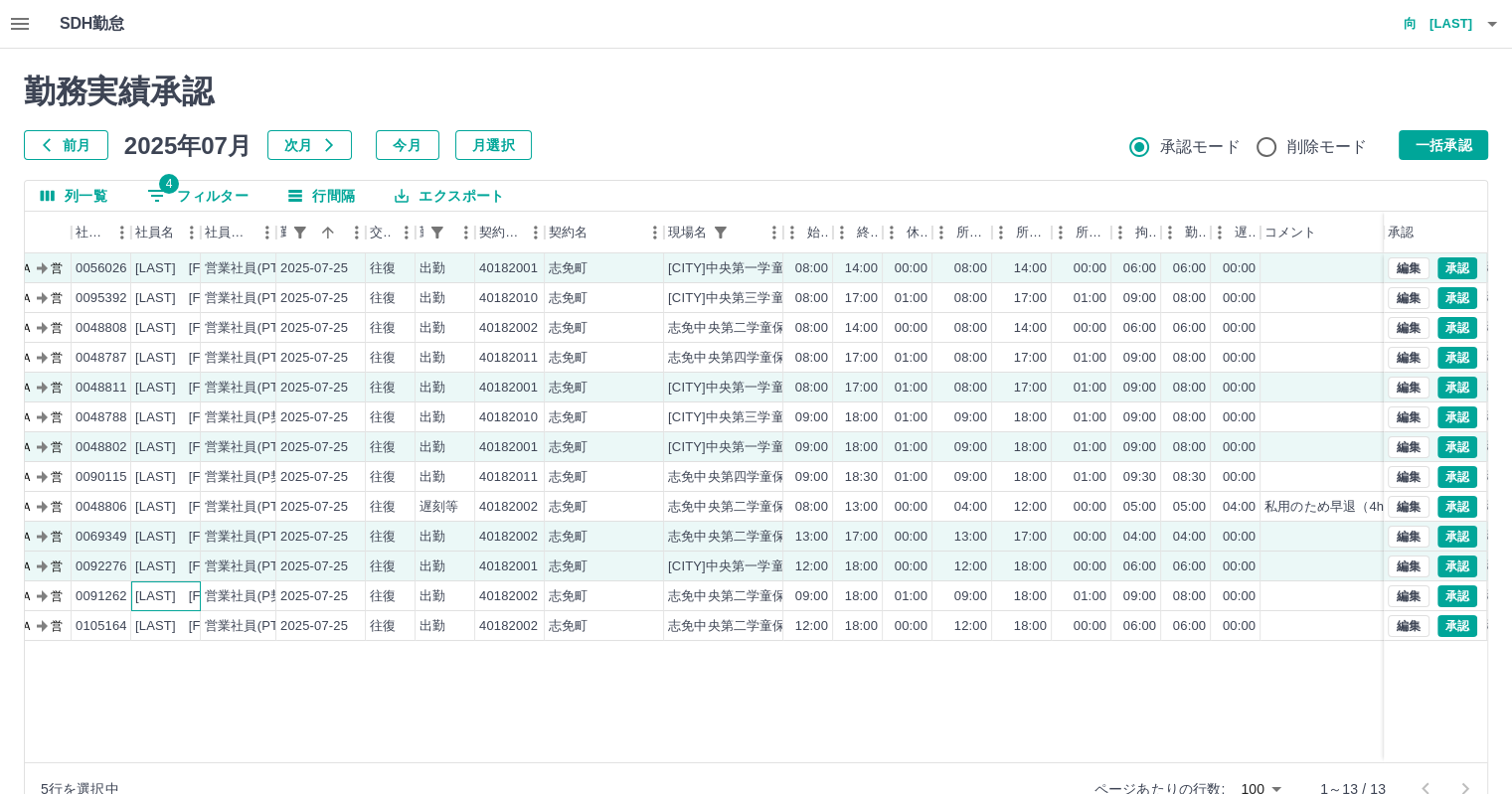 click on "[LAST]　[FIRST]" at bounding box center [185, 596] 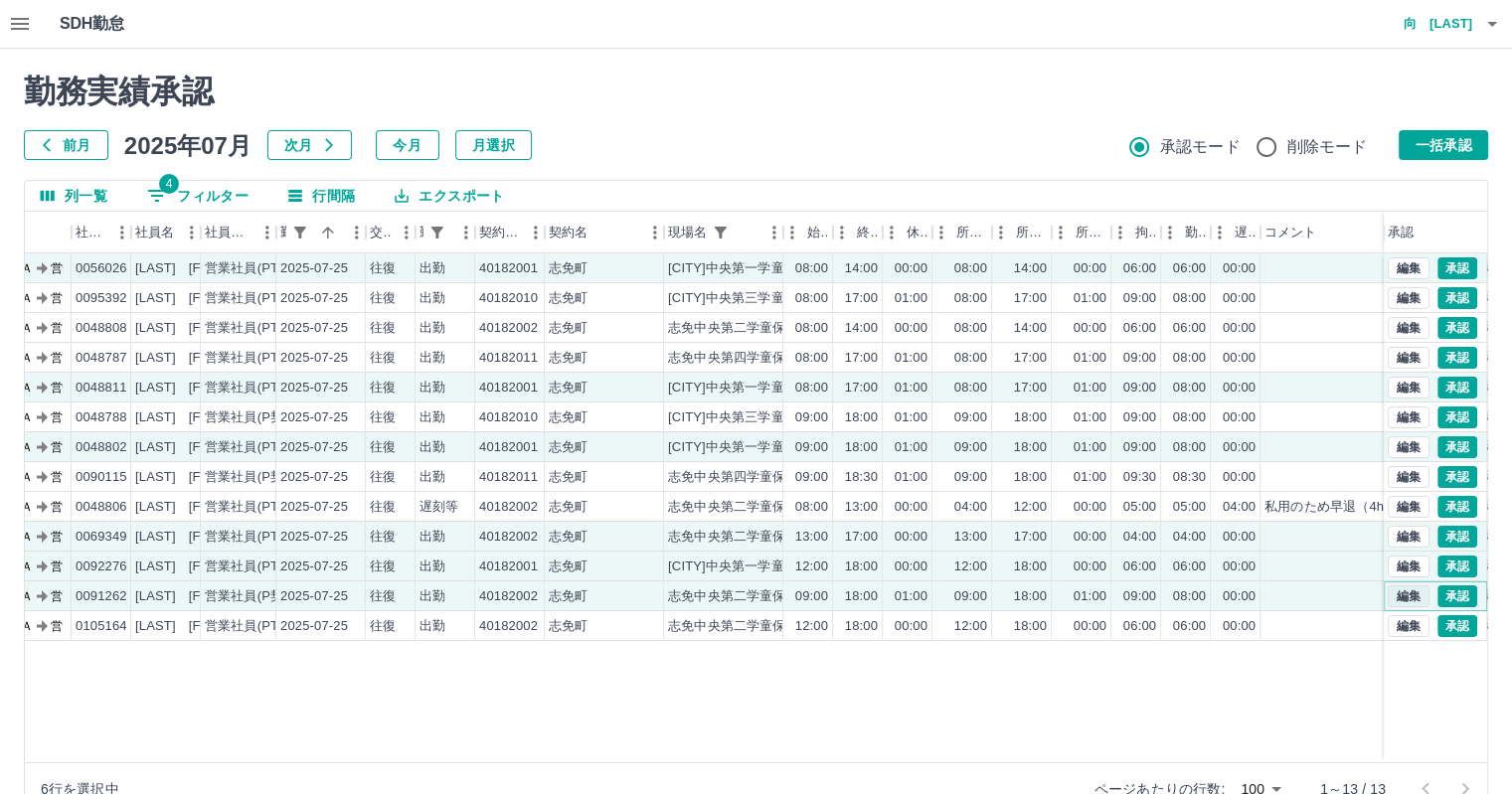 click on "編集" at bounding box center (1409, 596) 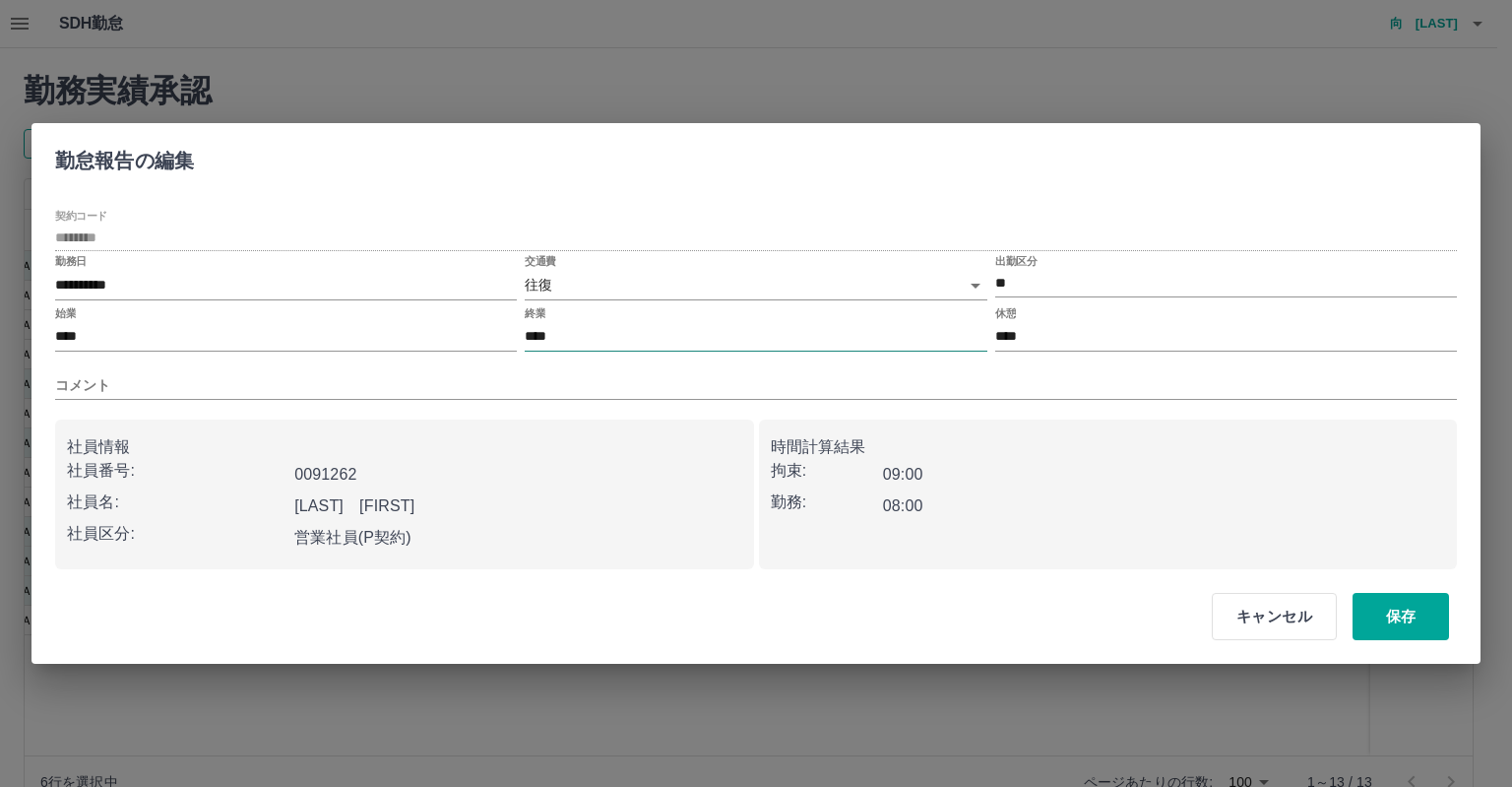 click on "****" at bounding box center [755, 337] 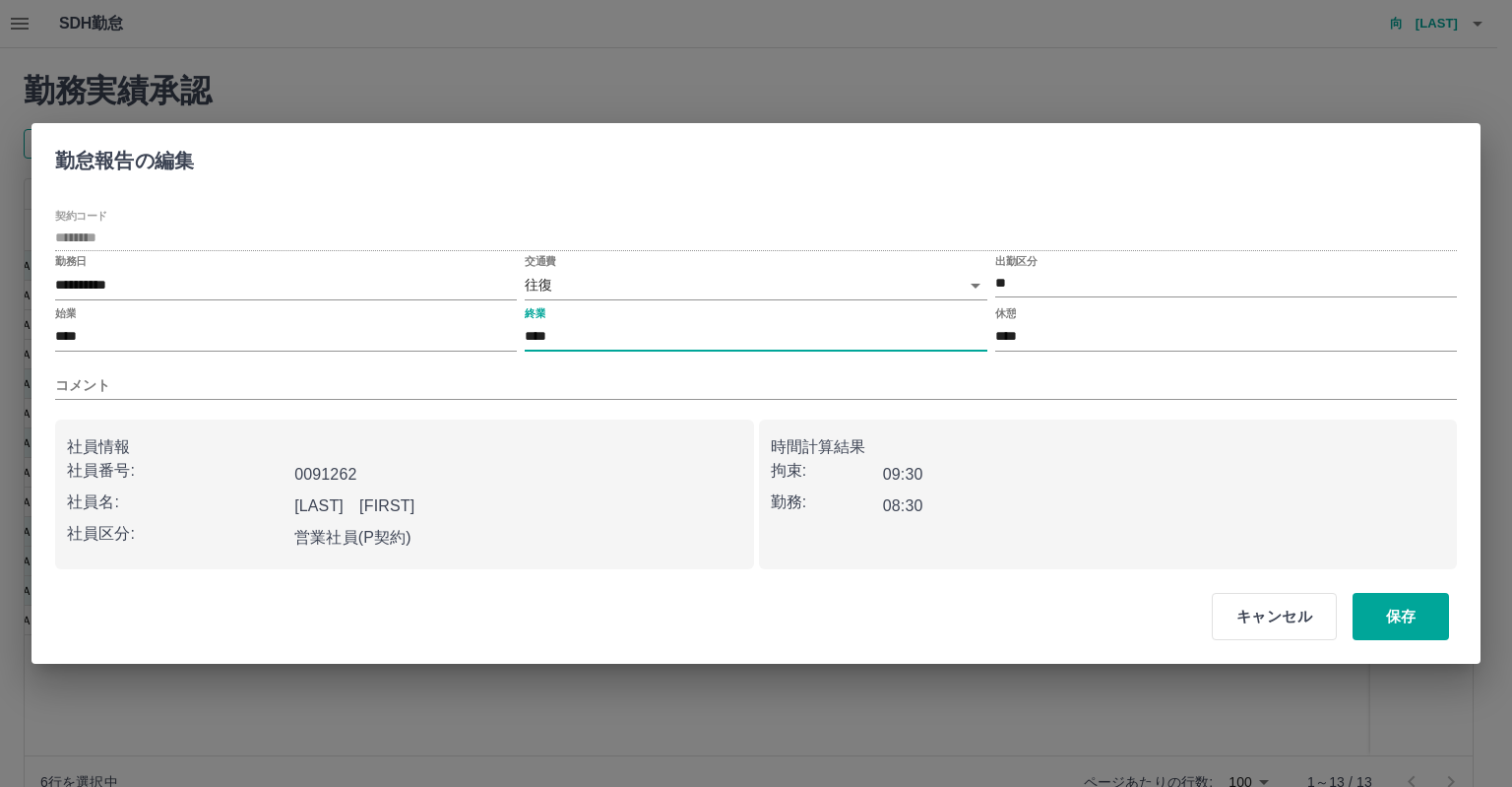 type on "****" 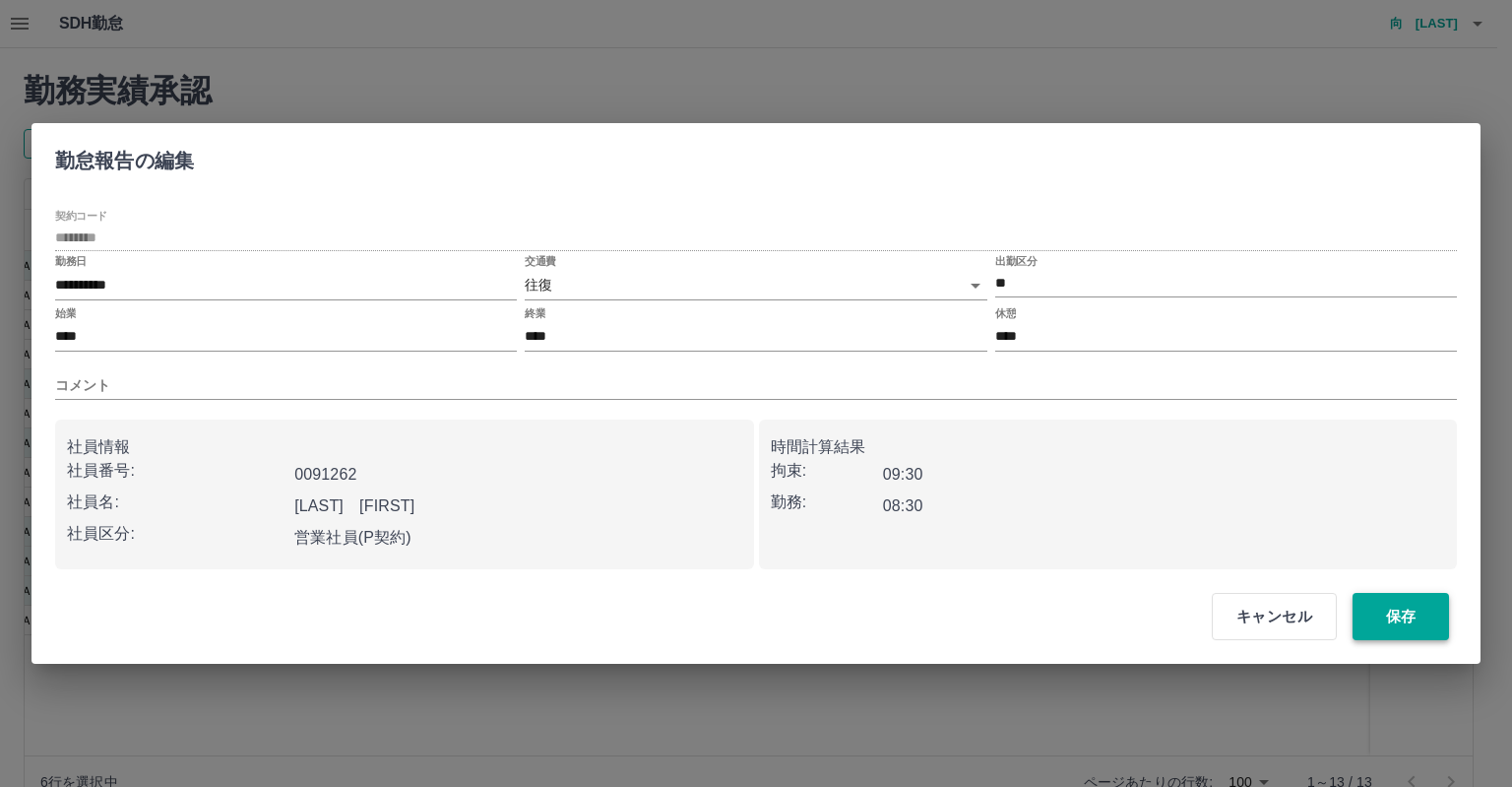 click on "保存" at bounding box center (1401, 617) 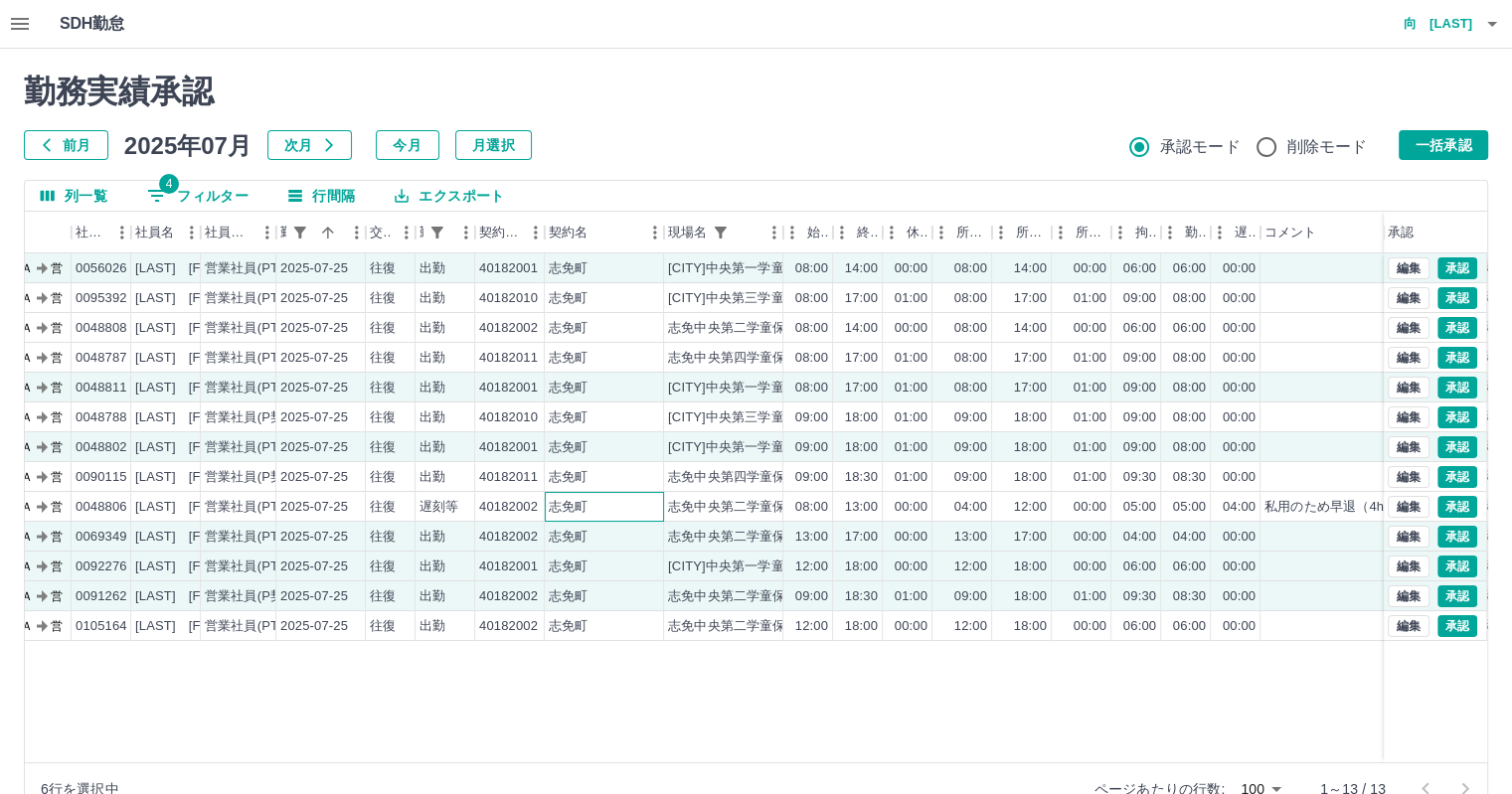click on "志免町" at bounding box center (568, 507) 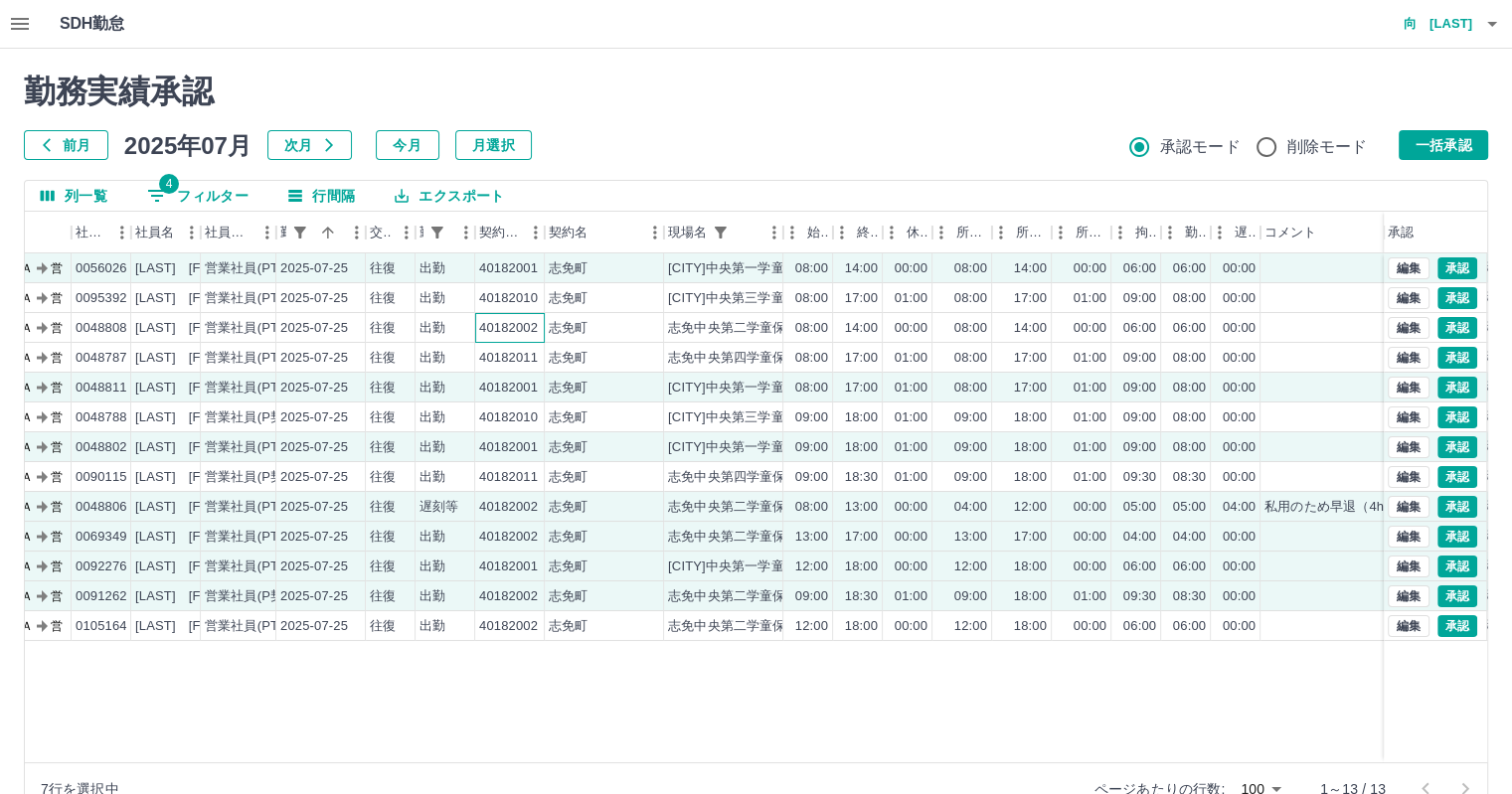 click on "40182002" at bounding box center [508, 328] 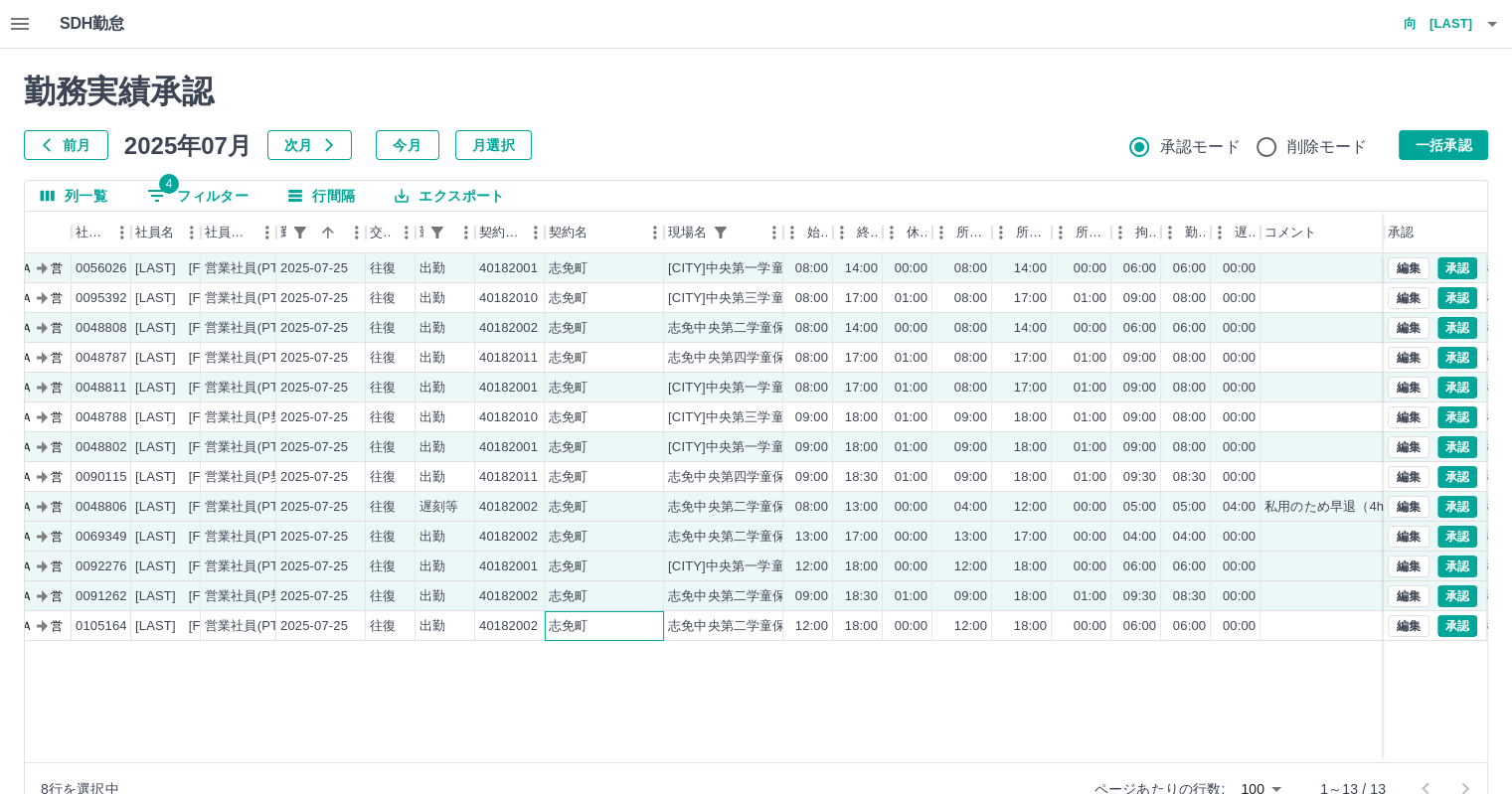click on "志免町" at bounding box center (604, 626) 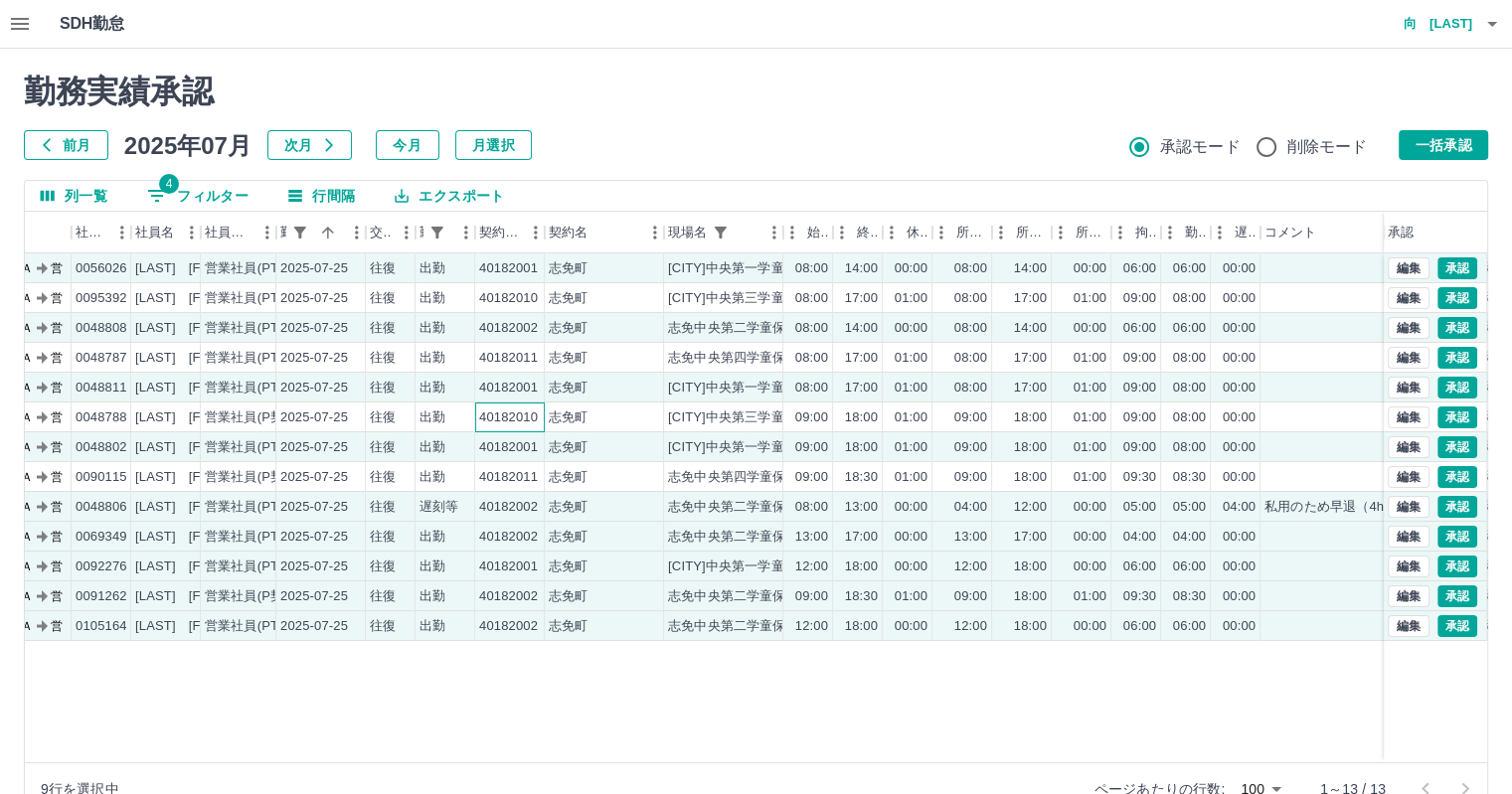 click on "40182010" at bounding box center [508, 417] 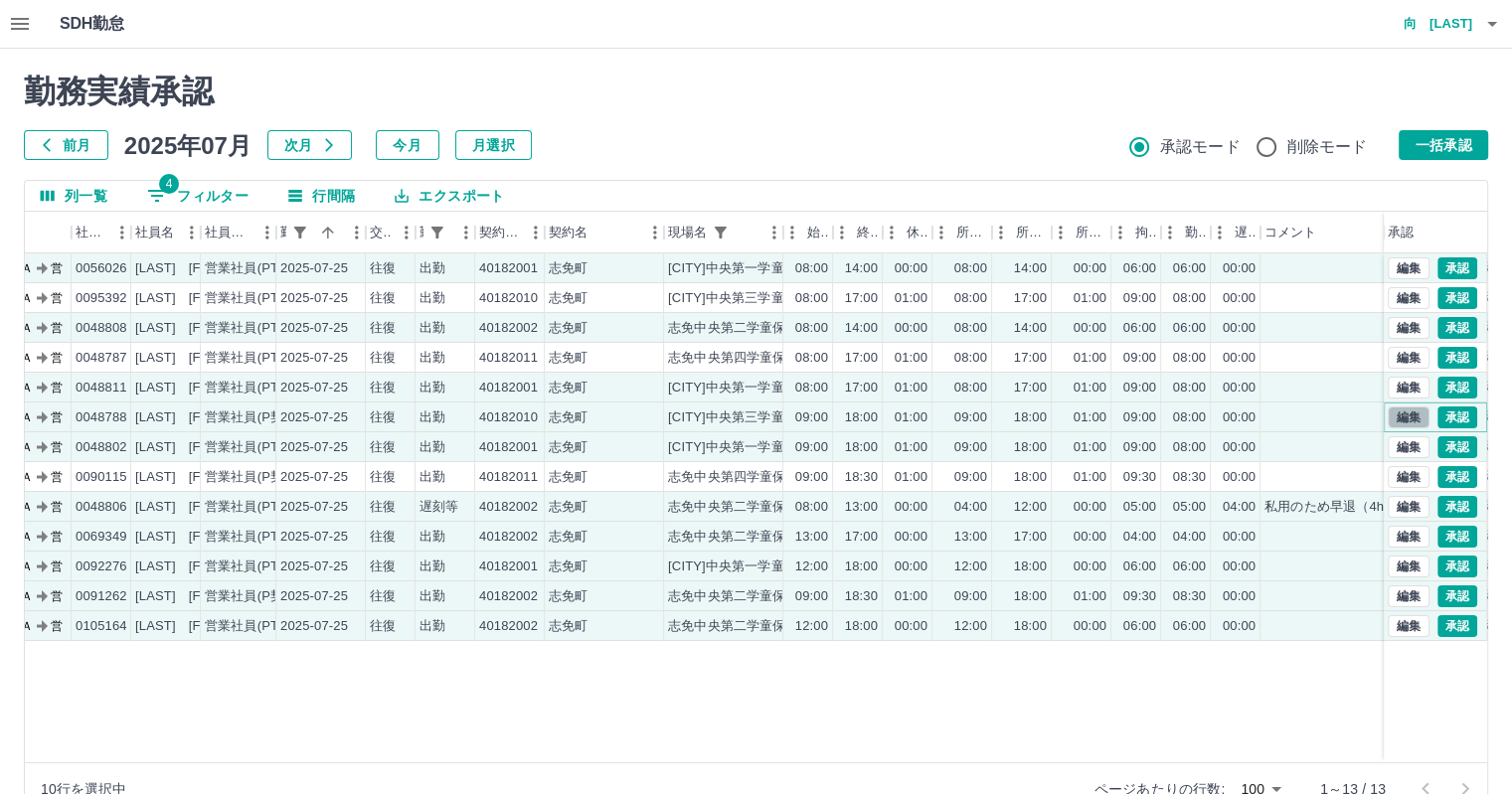 click on "編集" at bounding box center (1409, 417) 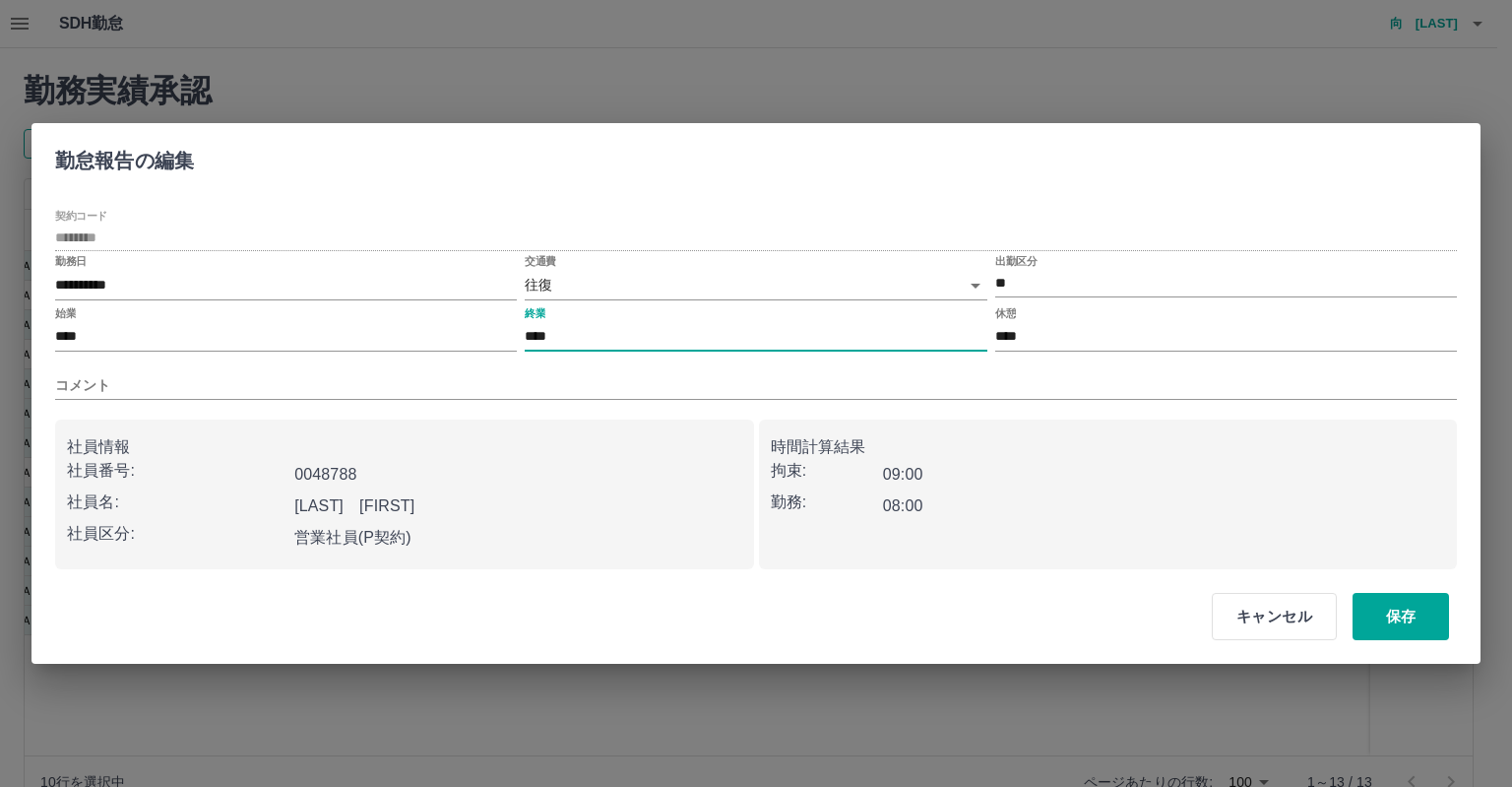 click on "****" at bounding box center (755, 337) 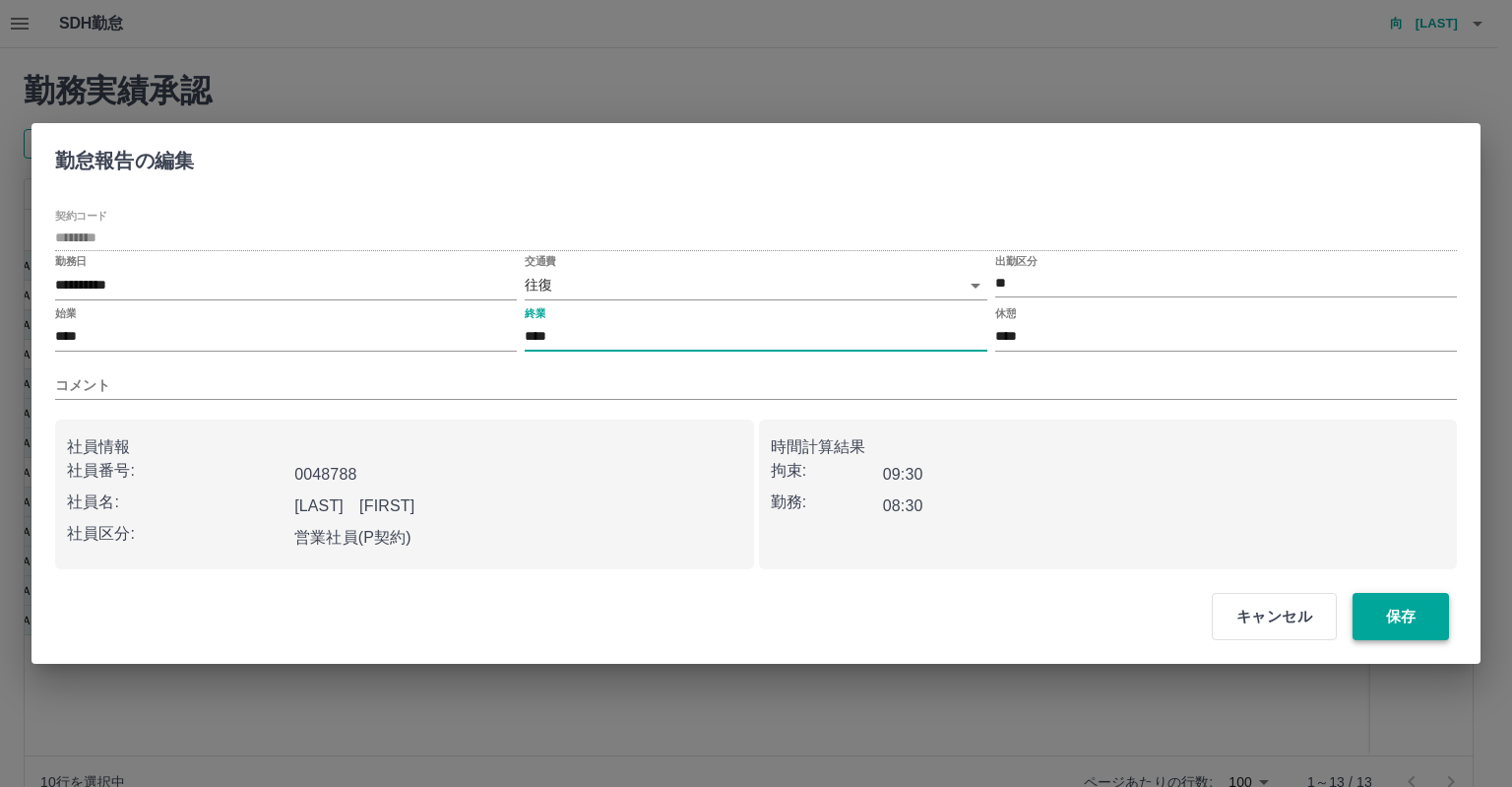type on "****" 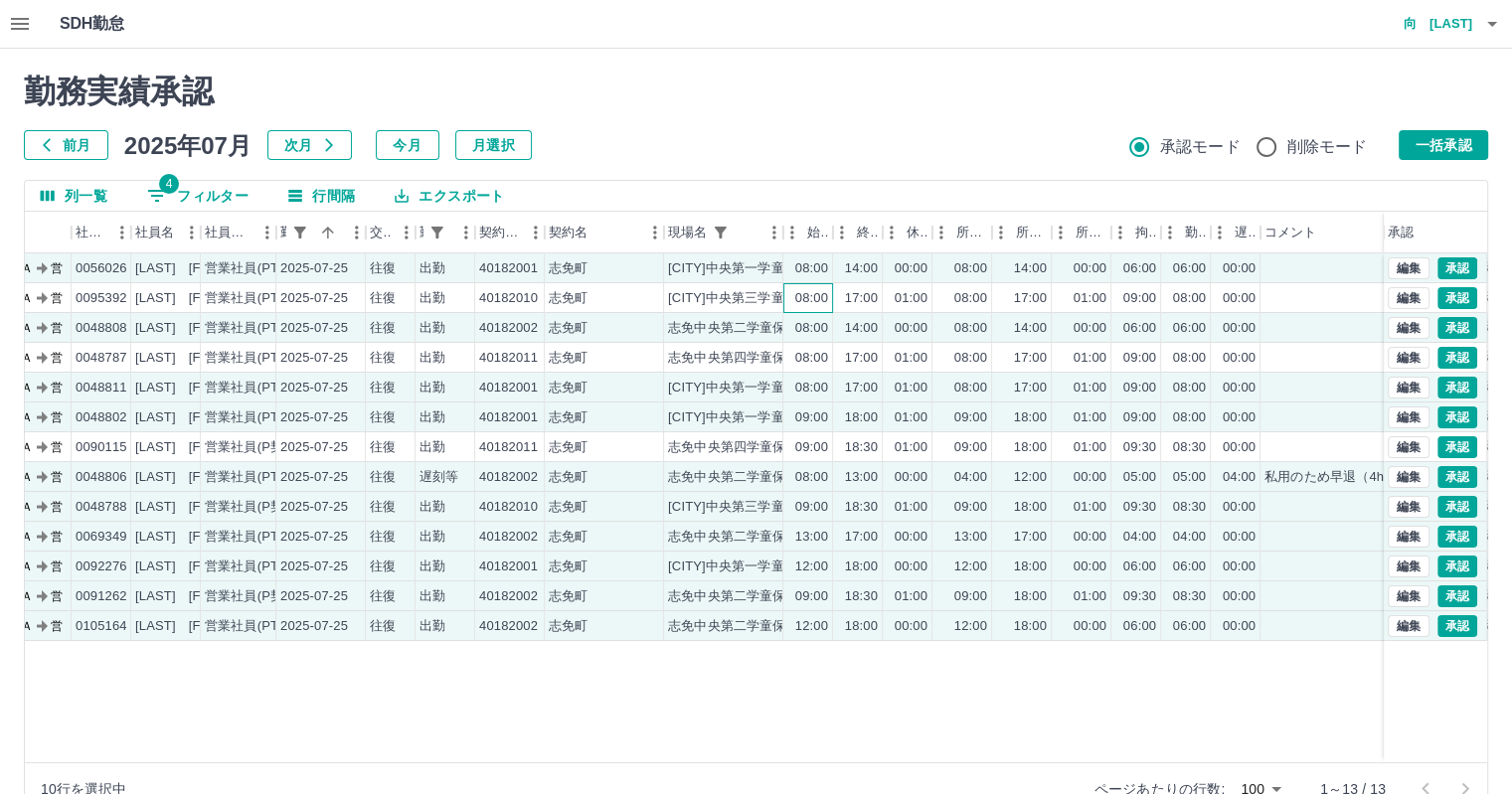 click on "08:00" at bounding box center [811, 298] 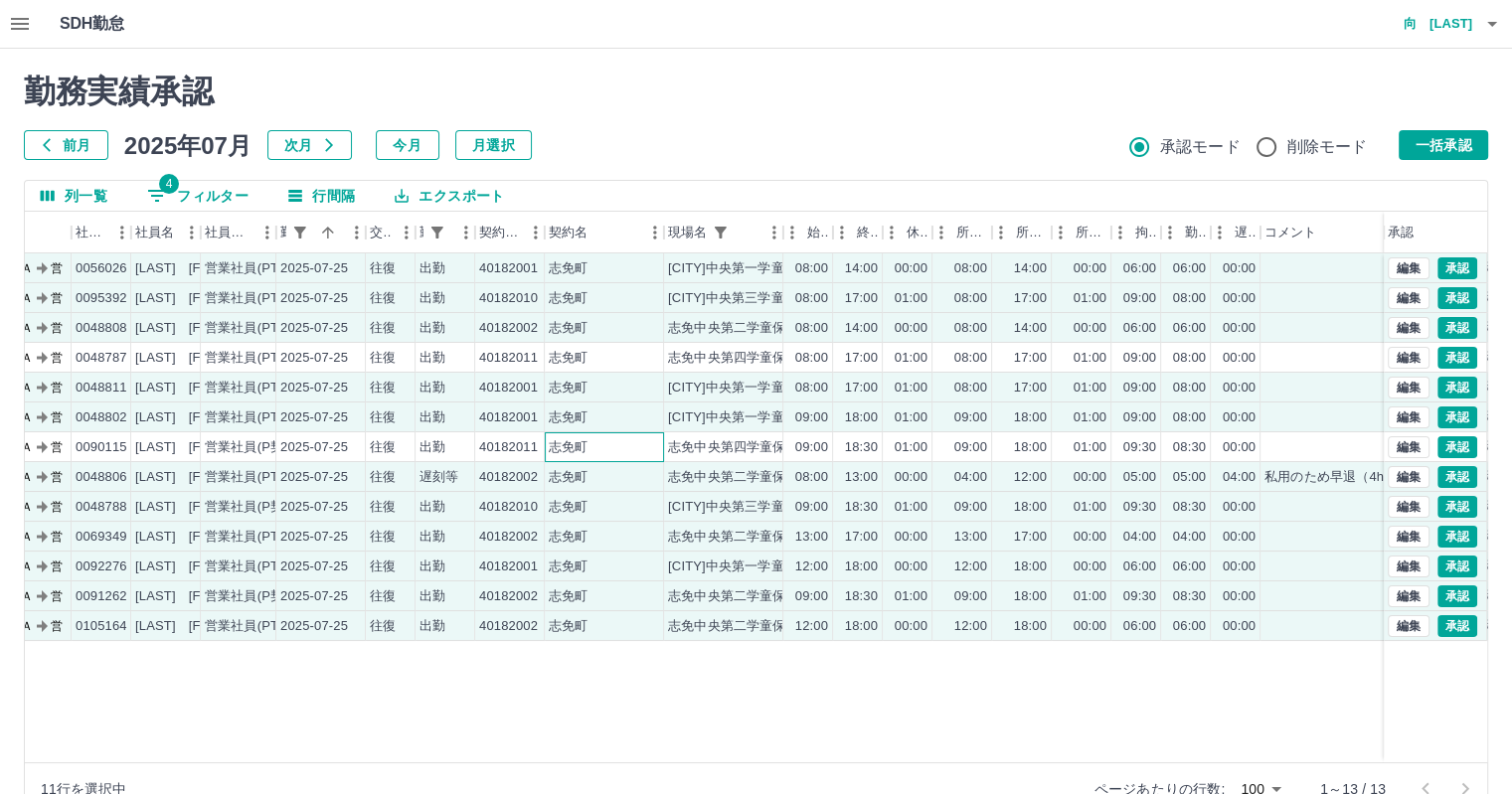 click on "志免町" at bounding box center (604, 447) 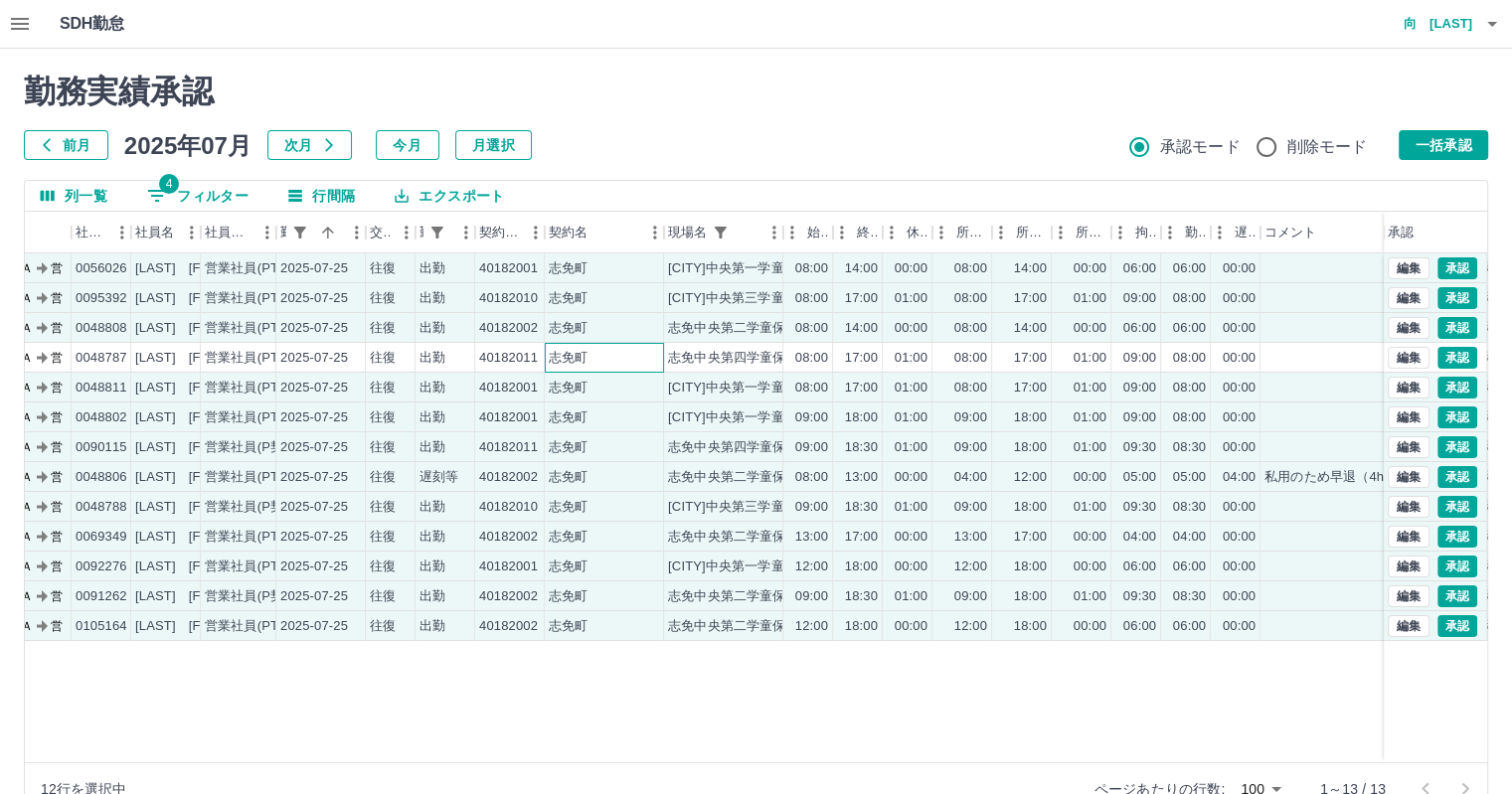click on "志免町" at bounding box center (604, 358) 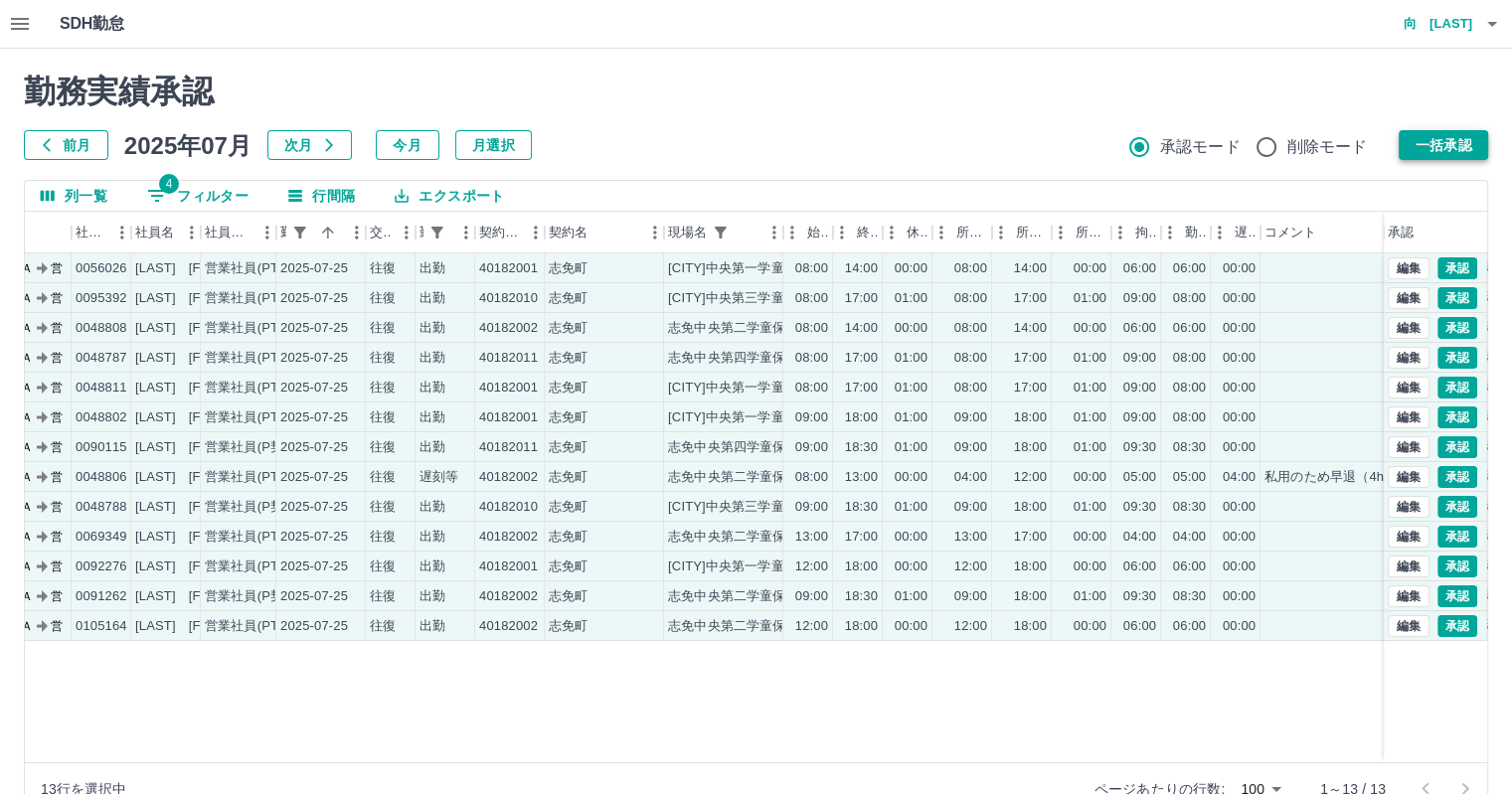click on "一括承認" at bounding box center (1443, 145) 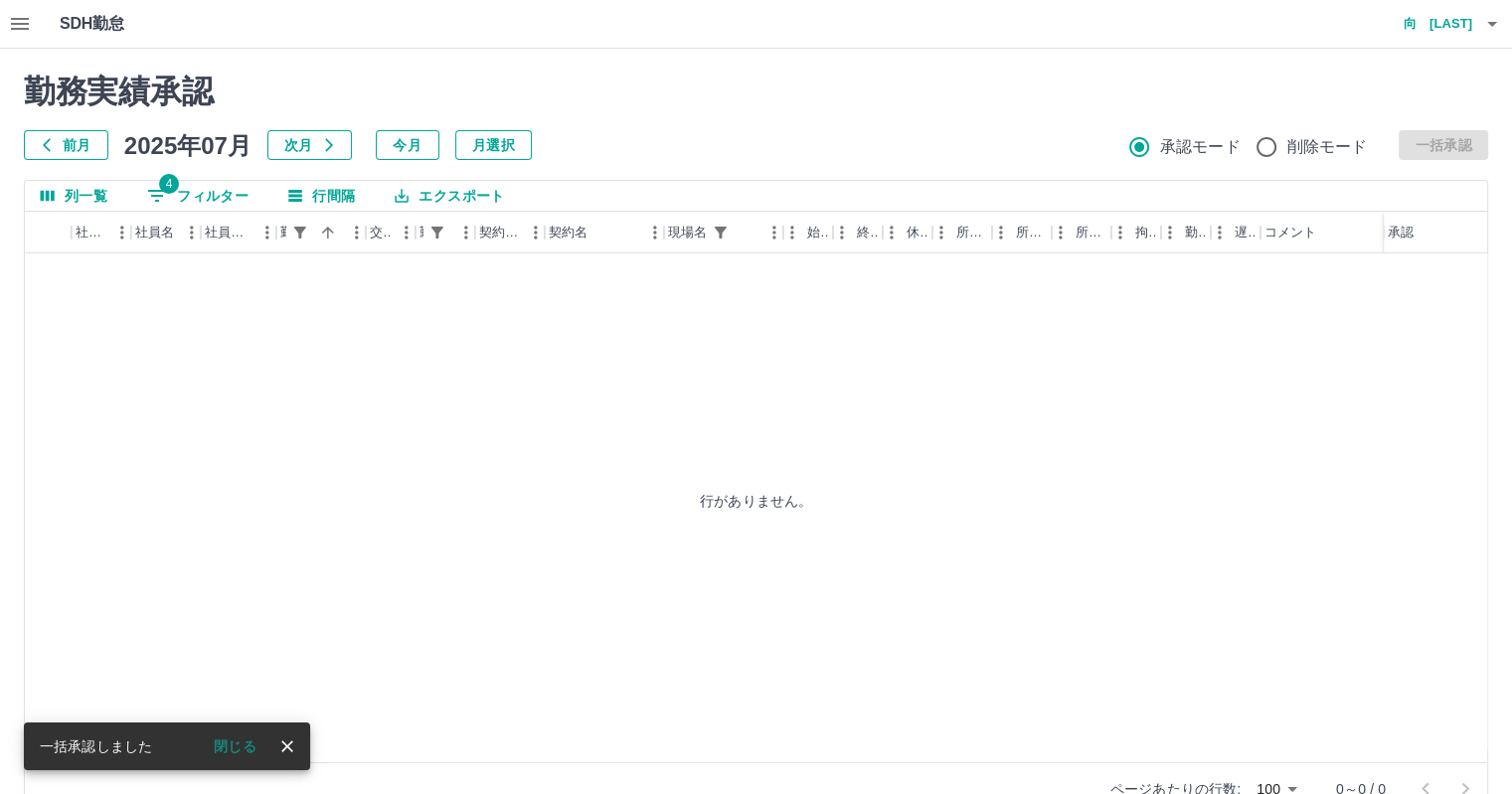 click on "4 フィルター" at bounding box center (198, 196) 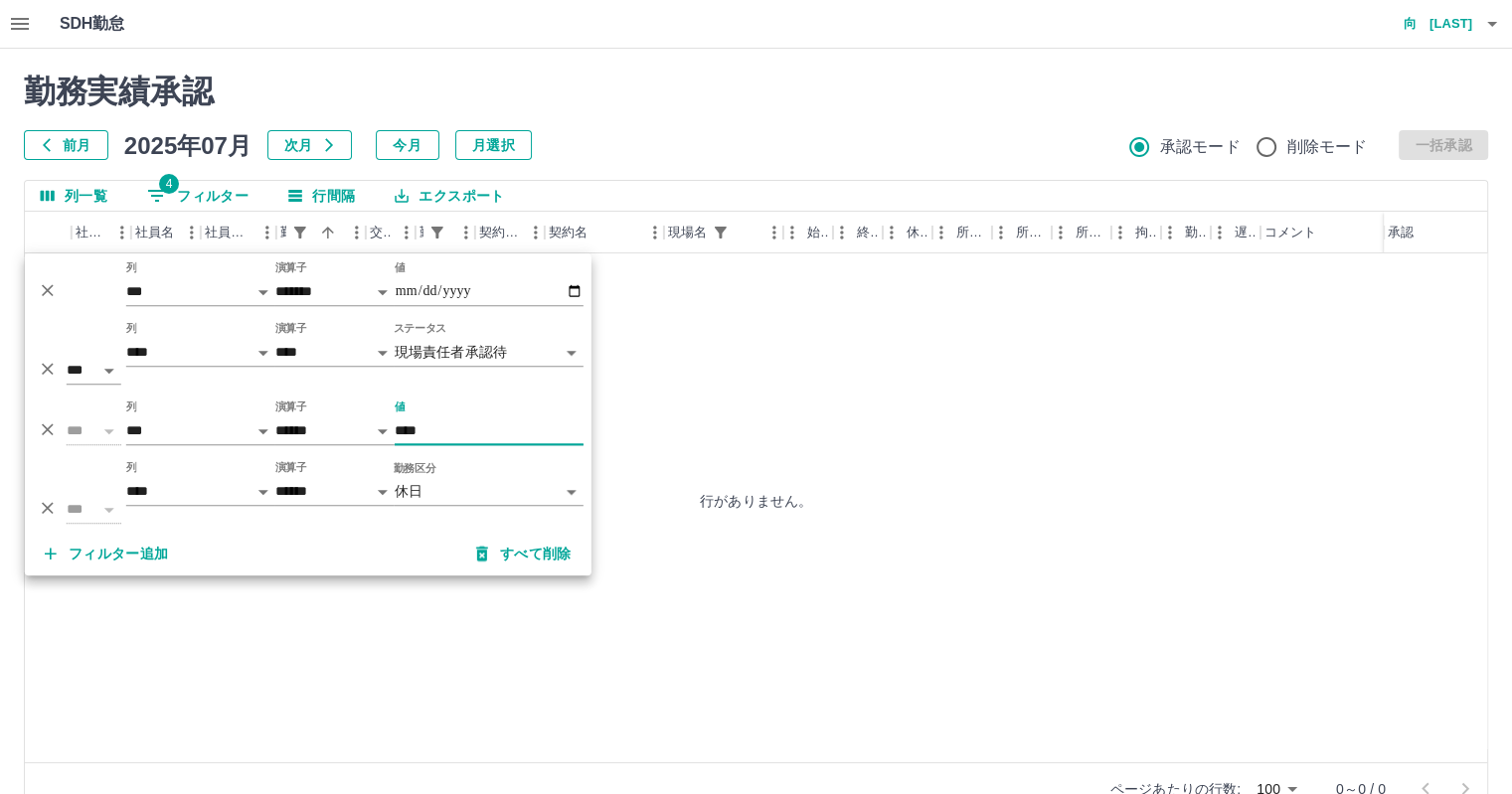 click on "****" at bounding box center [489, 430] 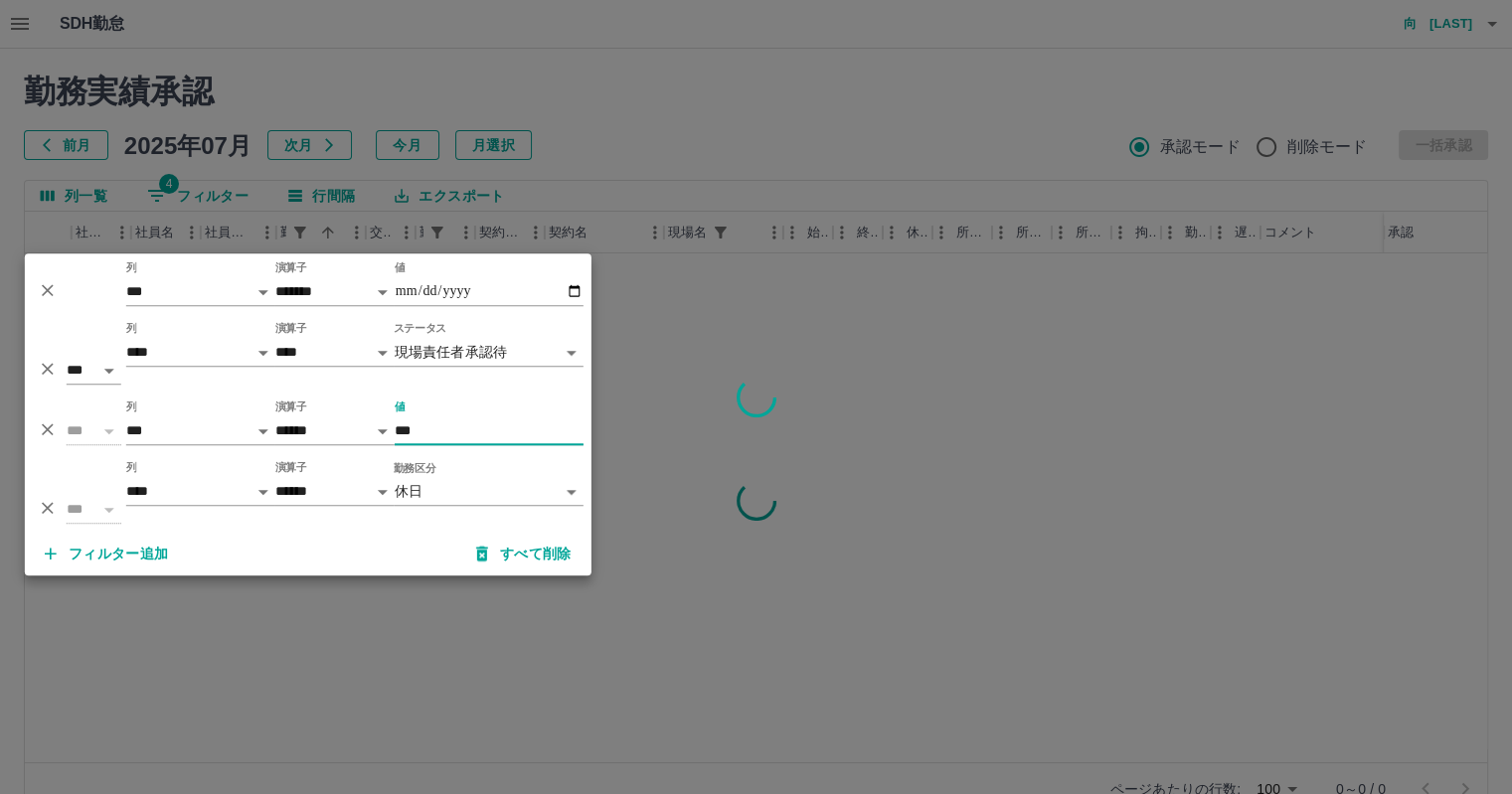 type on "***" 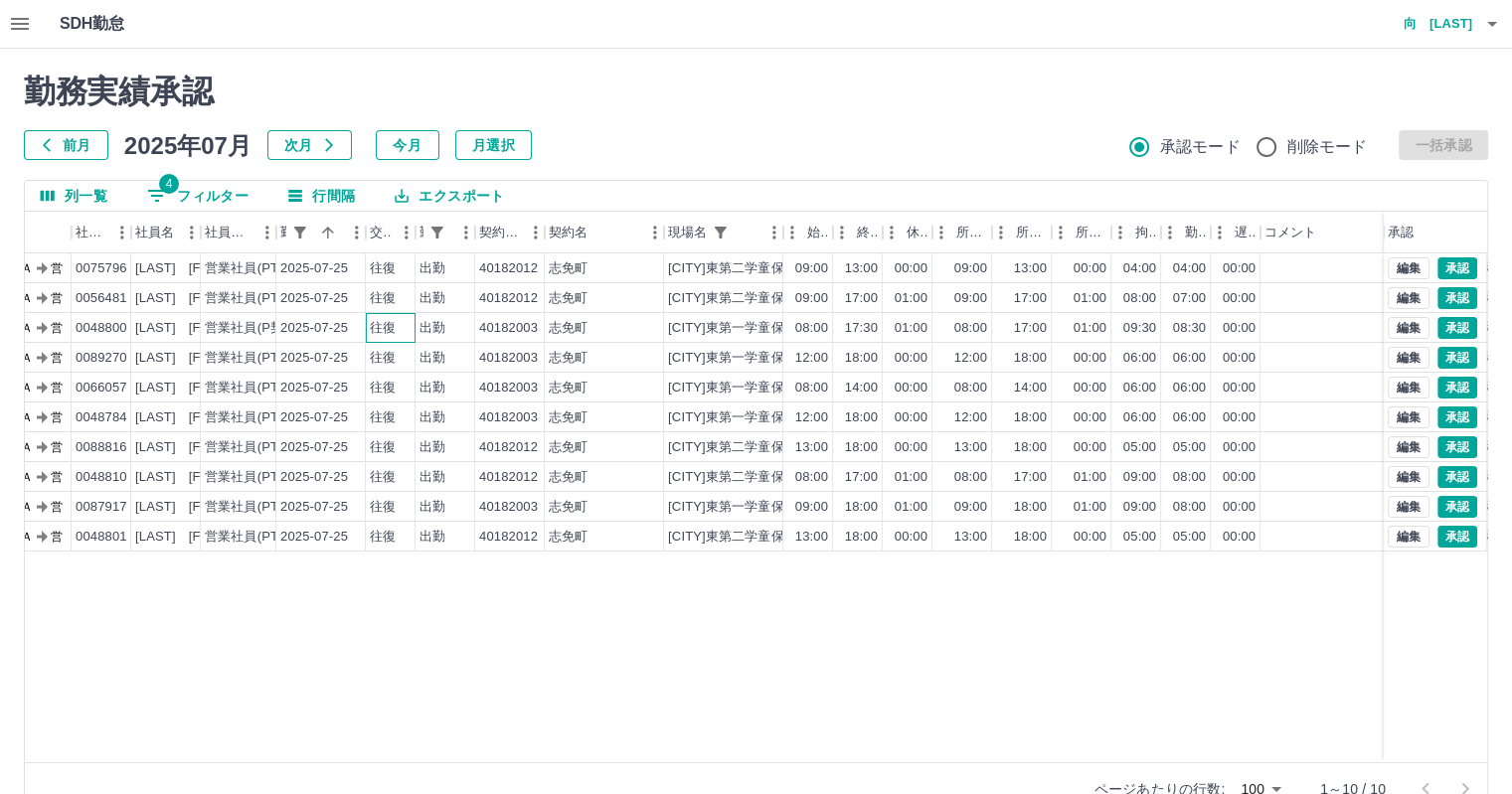 click on "往復" at bounding box center [391, 328] 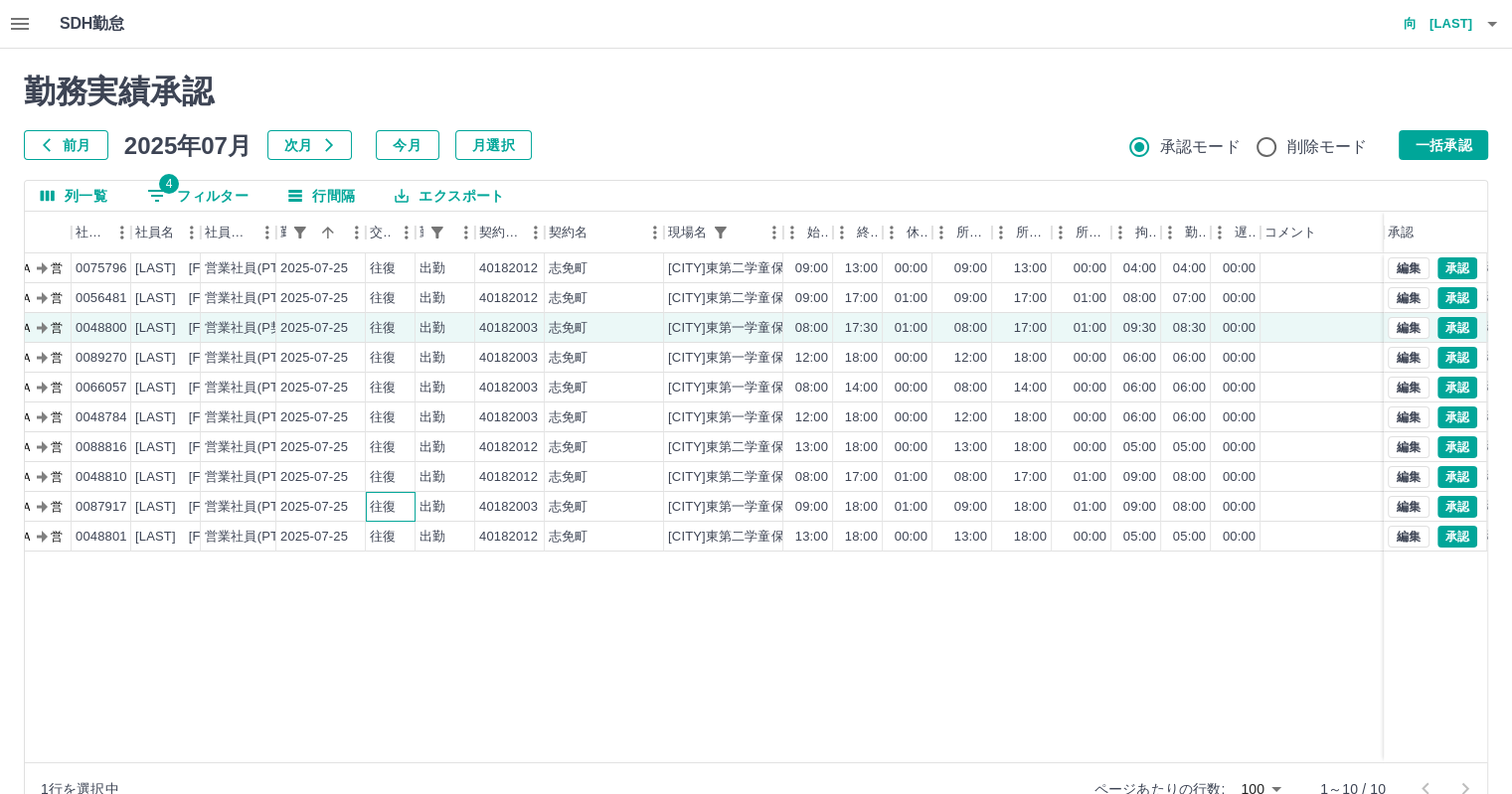 click on "往復" at bounding box center (383, 507) 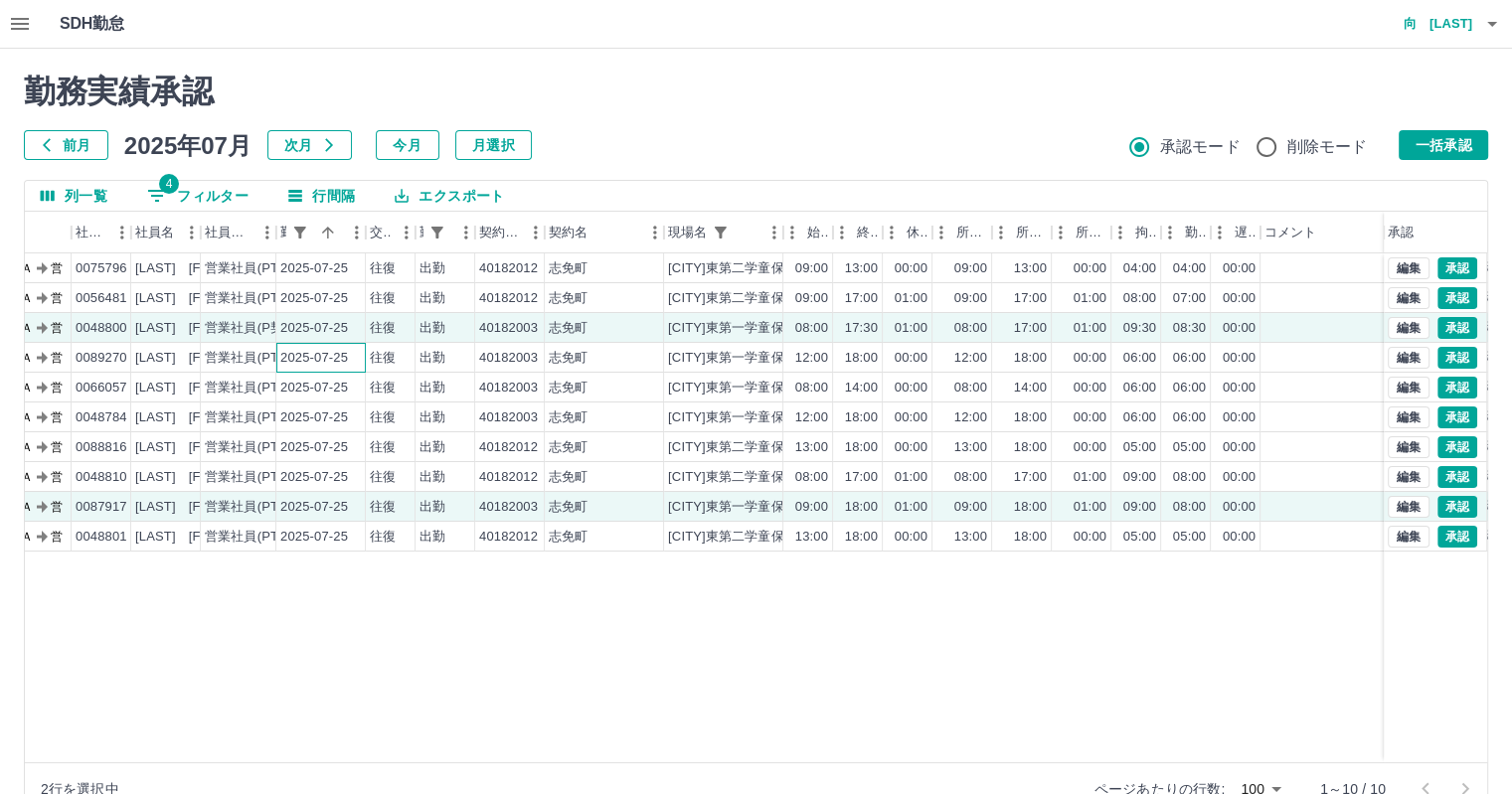 click on "2025-07-25" at bounding box center [321, 358] 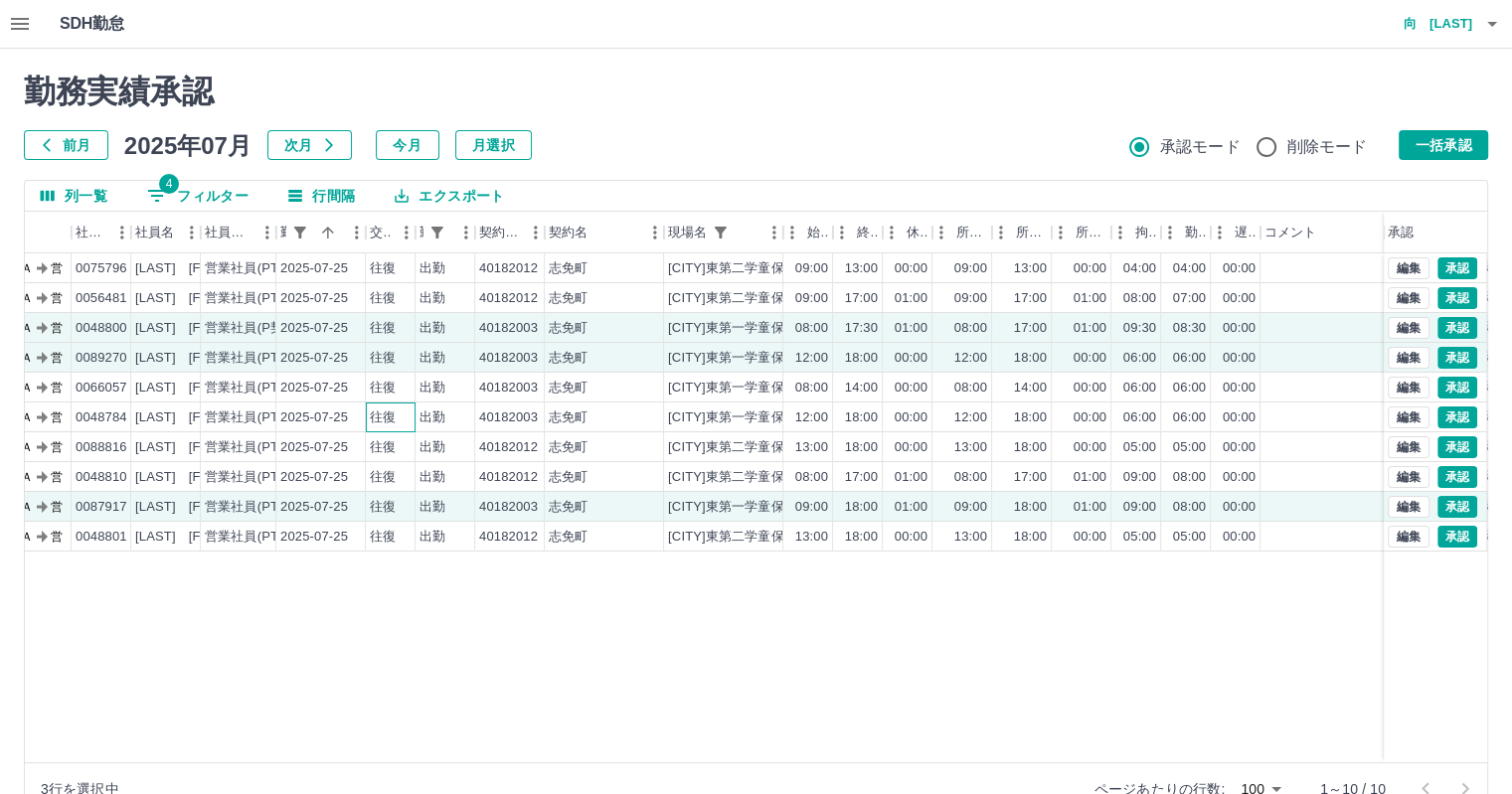 click on "往復" at bounding box center (383, 417) 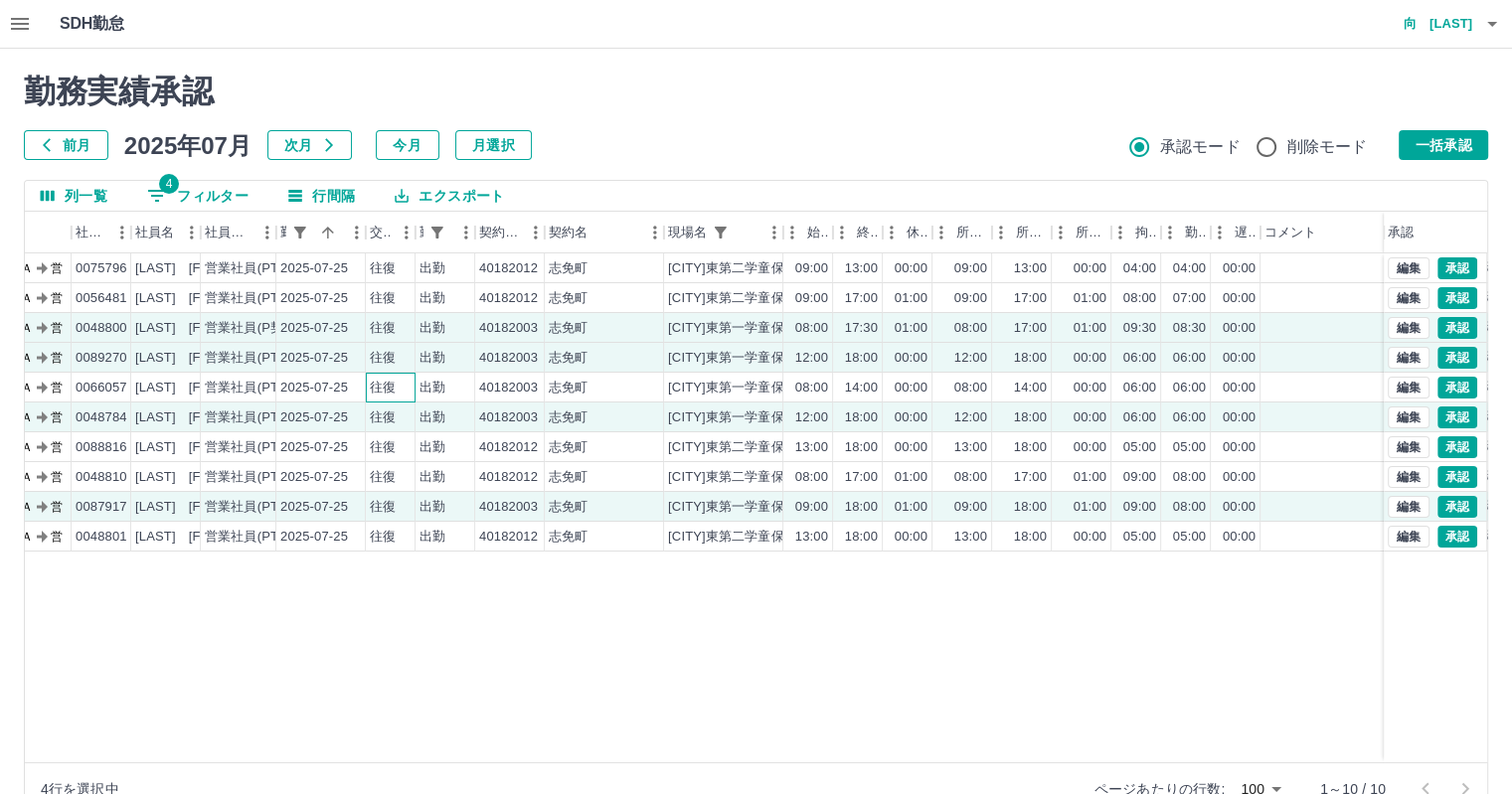 click on "往復" at bounding box center (383, 388) 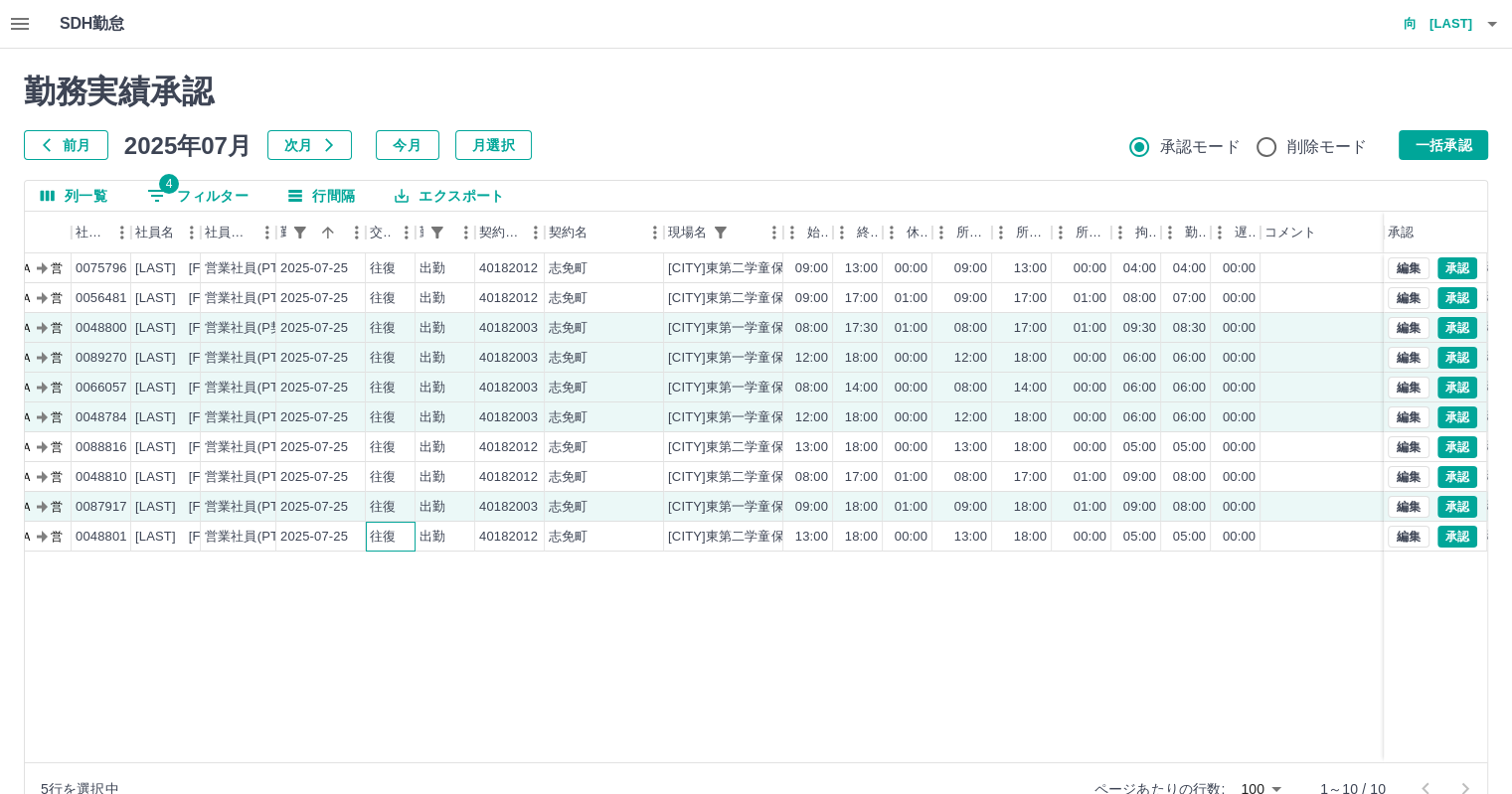 click on "往復" at bounding box center [383, 537] 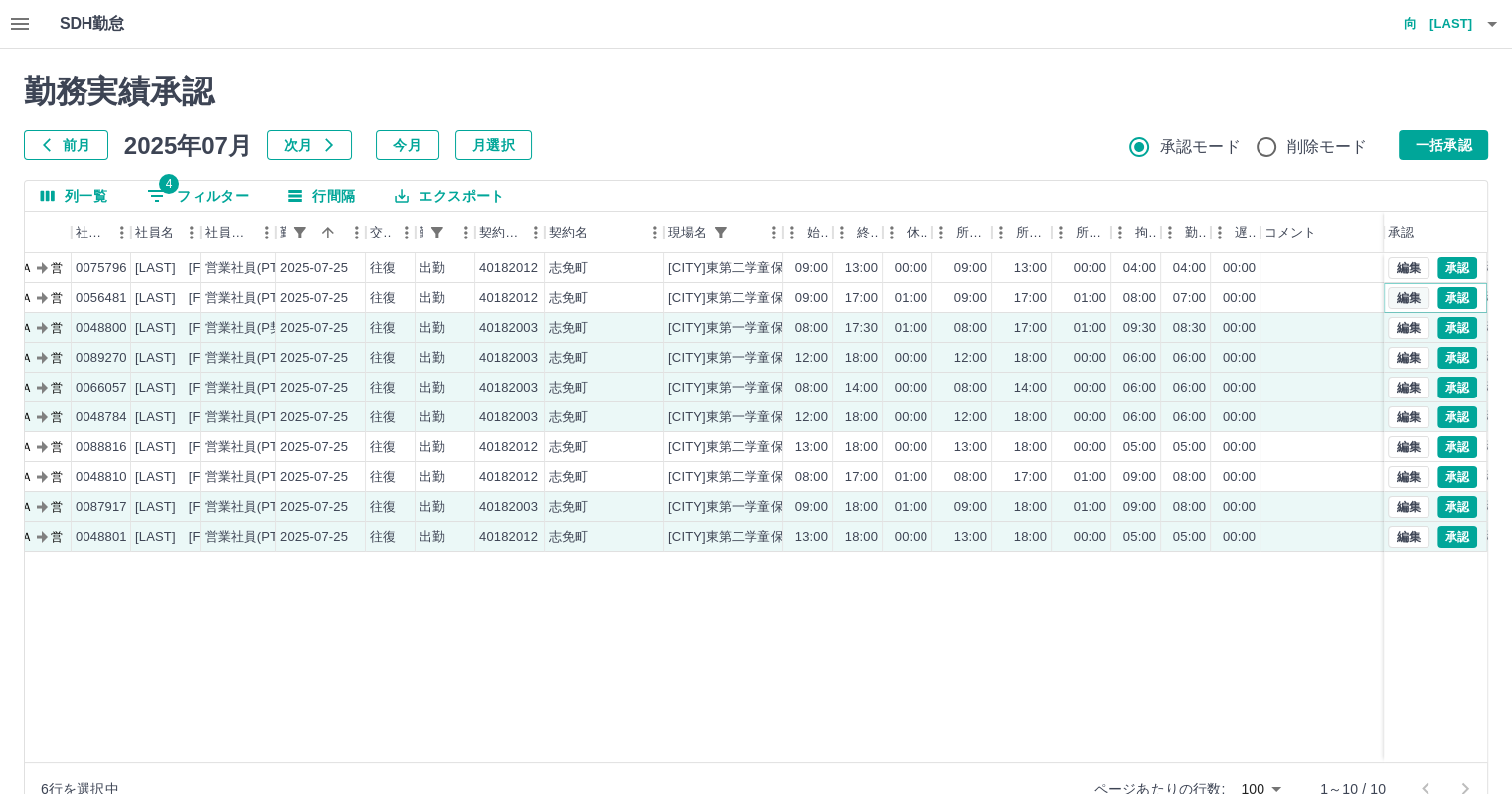 click on "編集" at bounding box center (1409, 298) 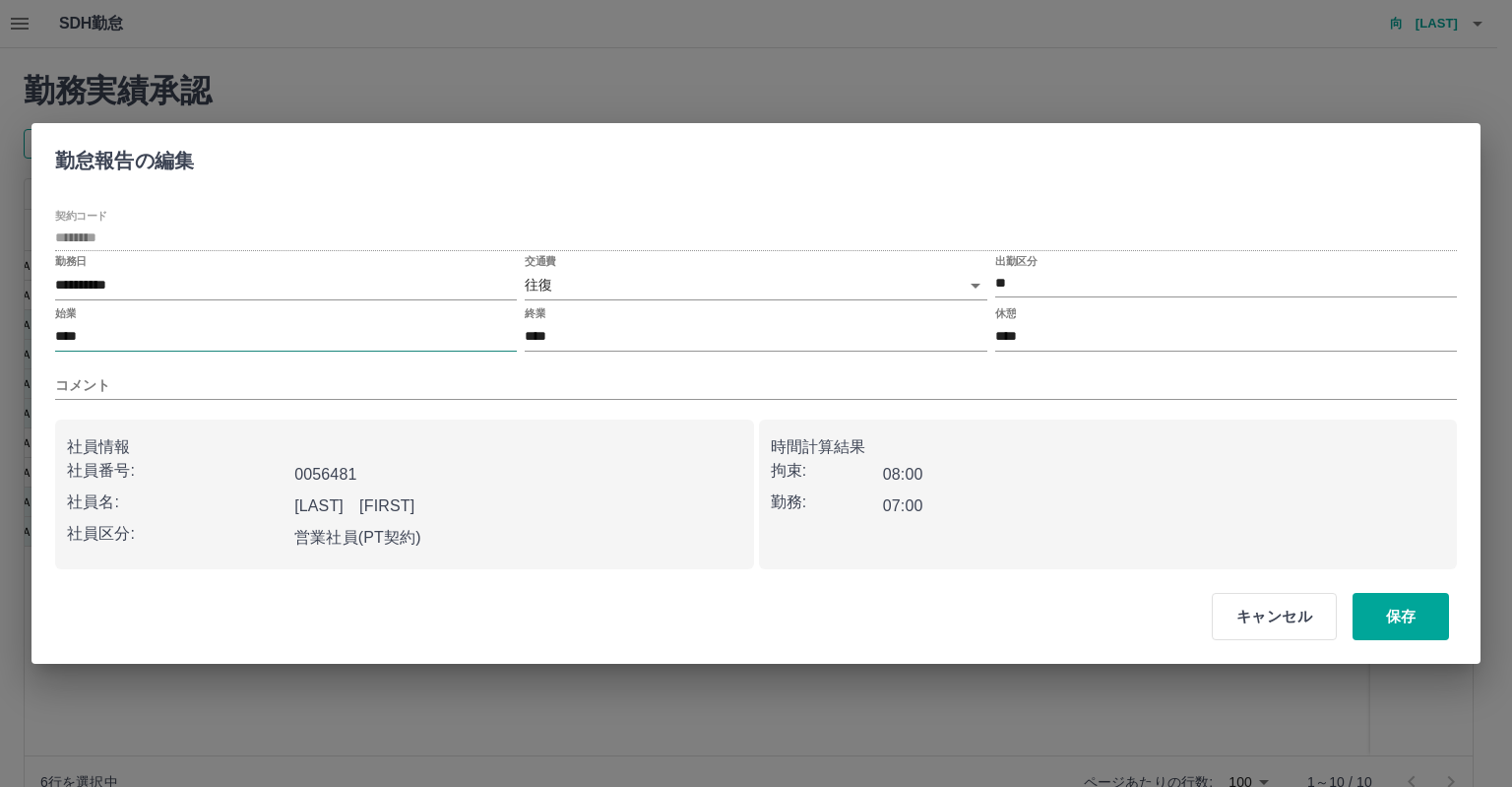 click on "****" at bounding box center [285, 337] 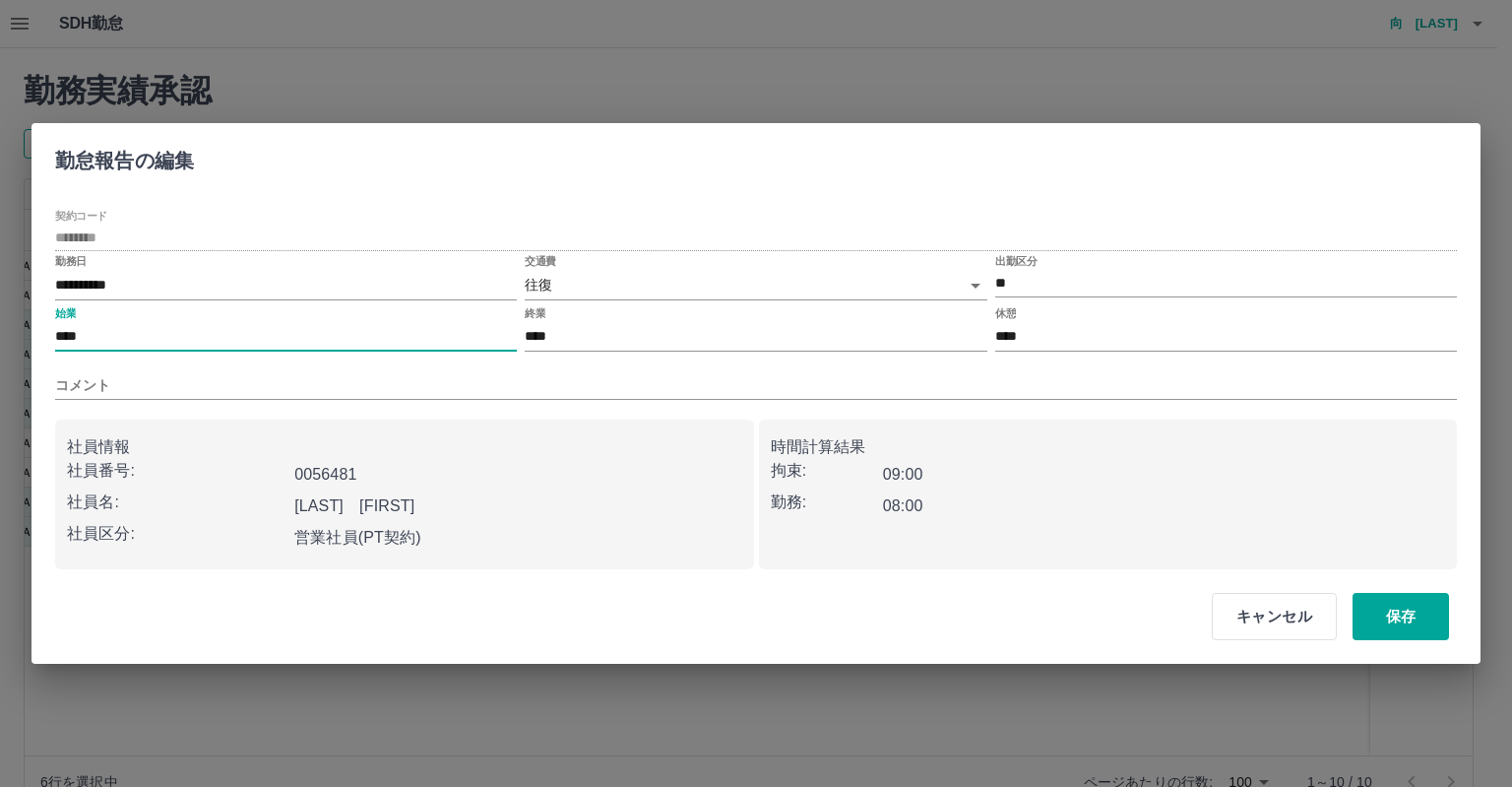 type on "****" 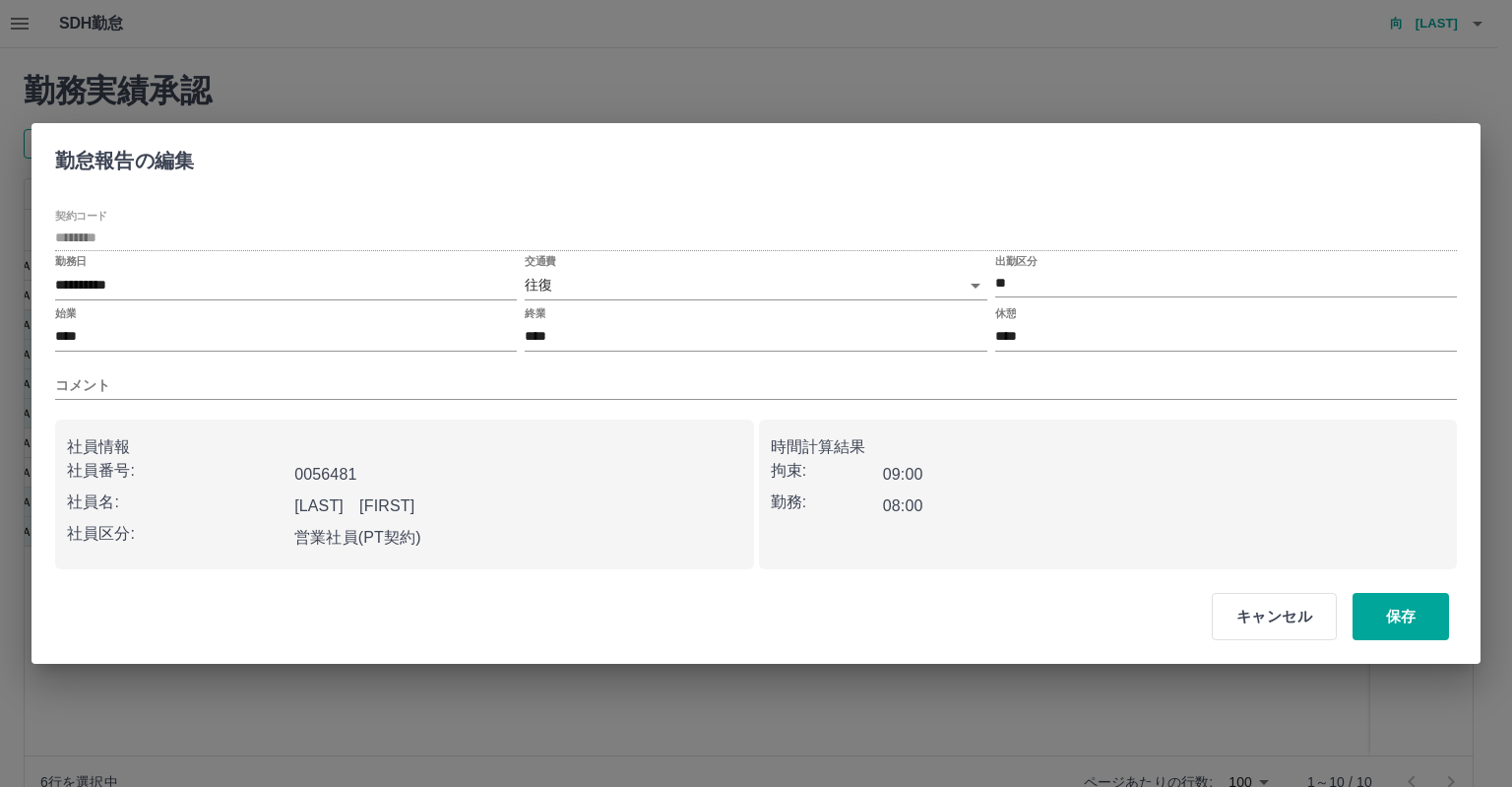 click on "時間計算結果" at bounding box center (1108, 447) 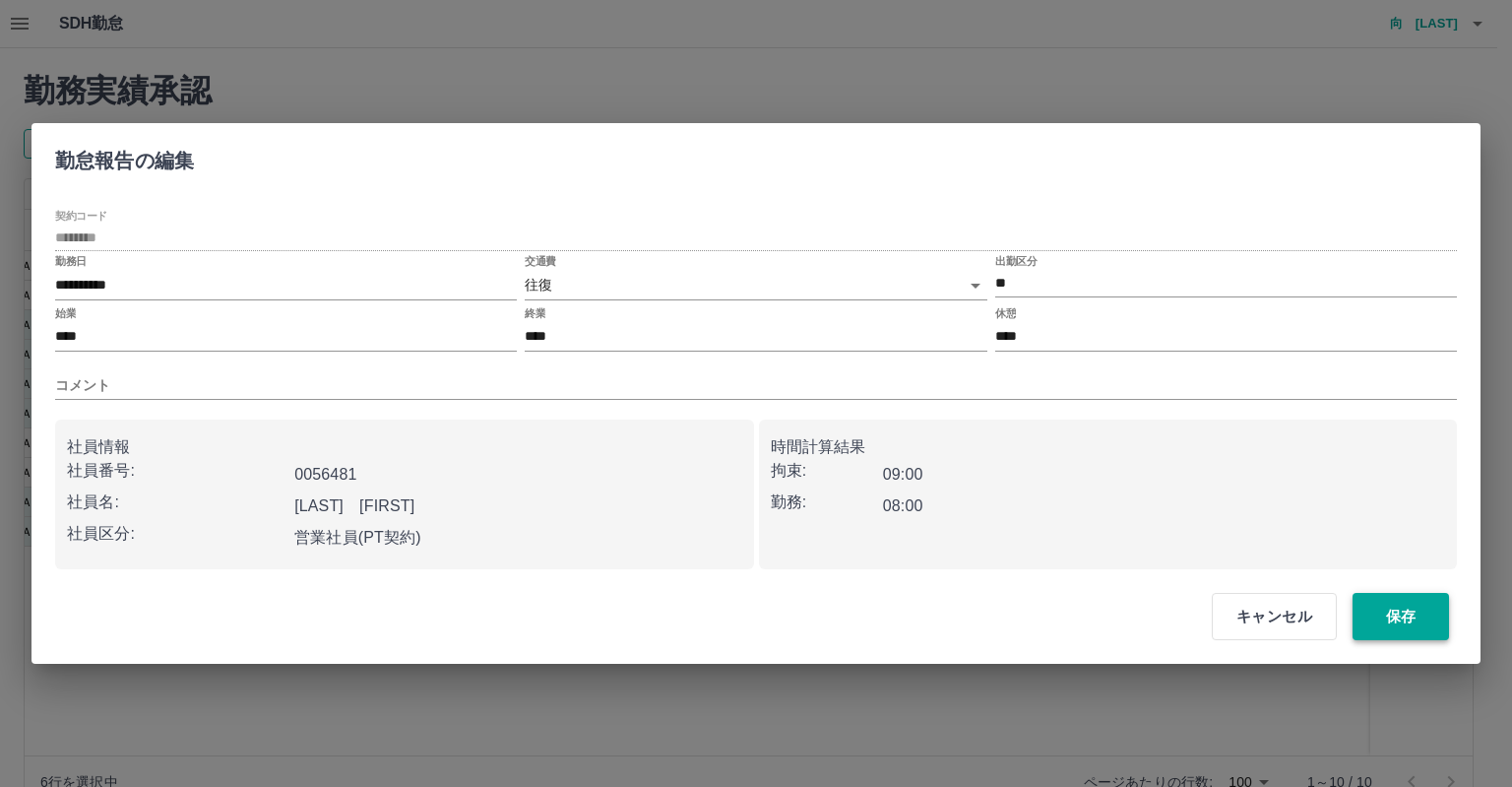 click on "保存" at bounding box center [1401, 617] 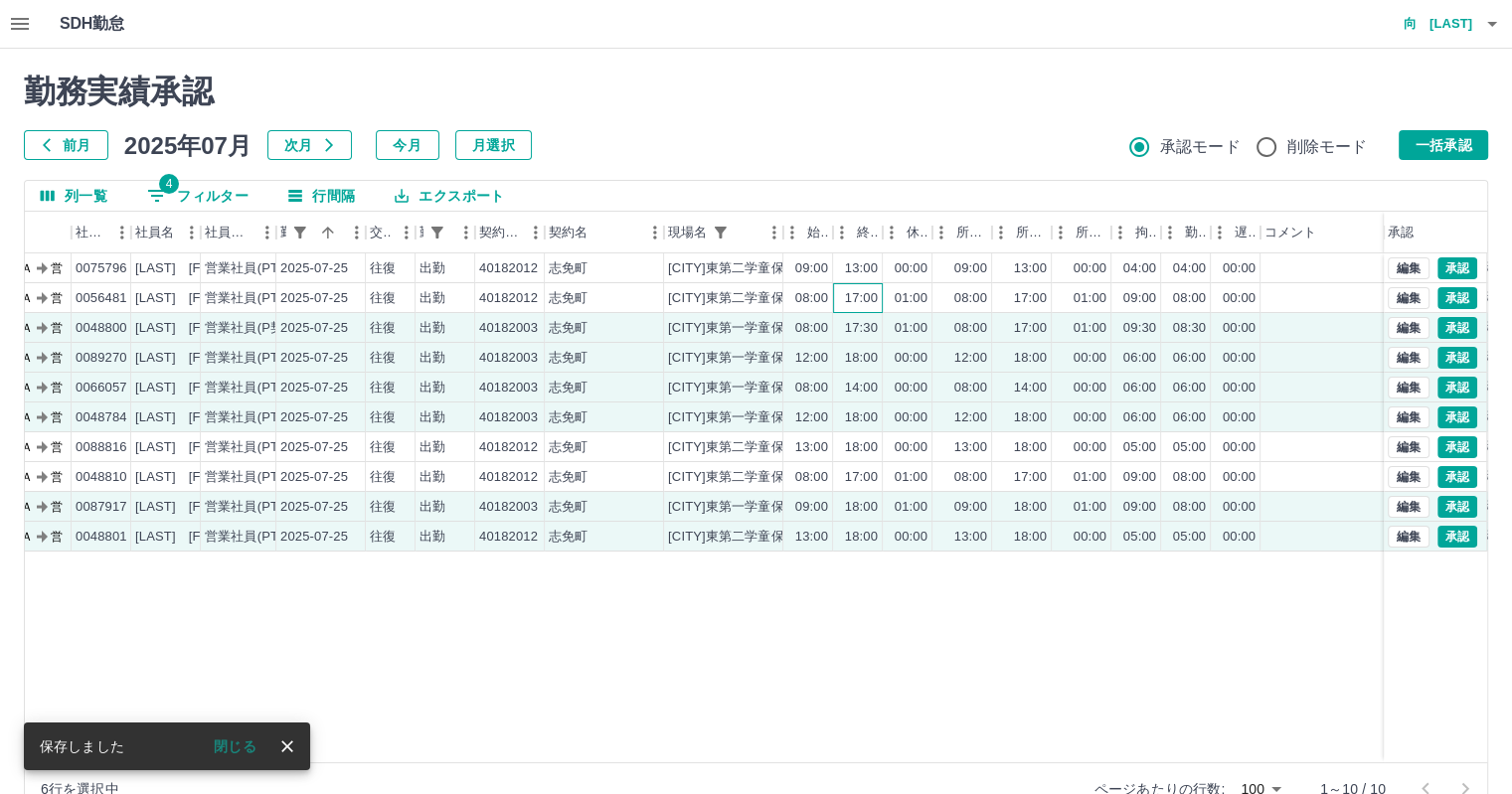click on "17:00" at bounding box center [861, 298] 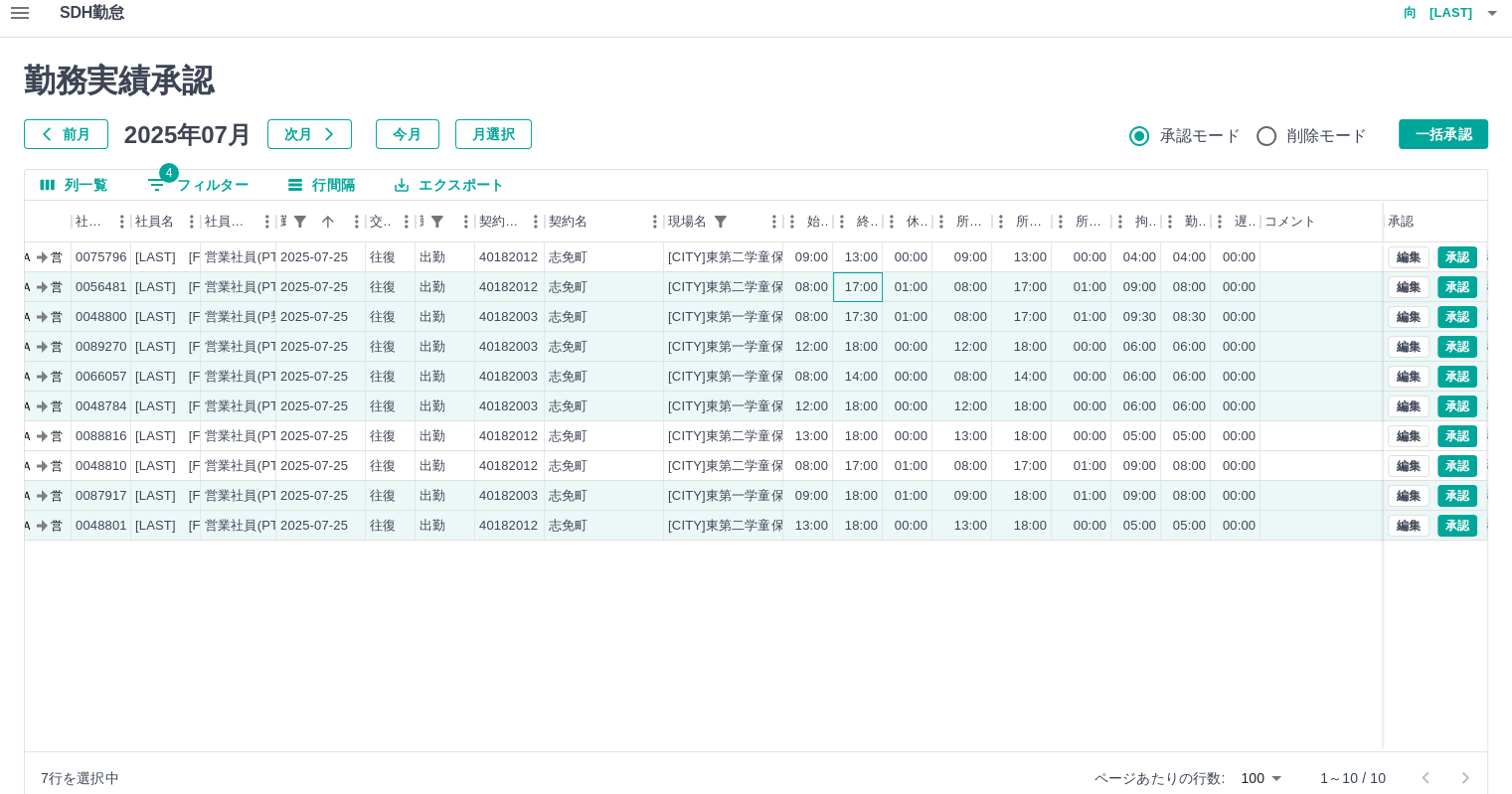 scroll, scrollTop: 12, scrollLeft: 0, axis: vertical 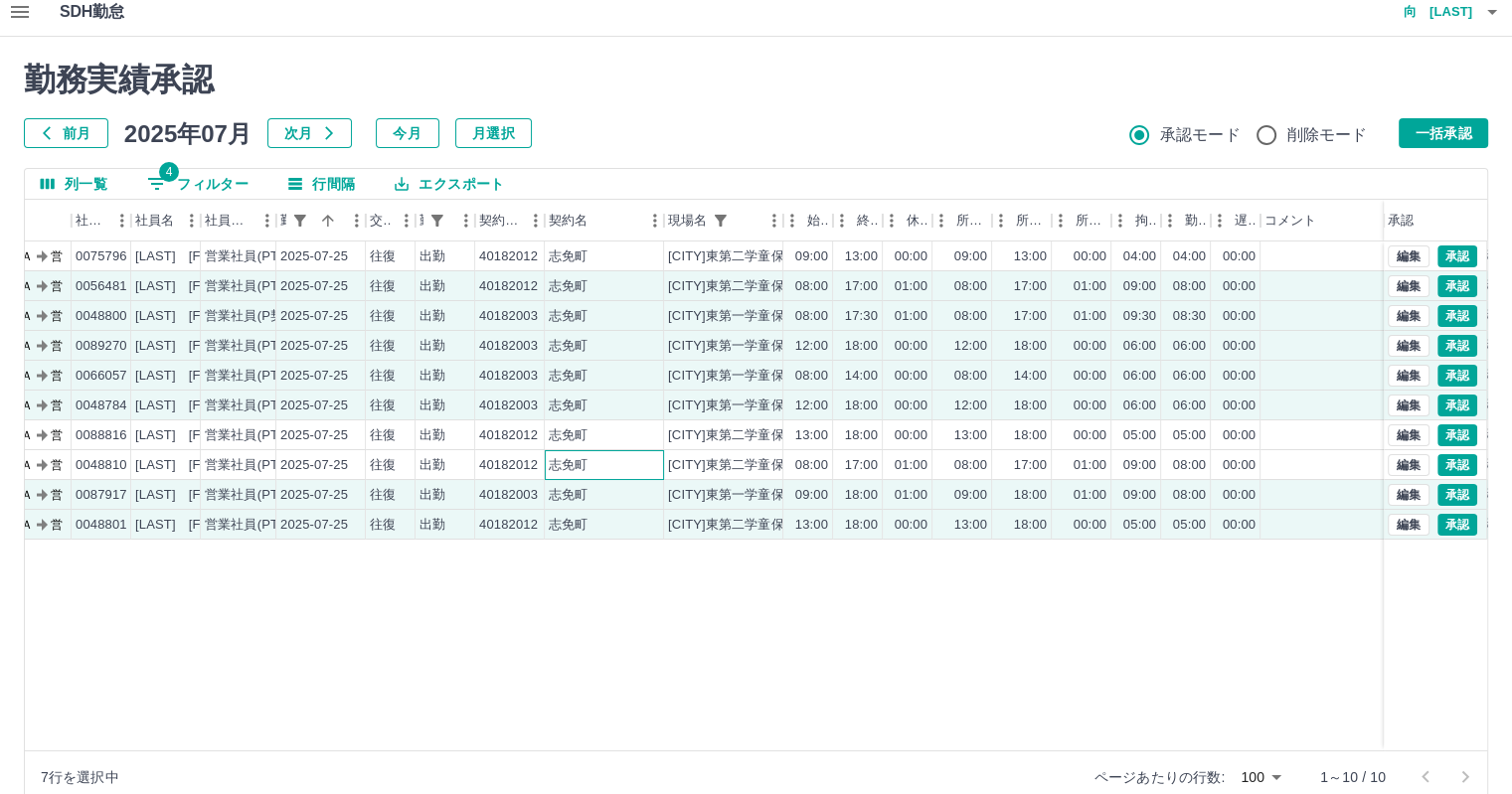 click on "志免町" at bounding box center (604, 465) 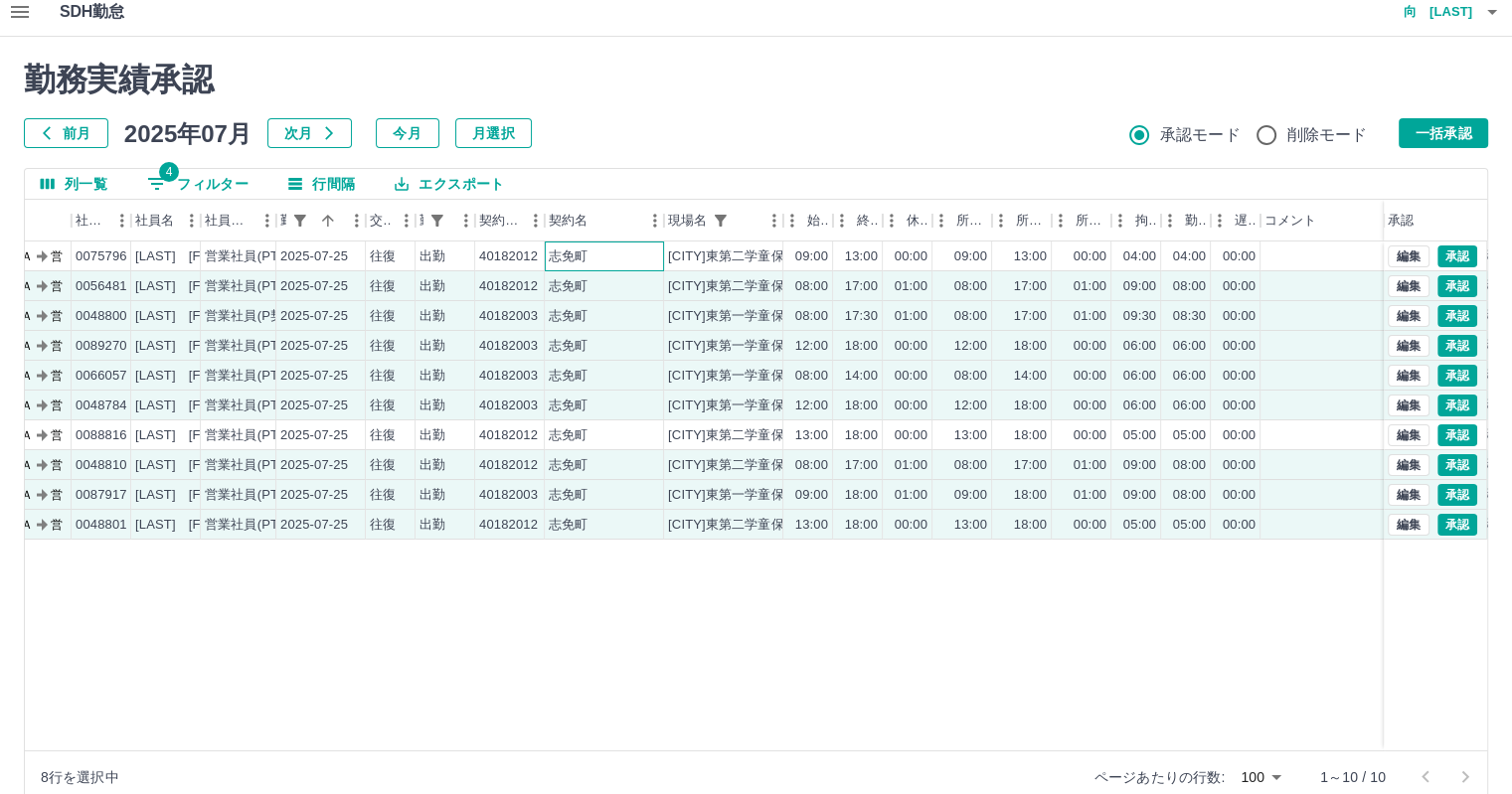 click on "志免町" at bounding box center [604, 256] 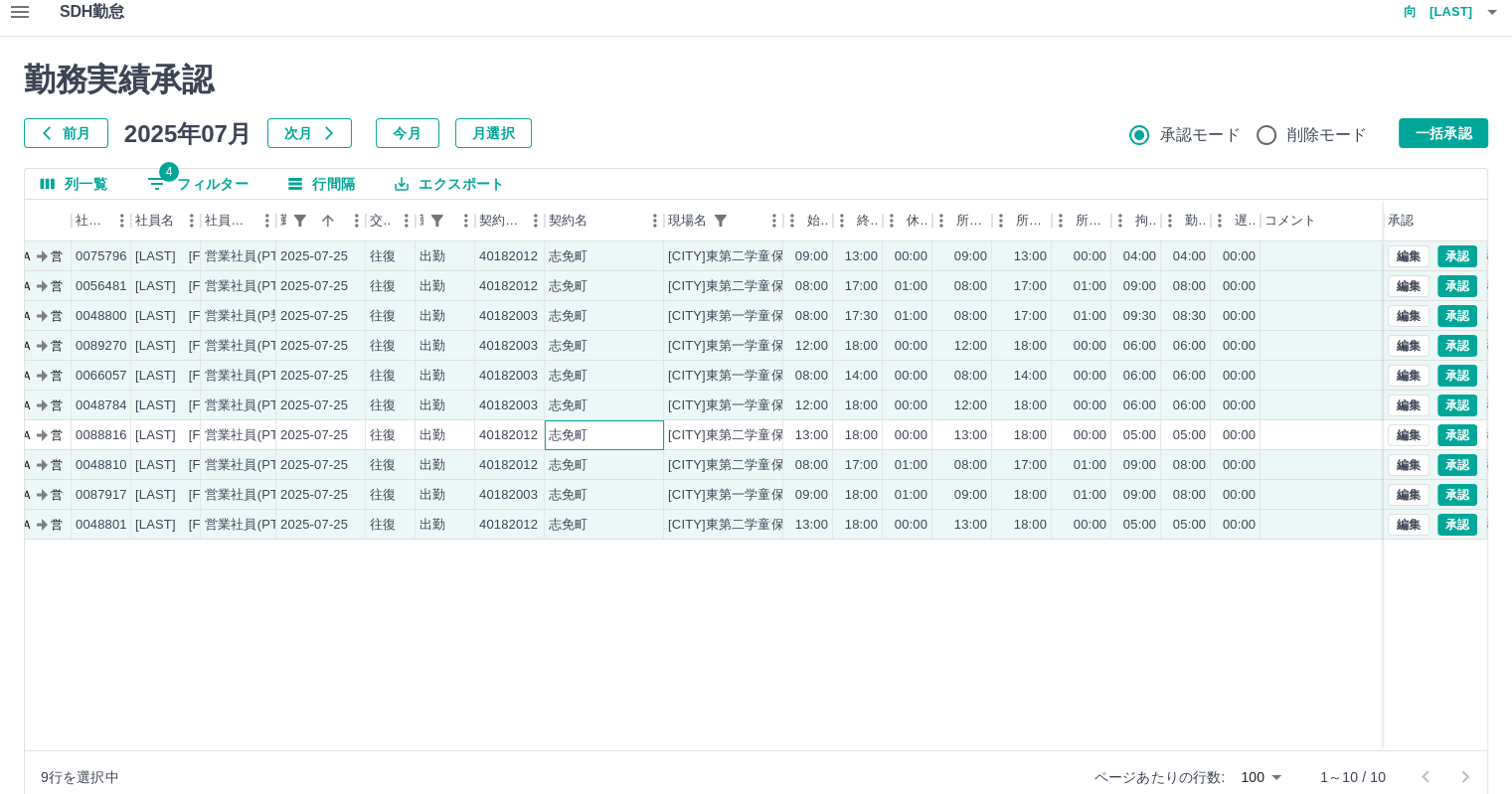 click on "志免町" at bounding box center (604, 435) 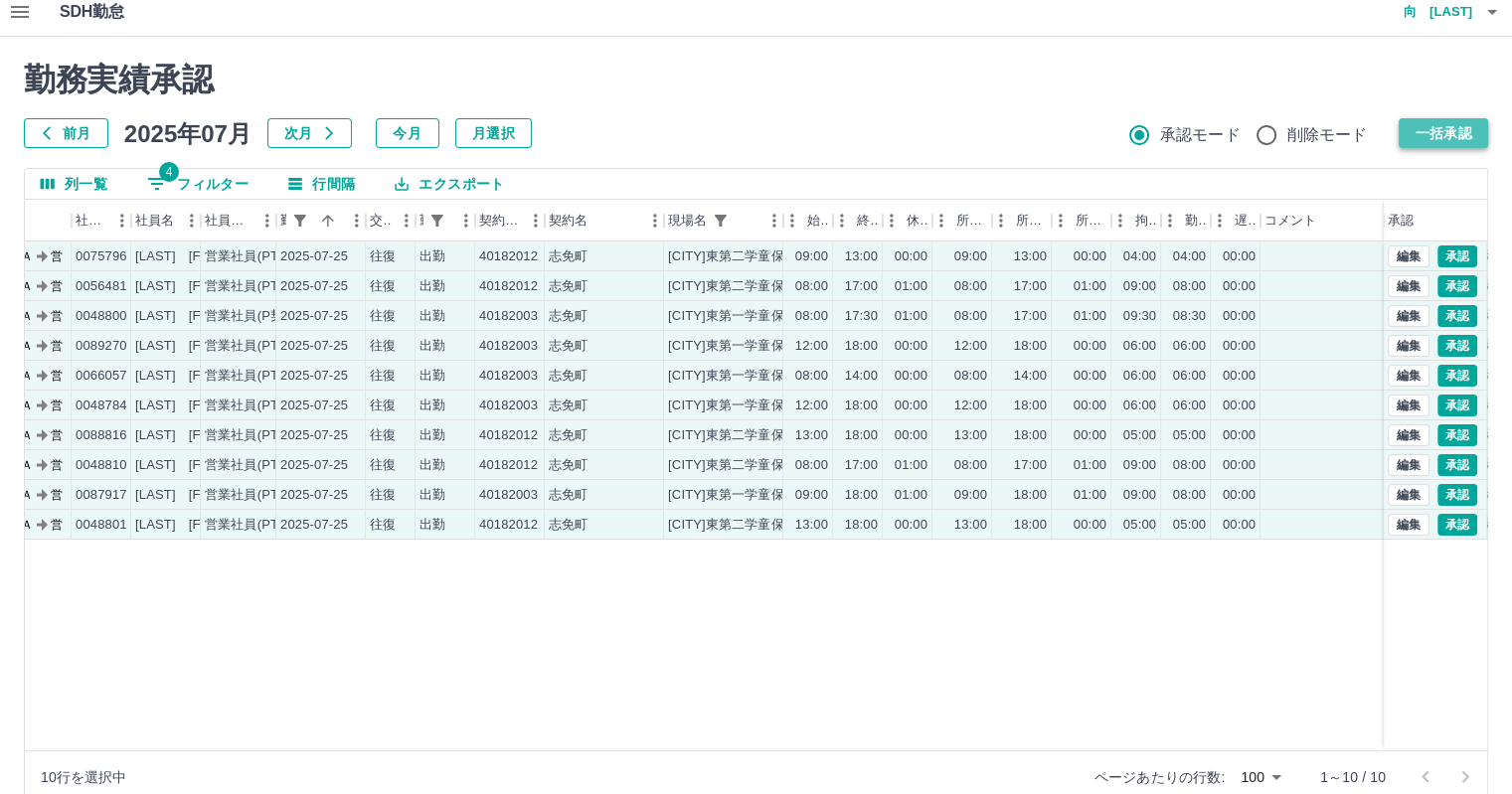 click on "一括承認" at bounding box center (1443, 133) 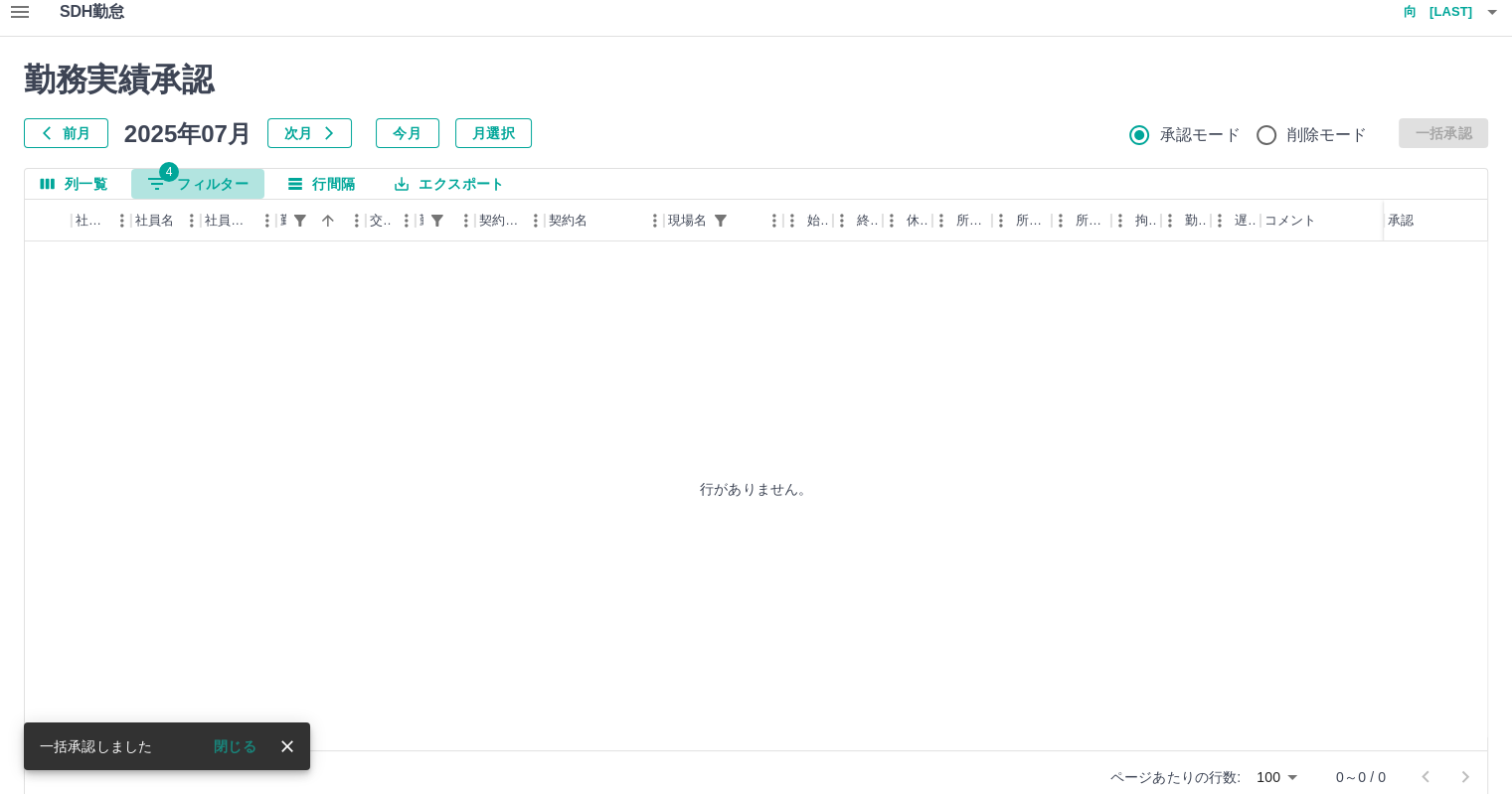 click on "4" at bounding box center [169, 172] 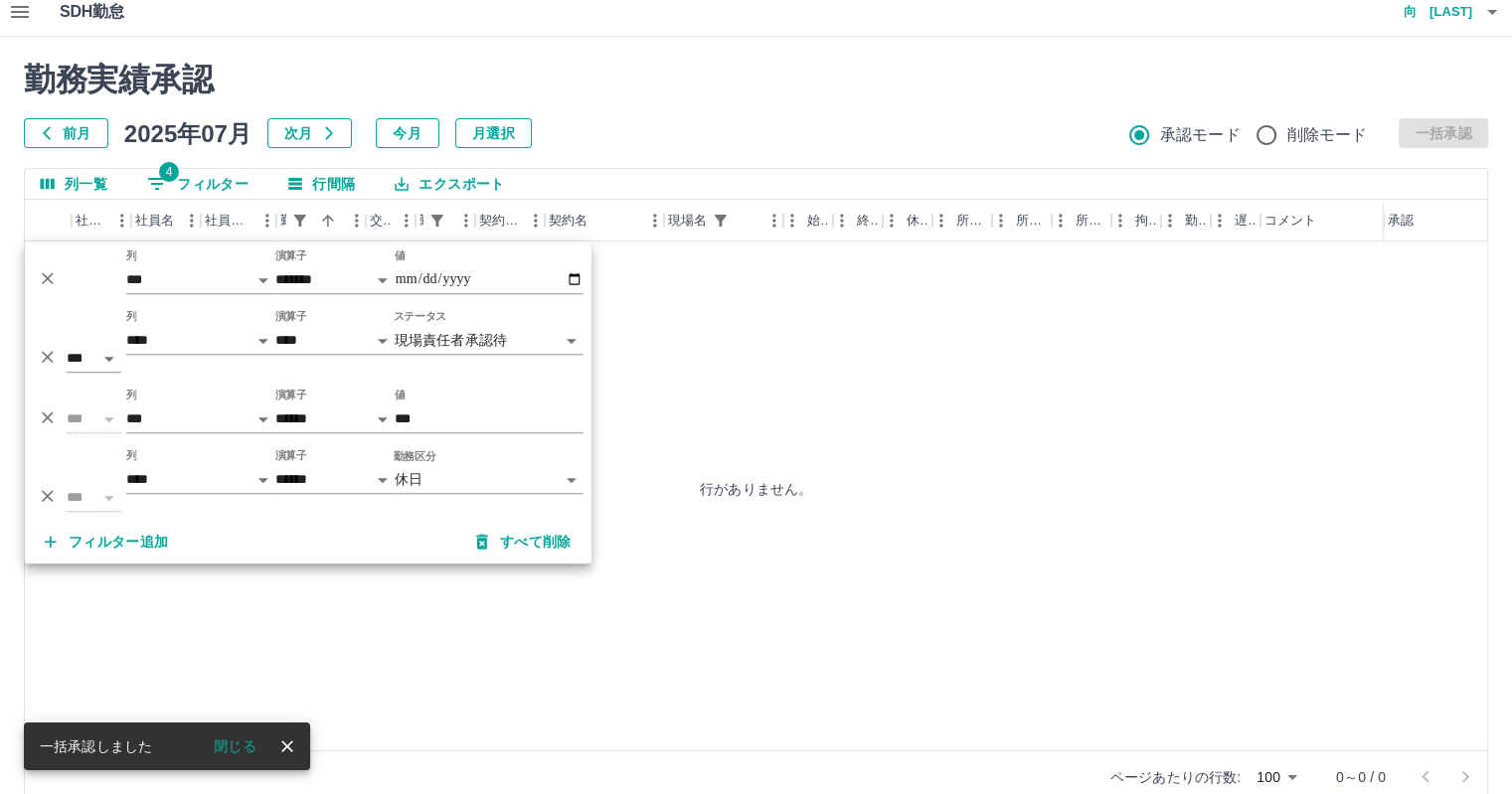 click on "**********" at bounding box center [756, 407] 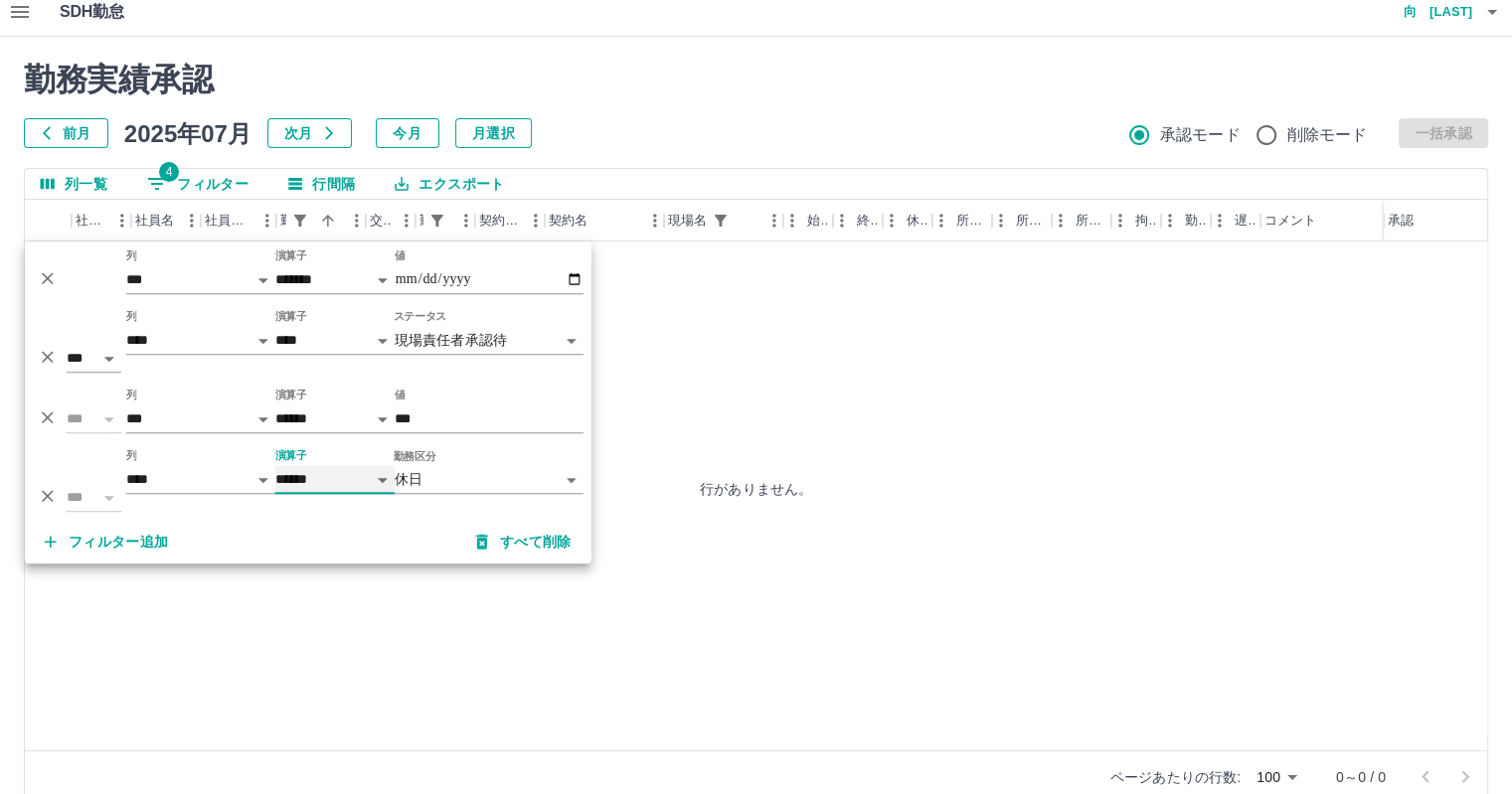 click on "**** ******" at bounding box center [335, 479] 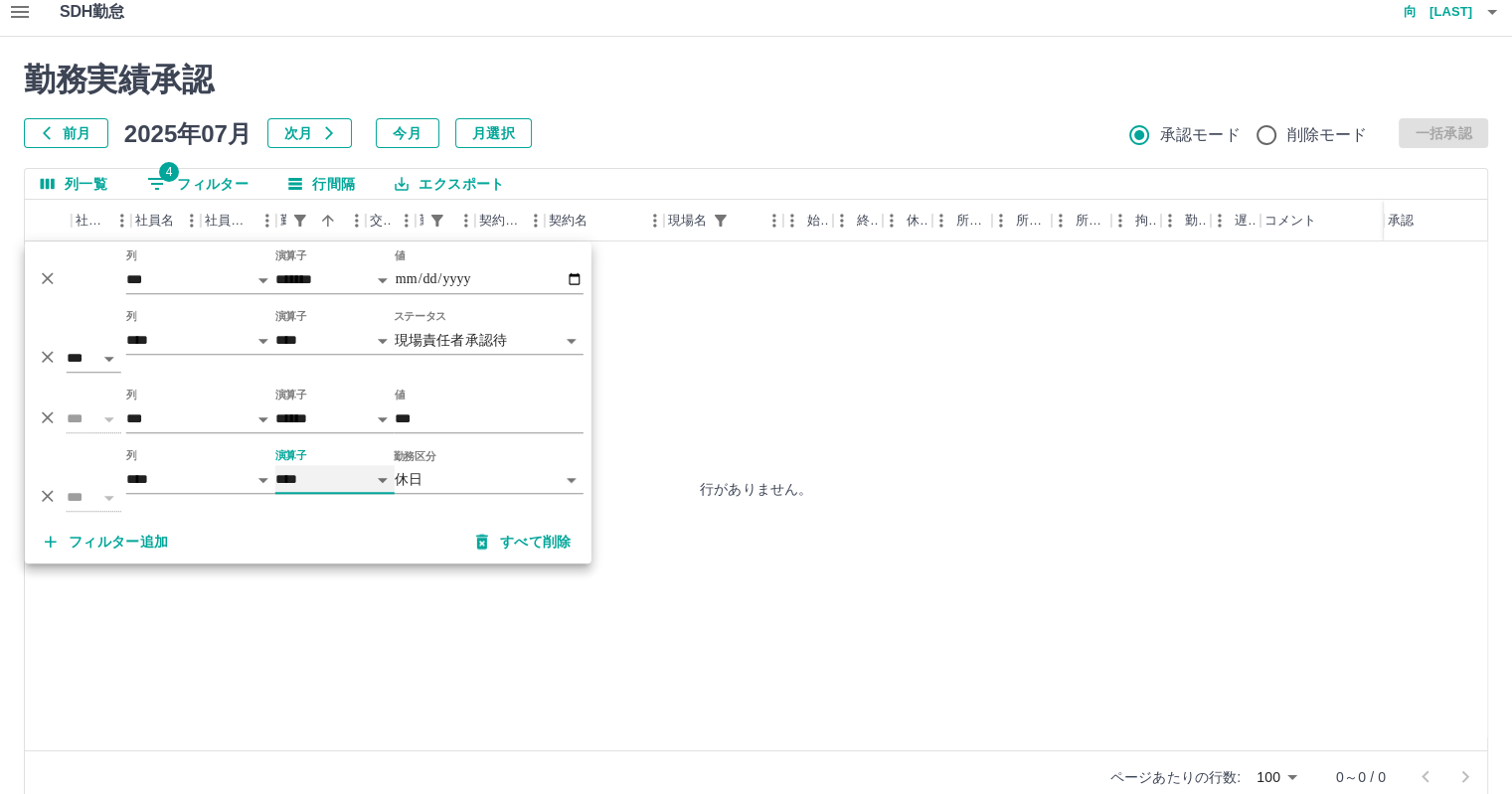 click on "**** ******" at bounding box center [335, 479] 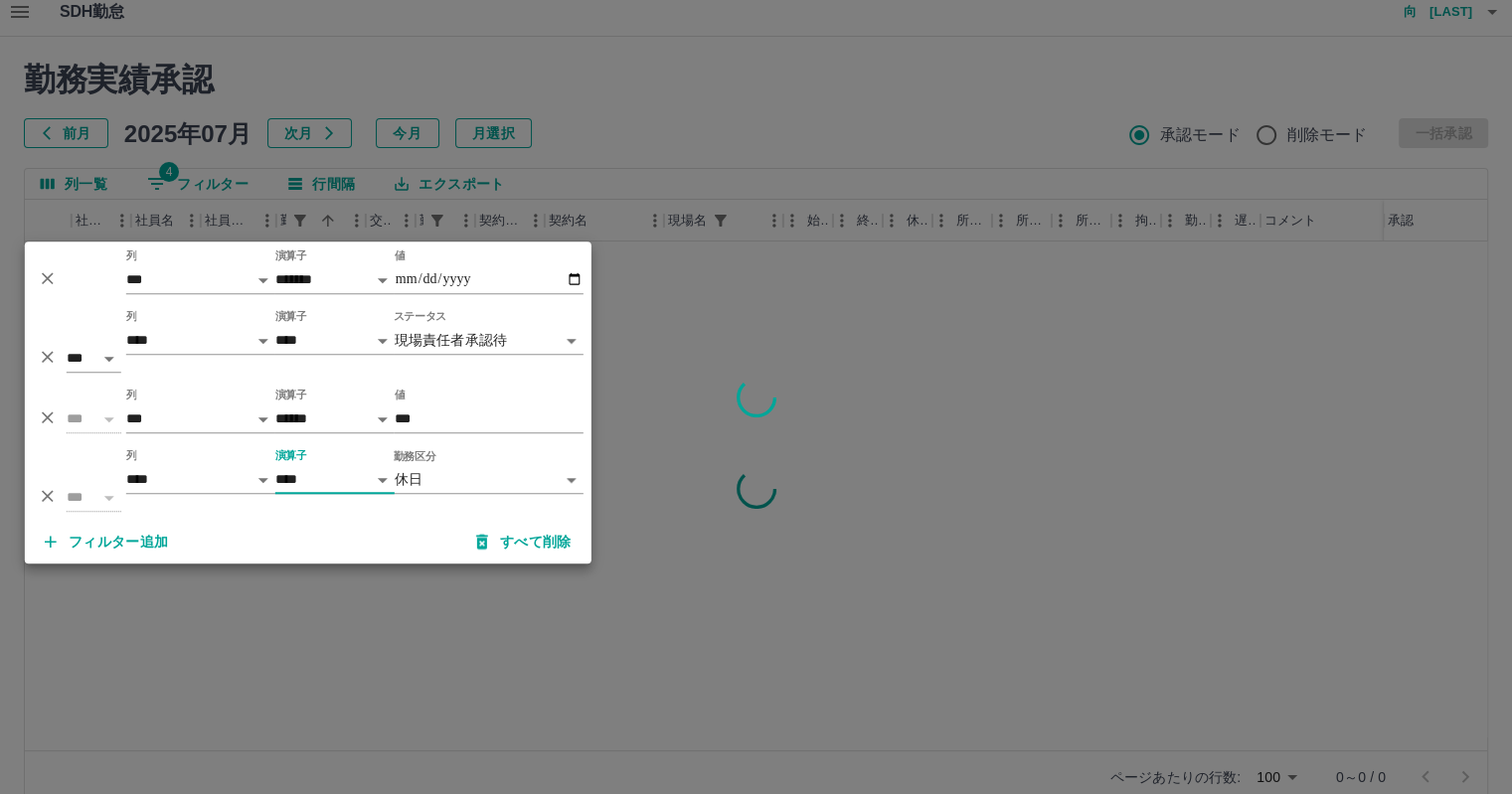 click at bounding box center [756, 397] 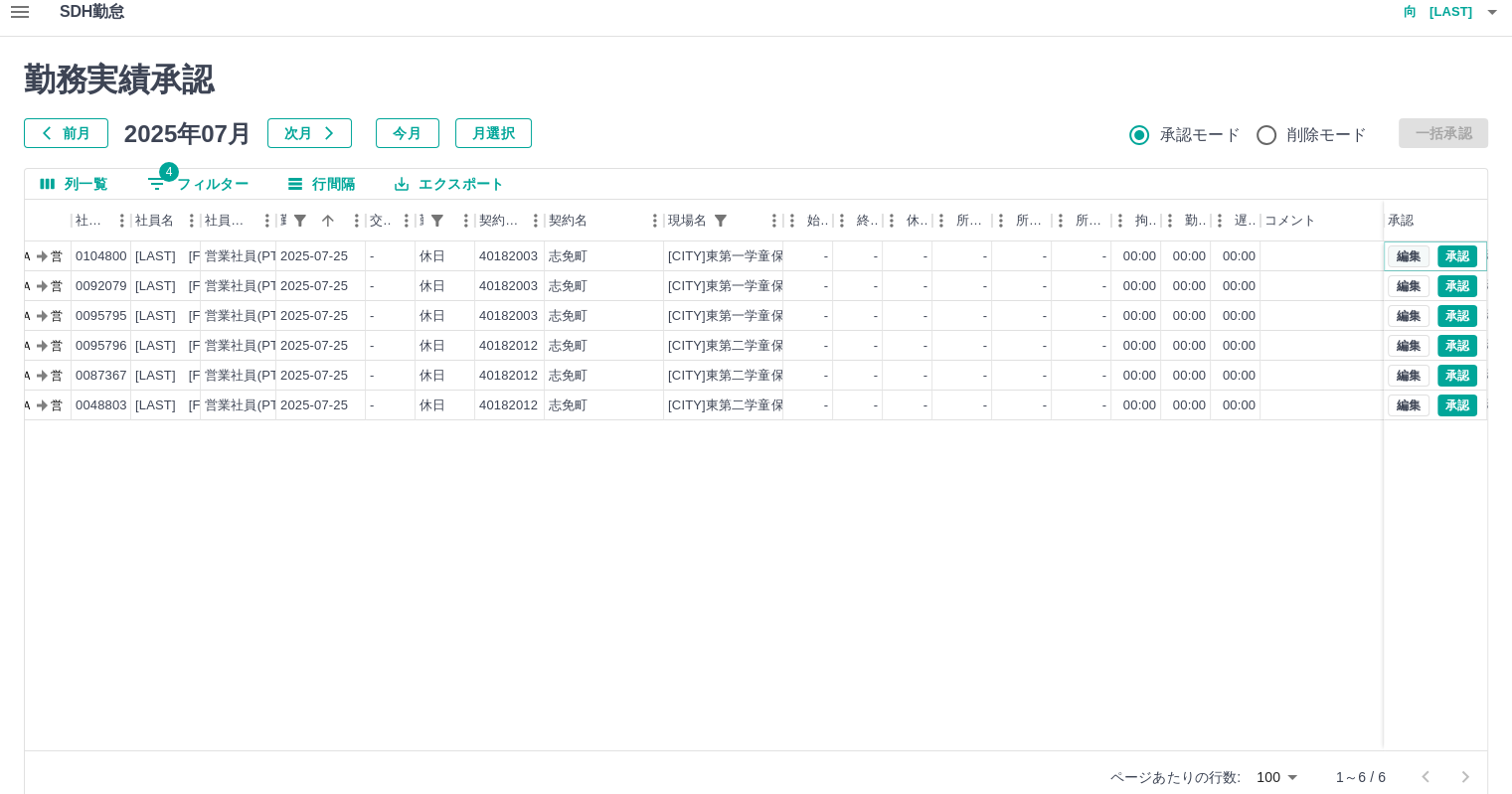 click on "編集" at bounding box center (1409, 256) 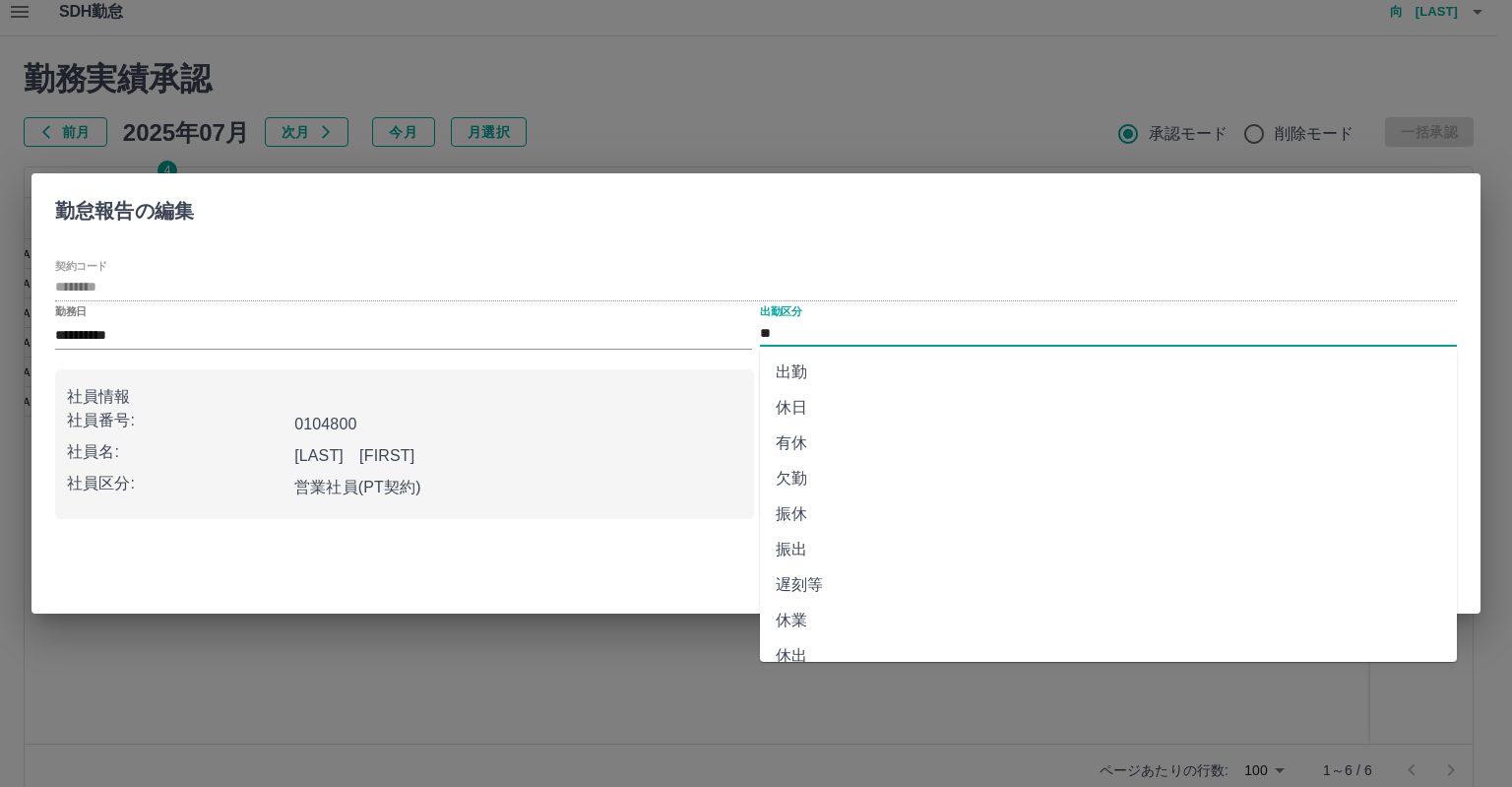 click on "**" at bounding box center (1108, 333) 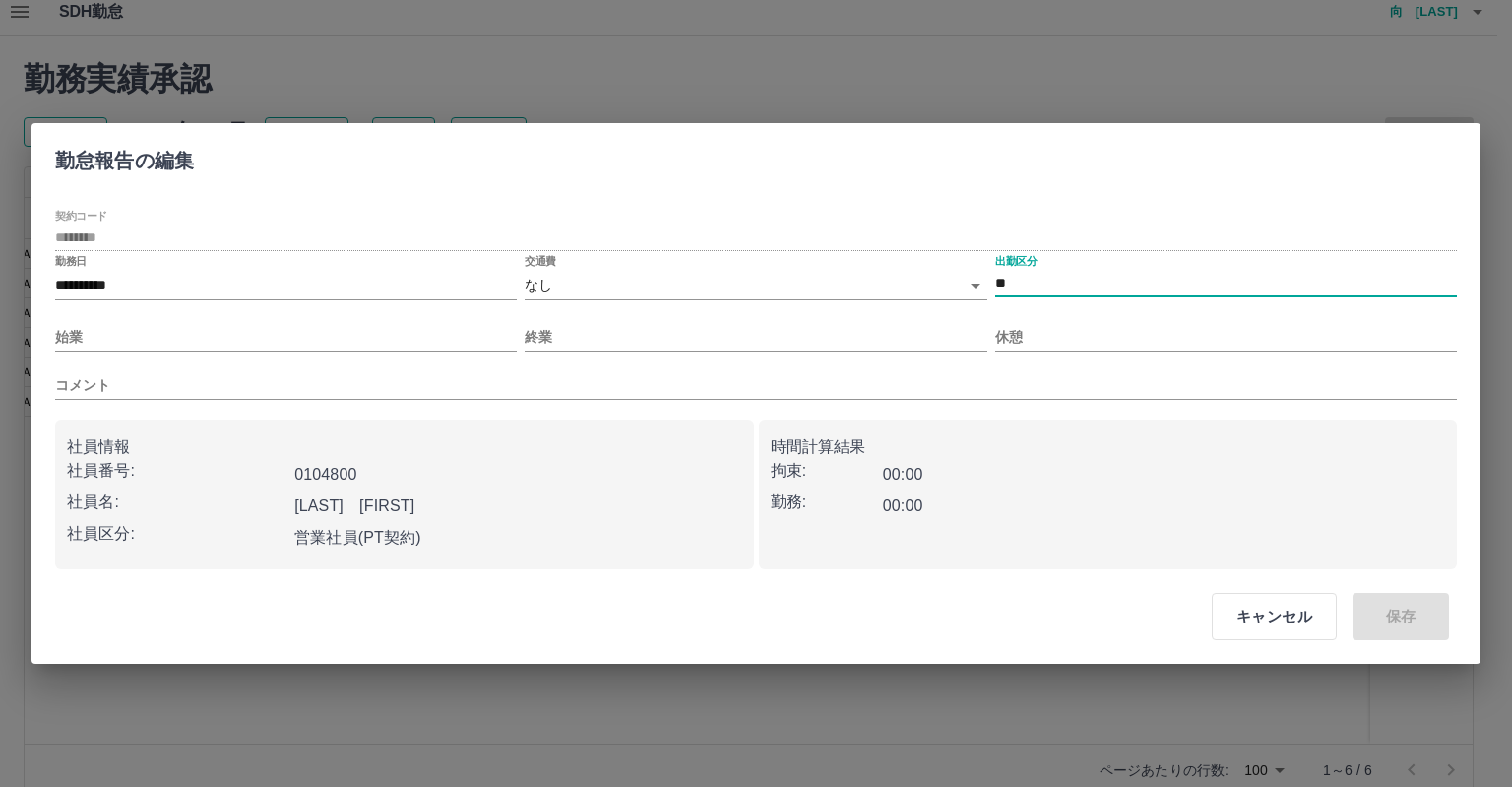 click on "SDH勤怠 向　[LAST] 勤務実績承認 前月 2025年07月 次月 今月 月選択 承認モード 削除モード 一括承認 列一覧 4 フィルター 行間隔 エクスポート 承認フロー 社員番号 社員名 社員区分 勤務日 交通費 勤務区分 契約コード 契約名 現場名 始業 終業 休憩 所定開始 所定終業 所定休憩 拘束 勤務 遅刻等 コメント ステータス 承認 現 事 Ａ 営 0104800 田中　和 営業社員(PT契約) 2025-07-25  -  休日 40182003 志免町 志免東第一学童保育所 - - - - - - 00:00 00:00 00:00 現場責任者承認待 現 事 Ａ 営 0092079 石上　芹菜 営業社員(PT契約) 2025-07-25  -  休日 40182003 志免町 志免東第一学童保育所 - - - - - - 00:00 00:00 00:00 現場責任者承認待 現 事 Ａ 営 0095795 安部　くみこ 営業社員(PT契約) 2025-07-25  -  休日 40182003 志免町 志免東第一学童保育所 - - - - - - 00:00 00:00 00:00 現場責任者承認待 現 事 Ａ 営  -  -" at bounding box center [756, 404] 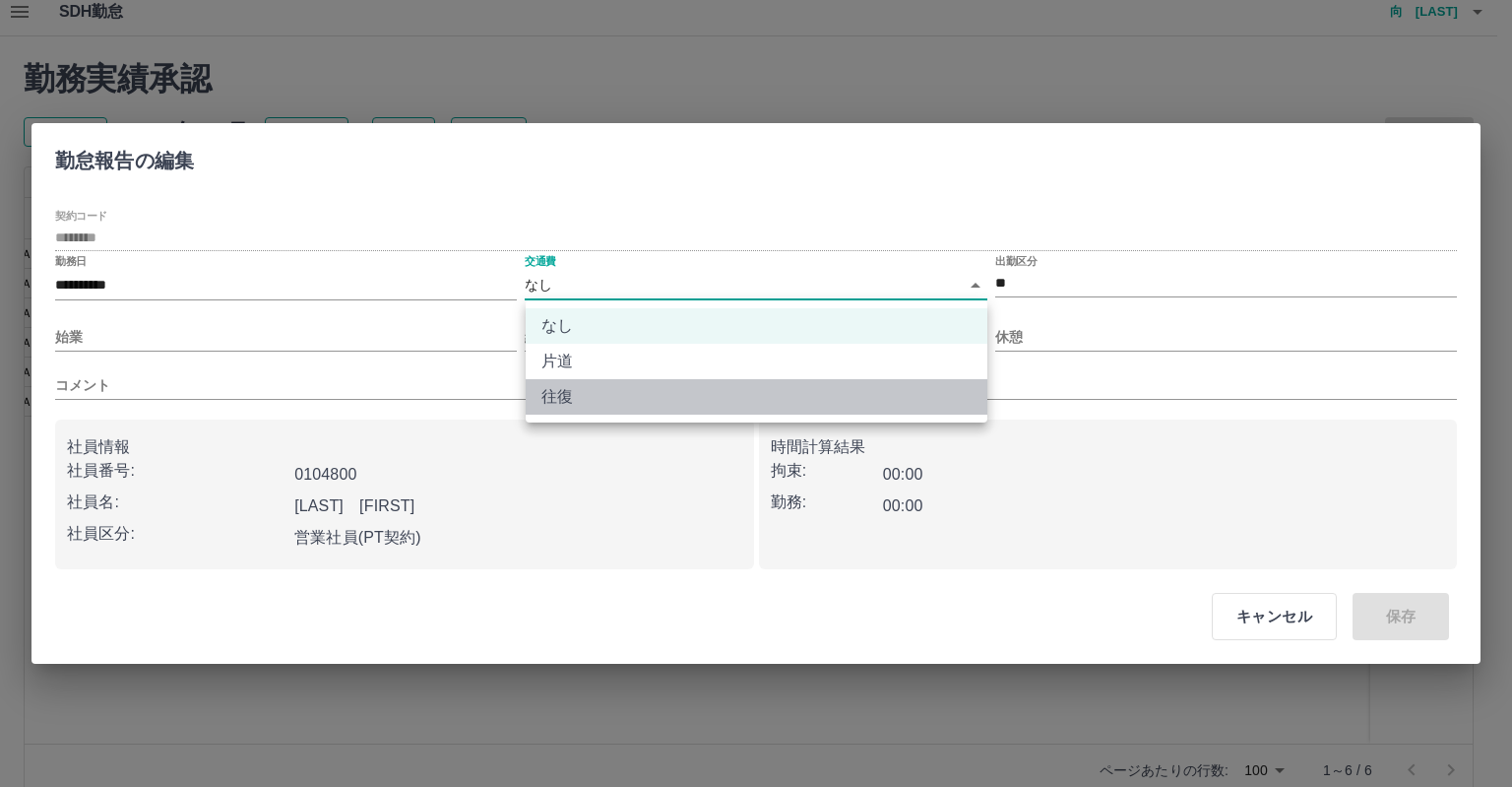 click on "往復" at bounding box center (756, 397) 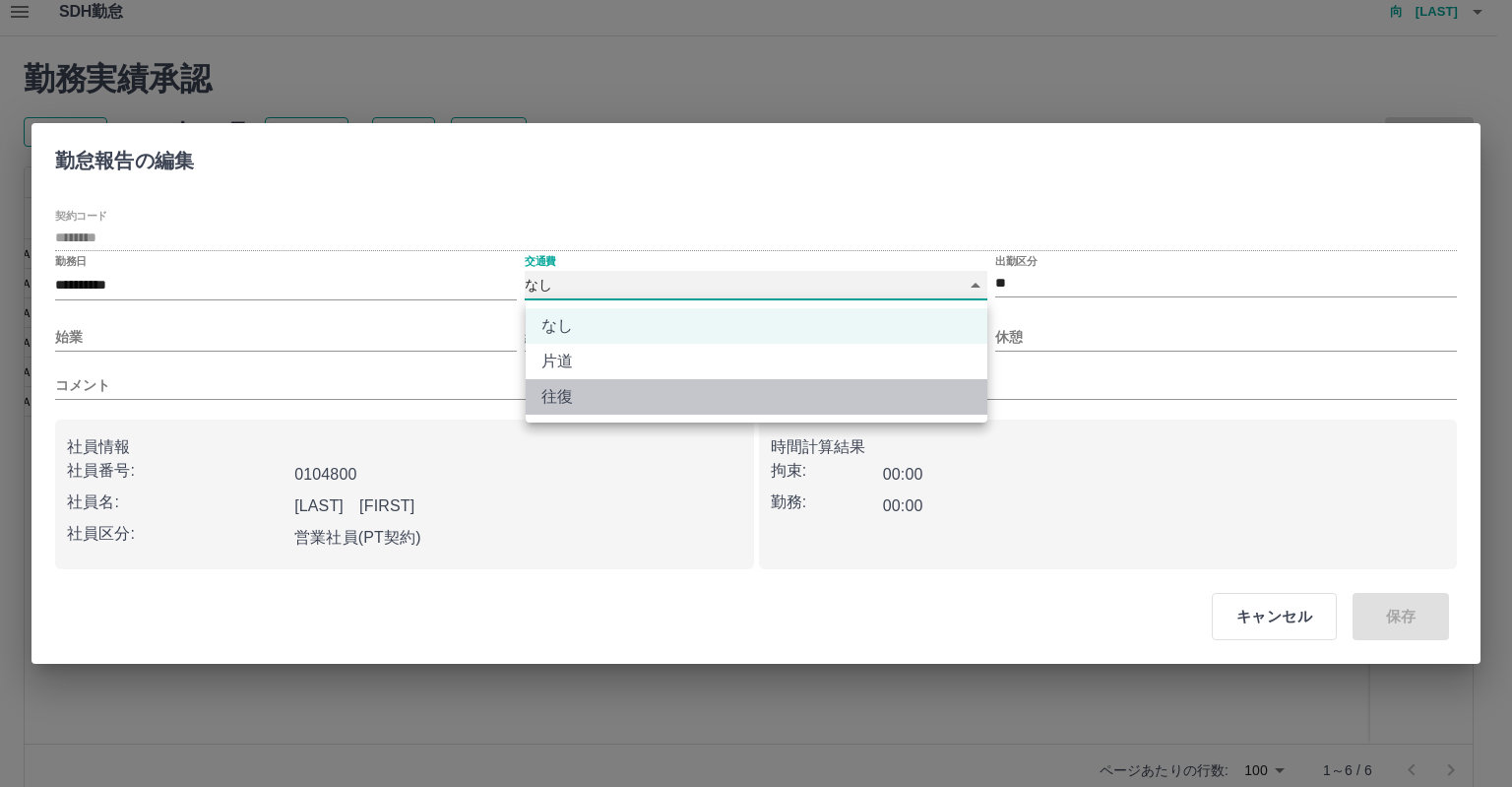 type on "******" 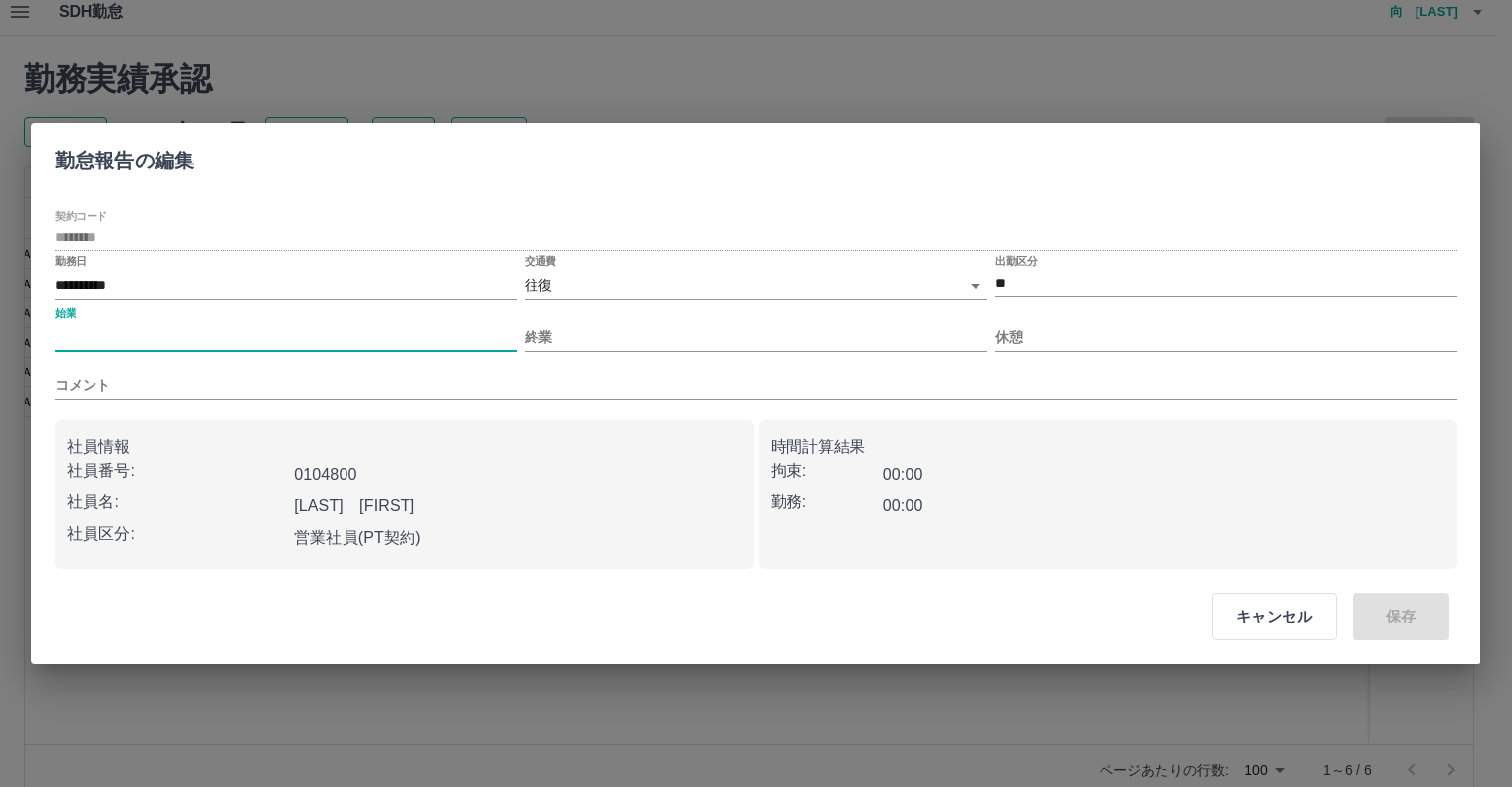 click on "始業" at bounding box center [285, 337] 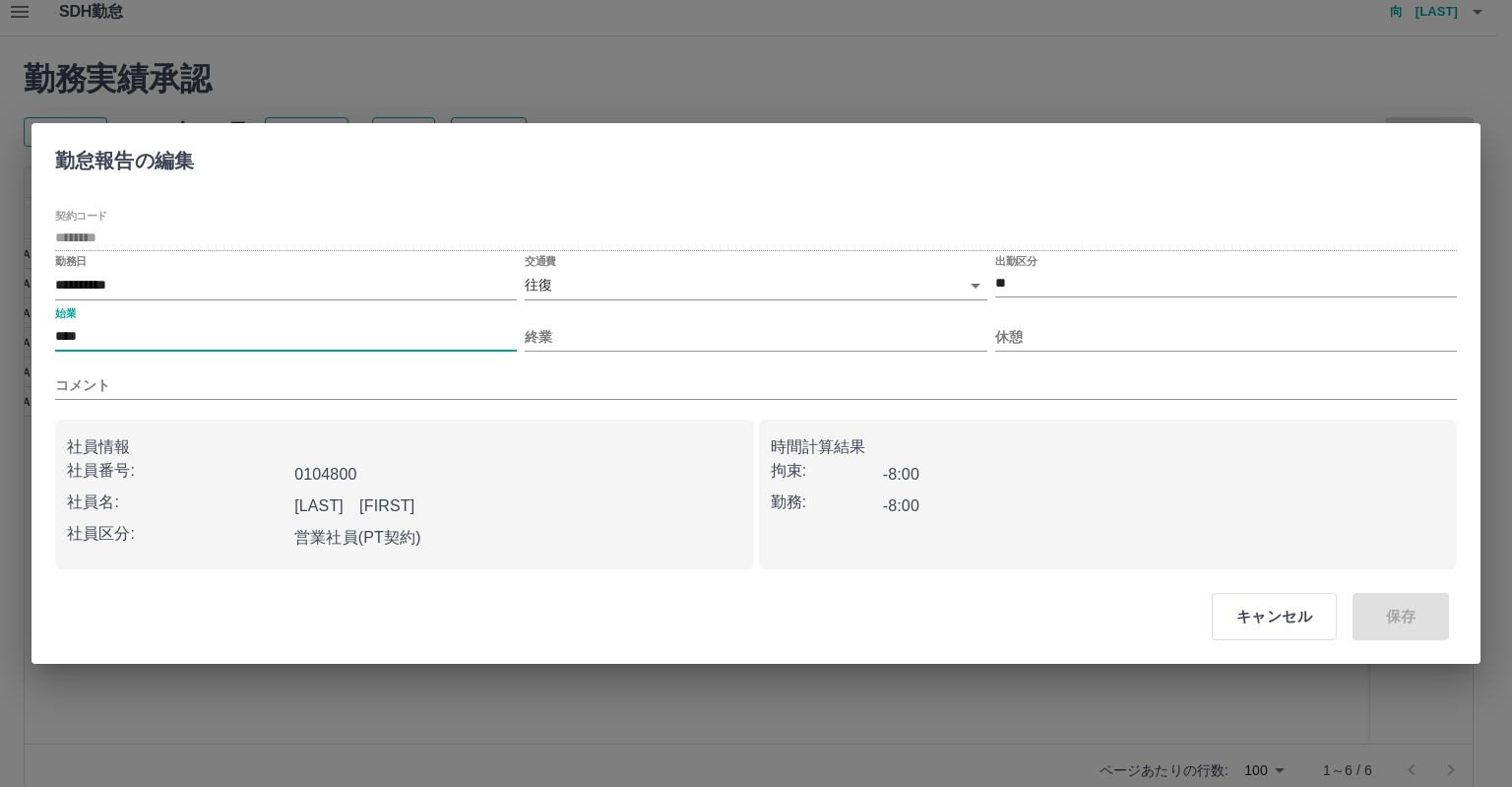 type on "****" 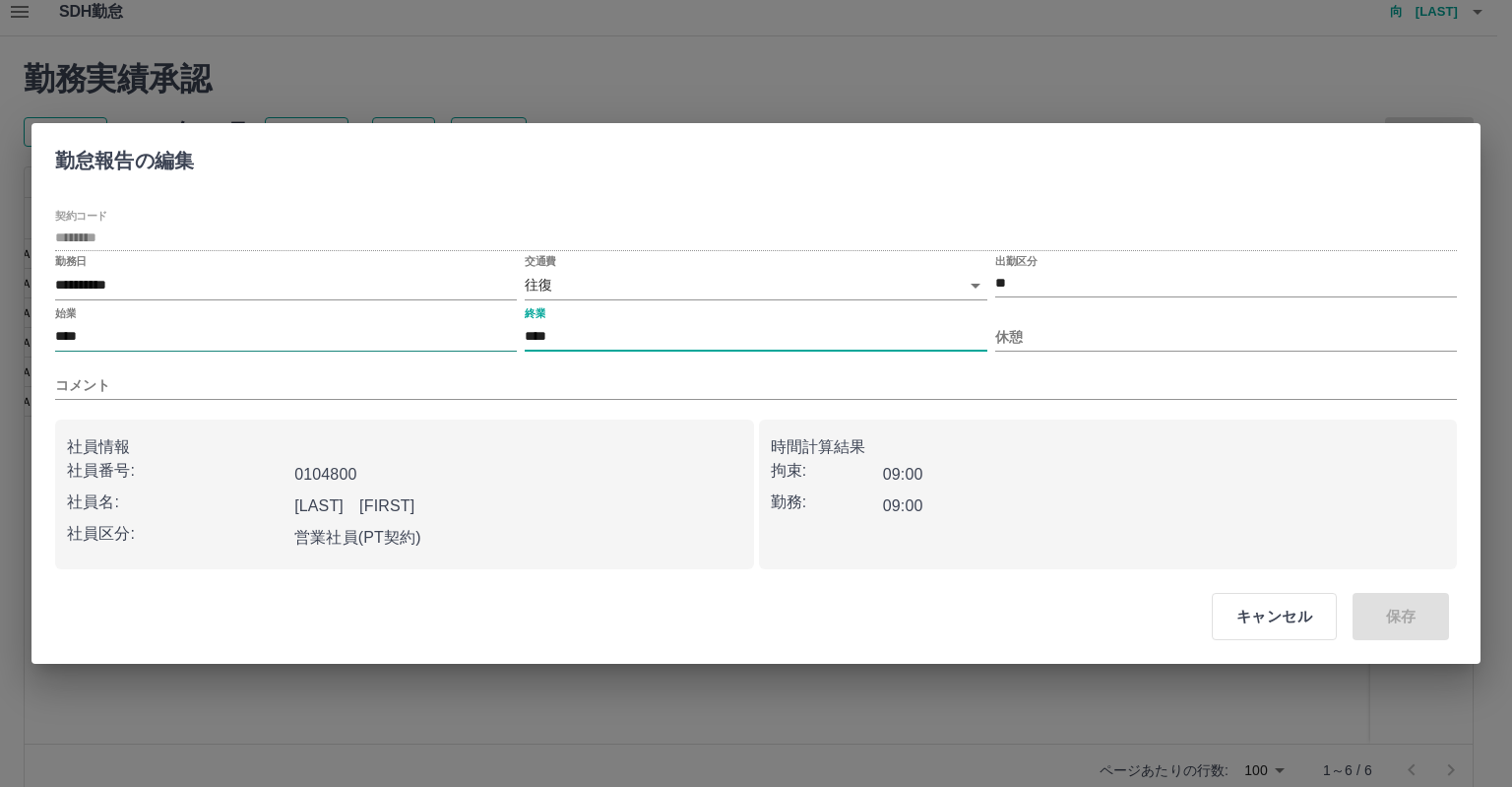 type on "****" 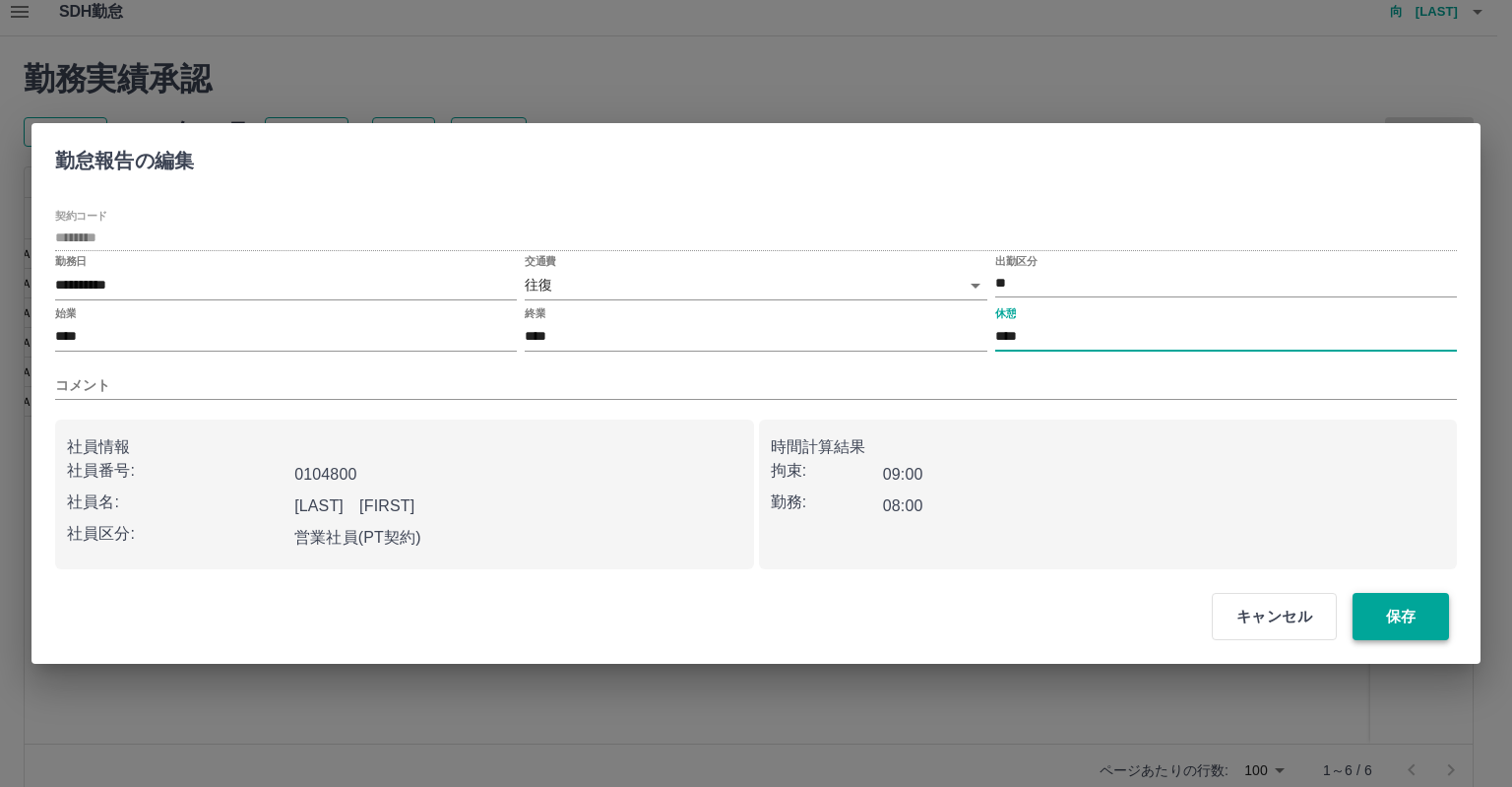 type on "****" 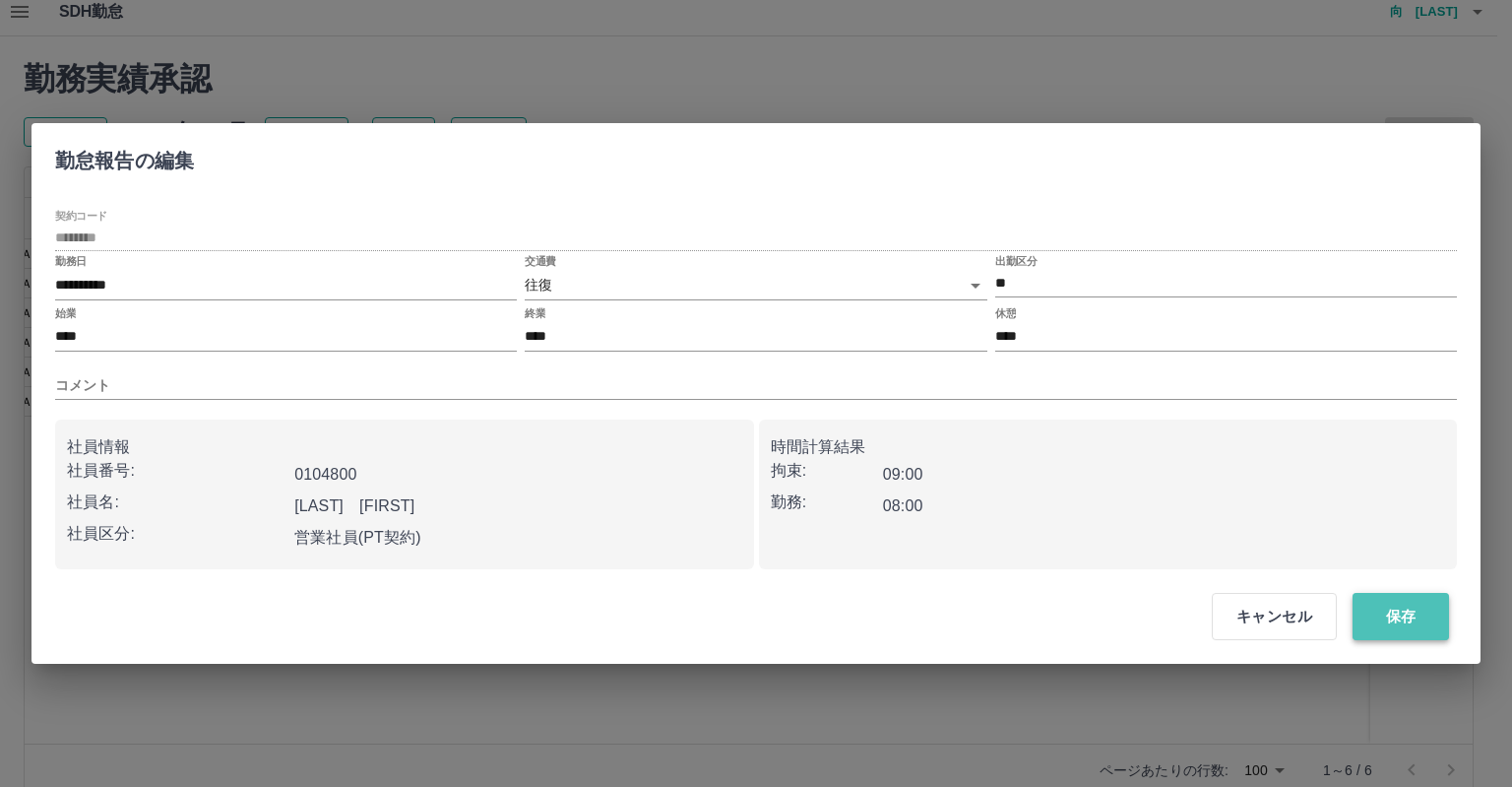 click on "保存" at bounding box center [1401, 617] 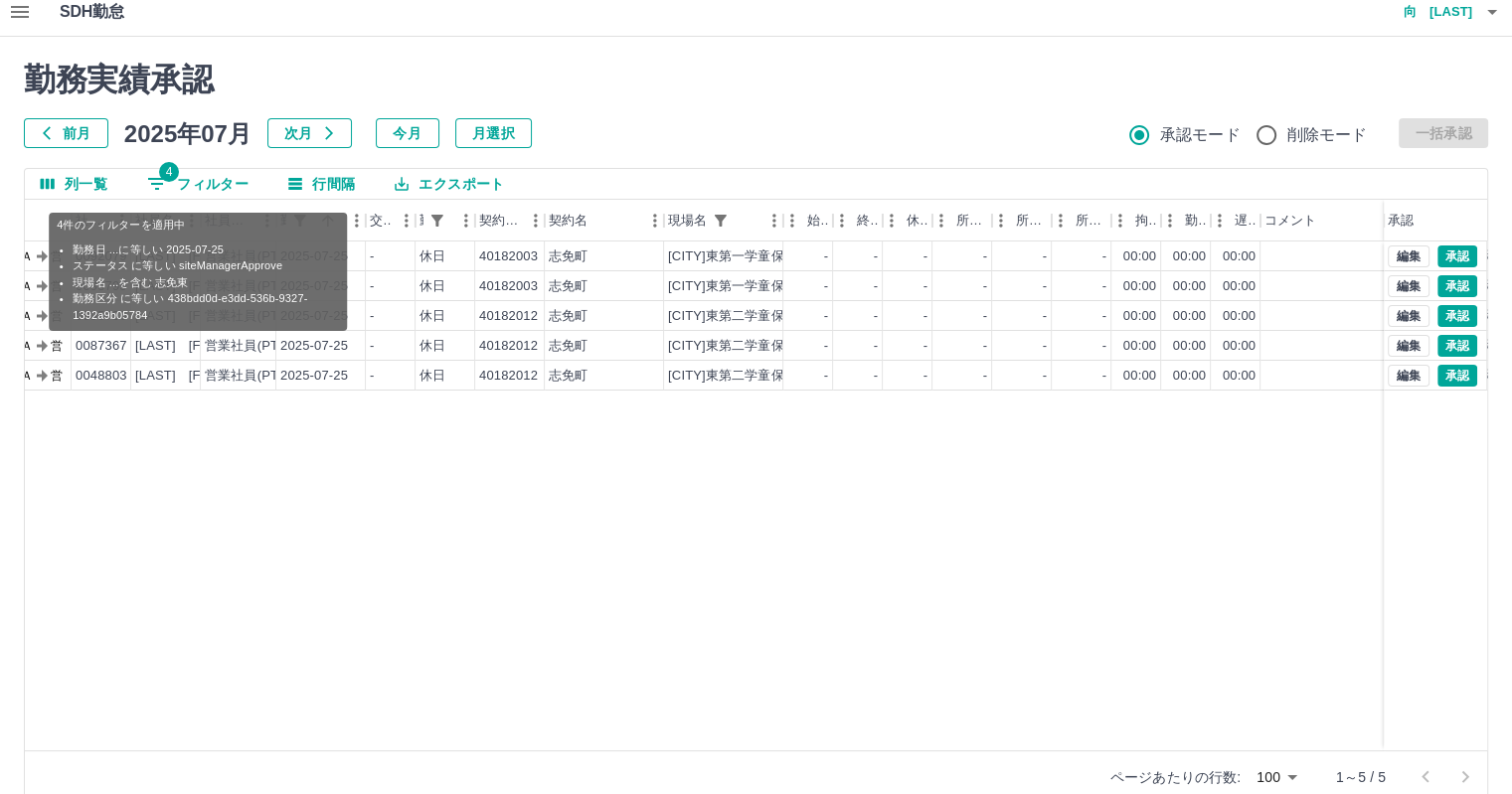 click 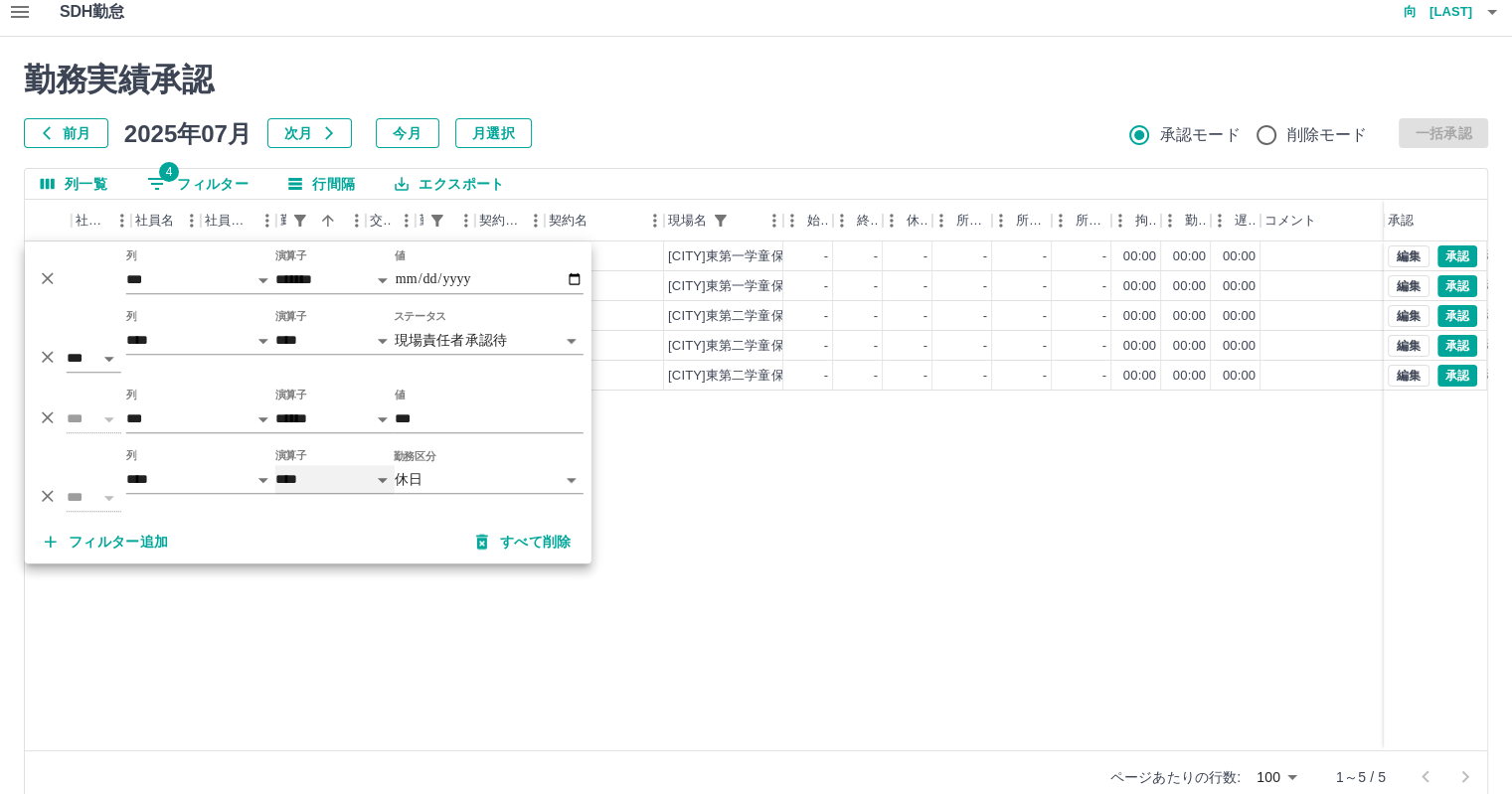 click on "**** ******" at bounding box center (335, 479) 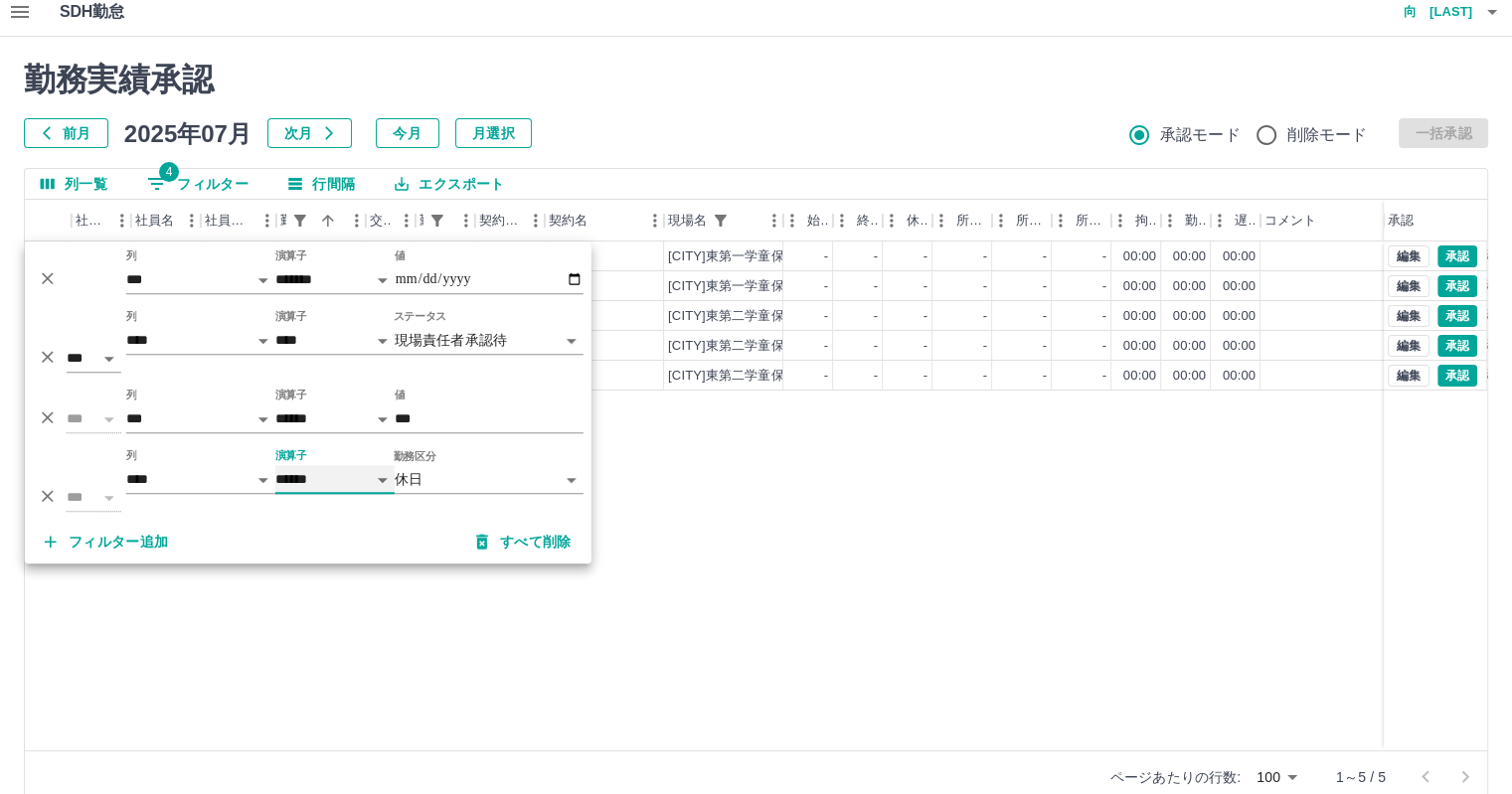 click on "**** ******" at bounding box center (335, 479) 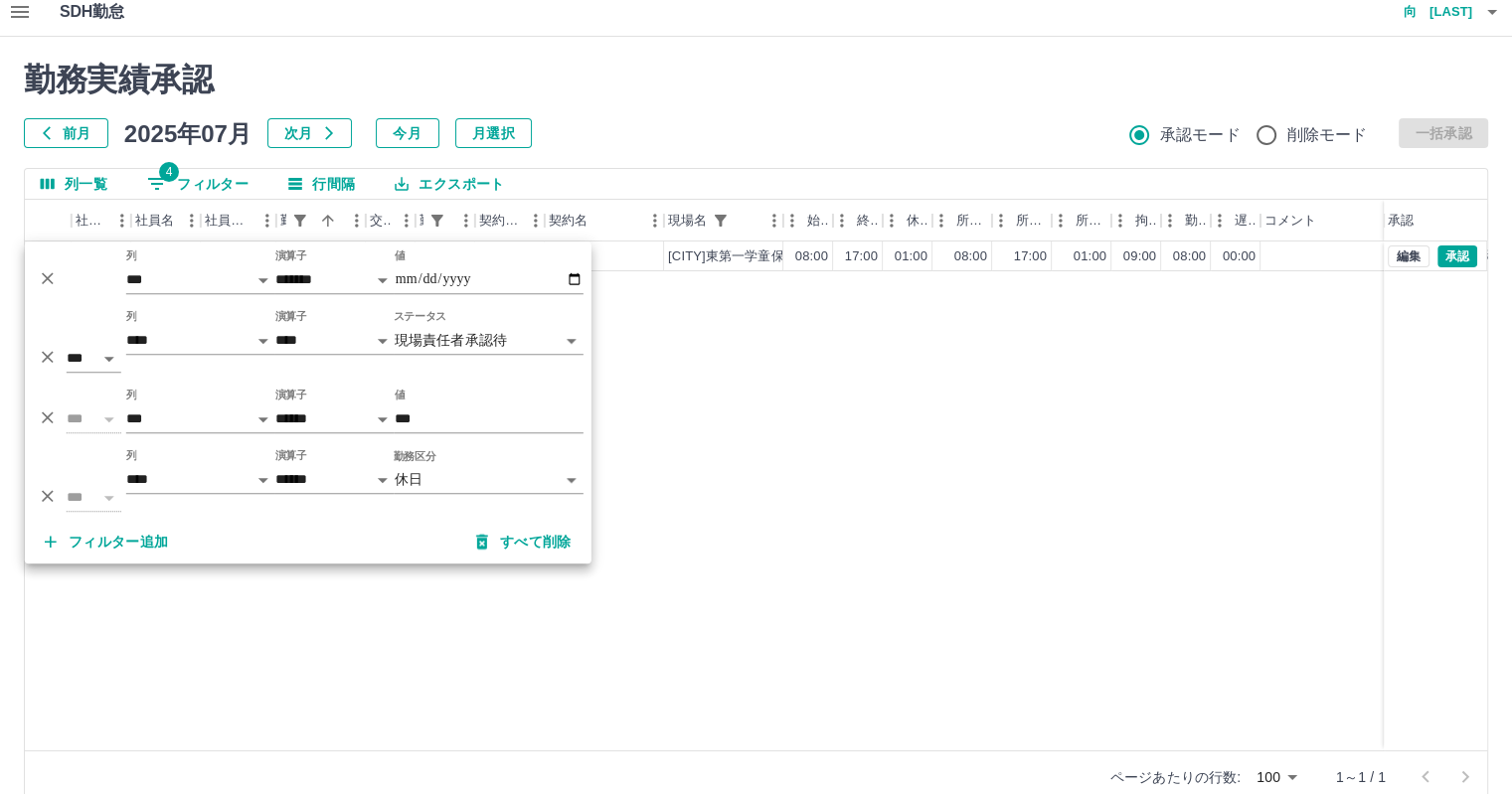 click on "現 事 Ａ 営 0104800 [LAST]　[FIRST] 営業社員(PT契約) 2025-07-25 往復 出勤 40182003 [CITY] [CITY]東第一学童保育所 08:00 17:00 01:00 08:00 17:00 01:00 09:00 08:00 00:00 現場責任者承認待 編集 承認" at bounding box center (770, 496) 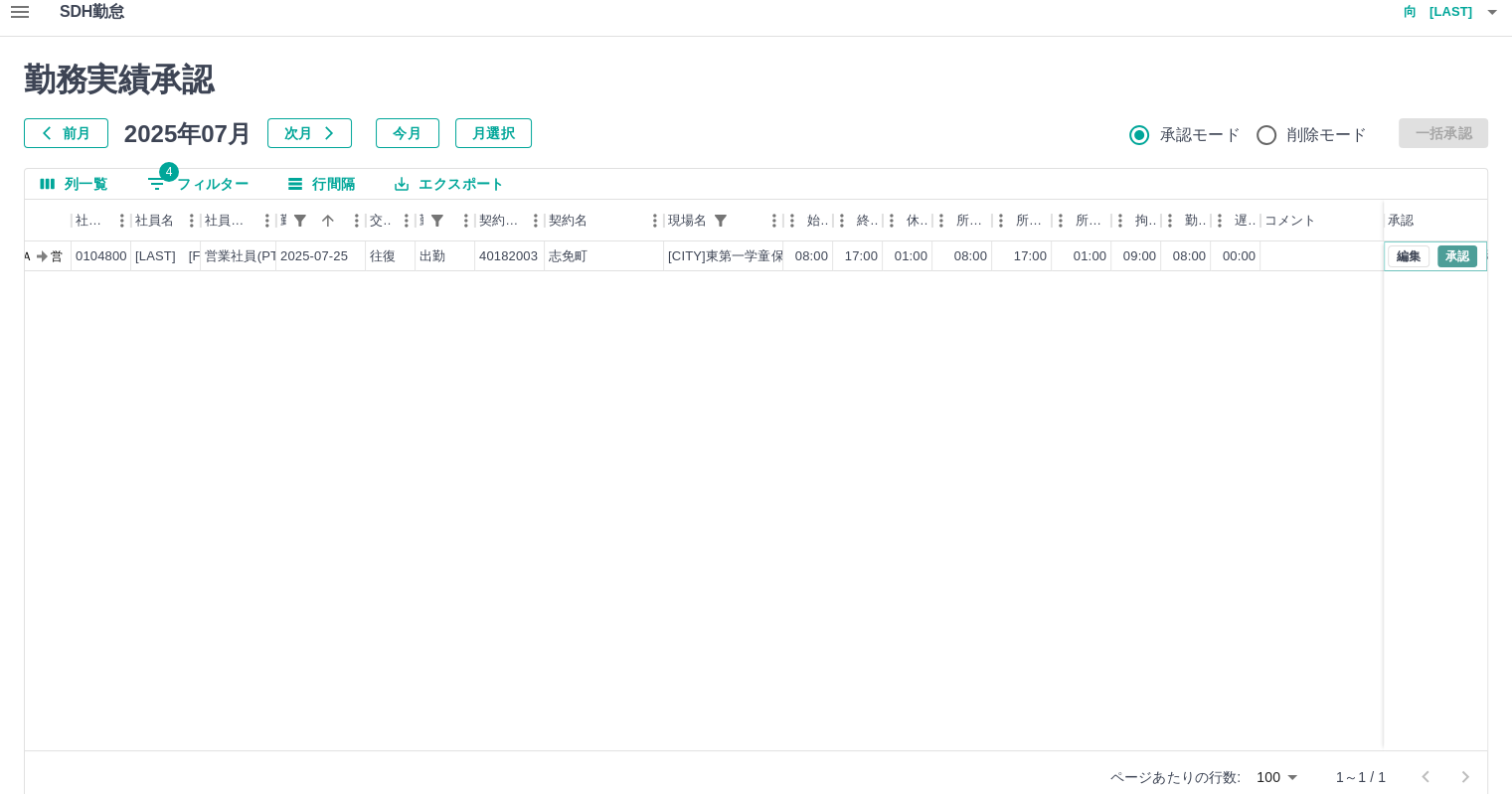 click on "承認" at bounding box center [1457, 256] 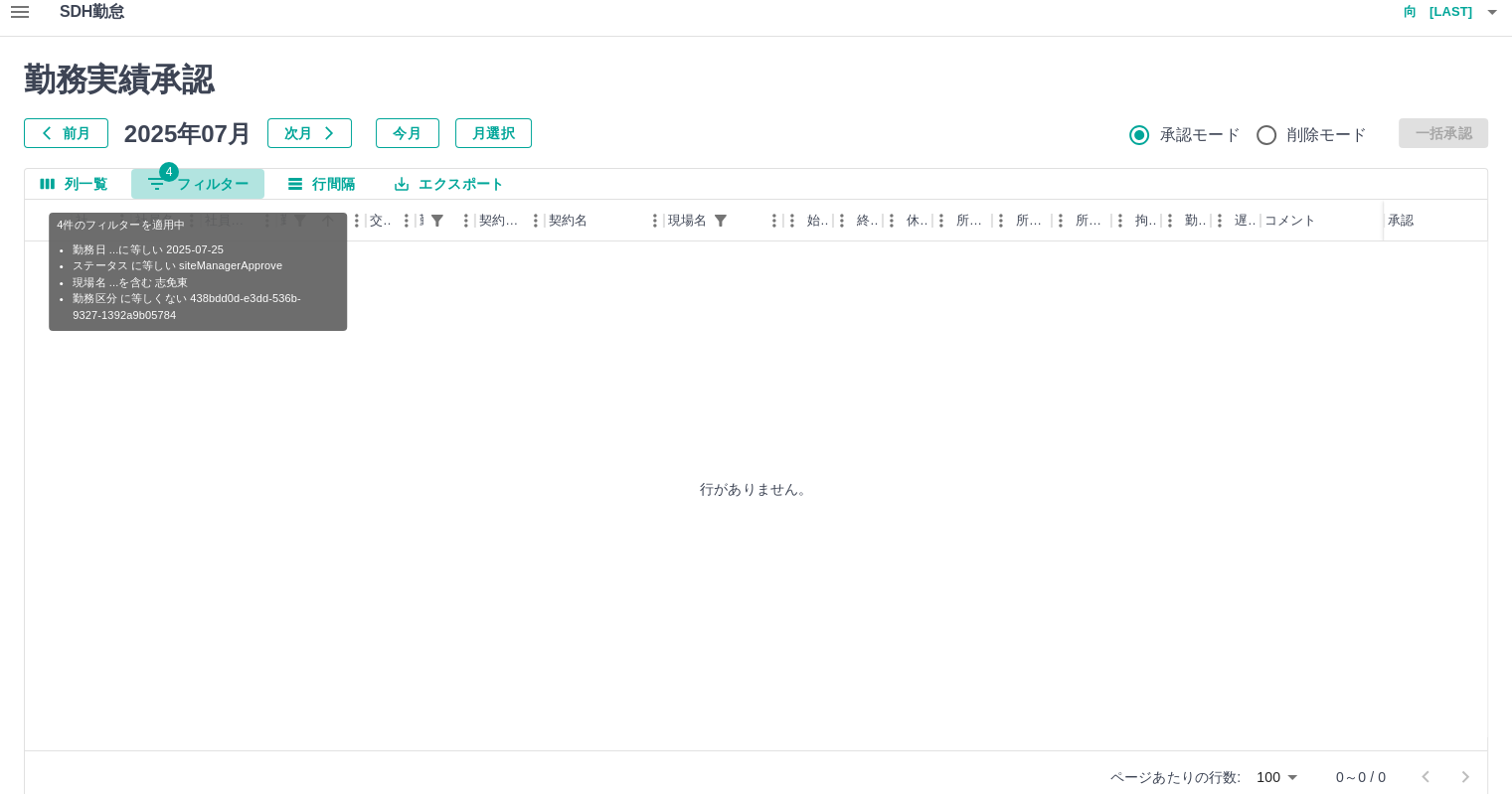 click on "4 フィルター" at bounding box center (198, 184) 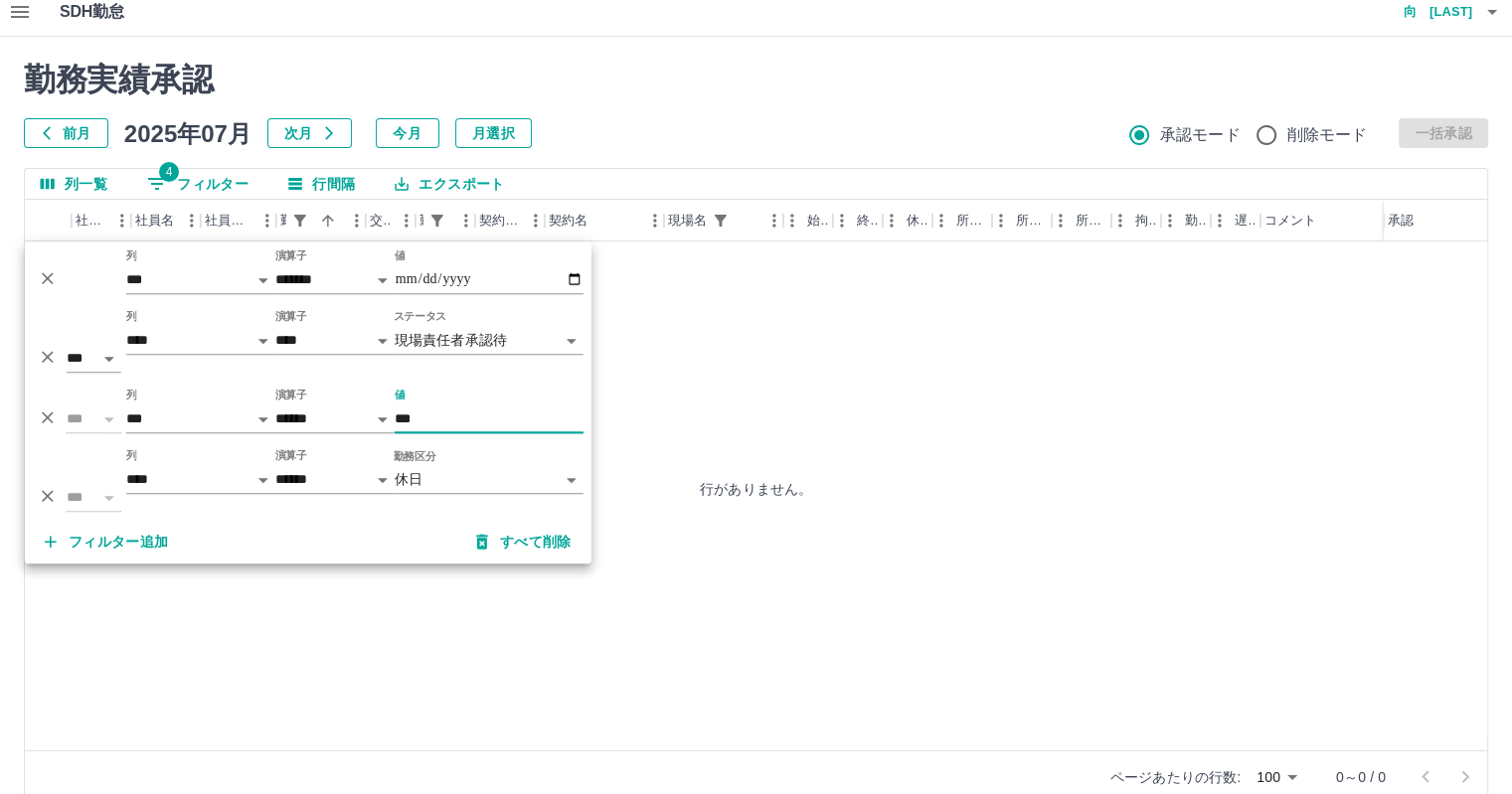 click on "***" at bounding box center (489, 418) 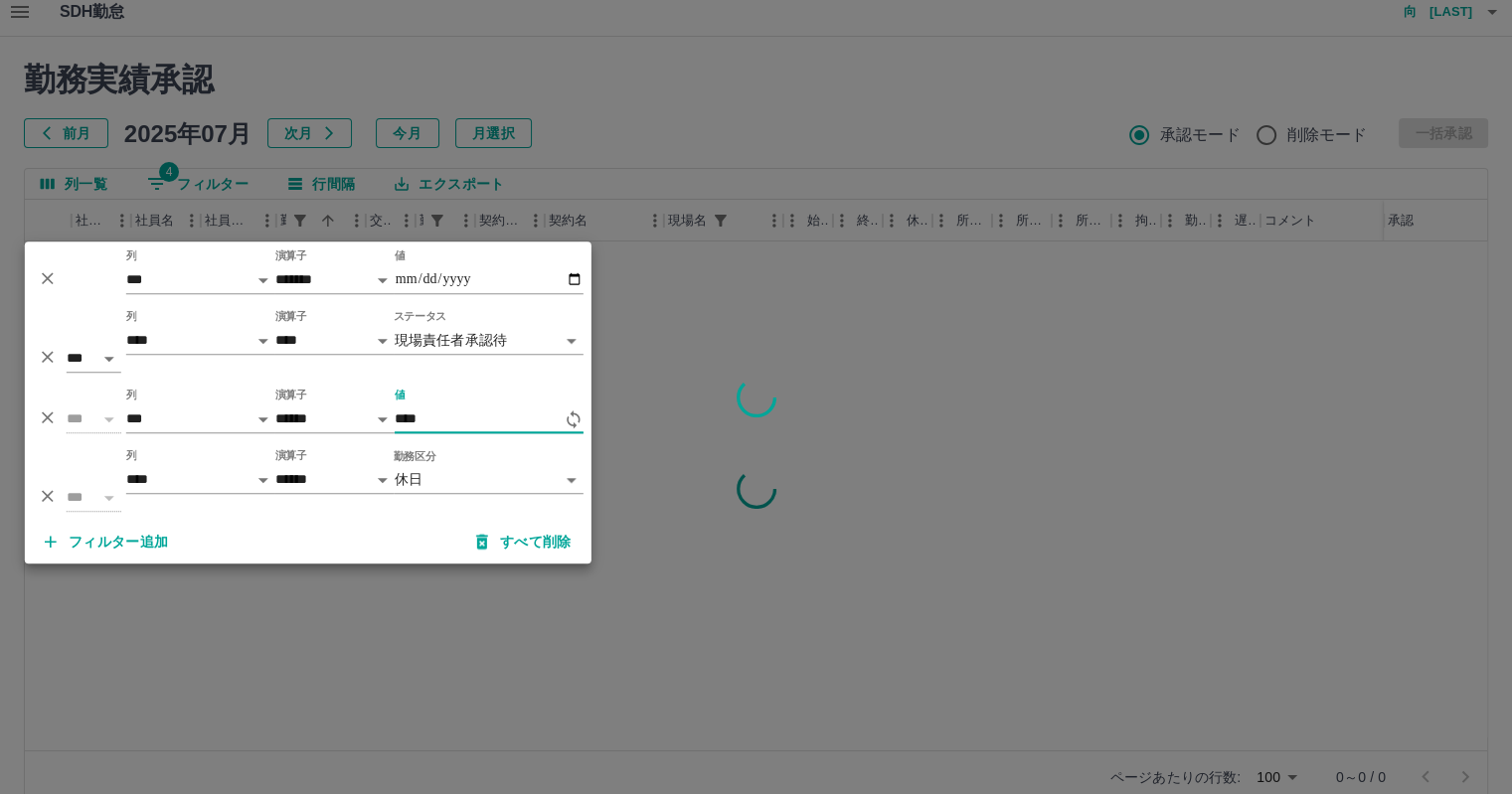 type on "***" 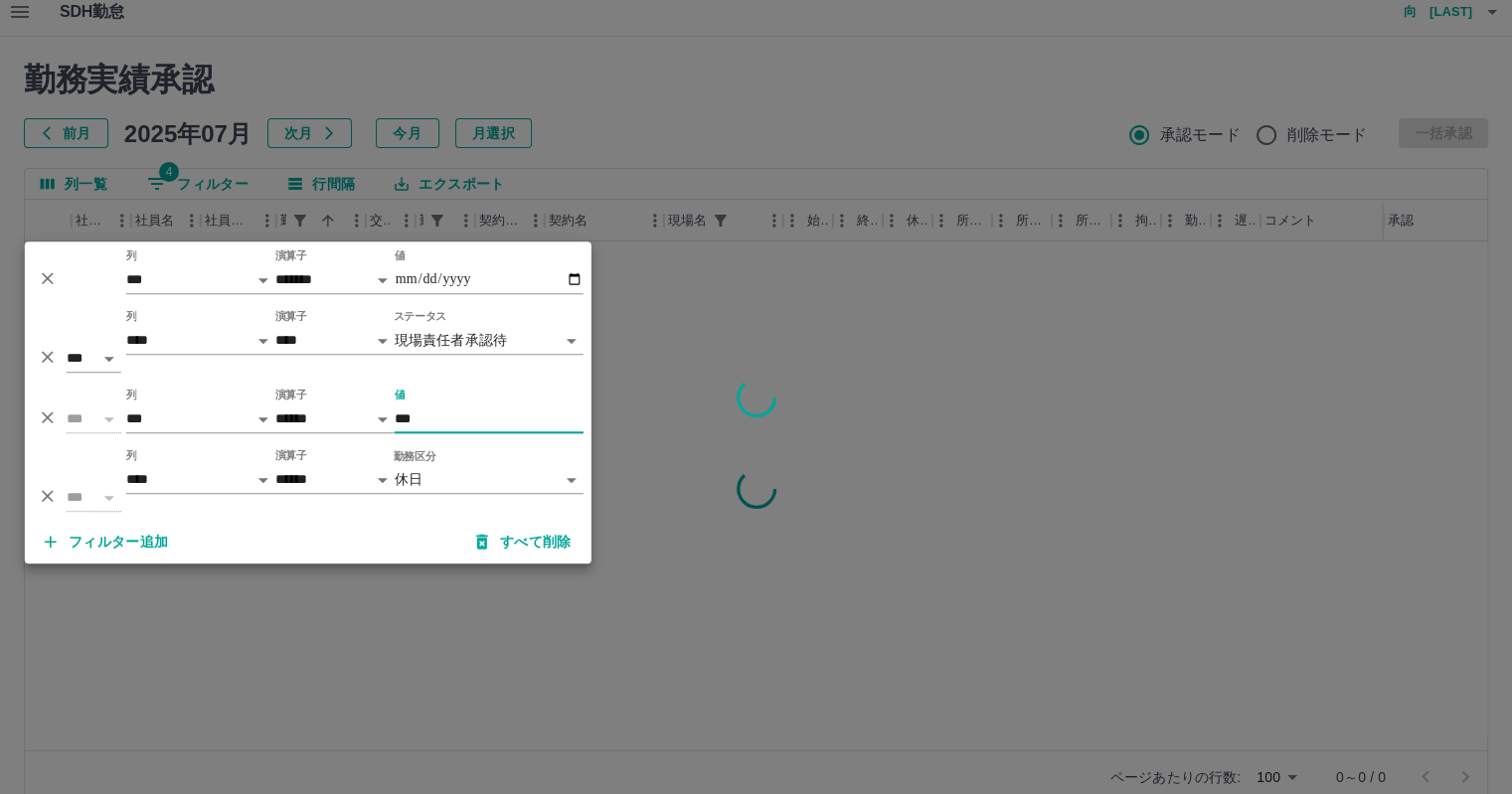 click at bounding box center (756, 397) 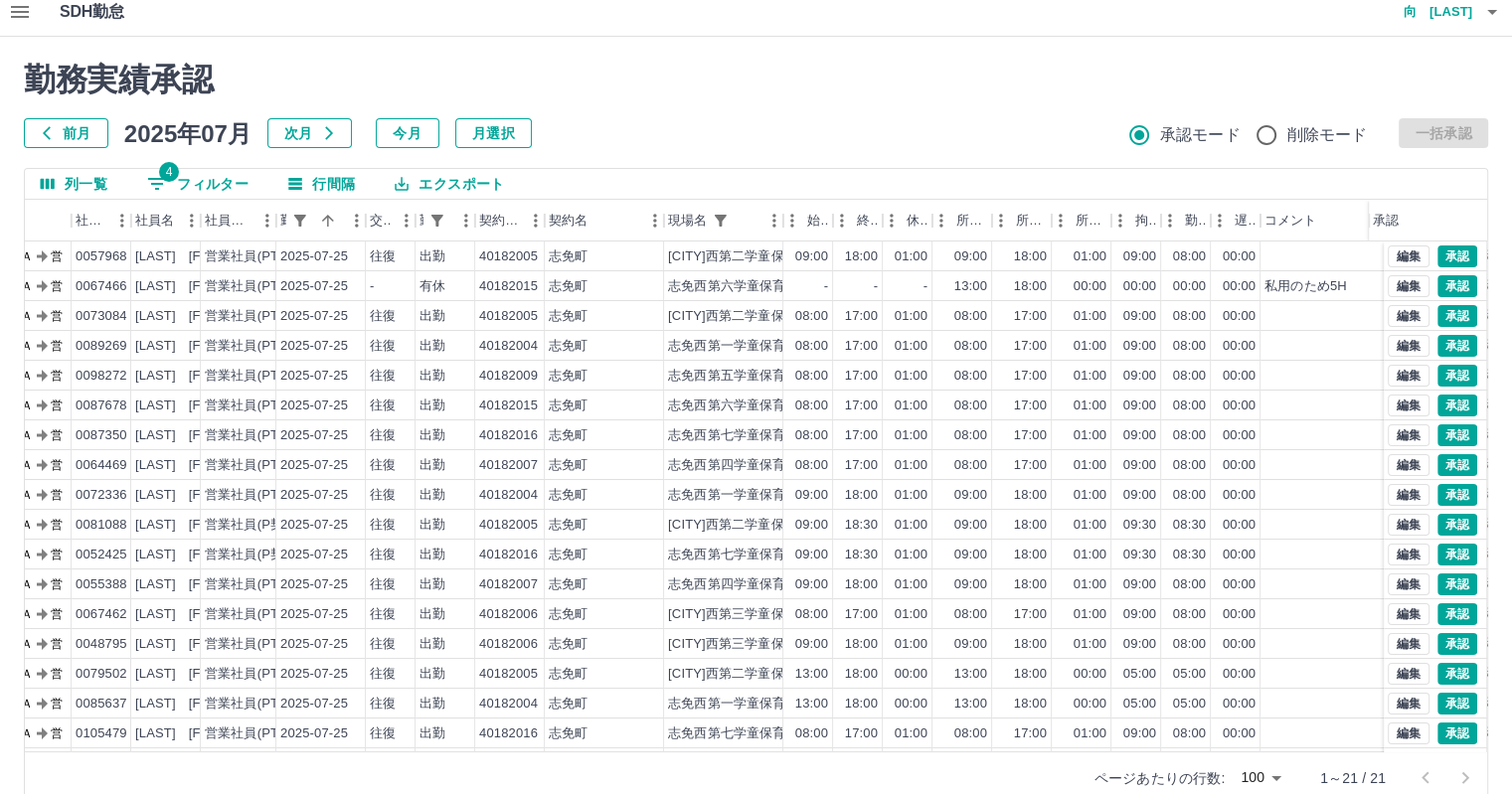 click on "前月 2025年07月 次月 今月 月選択 承認モード 削除モード 一括承認" at bounding box center [756, 133] 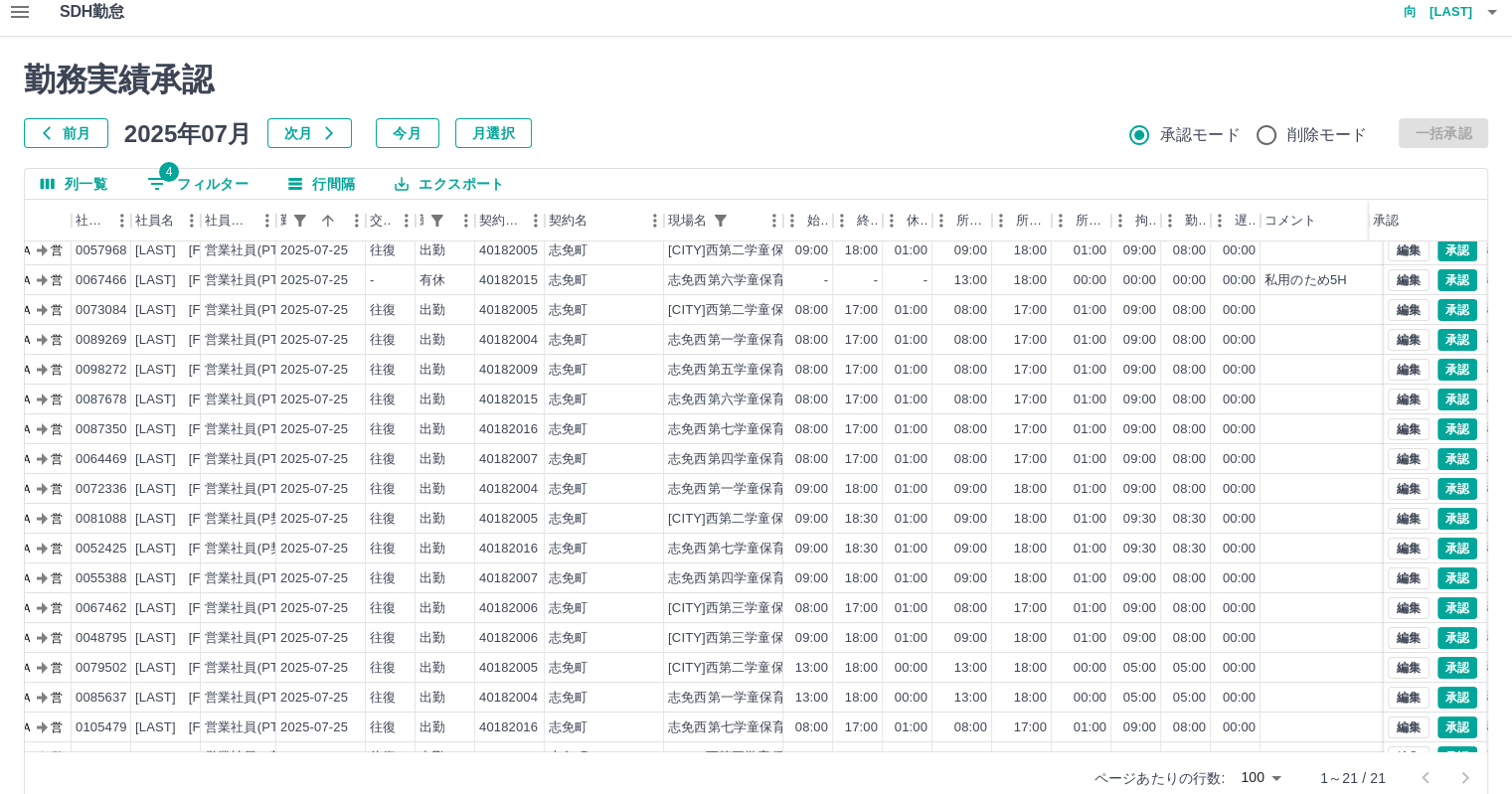 scroll, scrollTop: 0, scrollLeft: 122, axis: horizontal 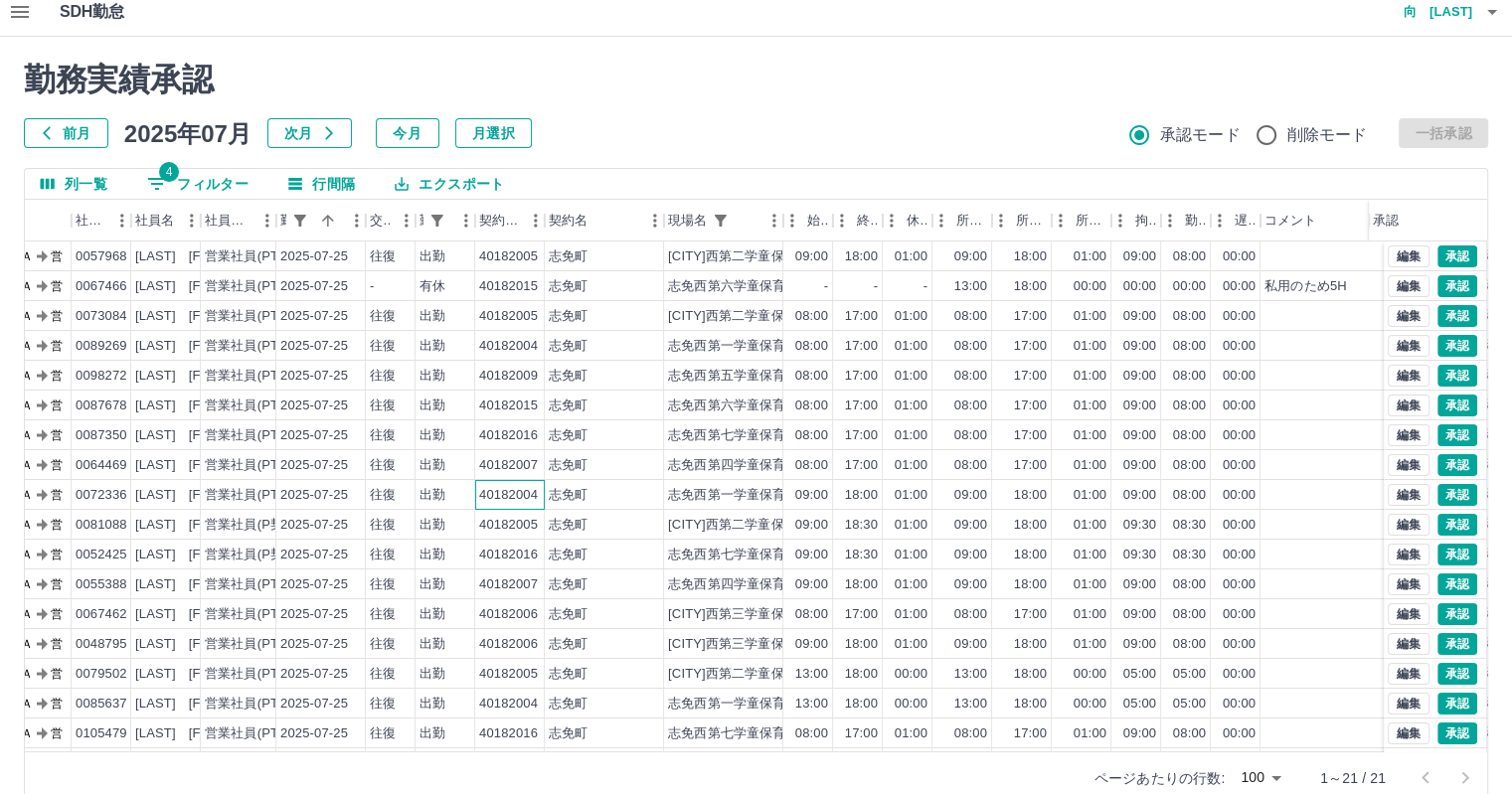 click on "40182004" at bounding box center (508, 495) 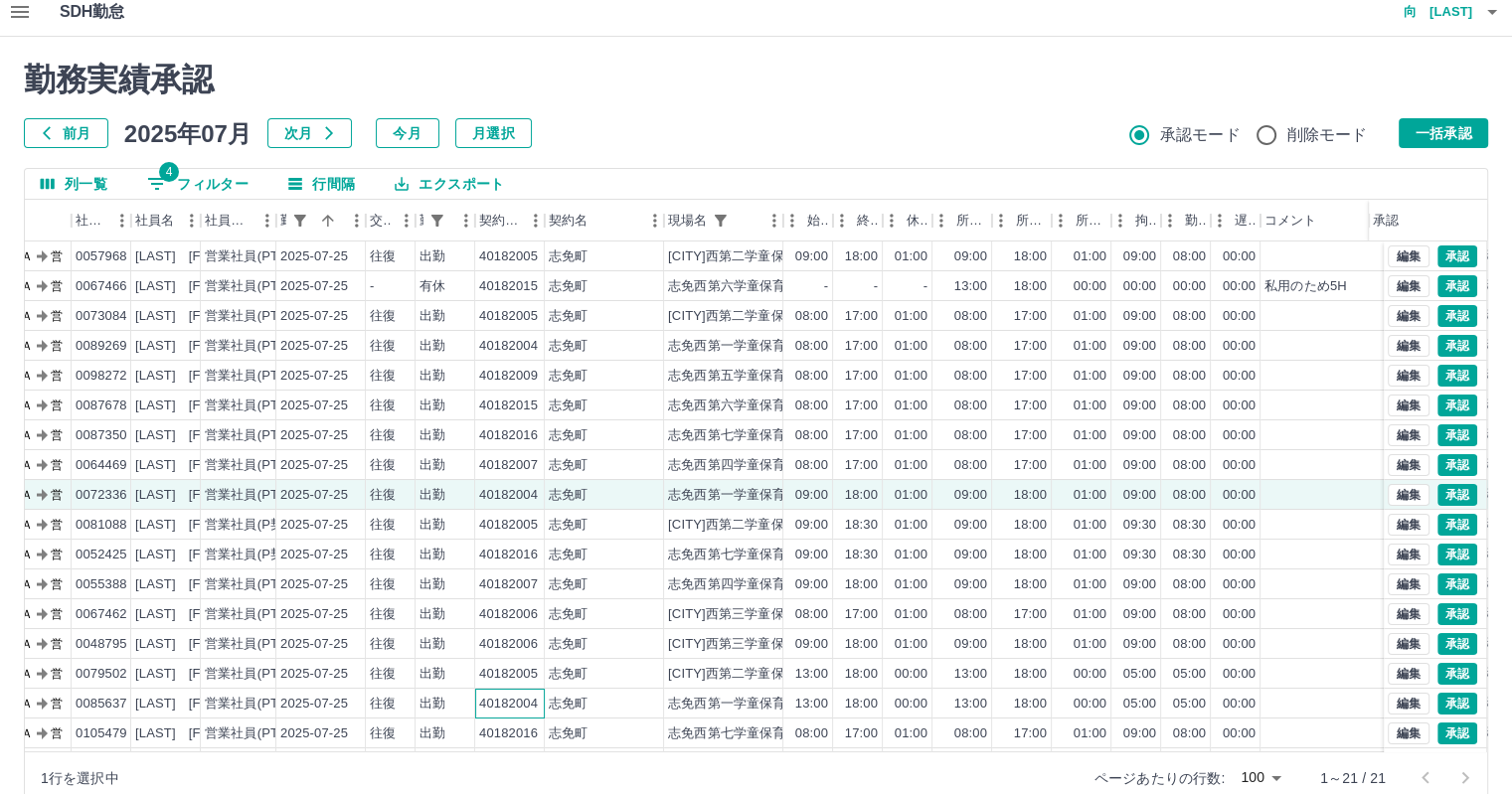 click on "40182004" at bounding box center (508, 704) 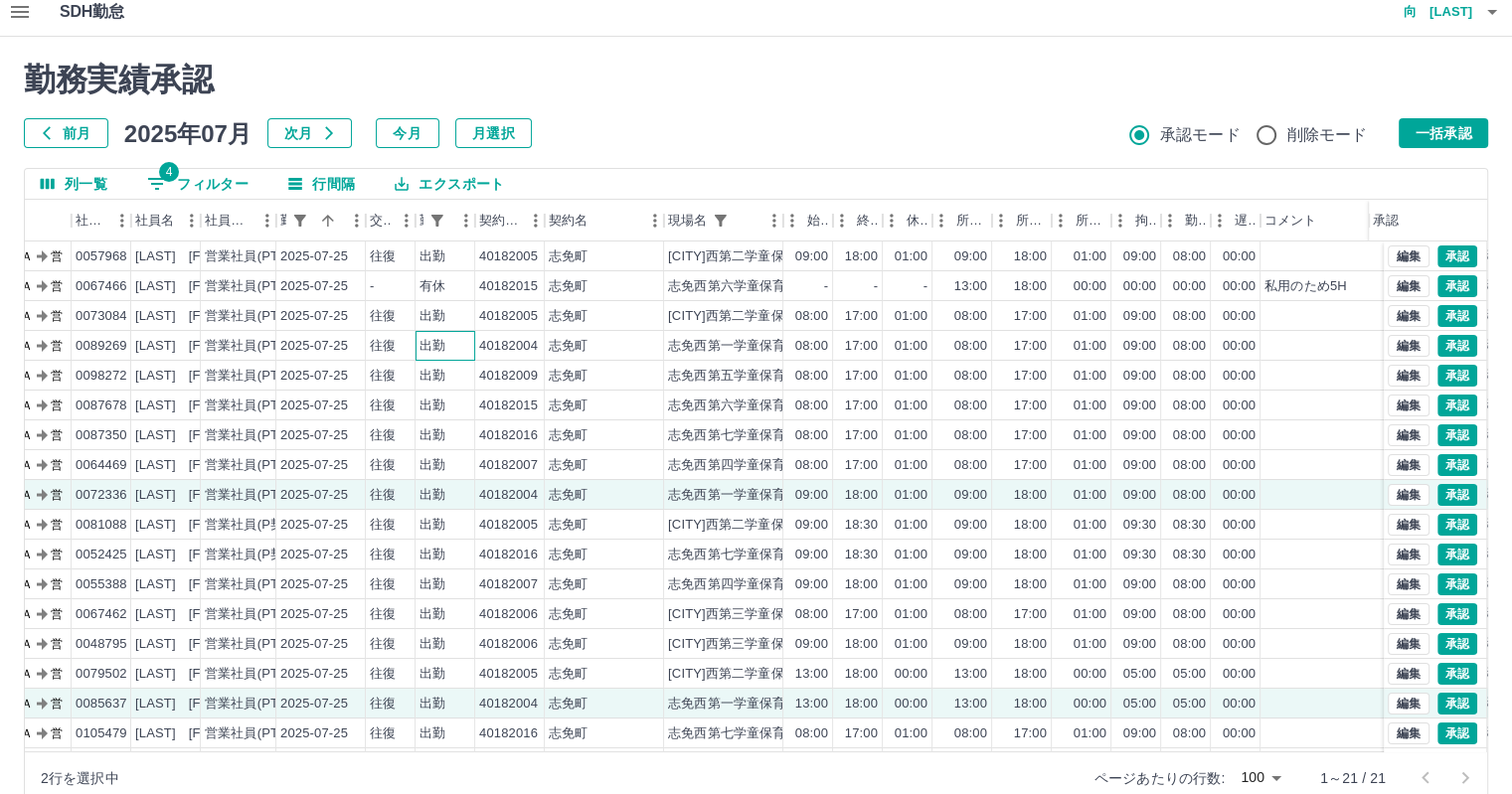 click on "出勤" at bounding box center (432, 346) 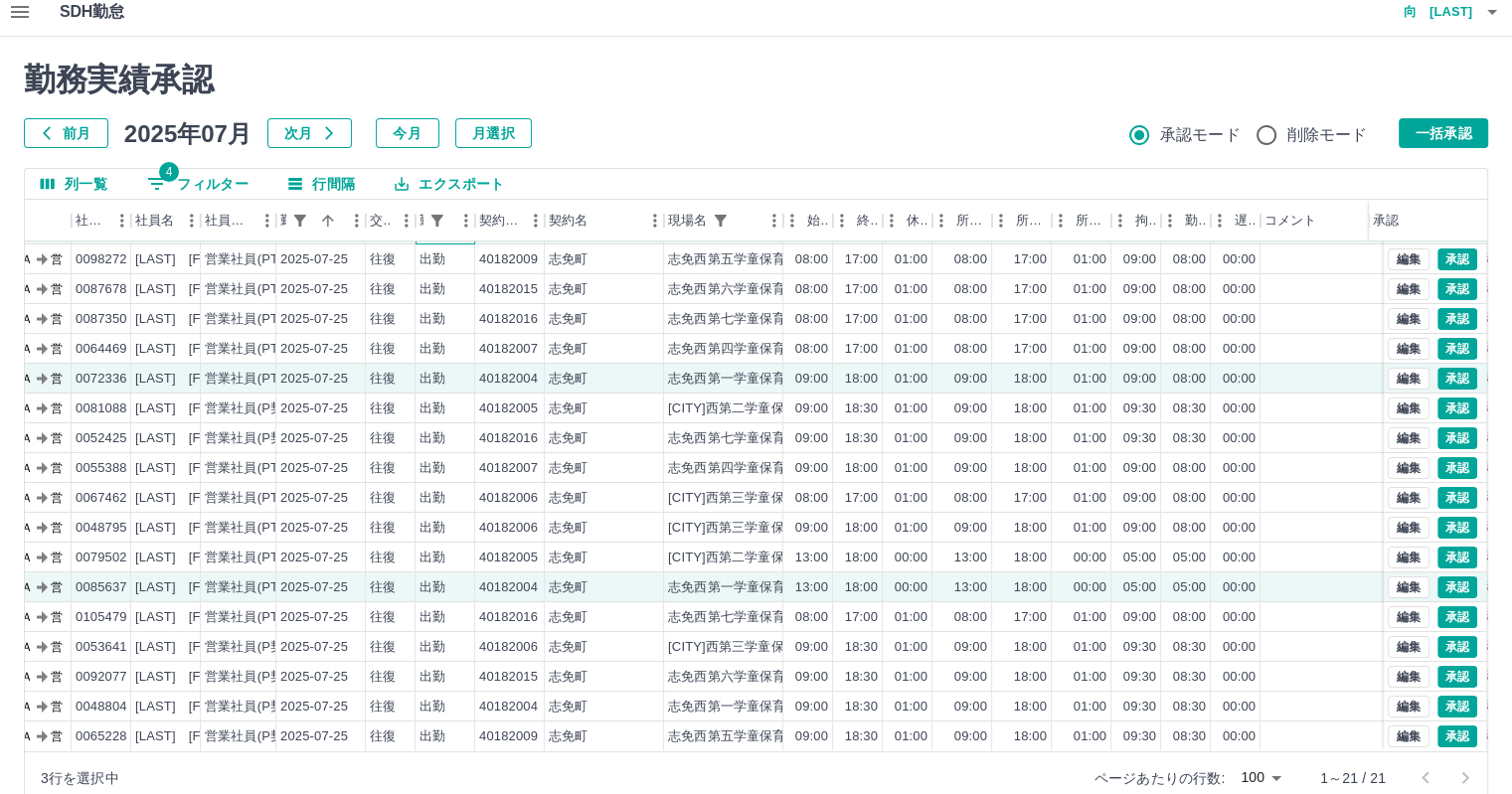 scroll, scrollTop: 130, scrollLeft: 122, axis: both 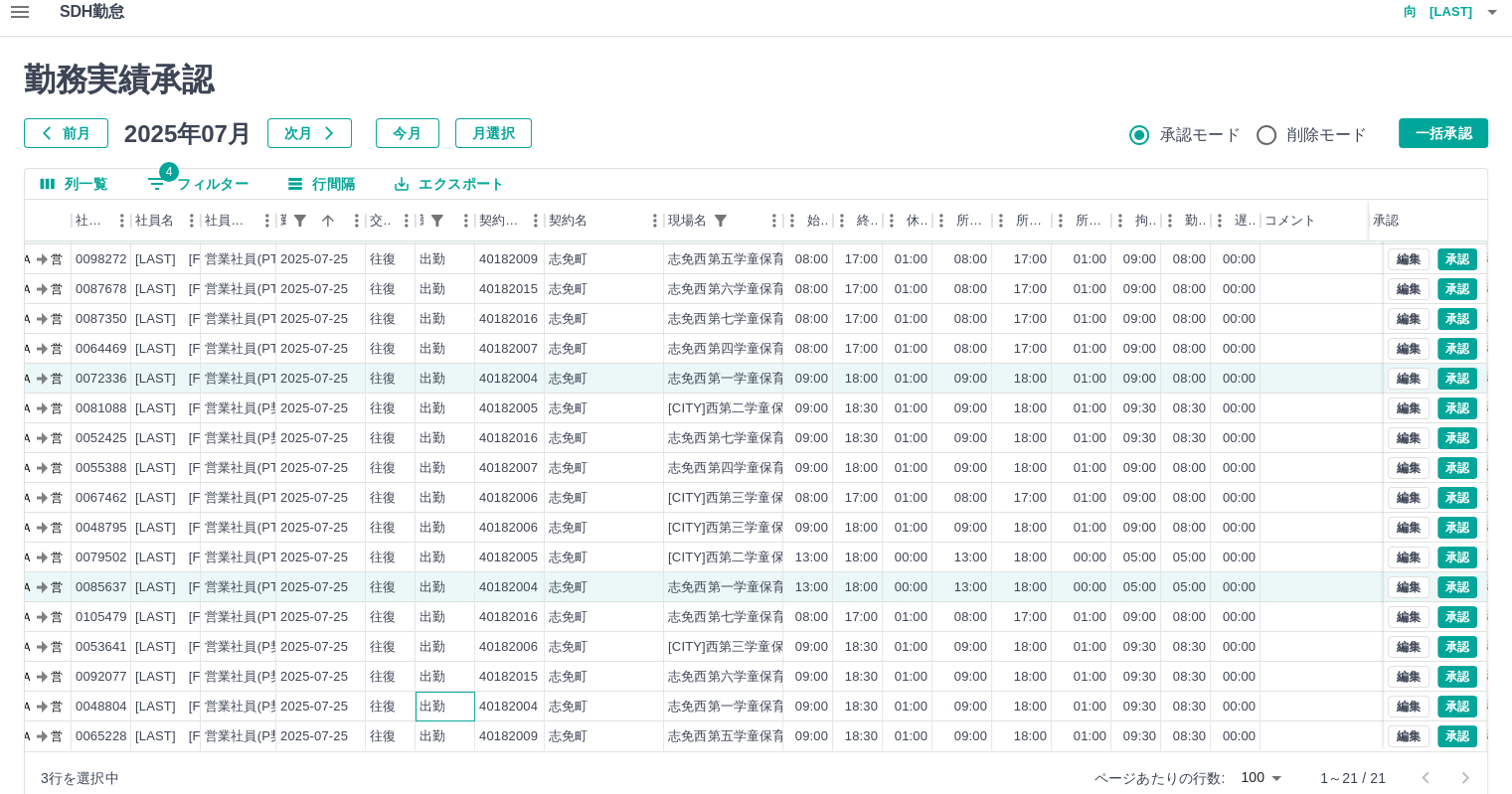 click on "出勤" at bounding box center (445, 707) 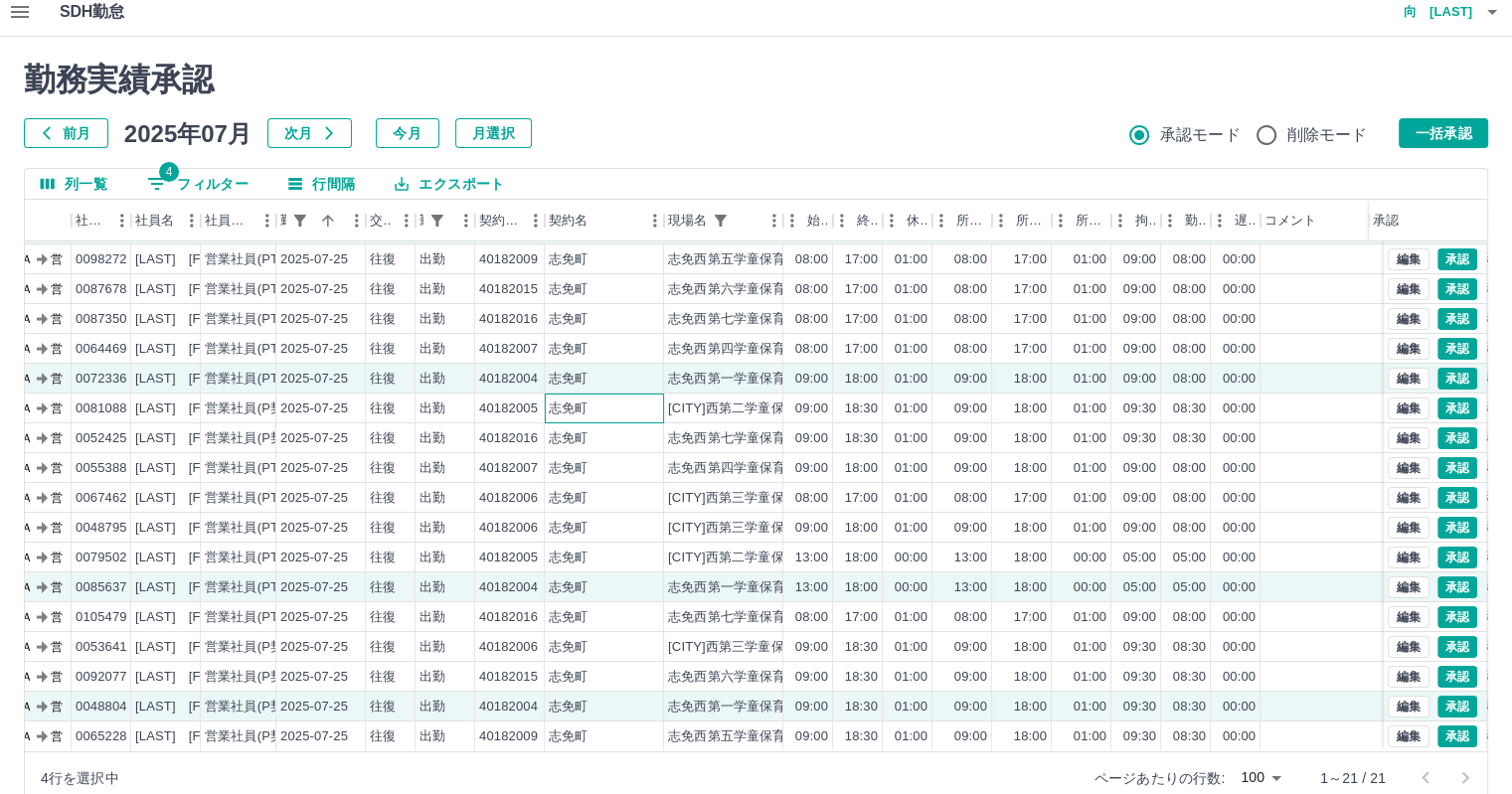 click on "志免町" at bounding box center [604, 408] 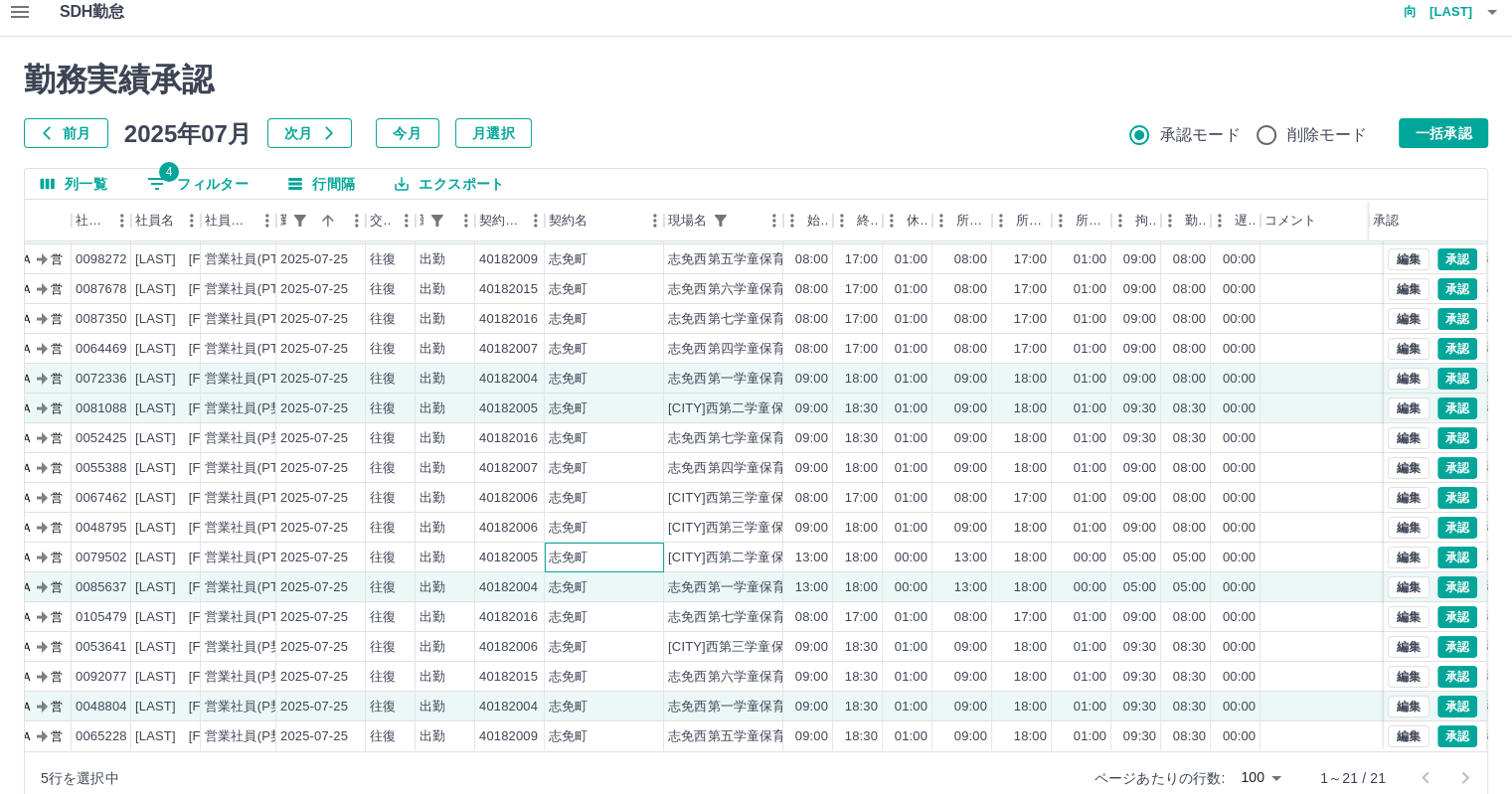 click on "志免町" at bounding box center [604, 557] 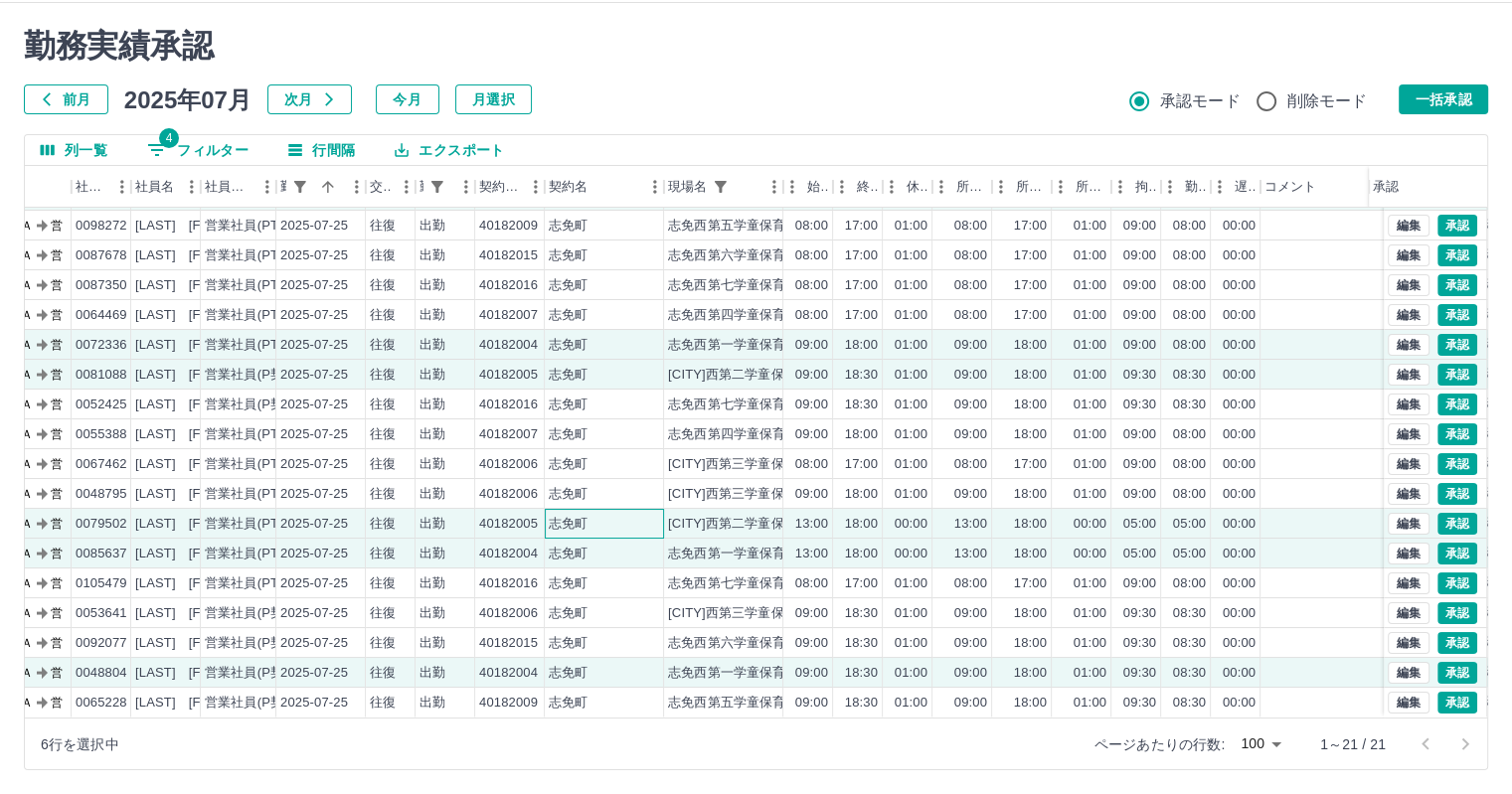 scroll, scrollTop: 0, scrollLeft: 0, axis: both 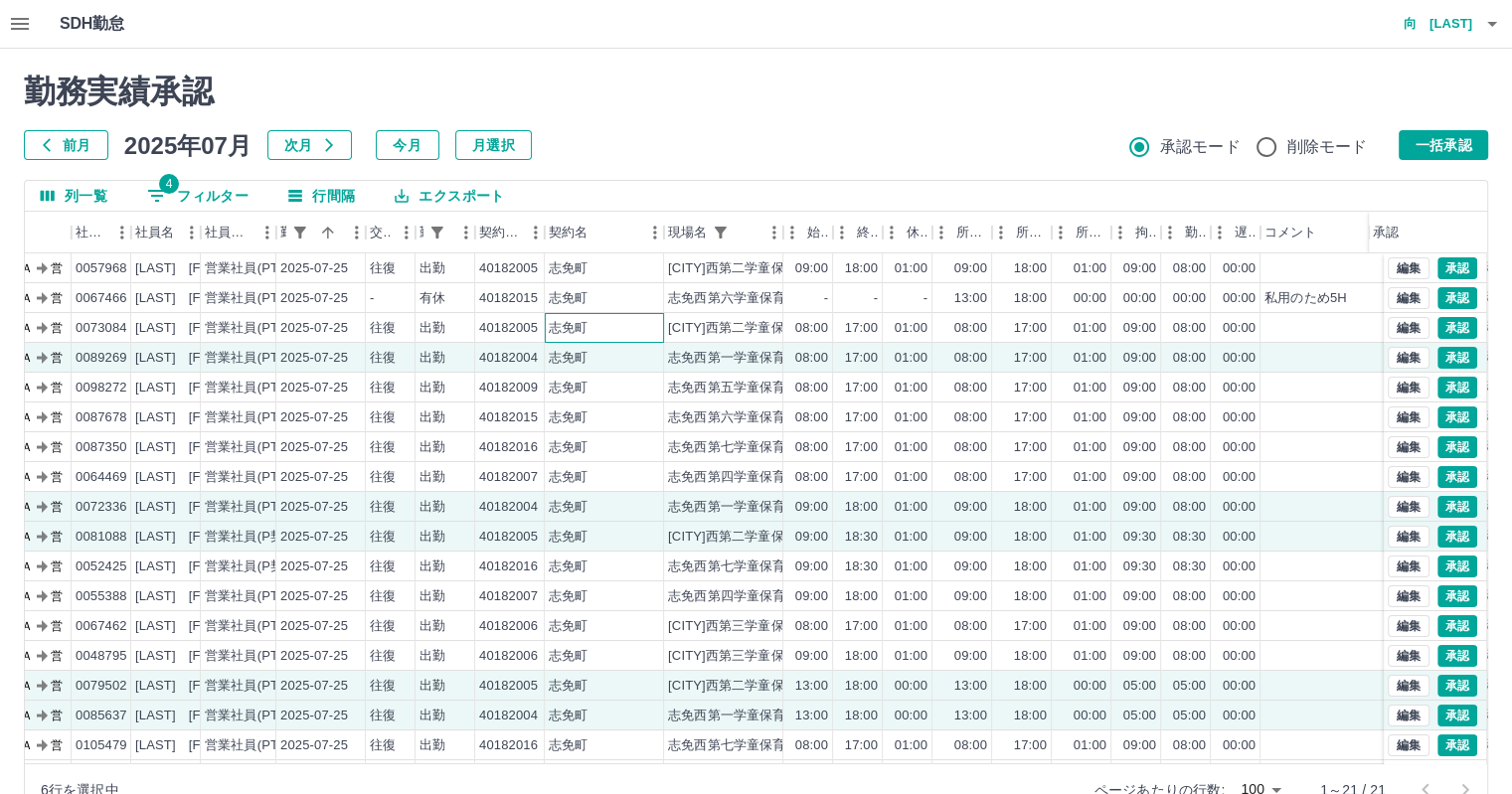click on "志免町" at bounding box center (604, 328) 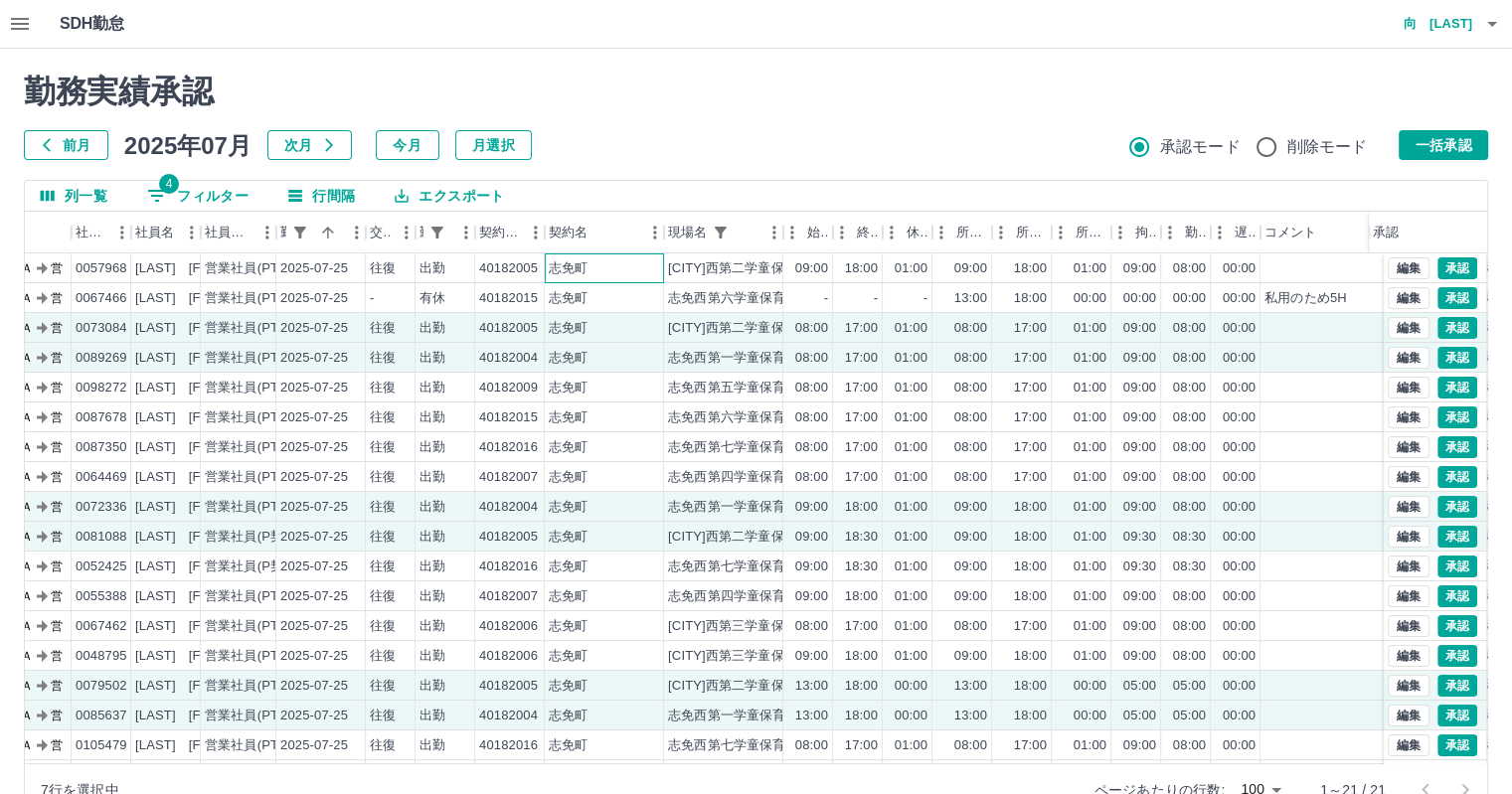 click on "志免町" at bounding box center [604, 268] 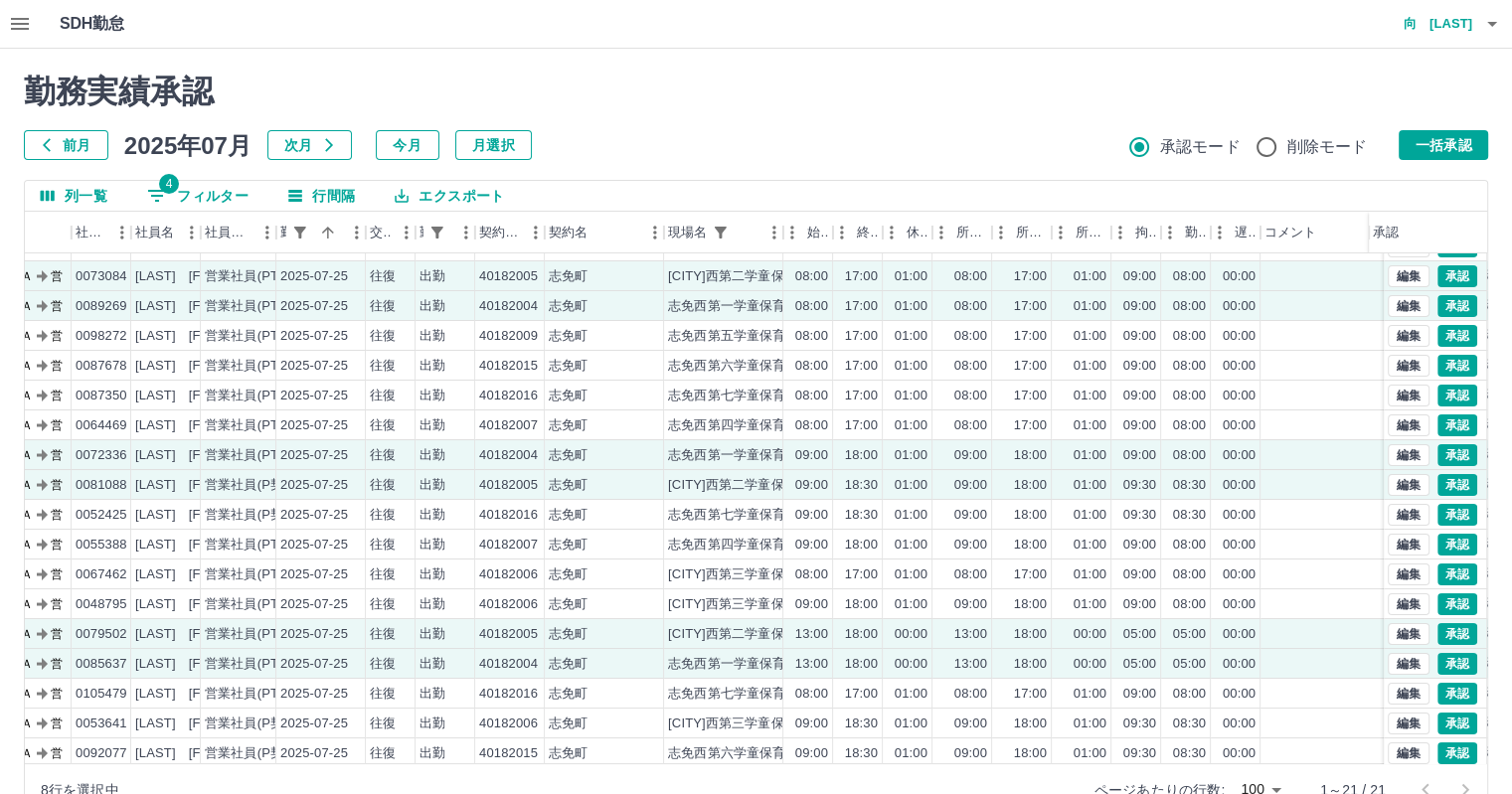 scroll, scrollTop: 53, scrollLeft: 122, axis: both 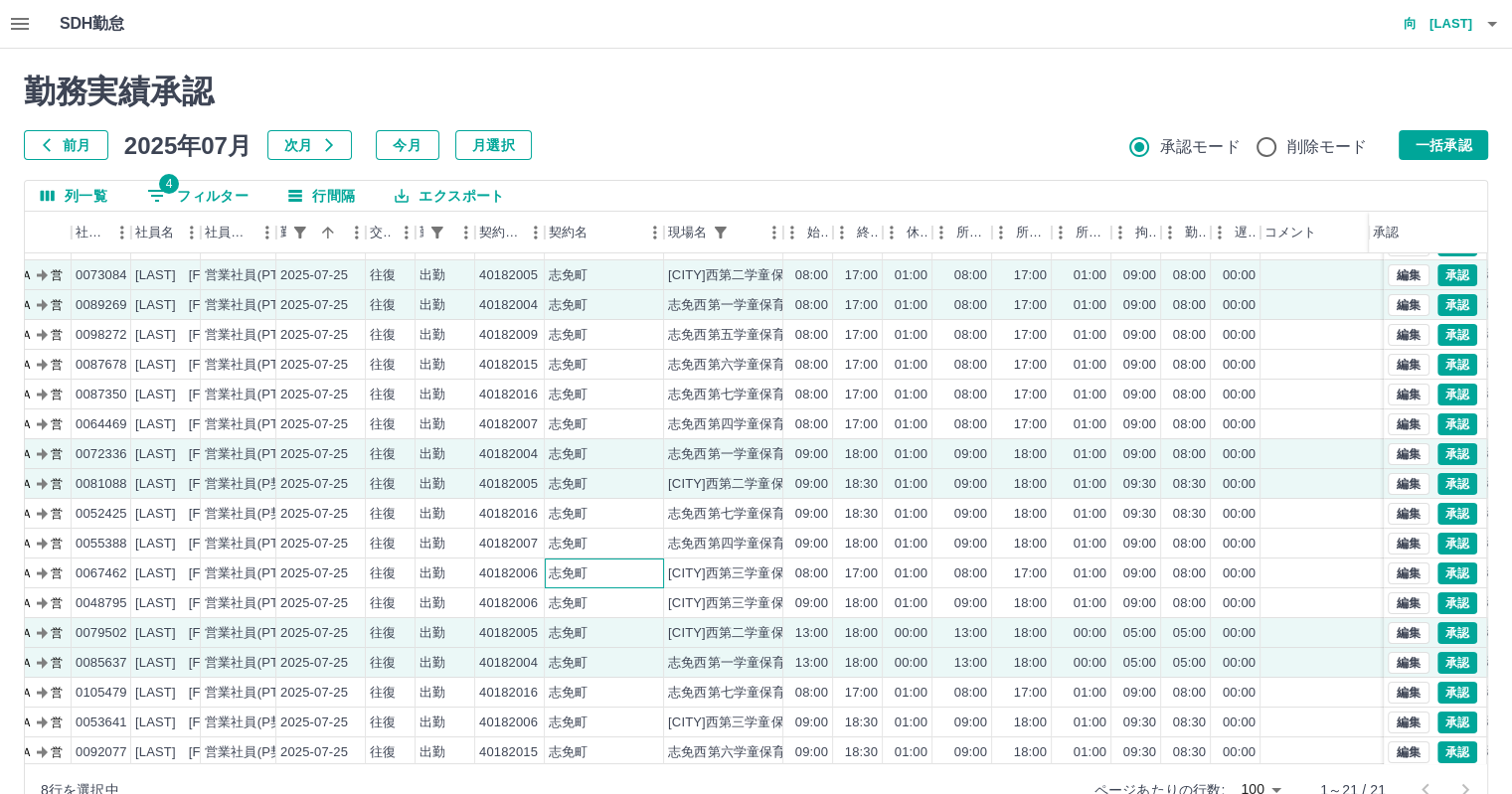 click on "志免町" at bounding box center (604, 573) 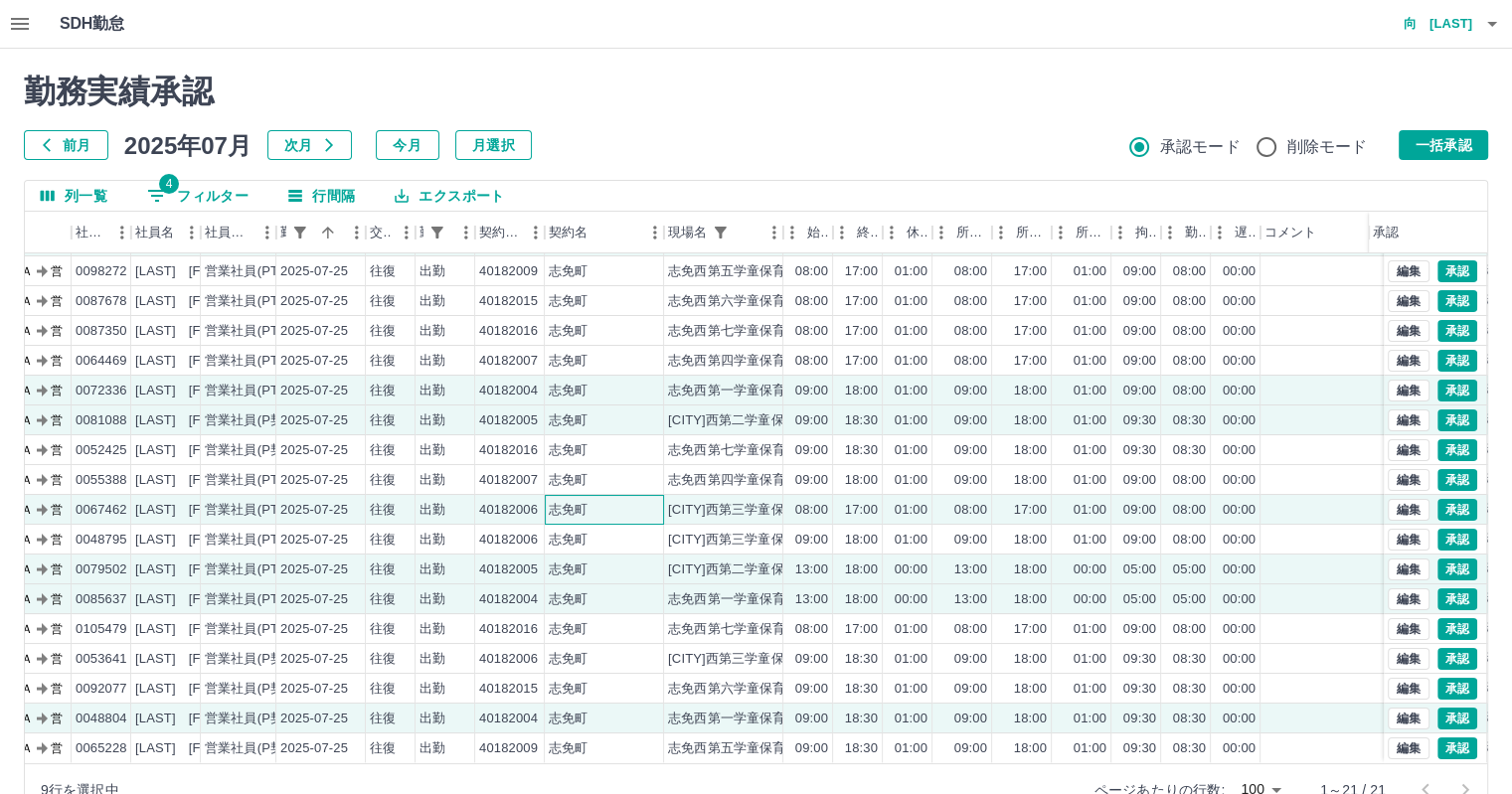 scroll, scrollTop: 130, scrollLeft: 122, axis: both 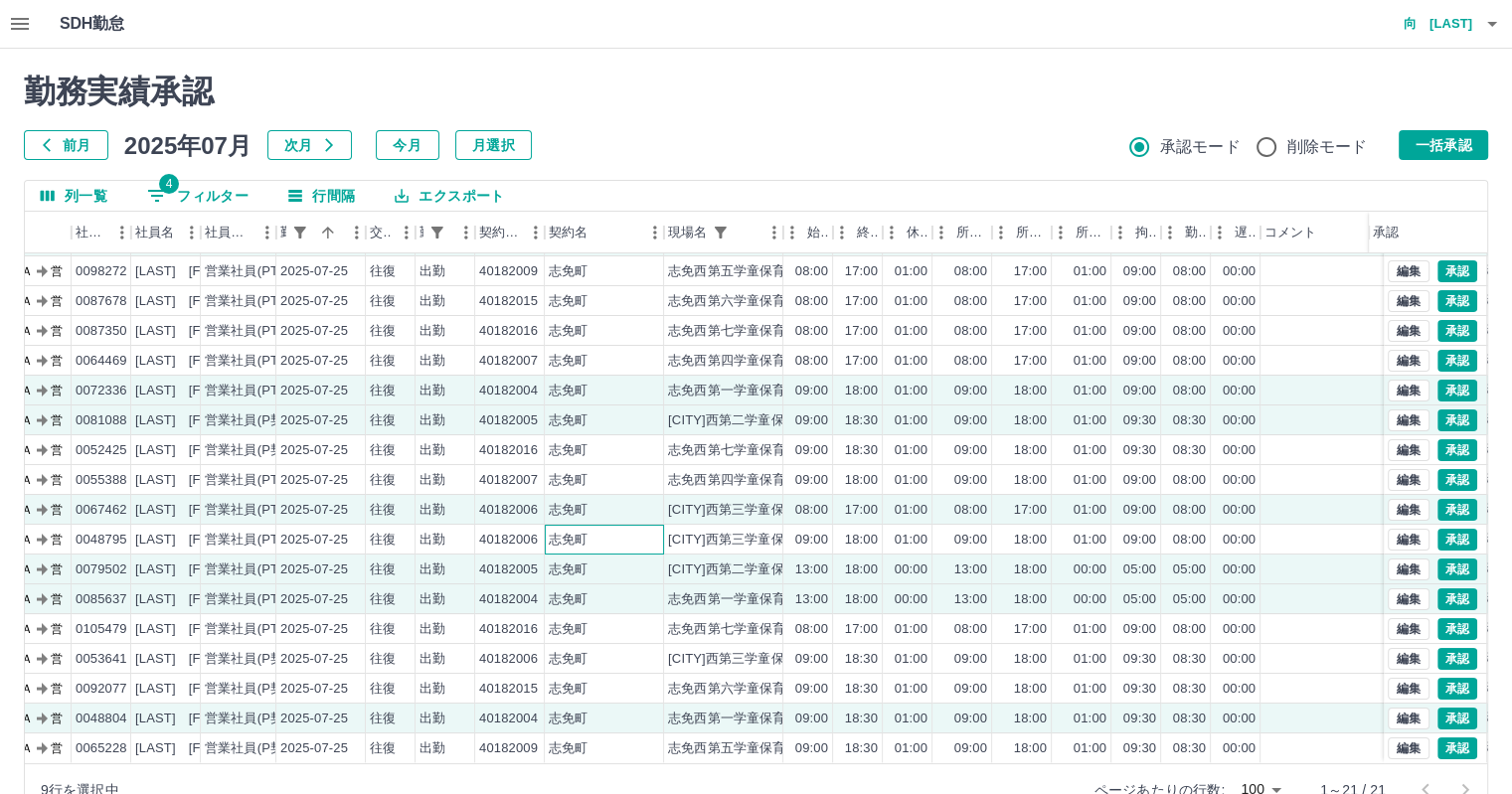 click on "志免町" at bounding box center (604, 540) 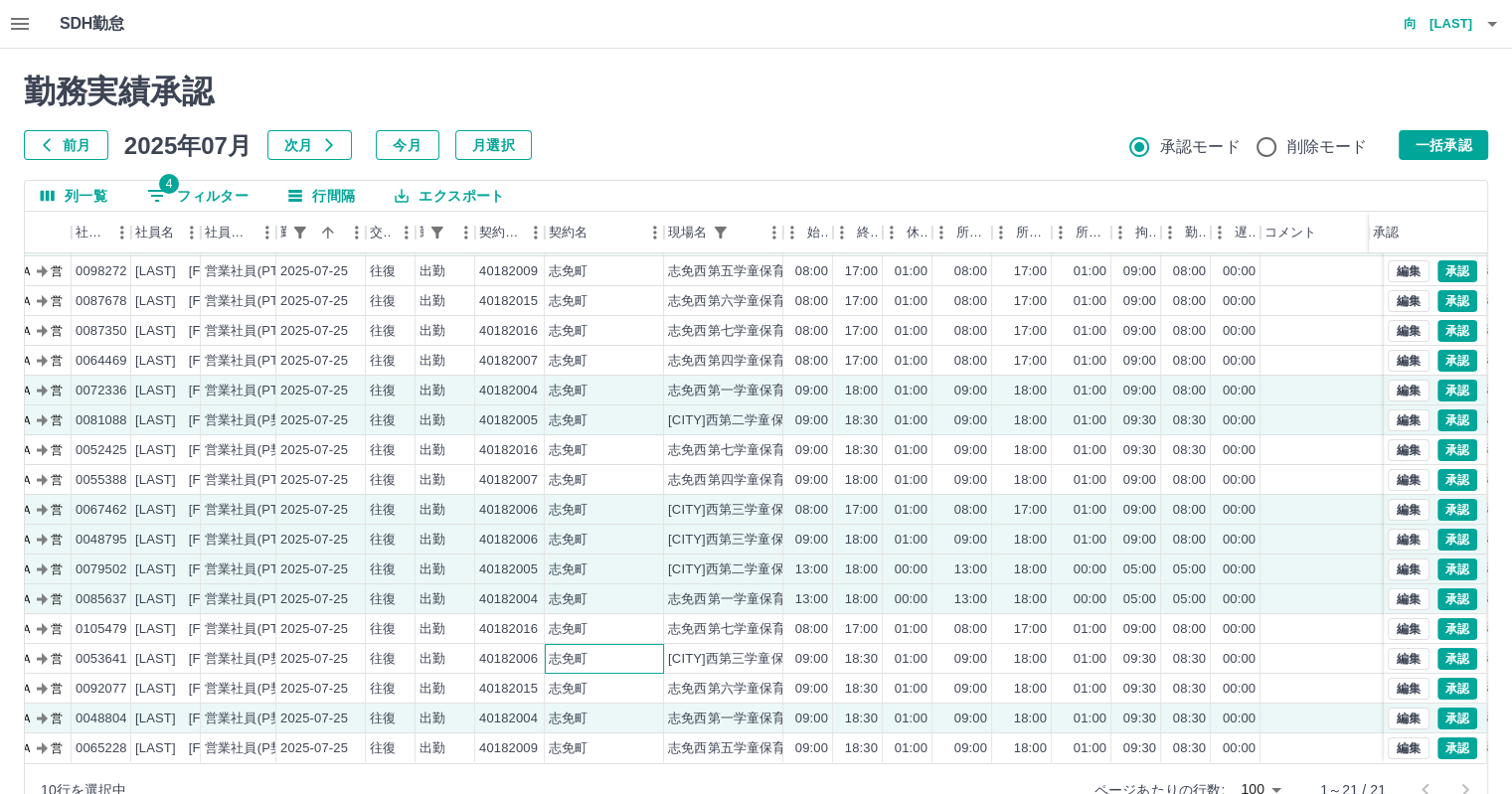 click on "志免町" at bounding box center (604, 659) 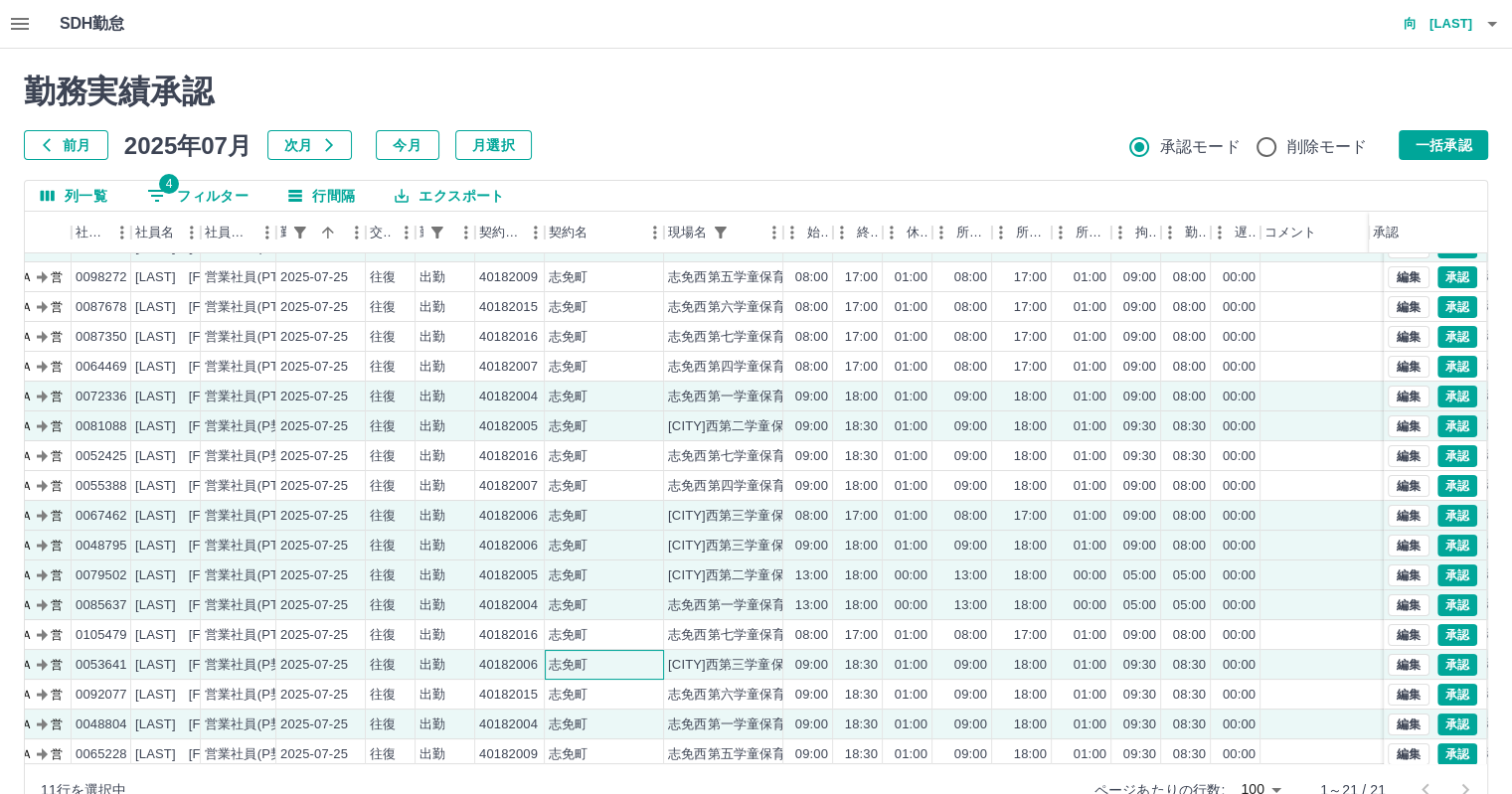 scroll, scrollTop: 23, scrollLeft: 122, axis: both 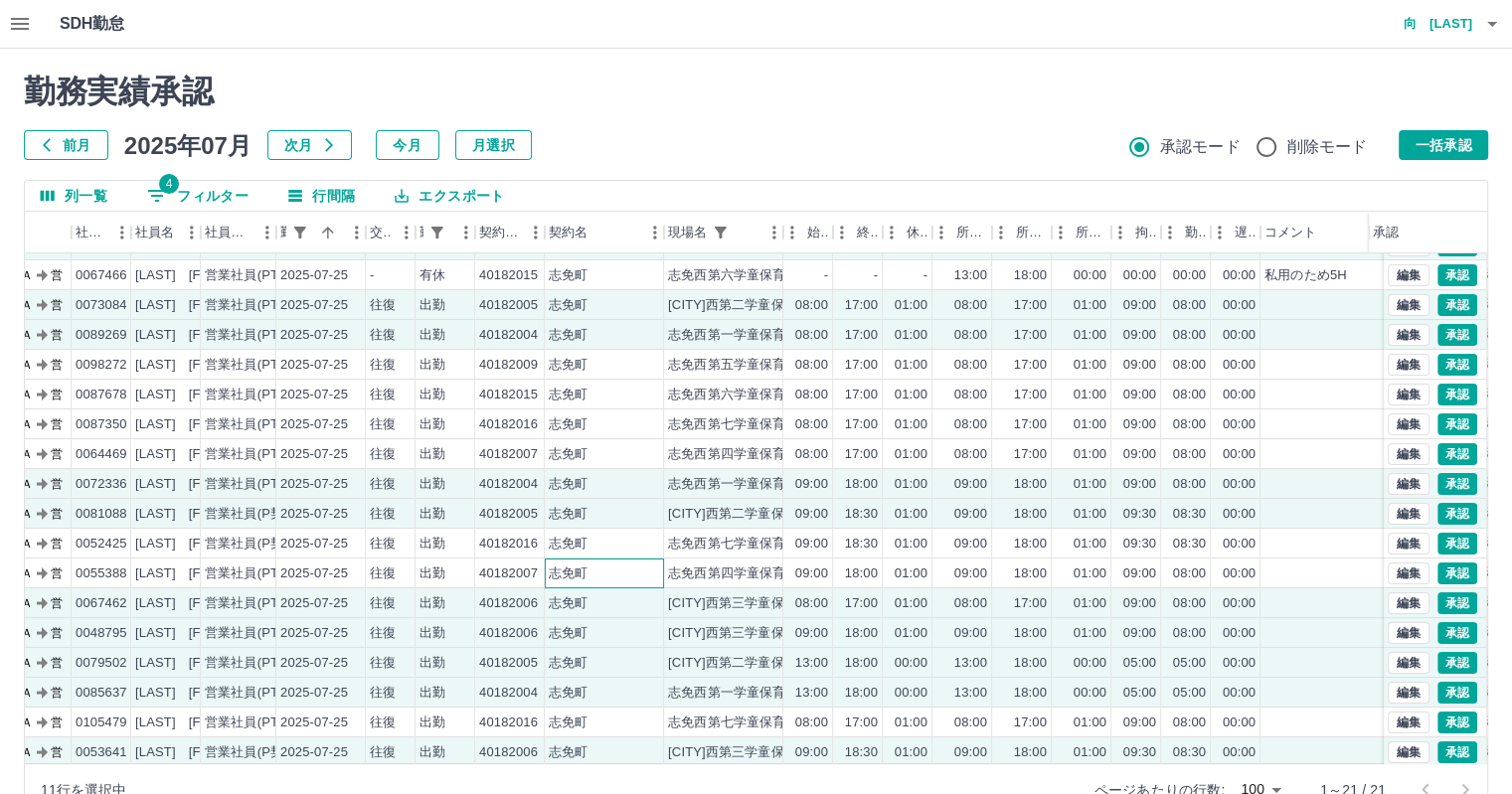 click on "志免町" at bounding box center [604, 573] 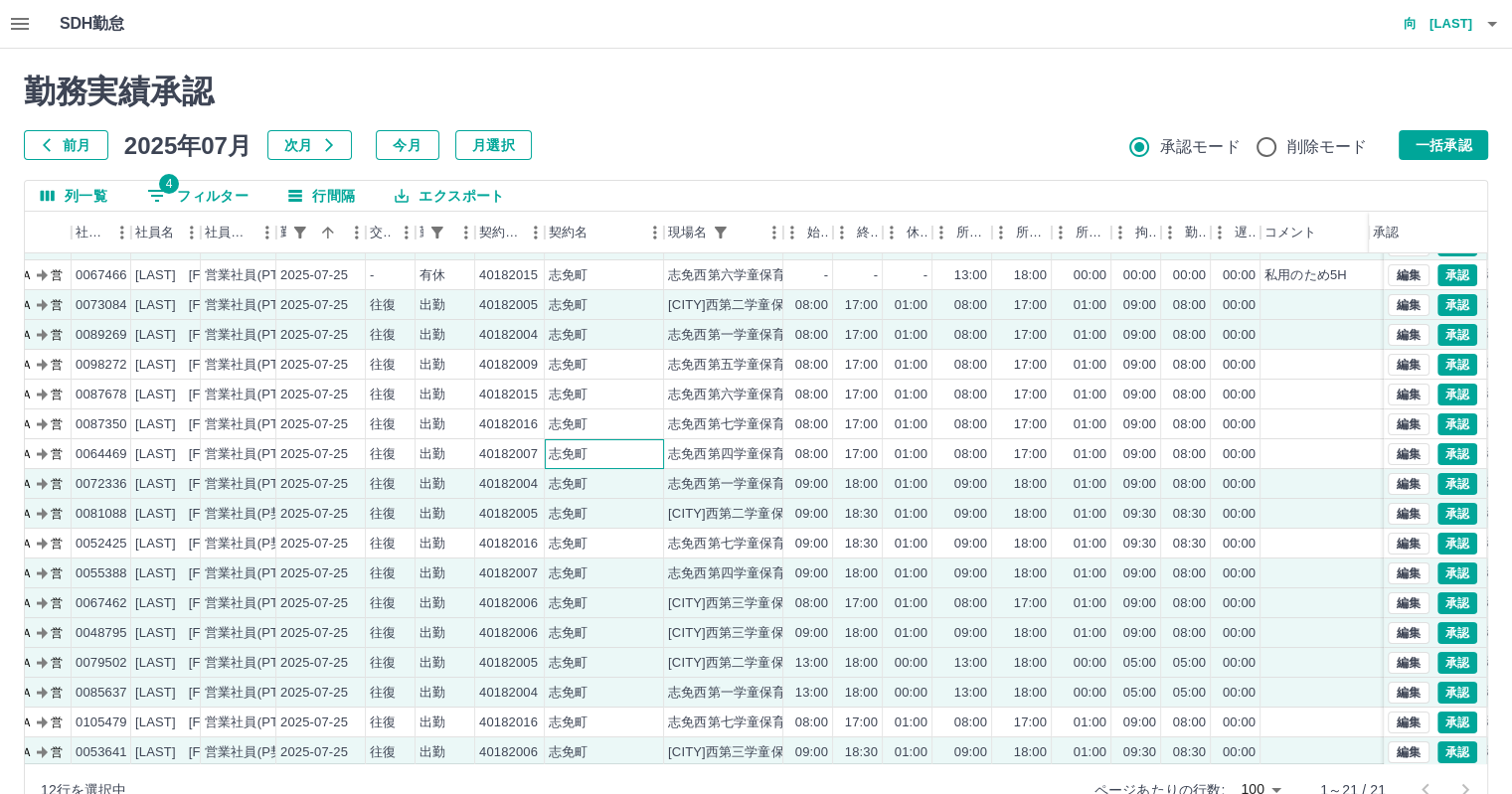 click on "志免町" at bounding box center (604, 454) 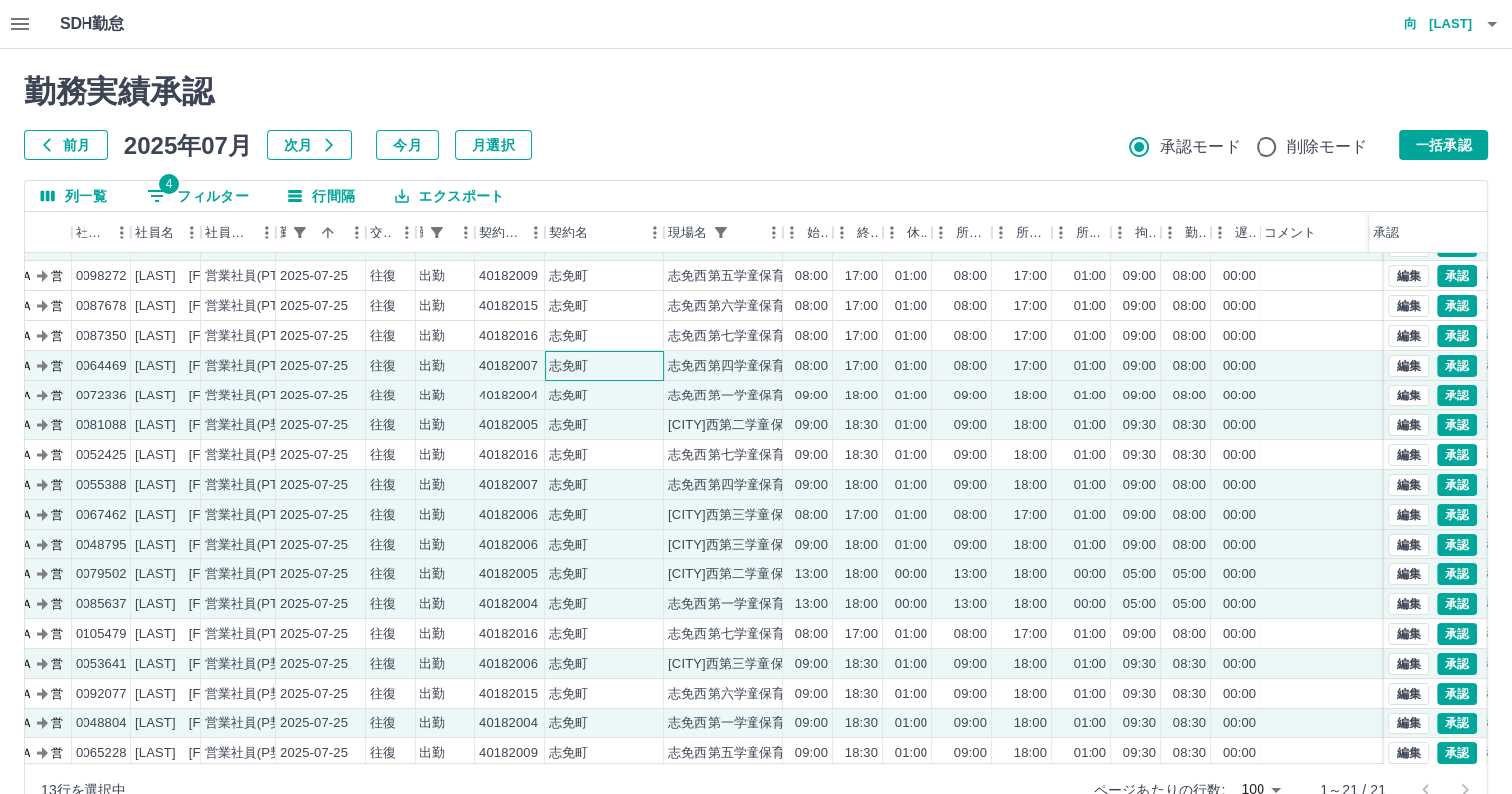 scroll, scrollTop: 130, scrollLeft: 122, axis: both 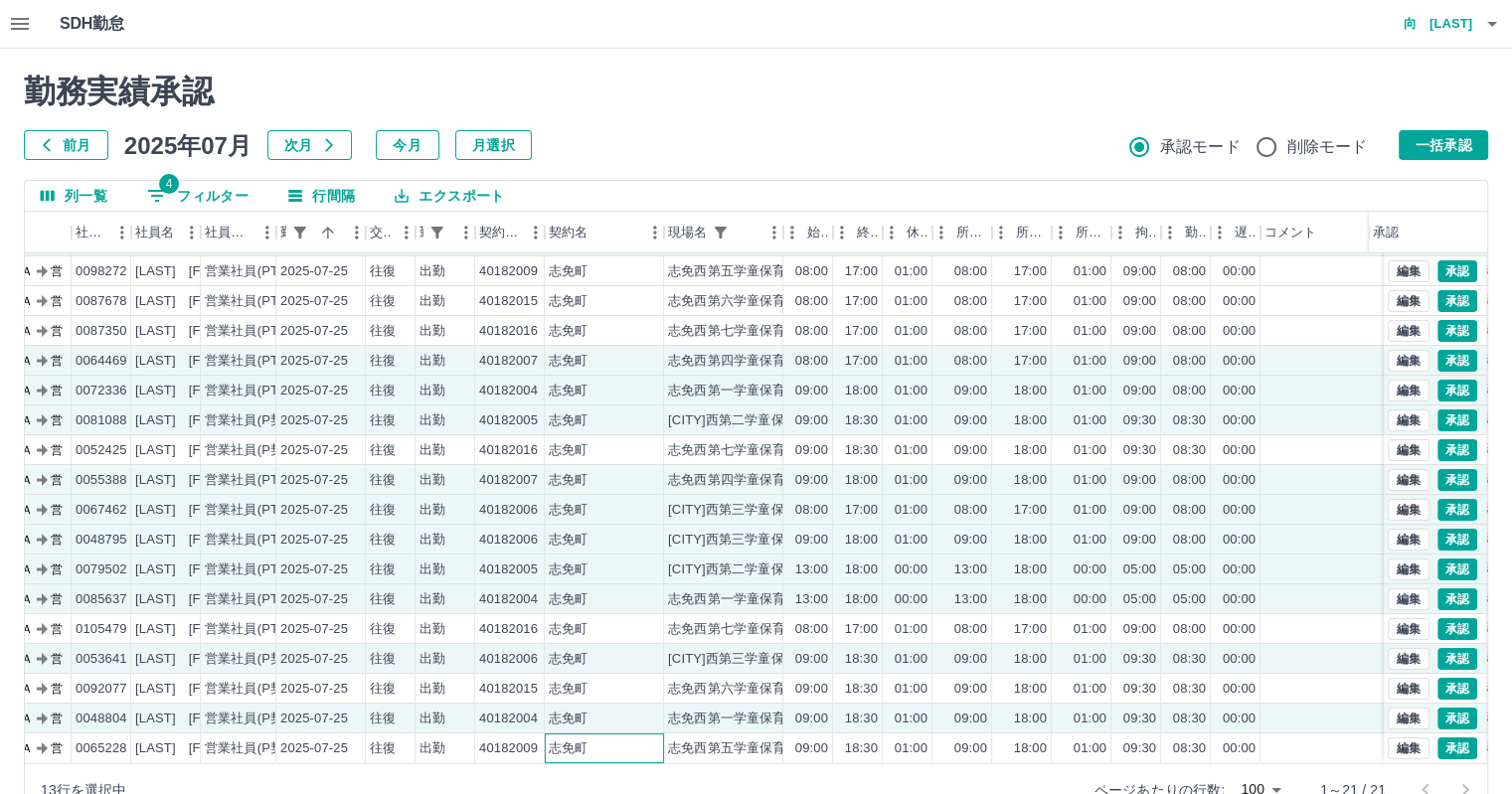 click on "志免町" at bounding box center (604, 748) 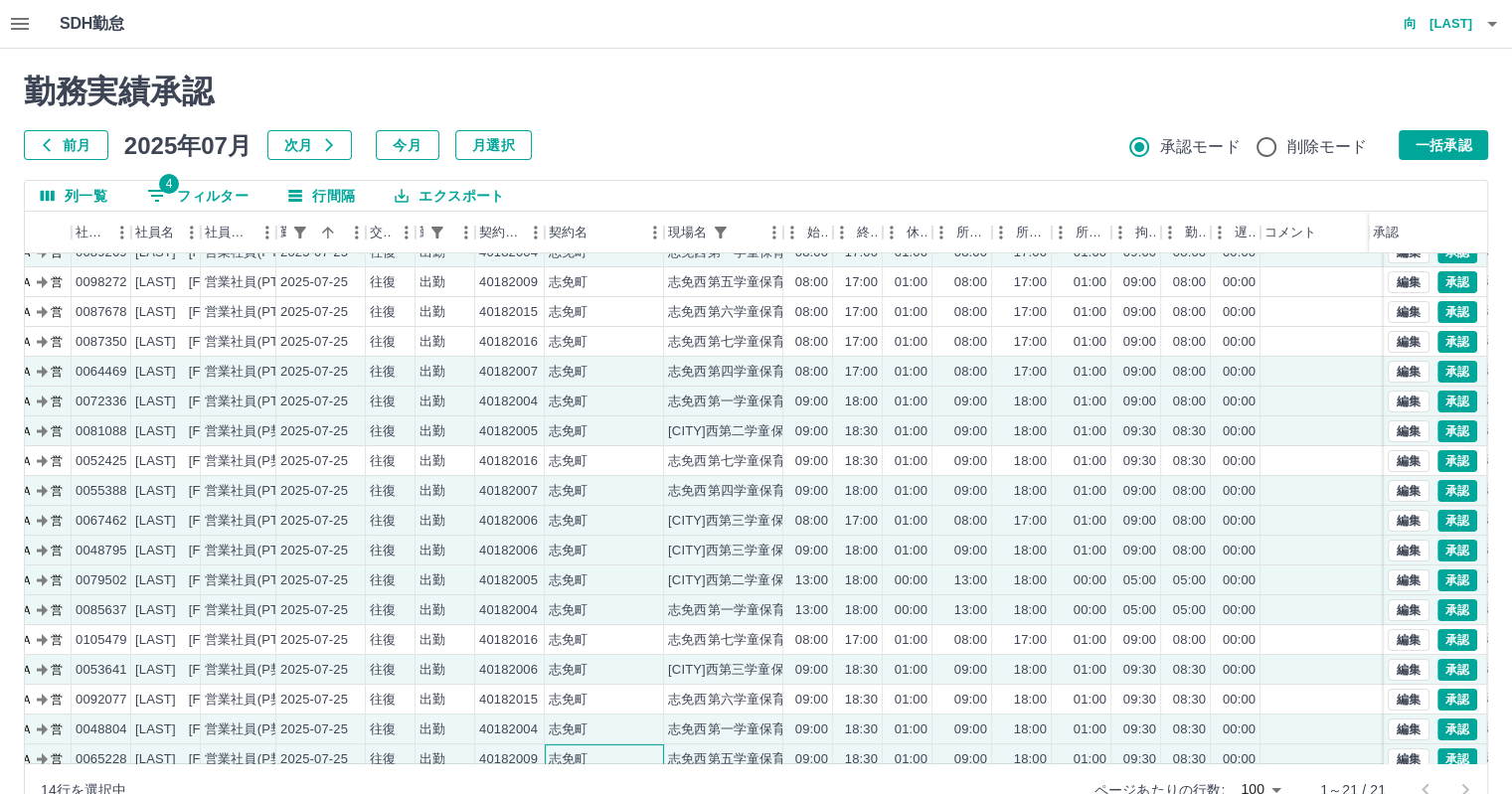 scroll, scrollTop: 24, scrollLeft: 122, axis: both 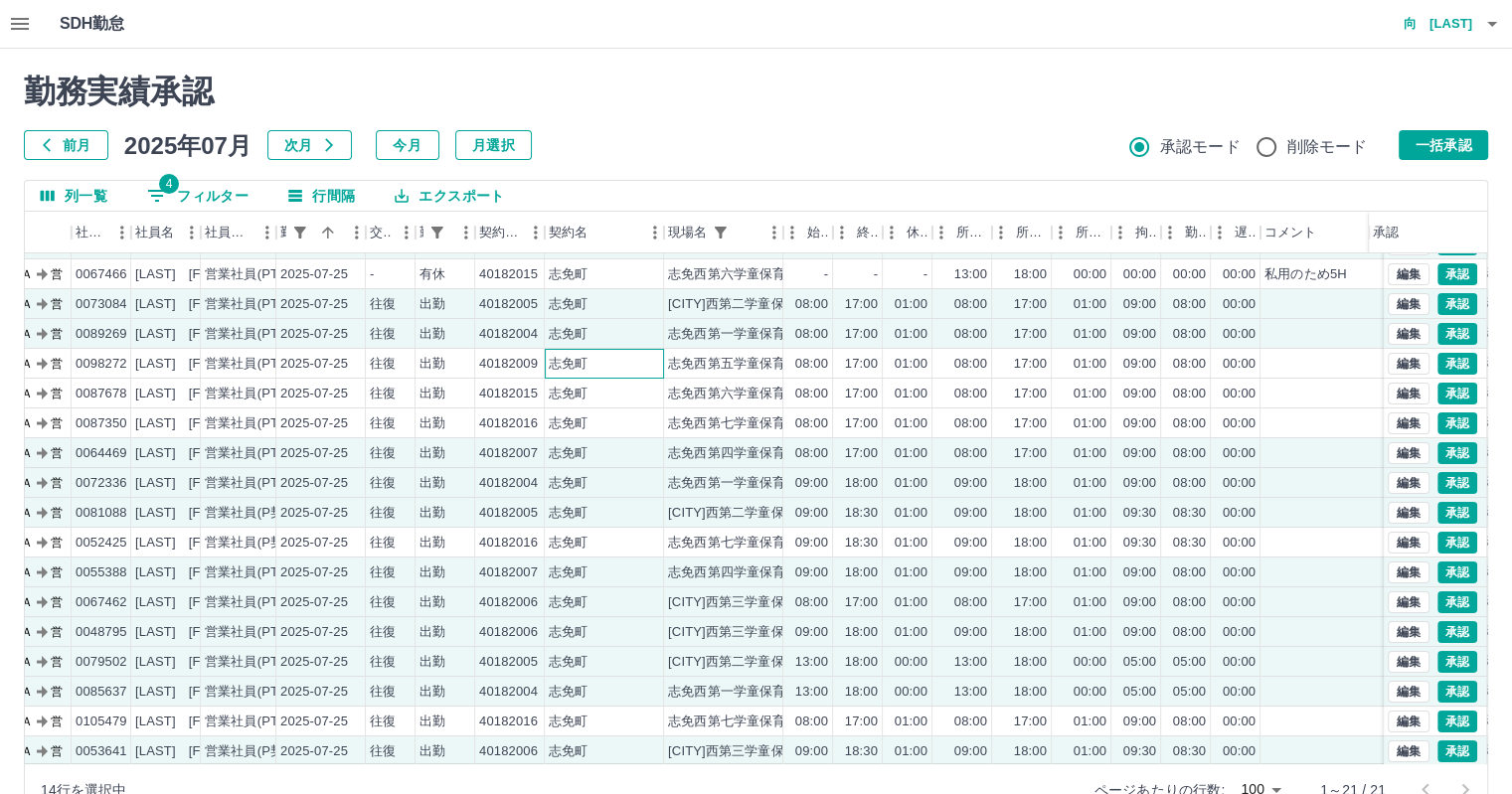 click on "志免町" at bounding box center (568, 364) 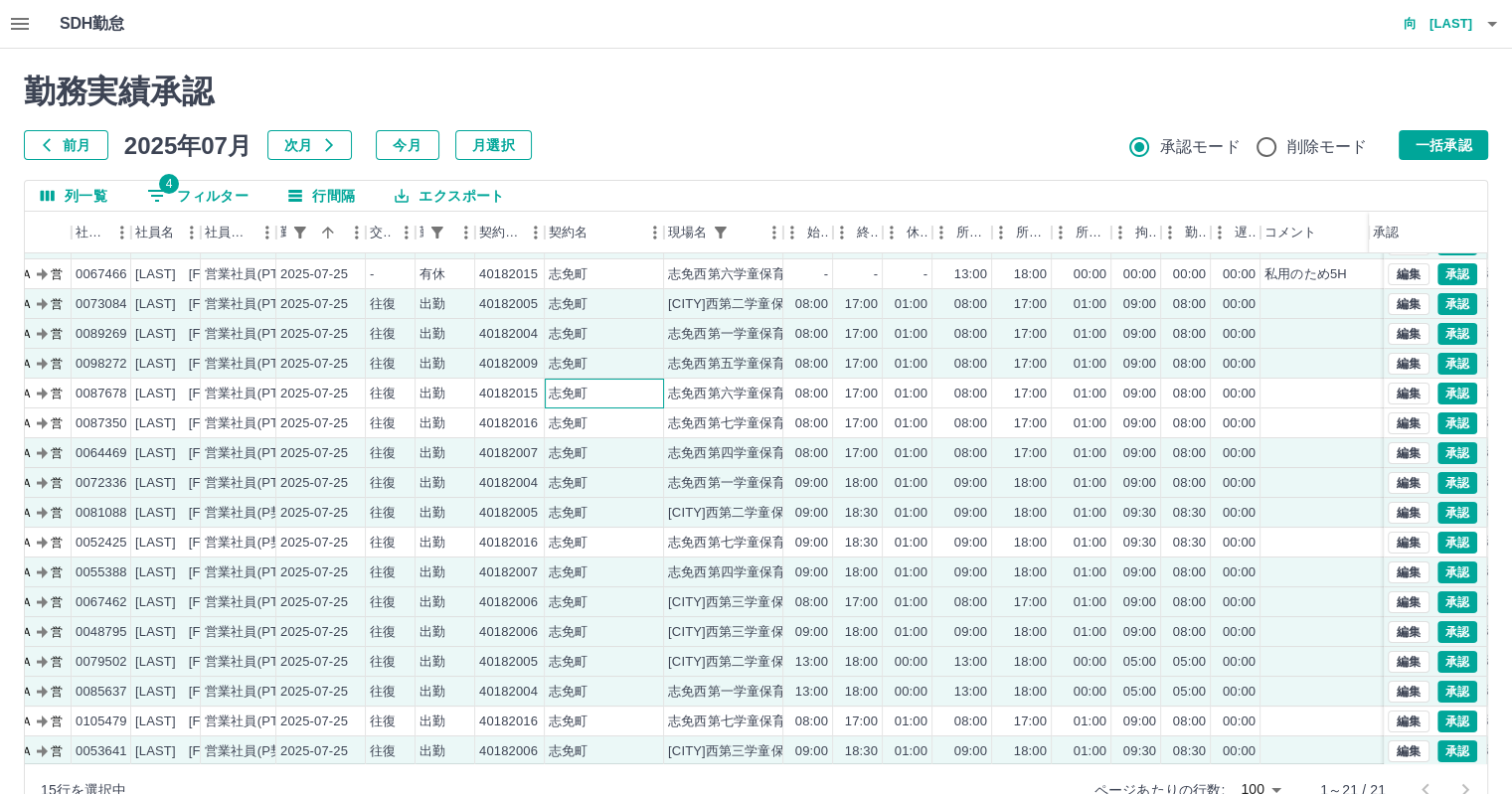 click on "志免町" at bounding box center (604, 394) 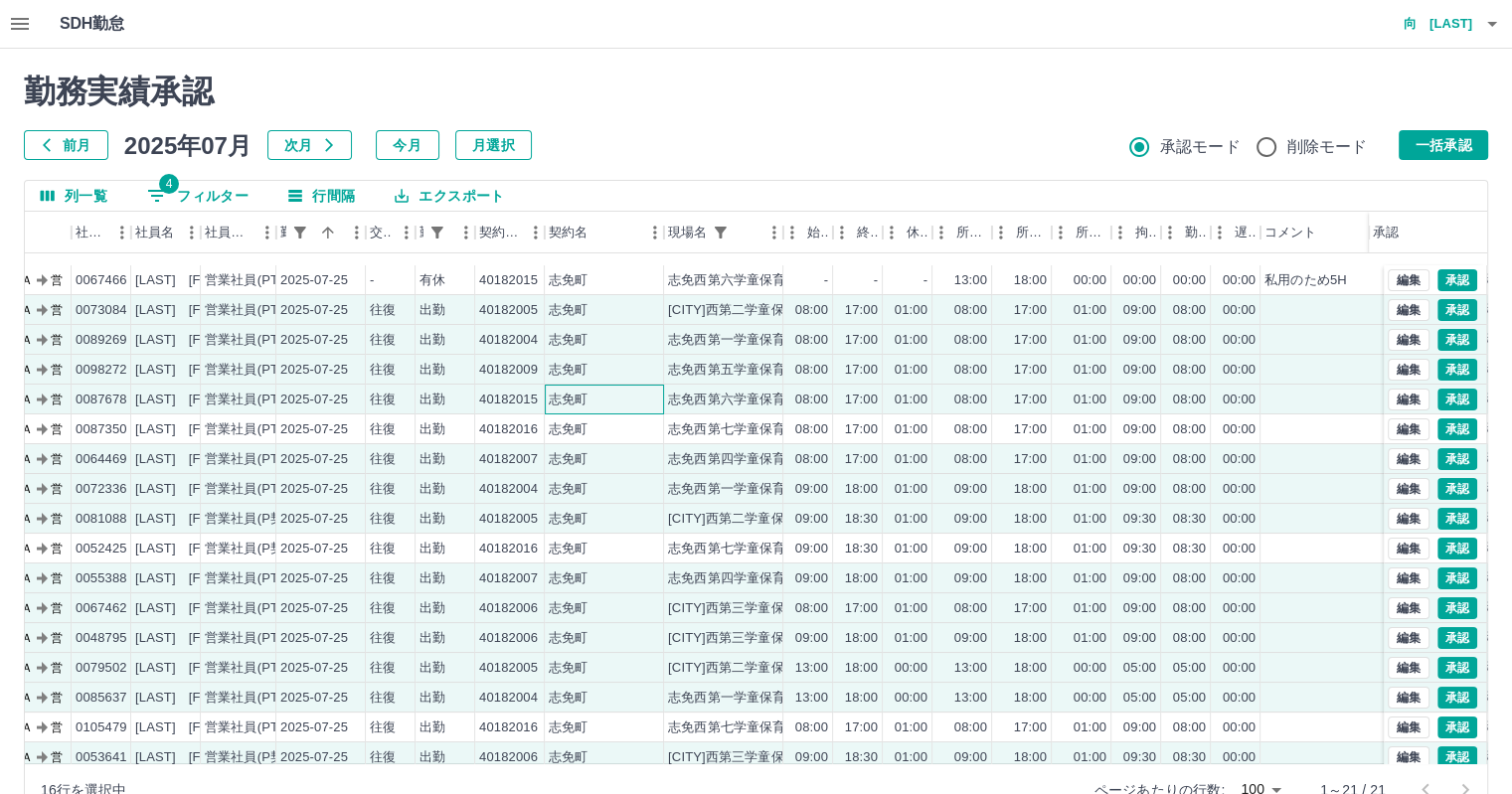 scroll, scrollTop: 130, scrollLeft: 122, axis: both 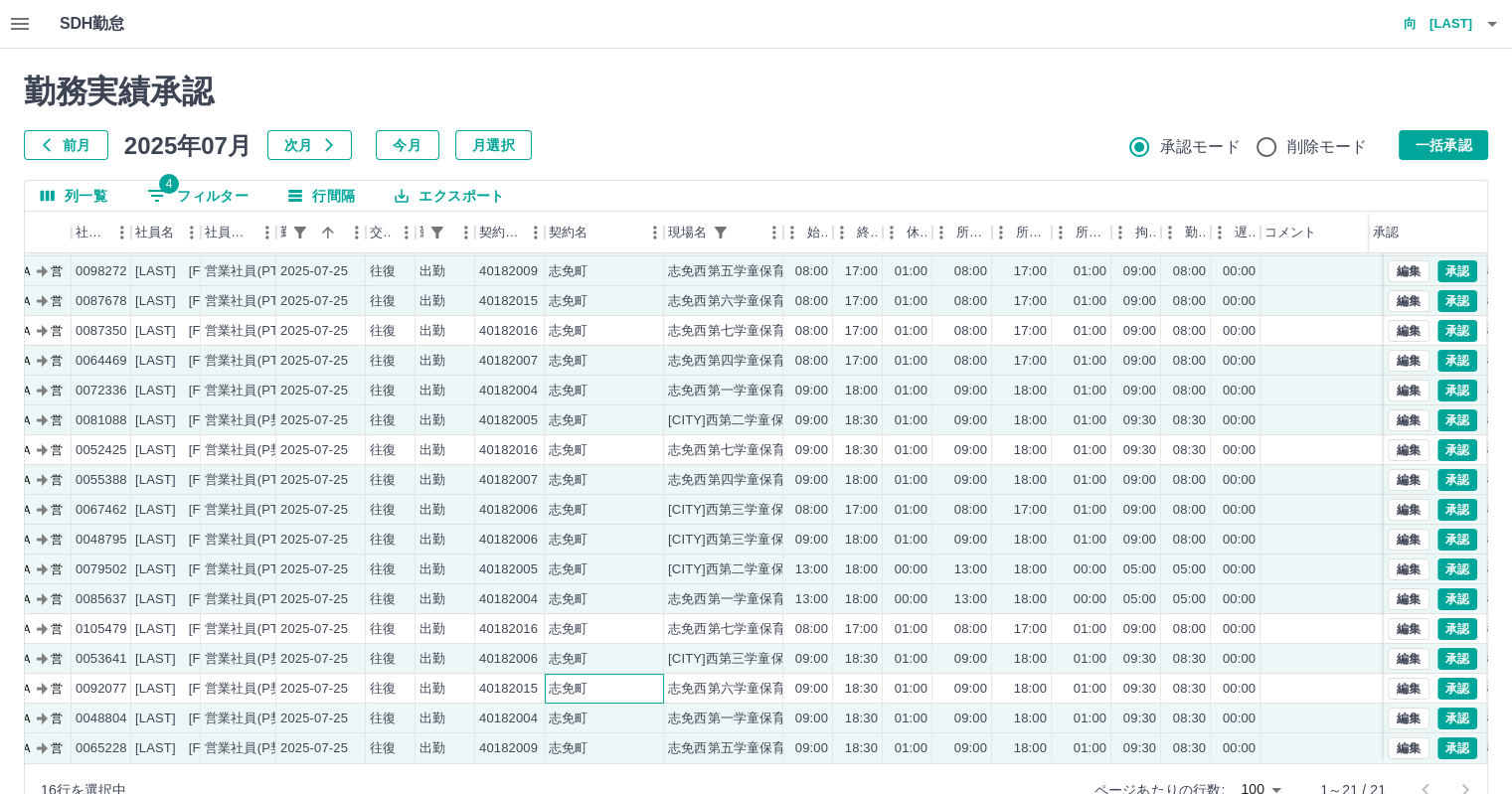 click on "志免町" at bounding box center [604, 689] 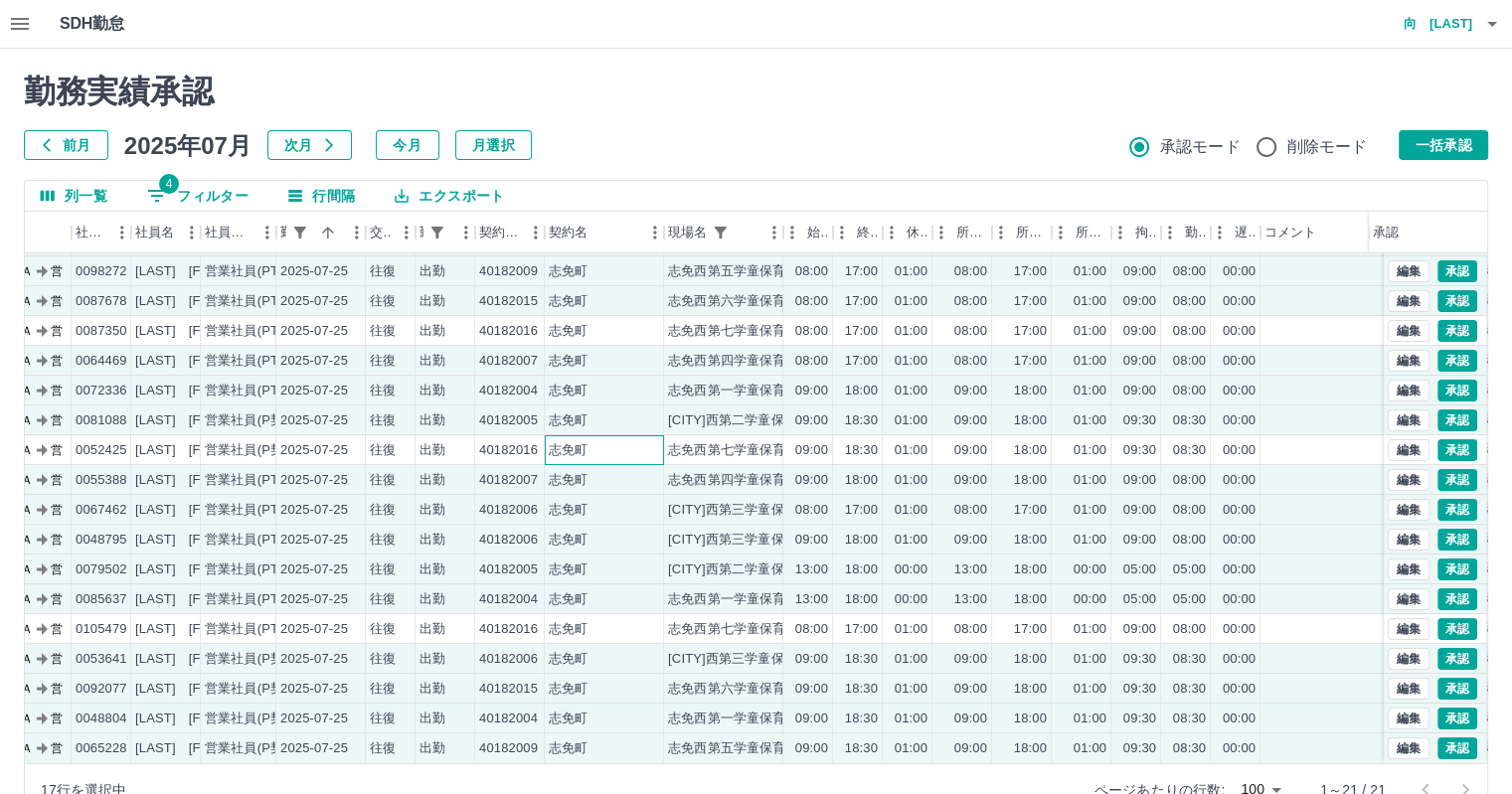 click on "志免町" at bounding box center (604, 450) 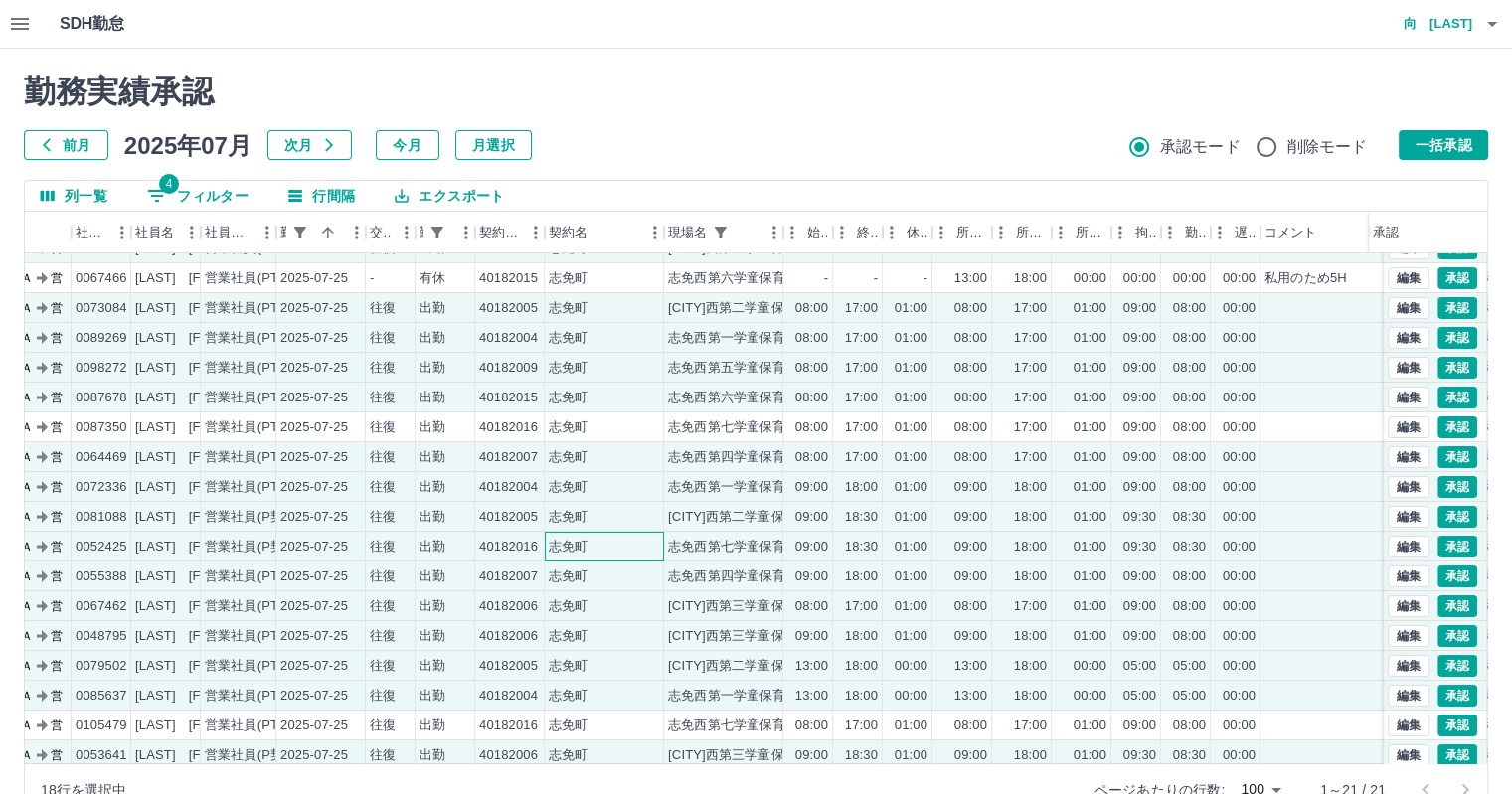 scroll, scrollTop: 0, scrollLeft: 122, axis: horizontal 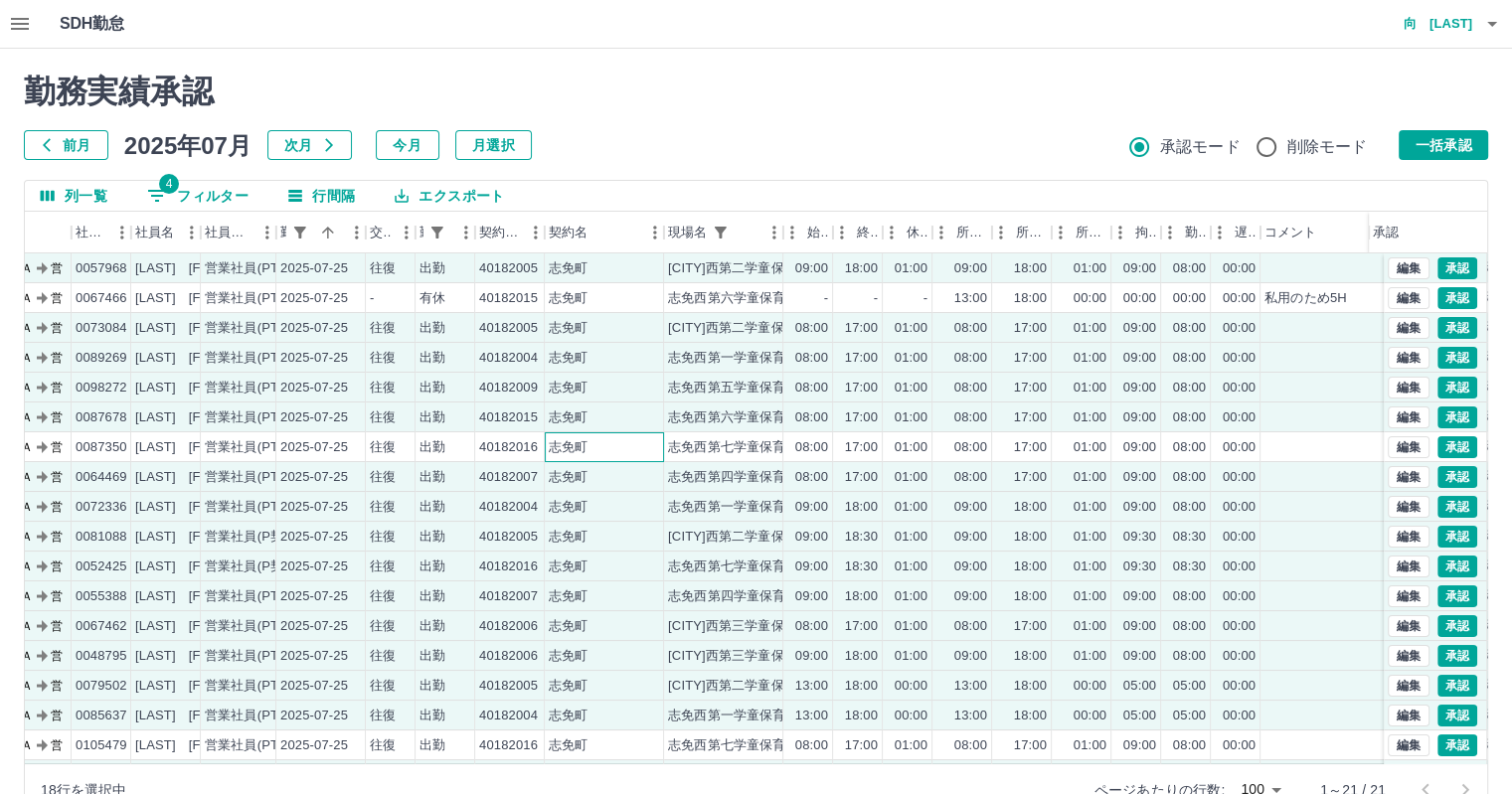 click on "志免町" at bounding box center [604, 447] 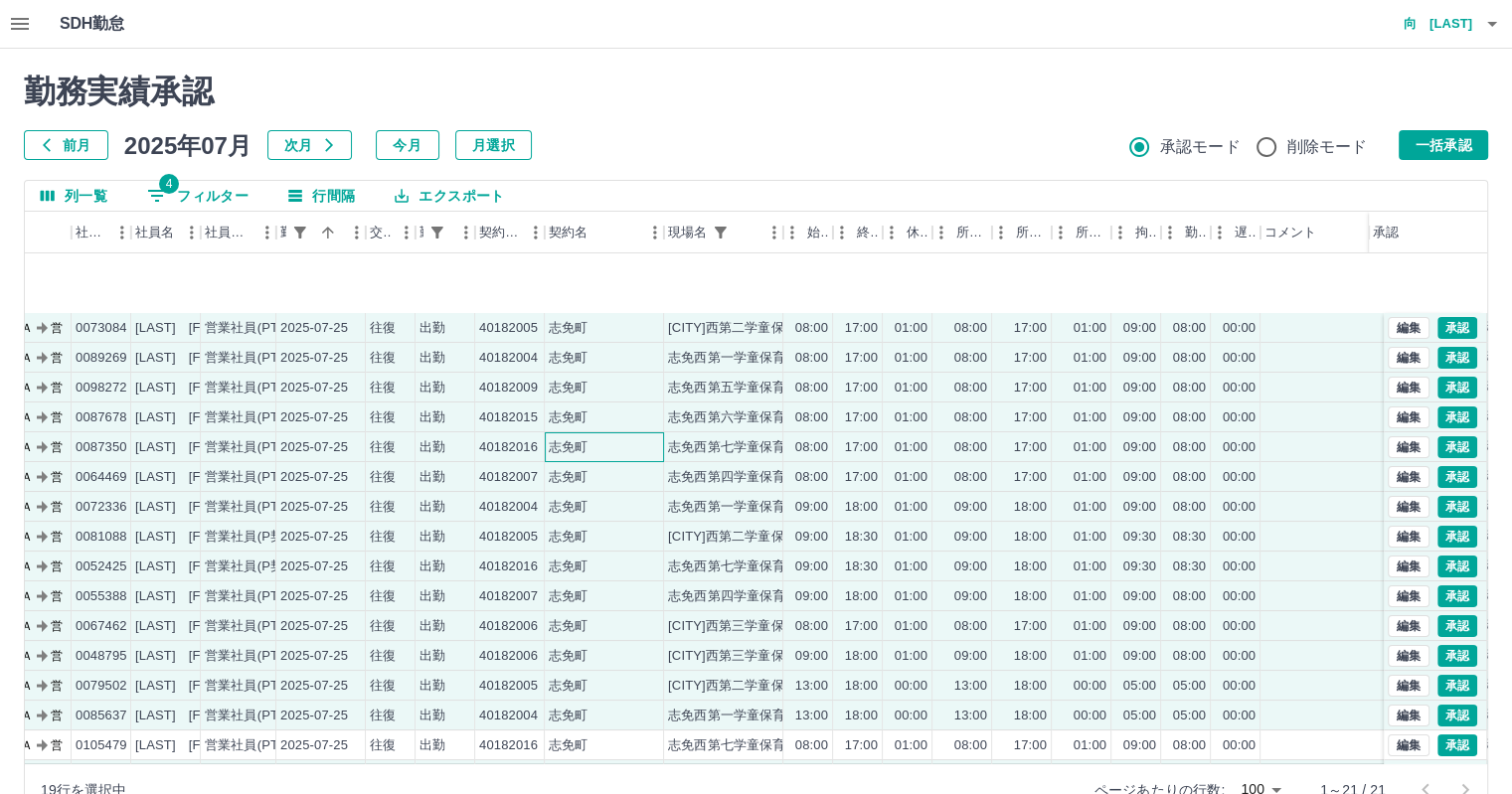 scroll, scrollTop: 130, scrollLeft: 122, axis: both 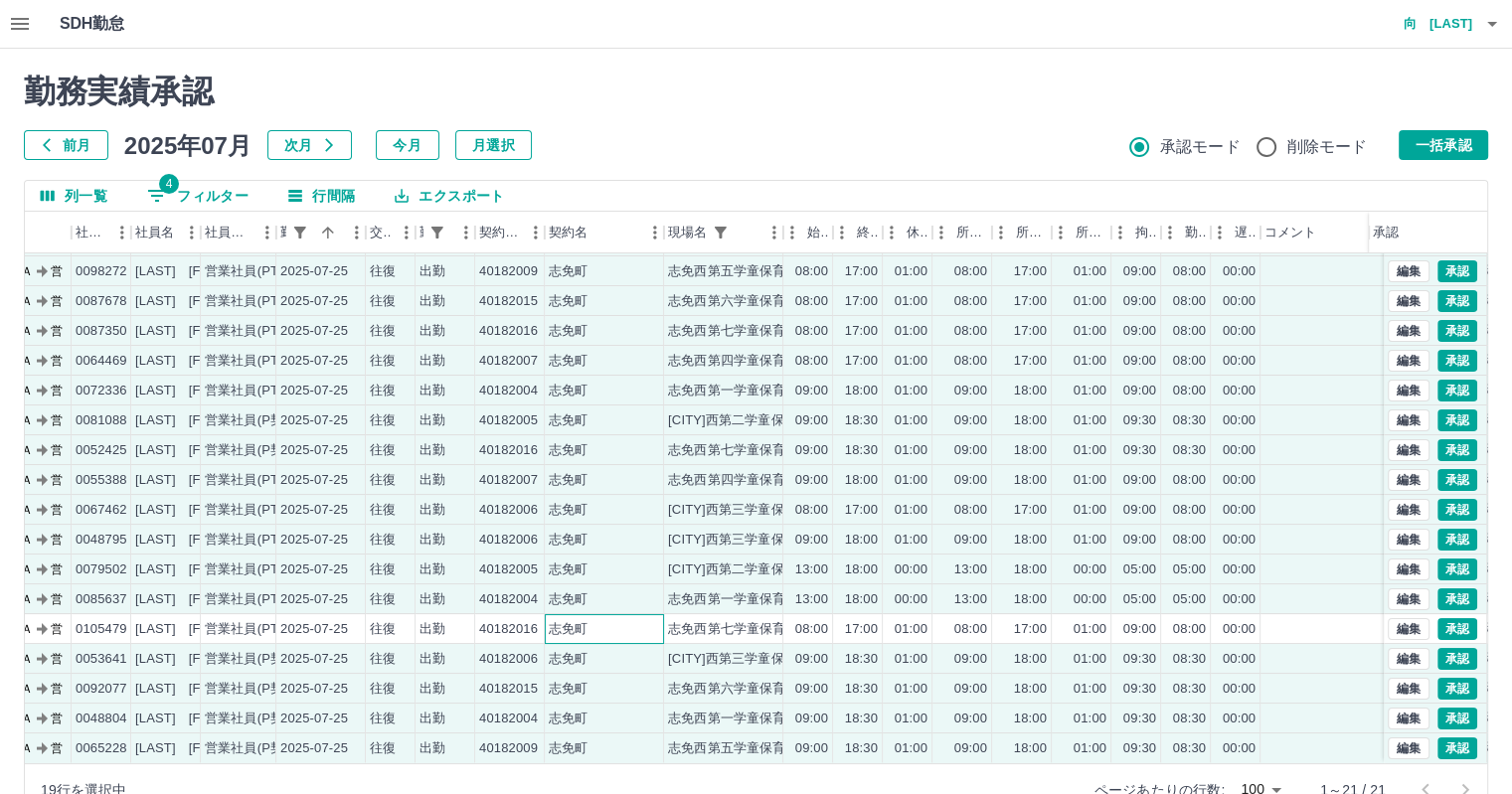 click on "志免町" at bounding box center (604, 629) 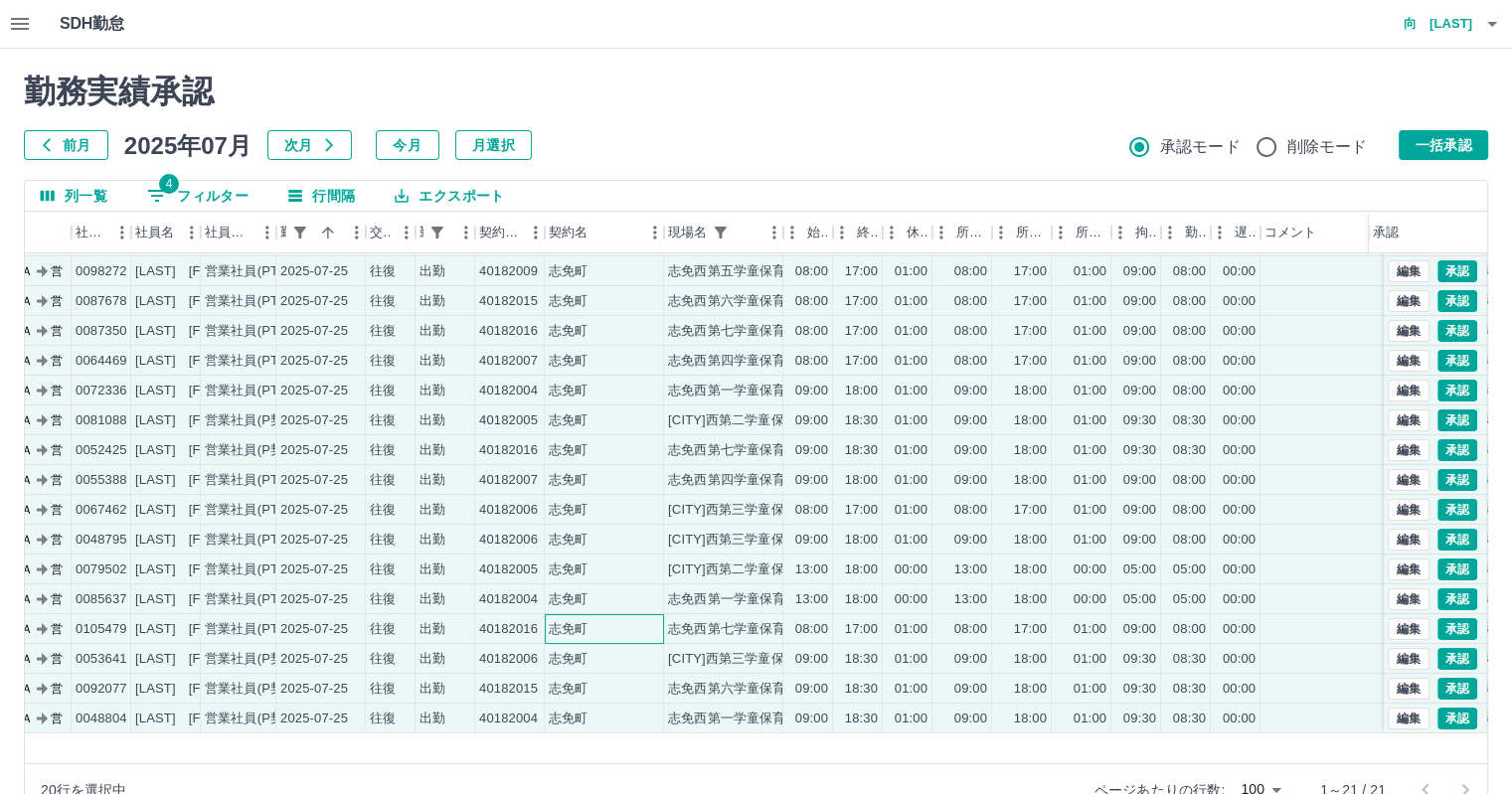 scroll, scrollTop: 0, scrollLeft: 122, axis: horizontal 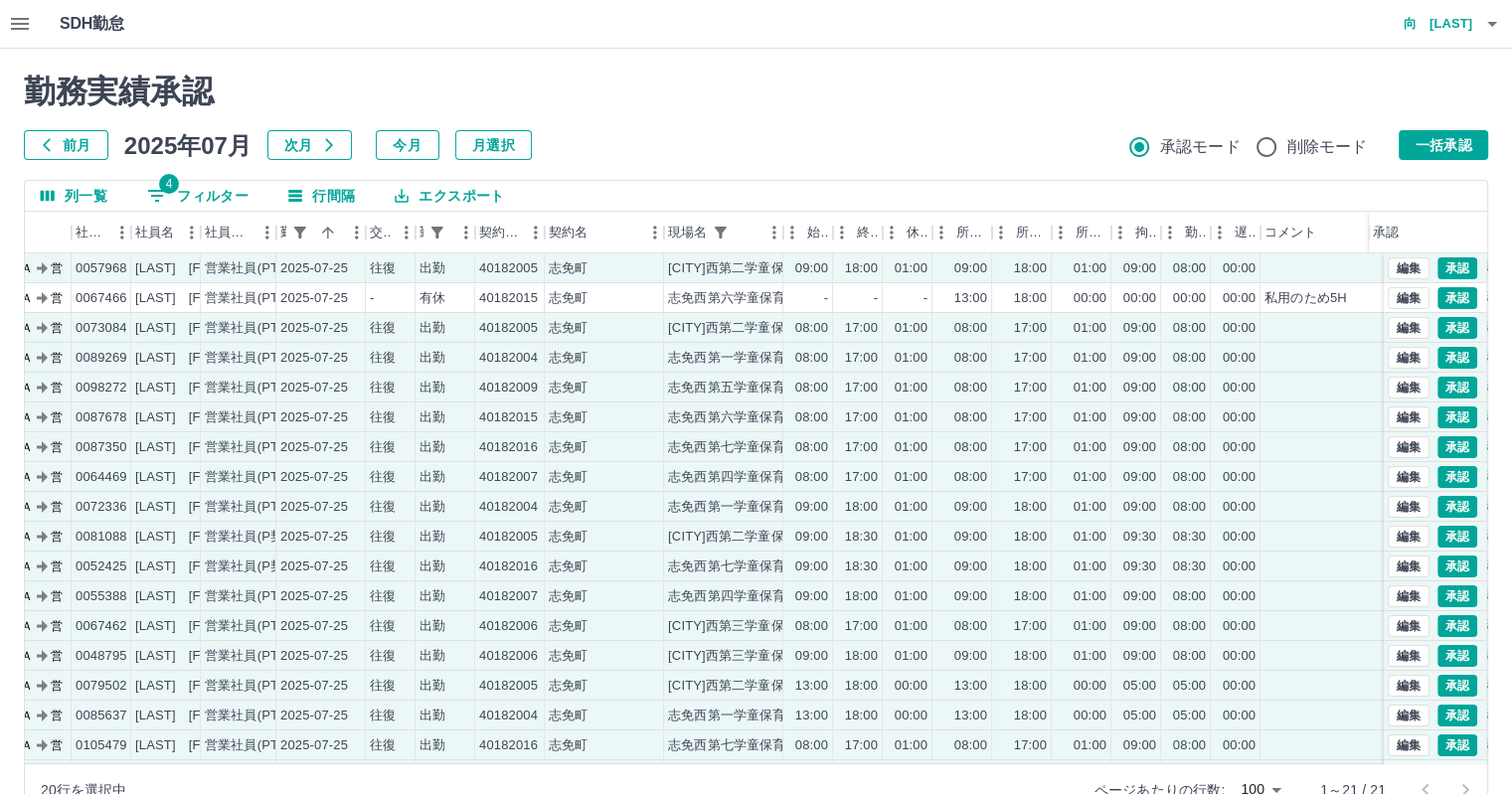 click on "勤務実績承認 前月 2025年07月 次月 今月 月選択 承認モード 削除モード 一括承認 列一覧 4 フィルター 行間隔 エクスポート 承認フロー 社員番号 社員名 社員区分 勤務日 交通費 勤務区分 契約コード 契約名 現場名 始業 終業 休憩 所定開始 所定終業 所定休憩 拘束 勤務 遅刻等 コメント ステータス 承認 現 事 Ａ 営 0057968 [LAST]　[FIRST] 営業社員(PT契約) 2025-07-25 往復 出勤 40182005 [CITY] [PLACE] 09:00 18:00 01:00 09:00 18:00 01:00 09:00 08:00 00:00 現場責任者承認待 現 事 Ａ 営 0067466 [LAST]　[FIRST] 営業社員(PT契約) 2025-07-25  -  有休 40182015 [CITY] [PLACE] - - - 13:00 18:00 00:00 00:00 00:00 00:00 私用のため5H 現場責任者承認待 現 事 Ａ 営 0073084 [LAST]　[FIRST] 営業社員(PT契約) 2025-07-25 往復 出勤 40182005 [CITY] [PLACE] 08:00 17:00 01:00 08:00 17:00 01:00" at bounding box center (756, 444) 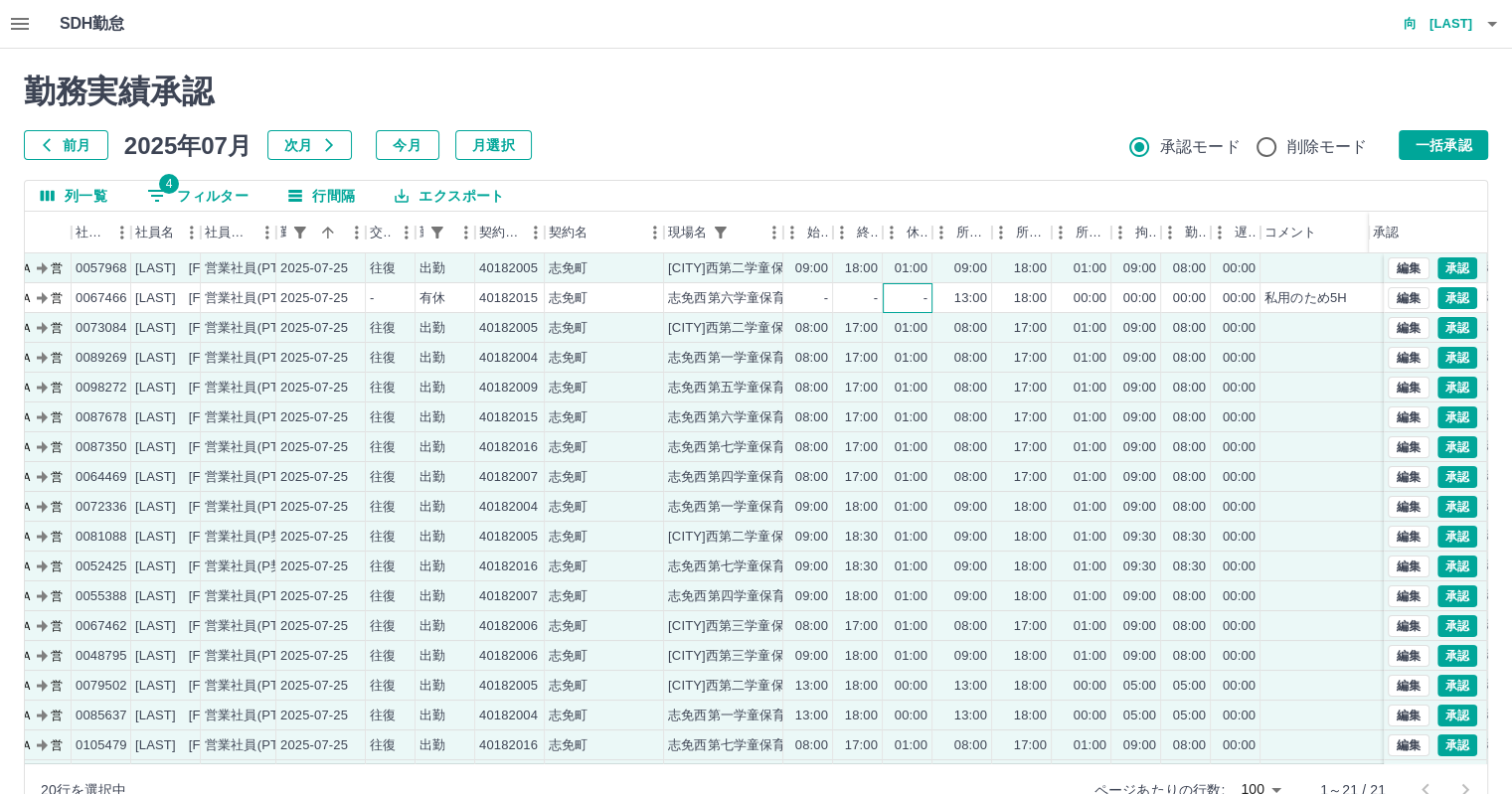 click on "-" at bounding box center [908, 298] 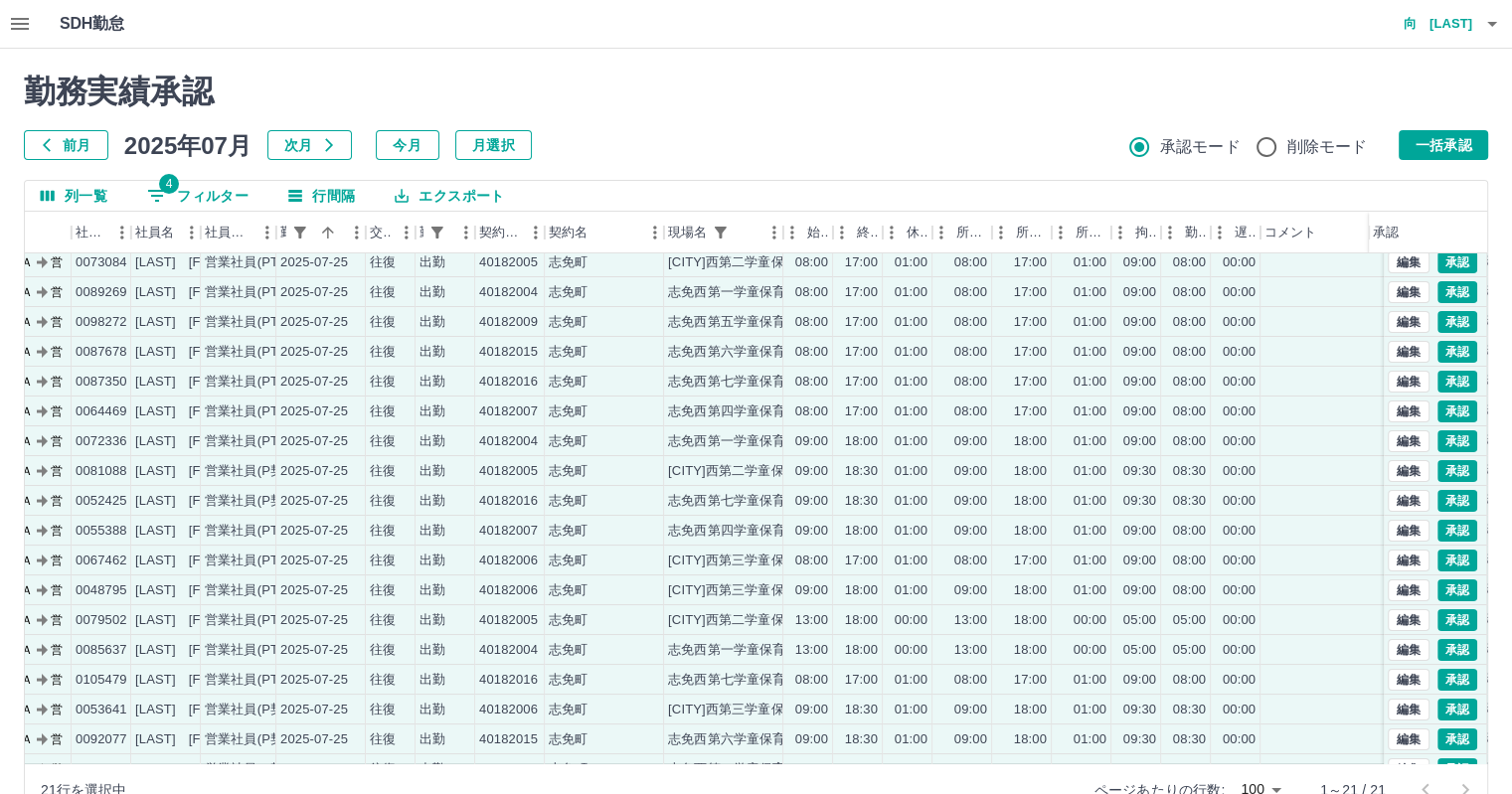 scroll, scrollTop: 0, scrollLeft: 122, axis: horizontal 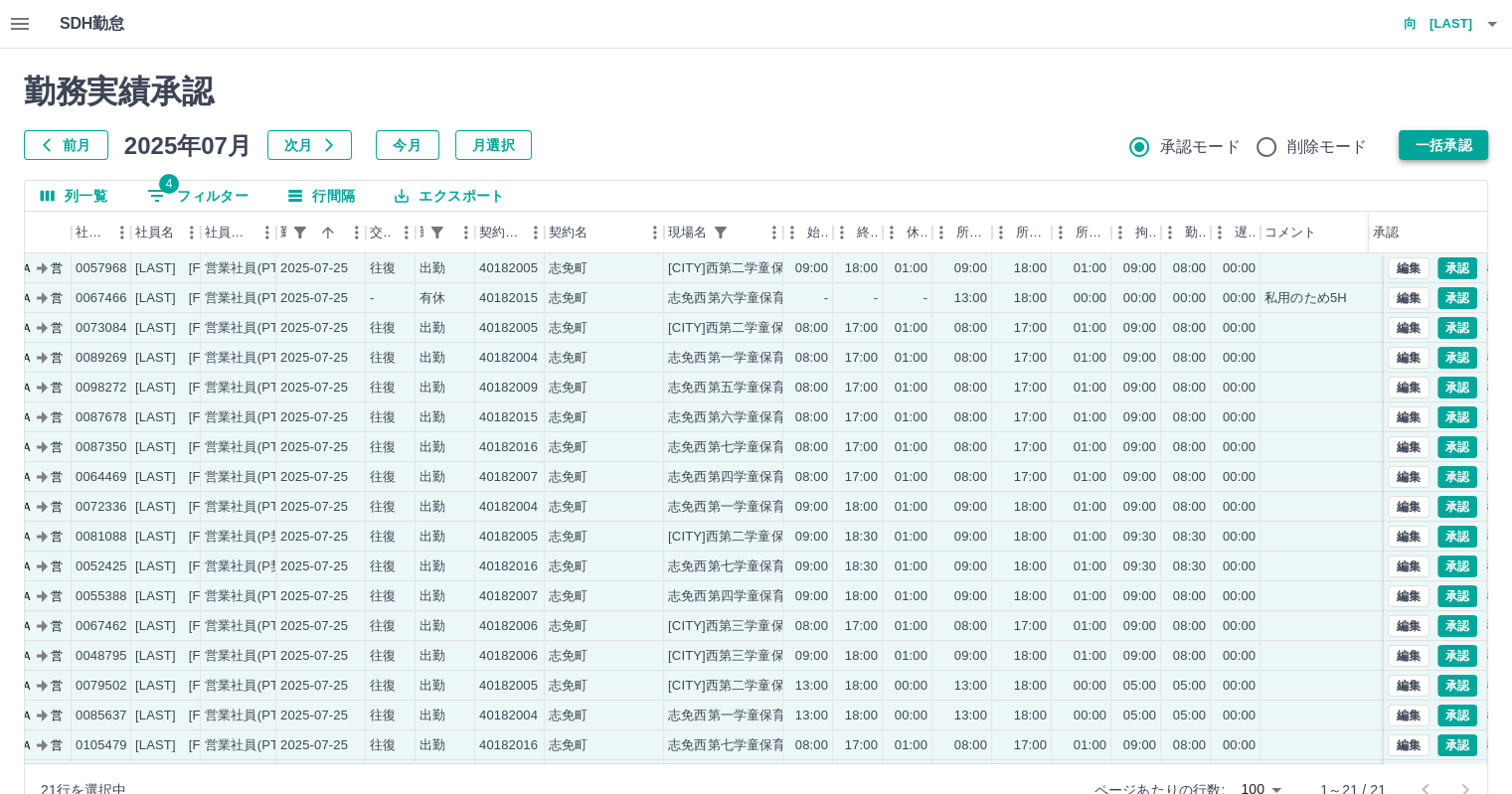 click on "一括承認" at bounding box center [1443, 145] 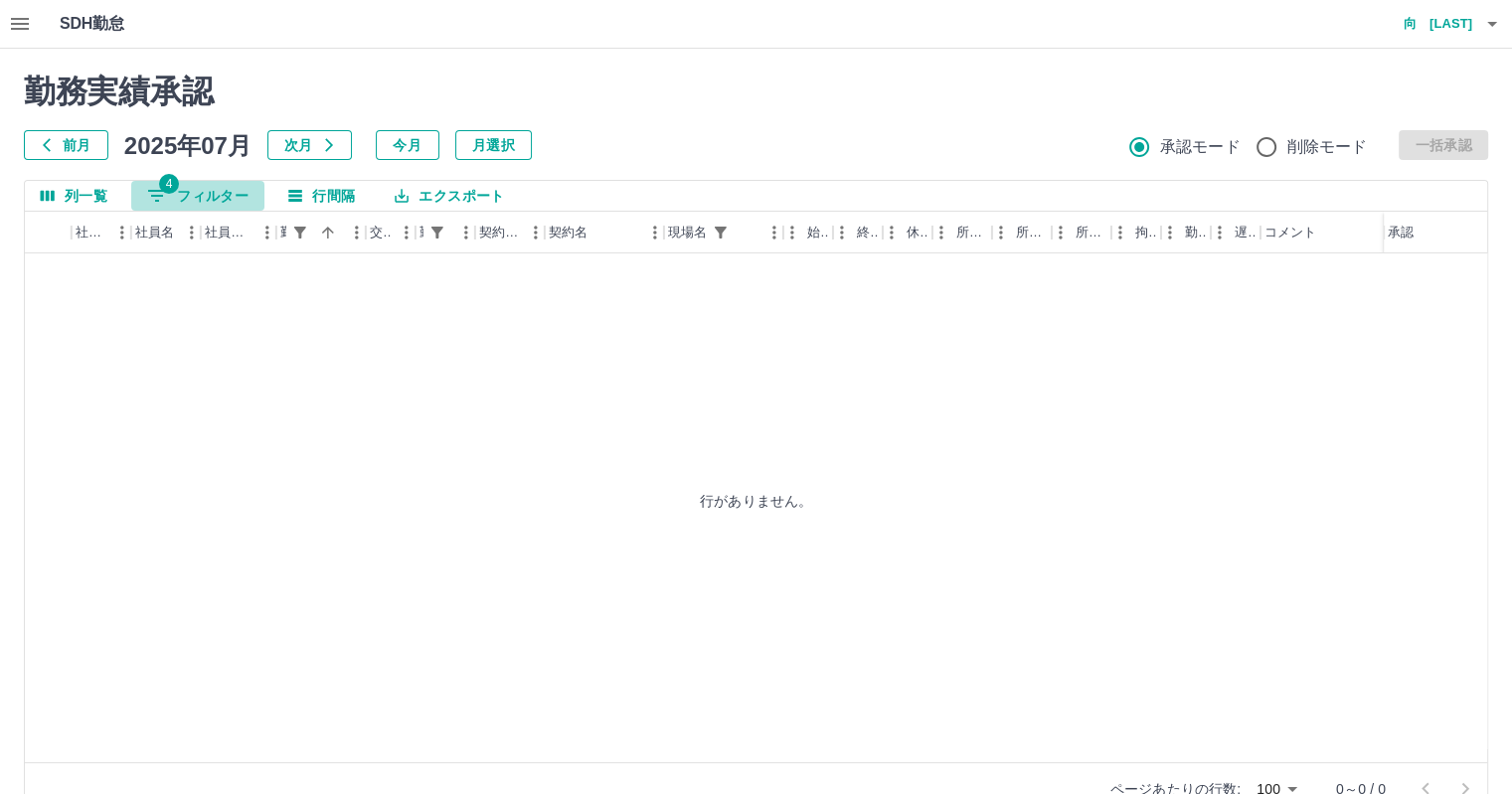 click on "4 フィルター" at bounding box center [198, 196] 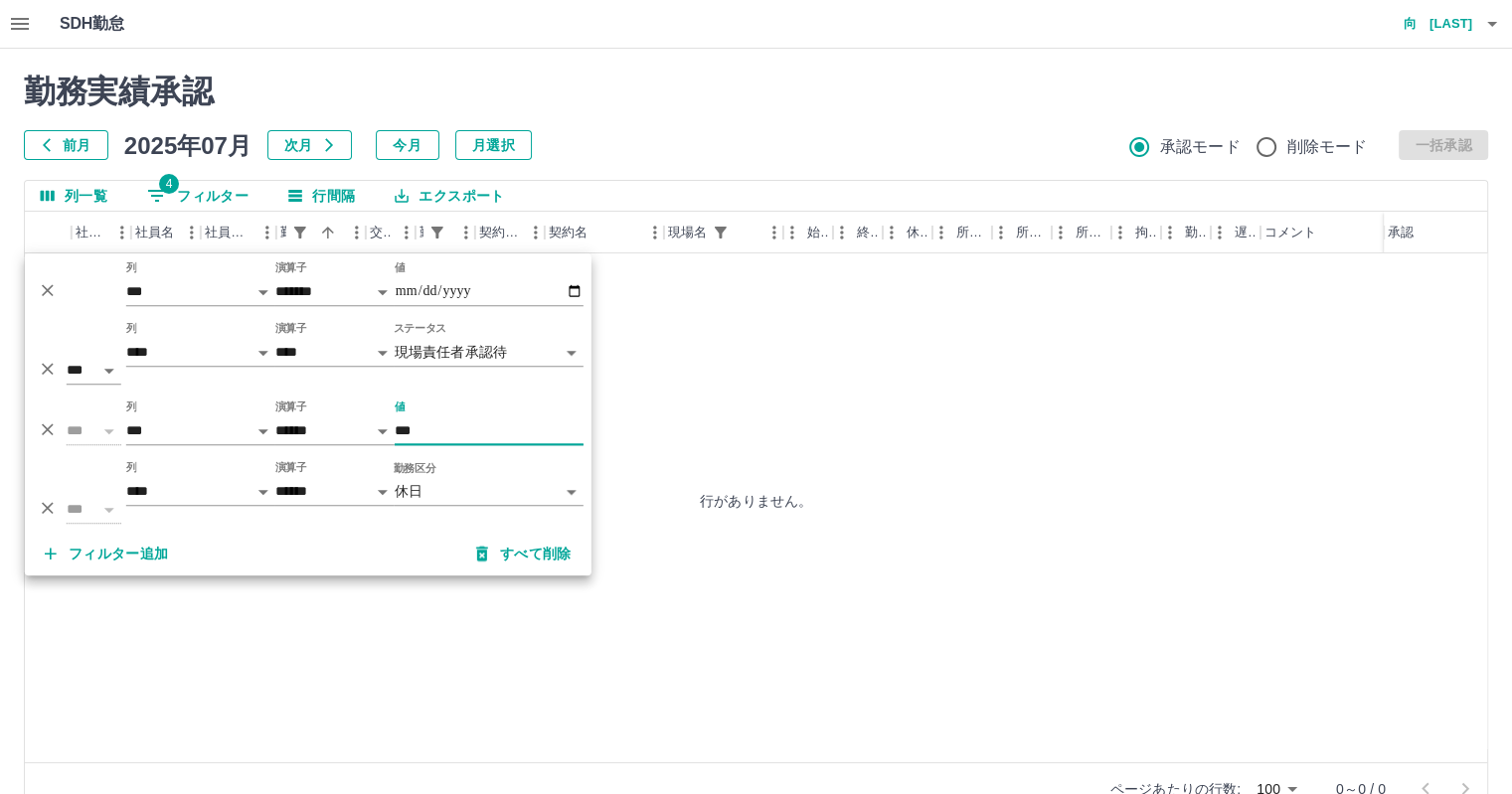 click on "***" at bounding box center (489, 430) 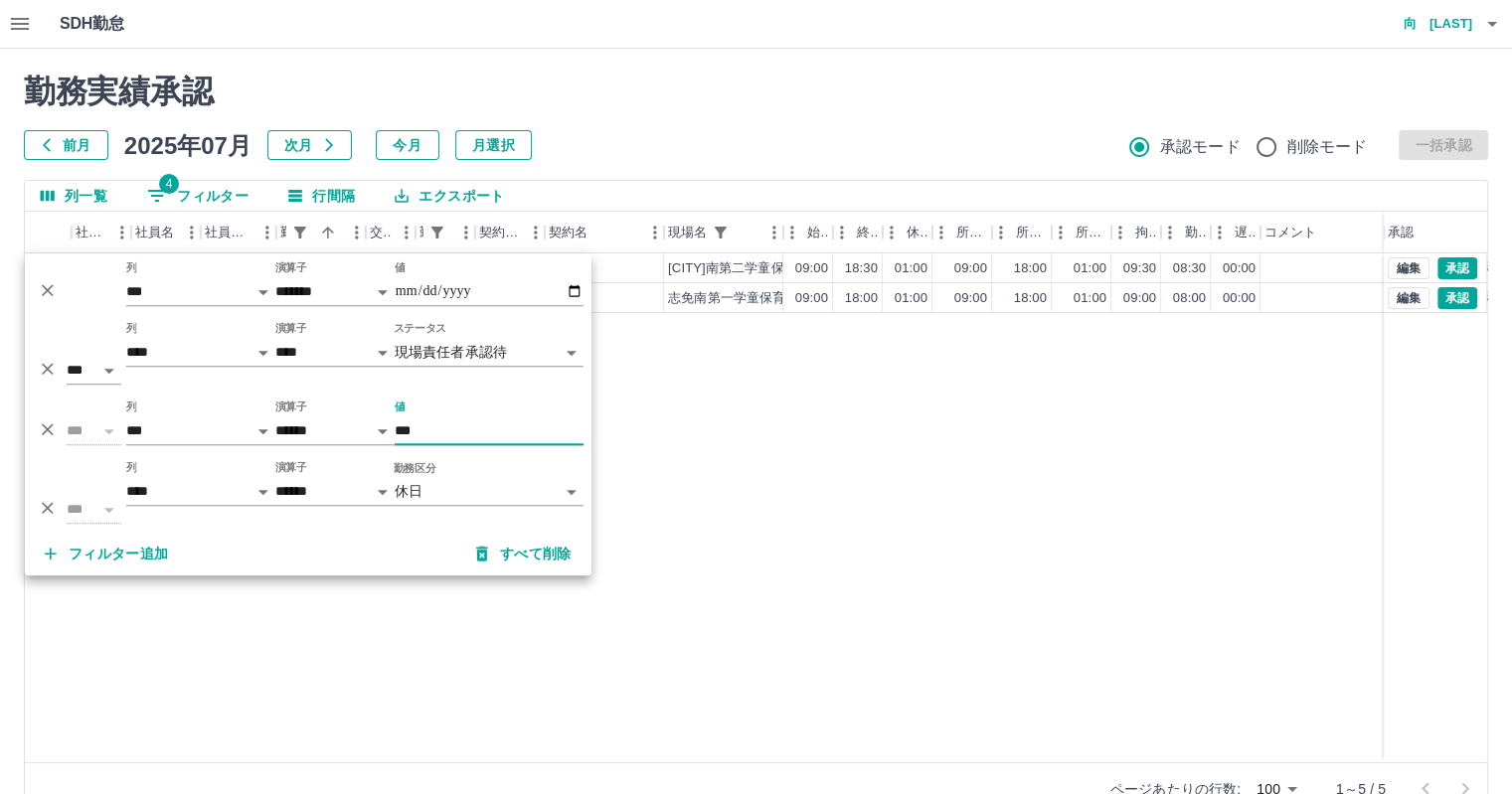 type on "***" 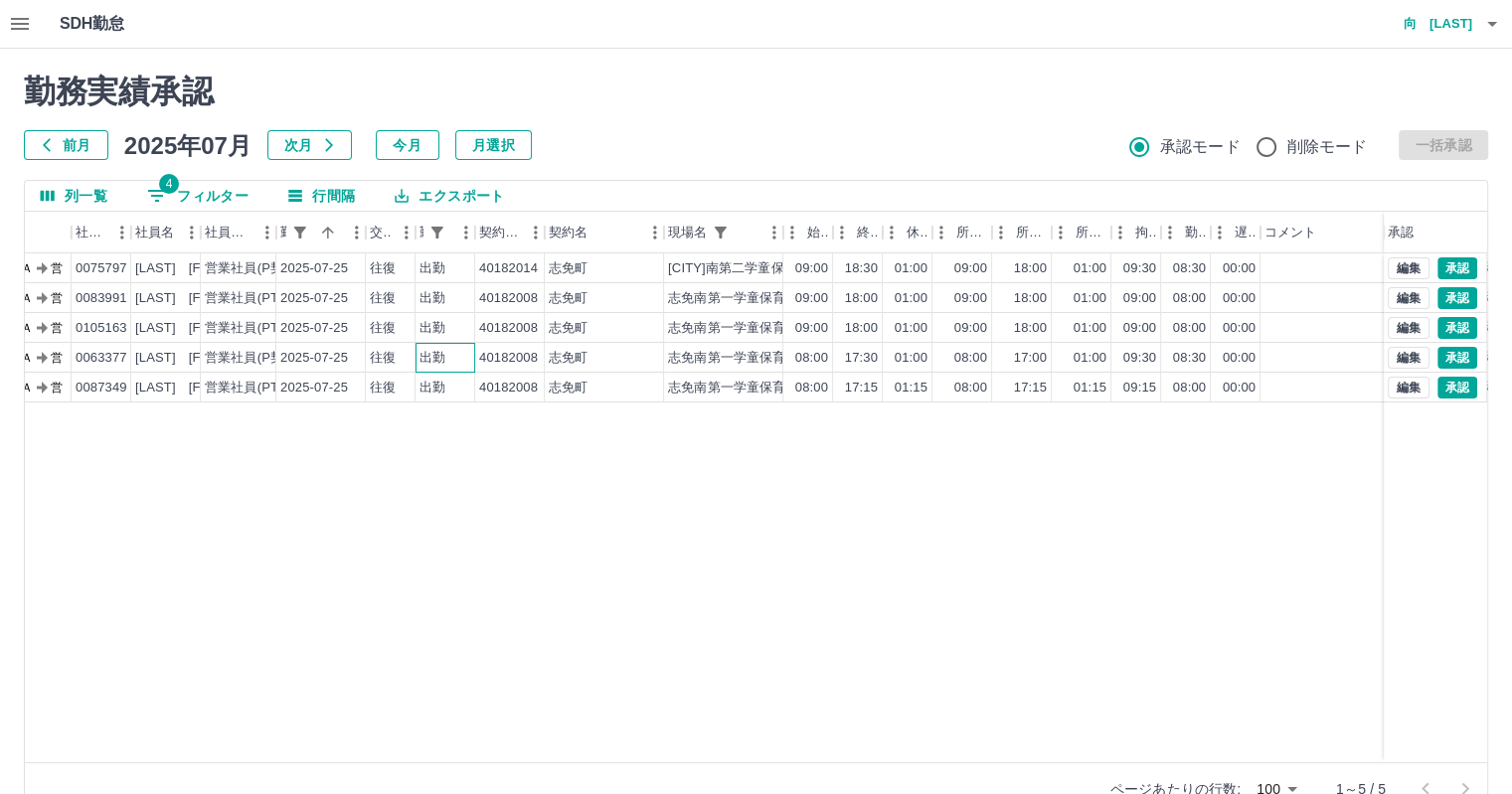 click on "出勤" at bounding box center (445, 358) 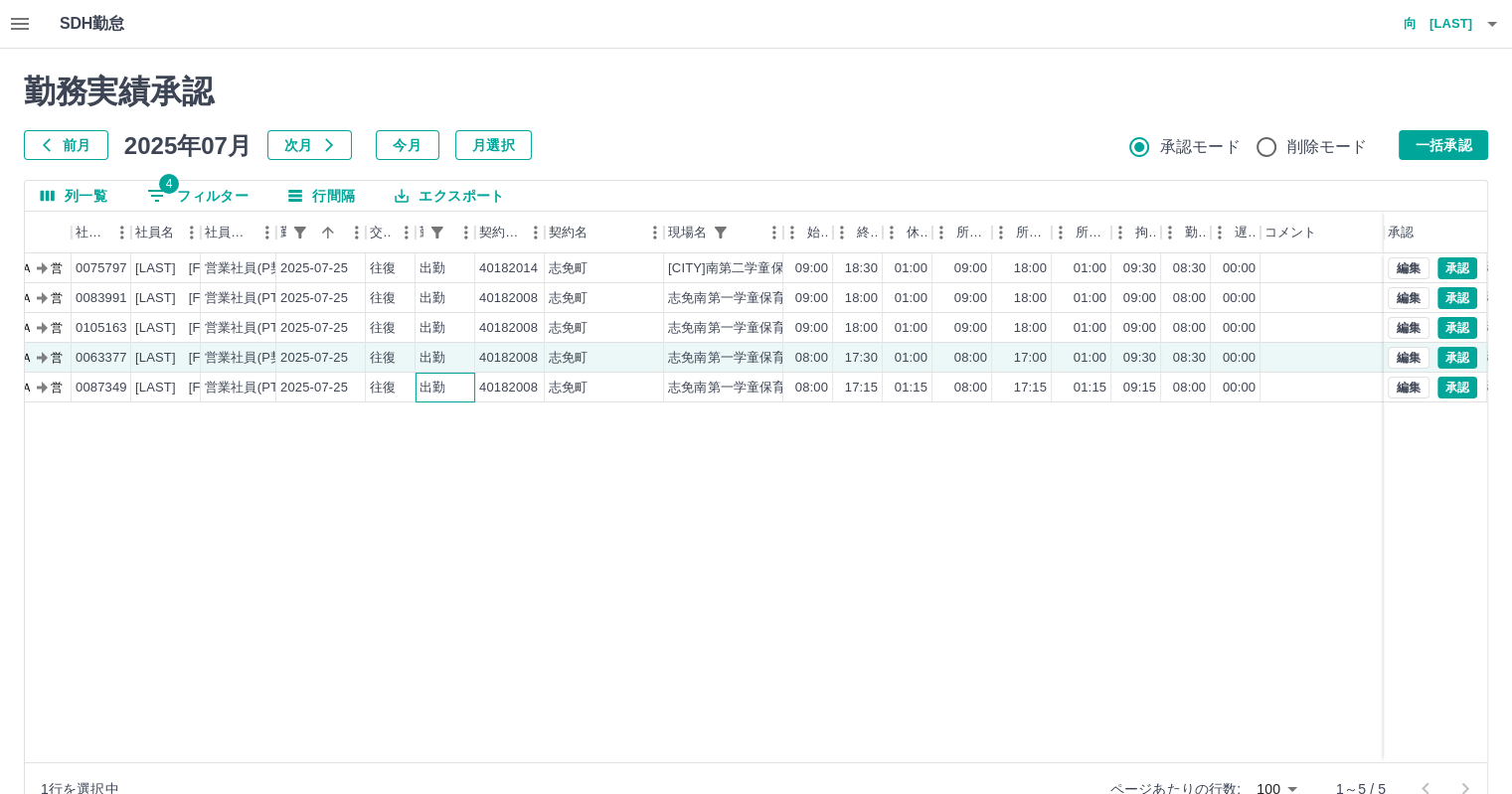 click on "出勤" at bounding box center (445, 388) 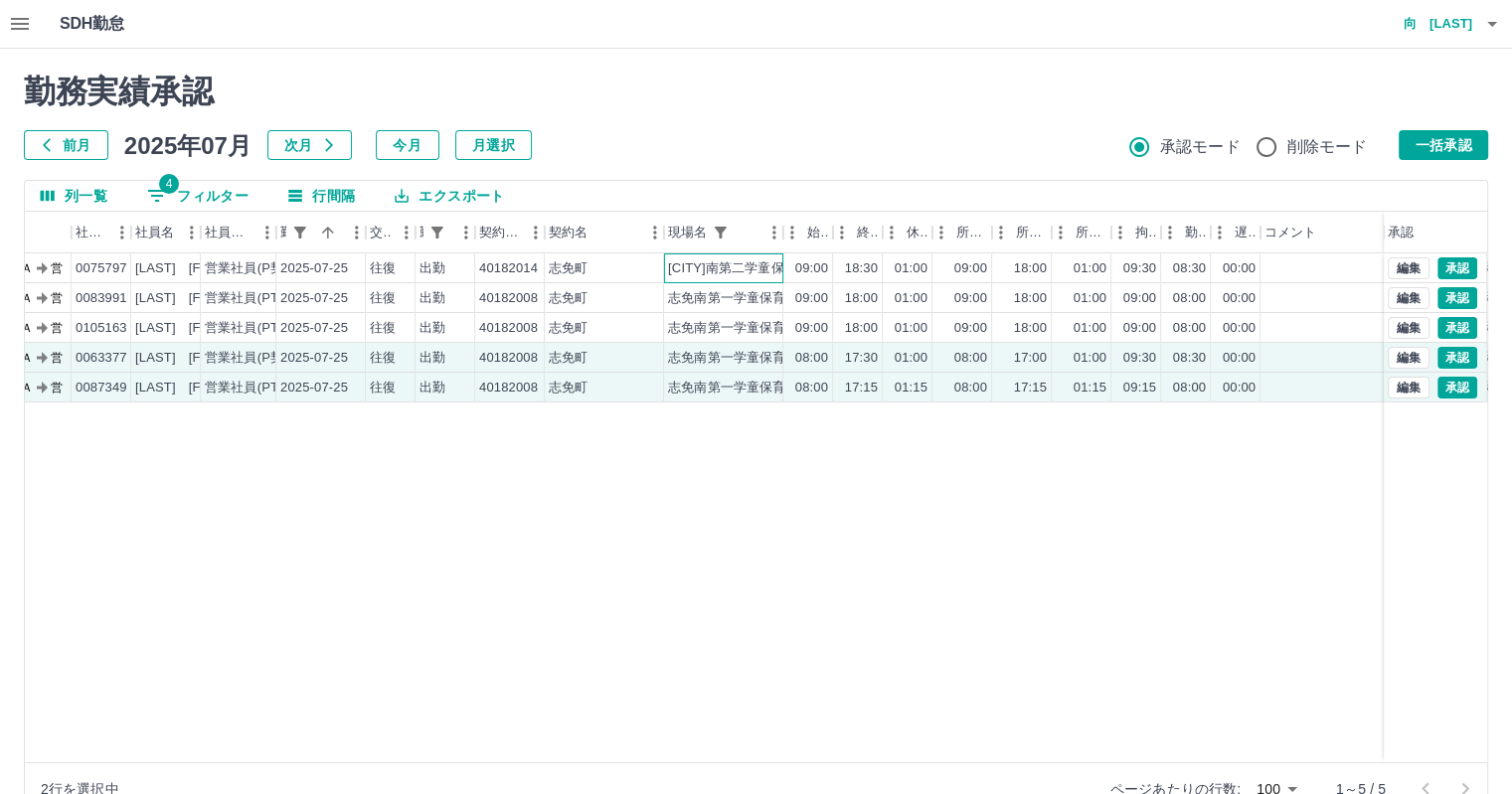 click on "[CITY]南第二学童保育所" at bounding box center (739, 268) 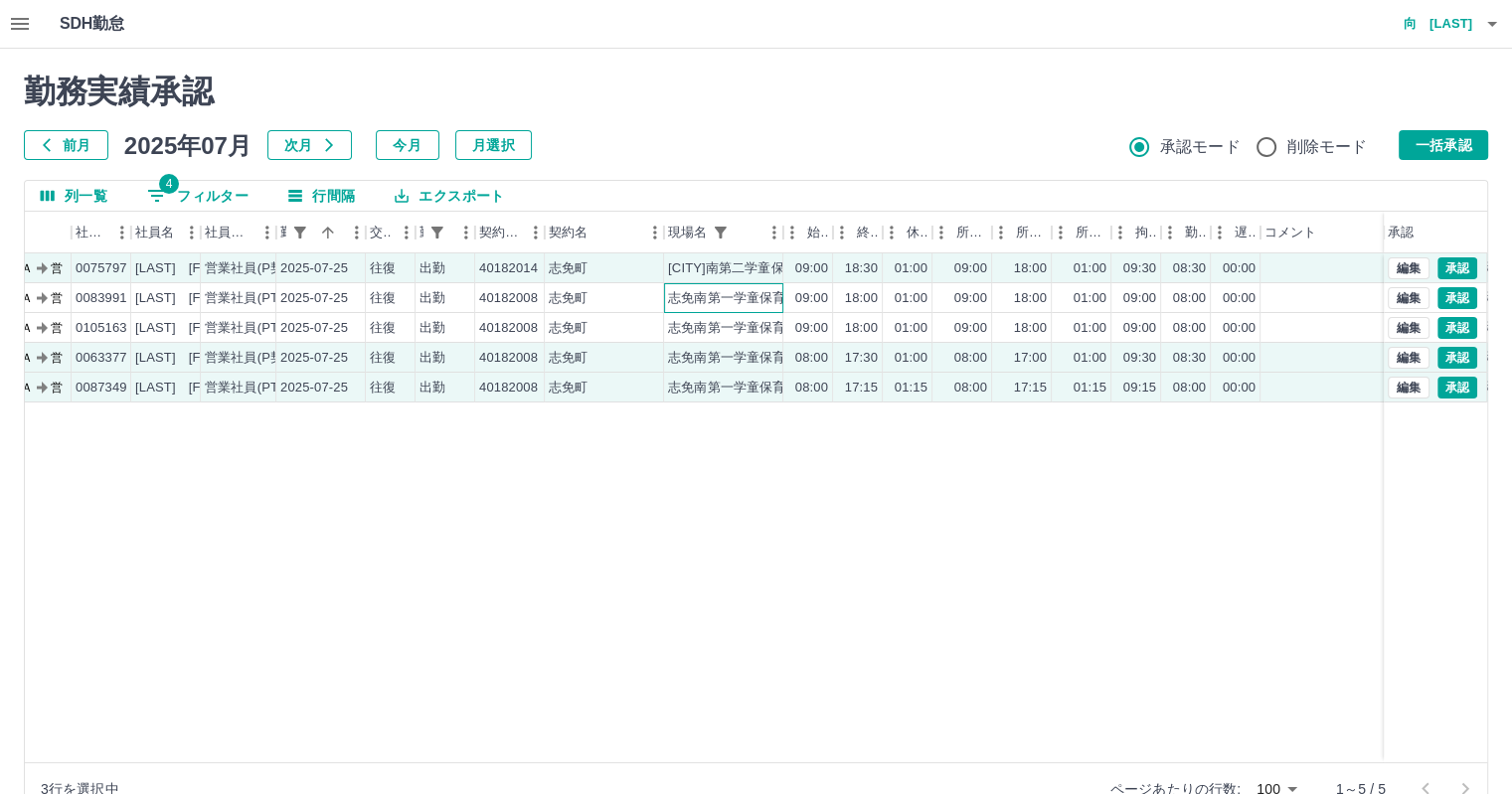 click on "志免南第一学童保育所" at bounding box center [734, 298] 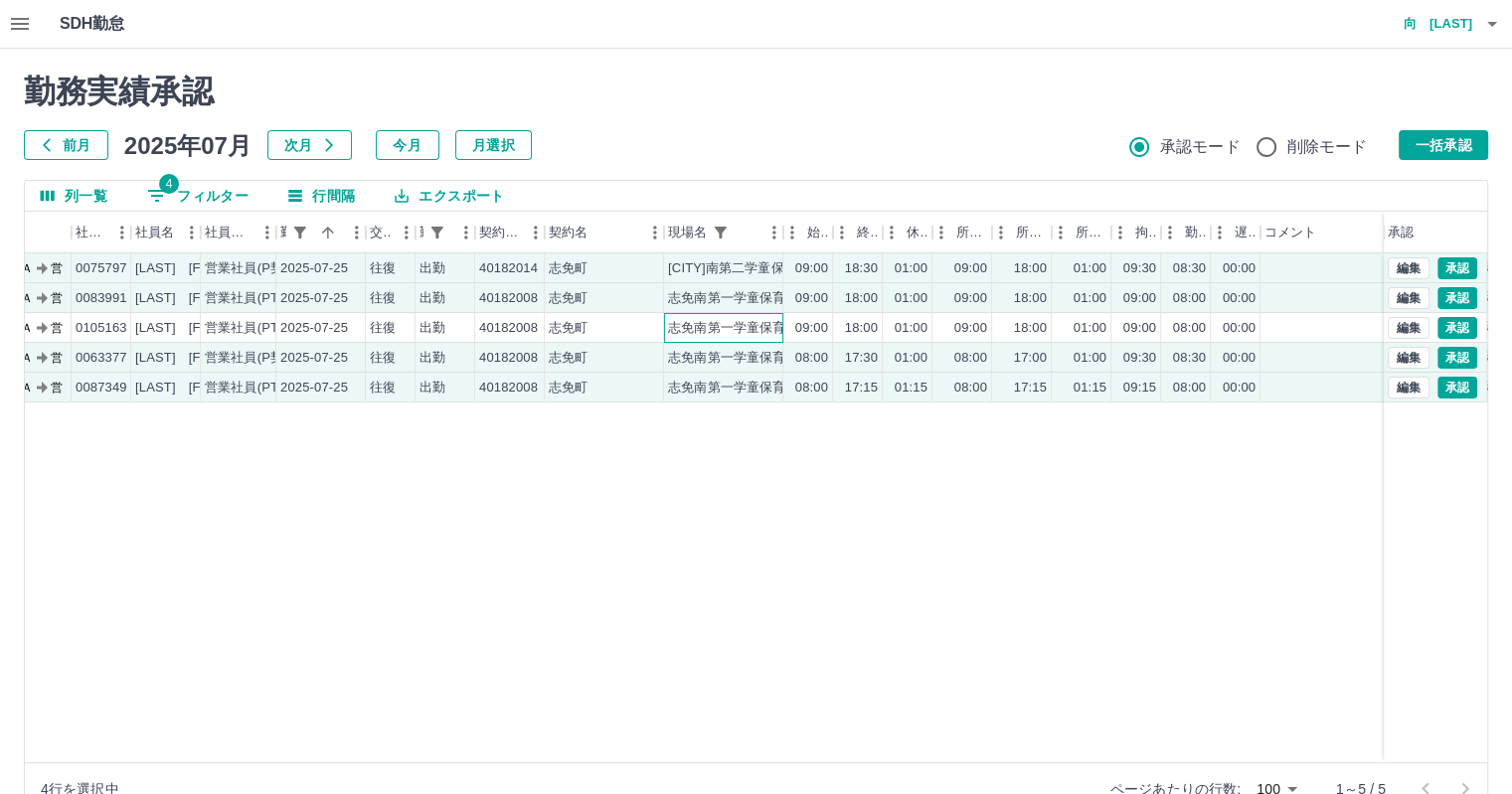 click on "志免南第一学童保育所" at bounding box center [734, 328] 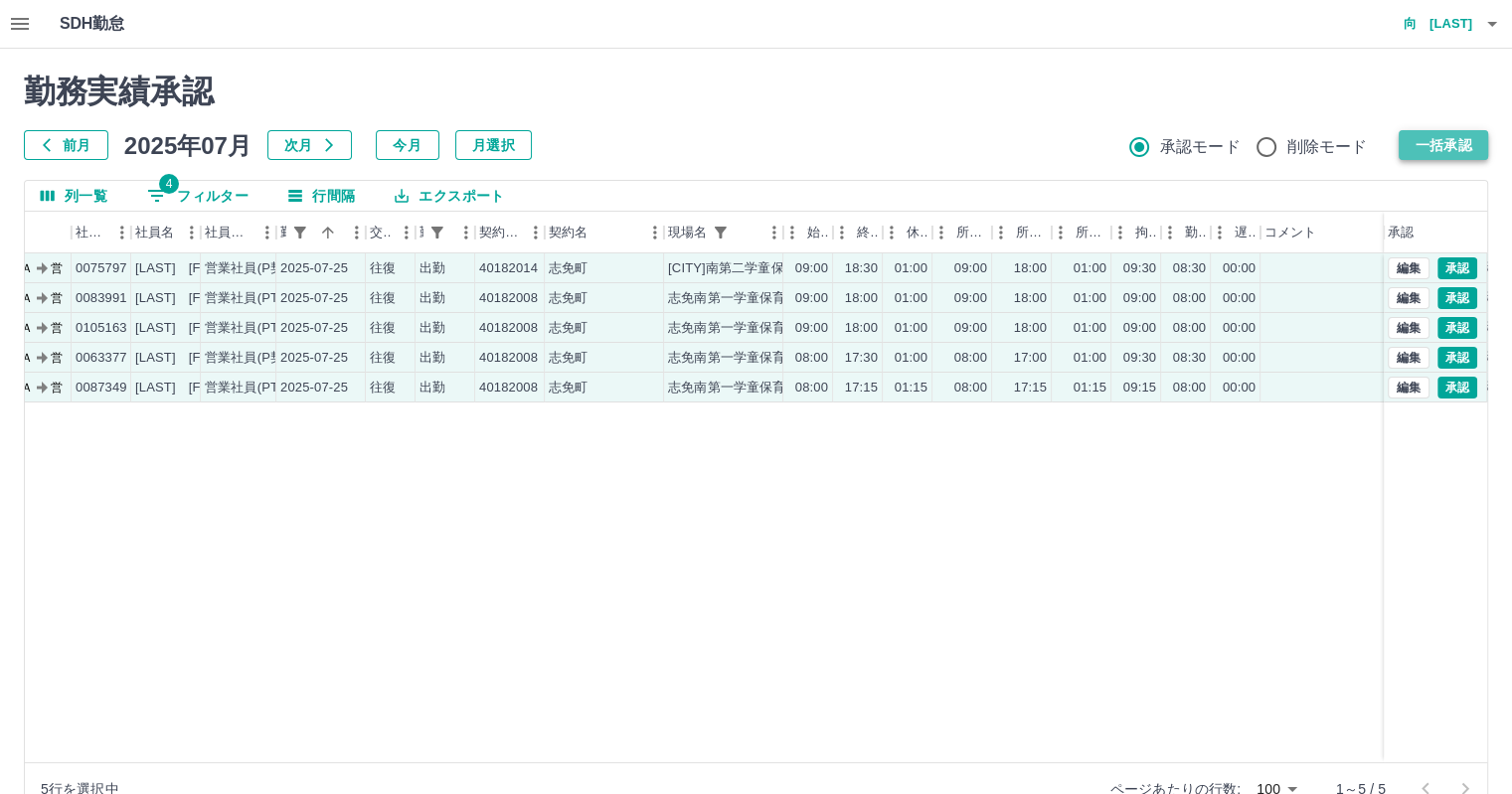 click on "一括承認" at bounding box center [1443, 145] 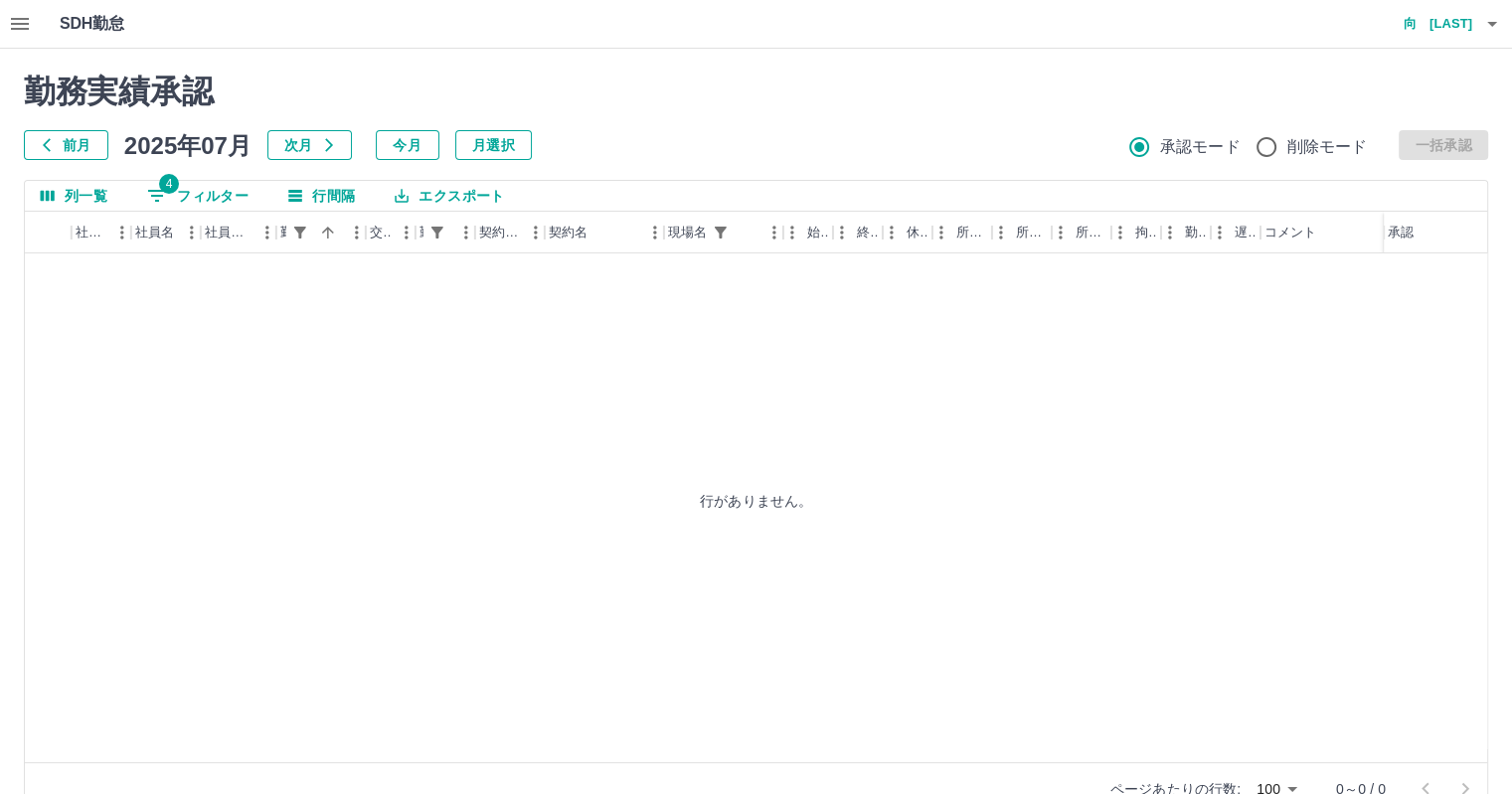 click on "4 フィルター" at bounding box center [198, 196] 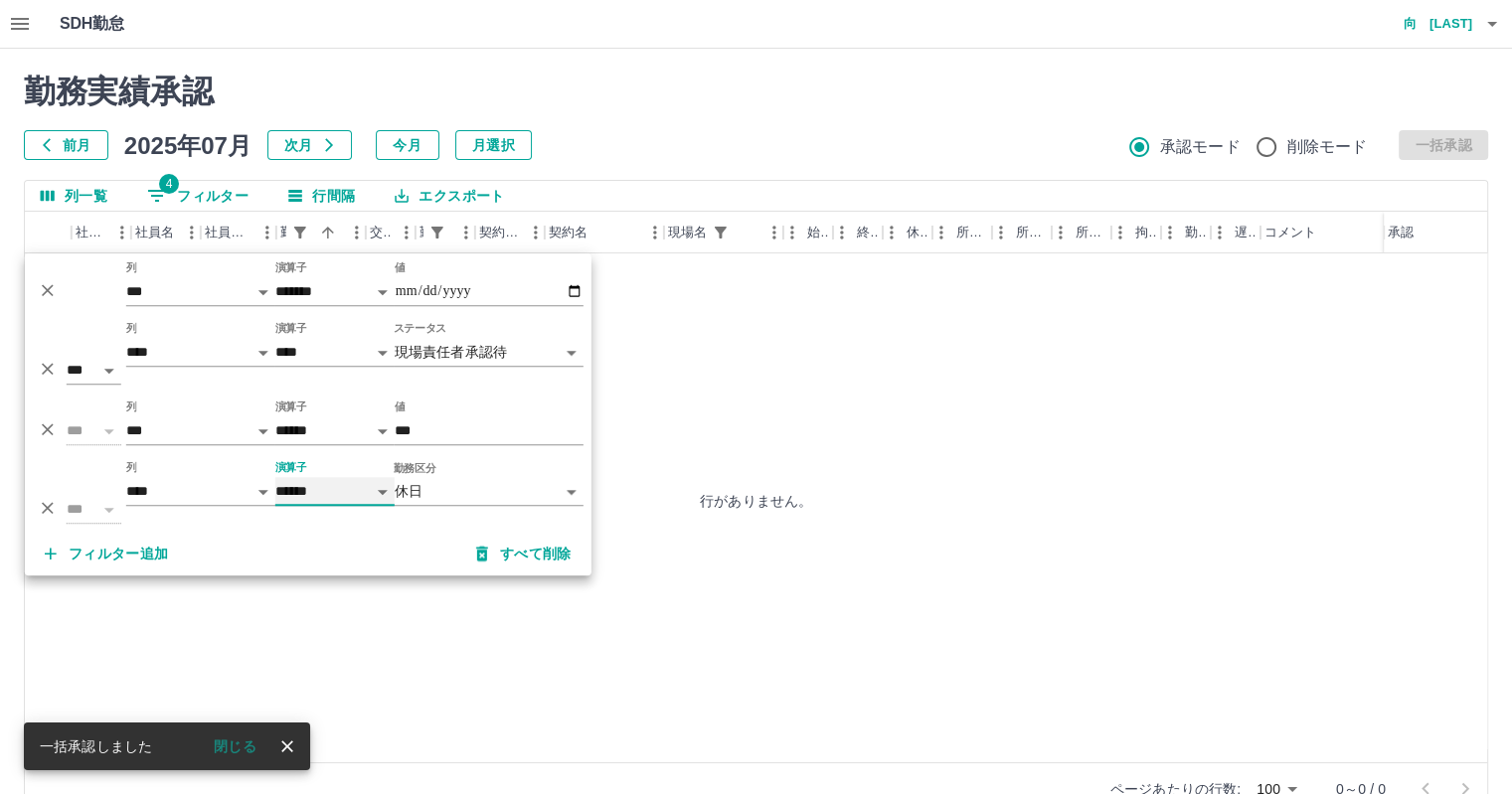 click on "**** ******" at bounding box center [335, 491] 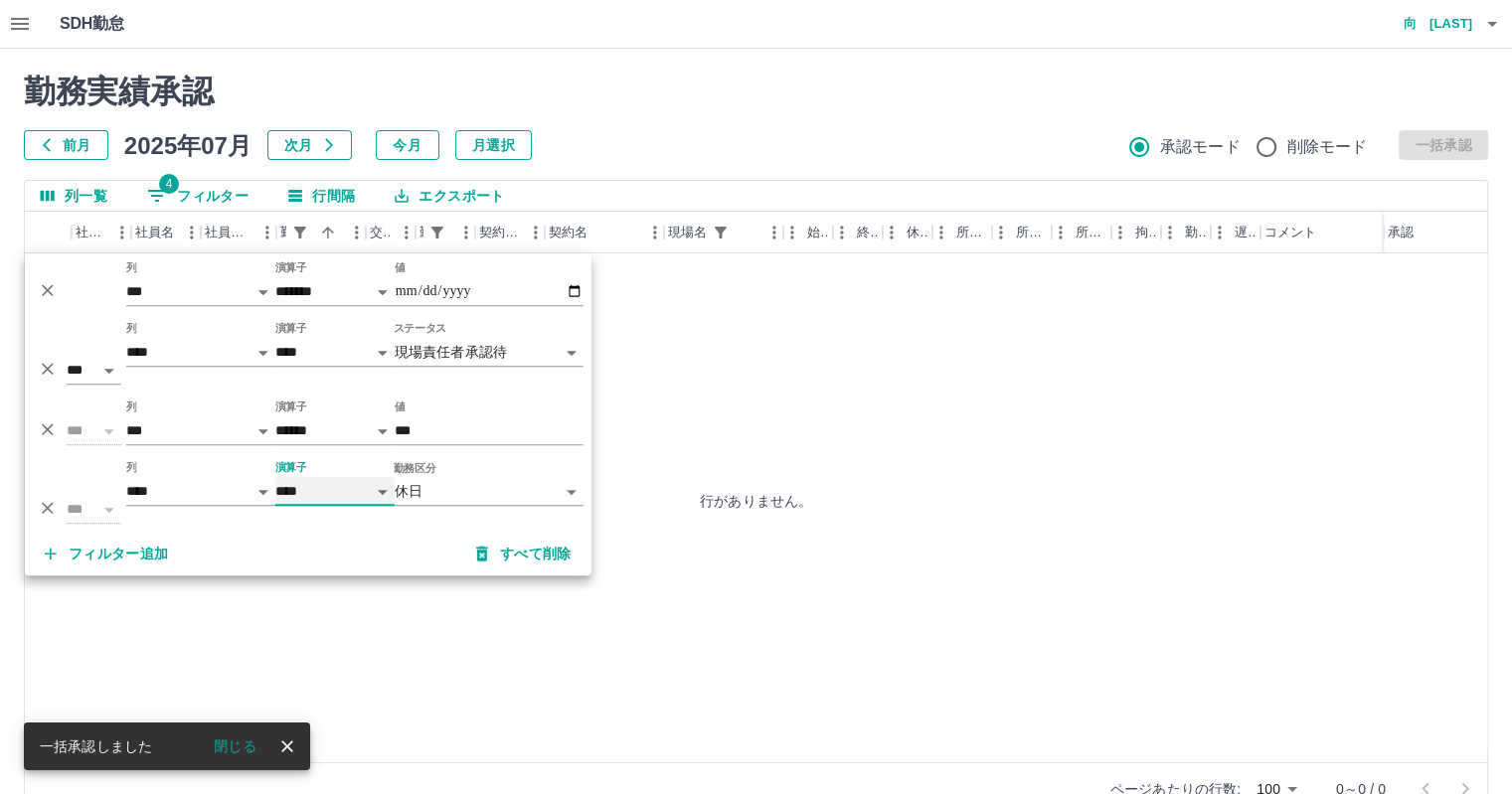 click on "**** ******" at bounding box center [335, 491] 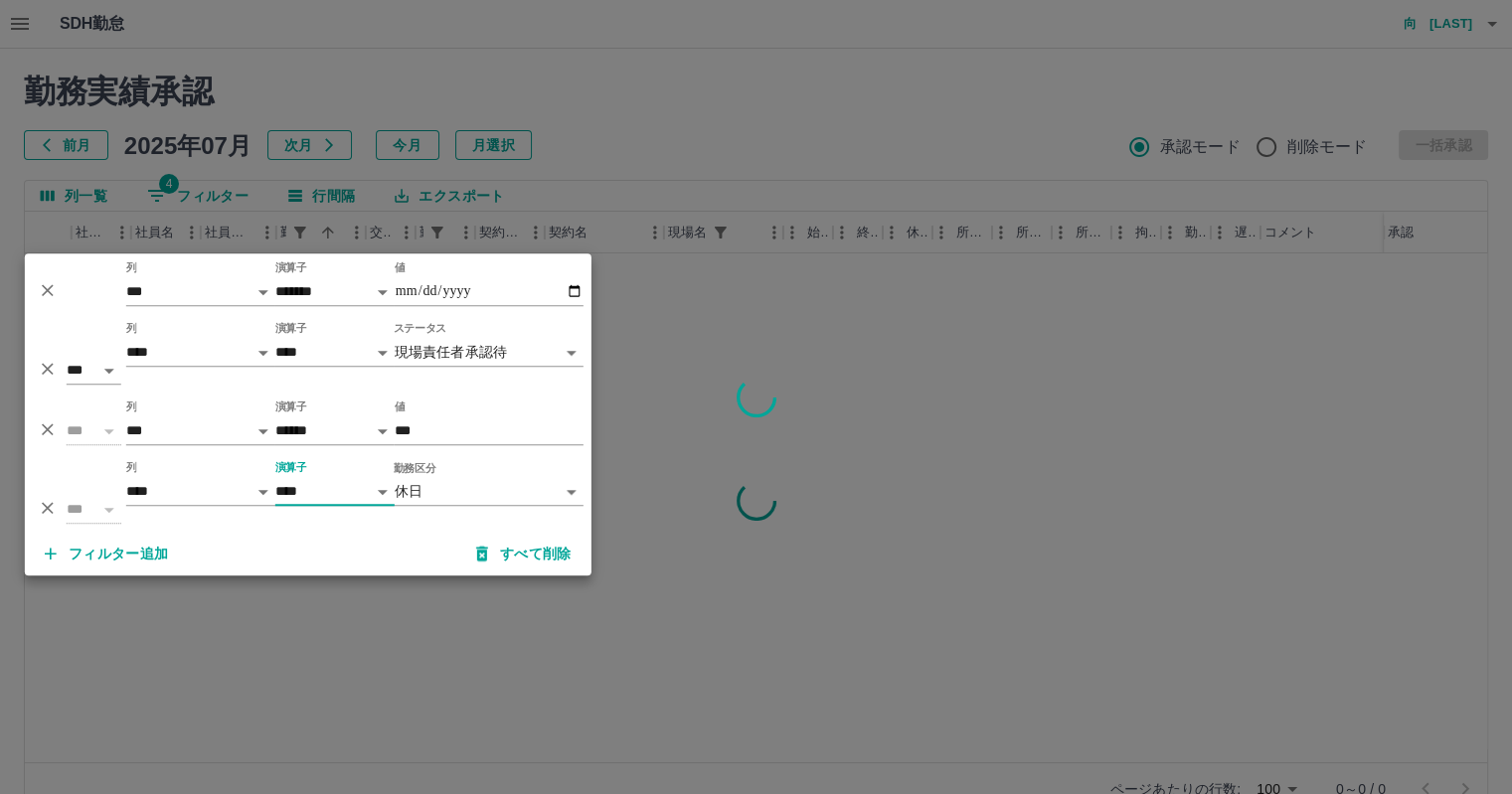 click at bounding box center (756, 397) 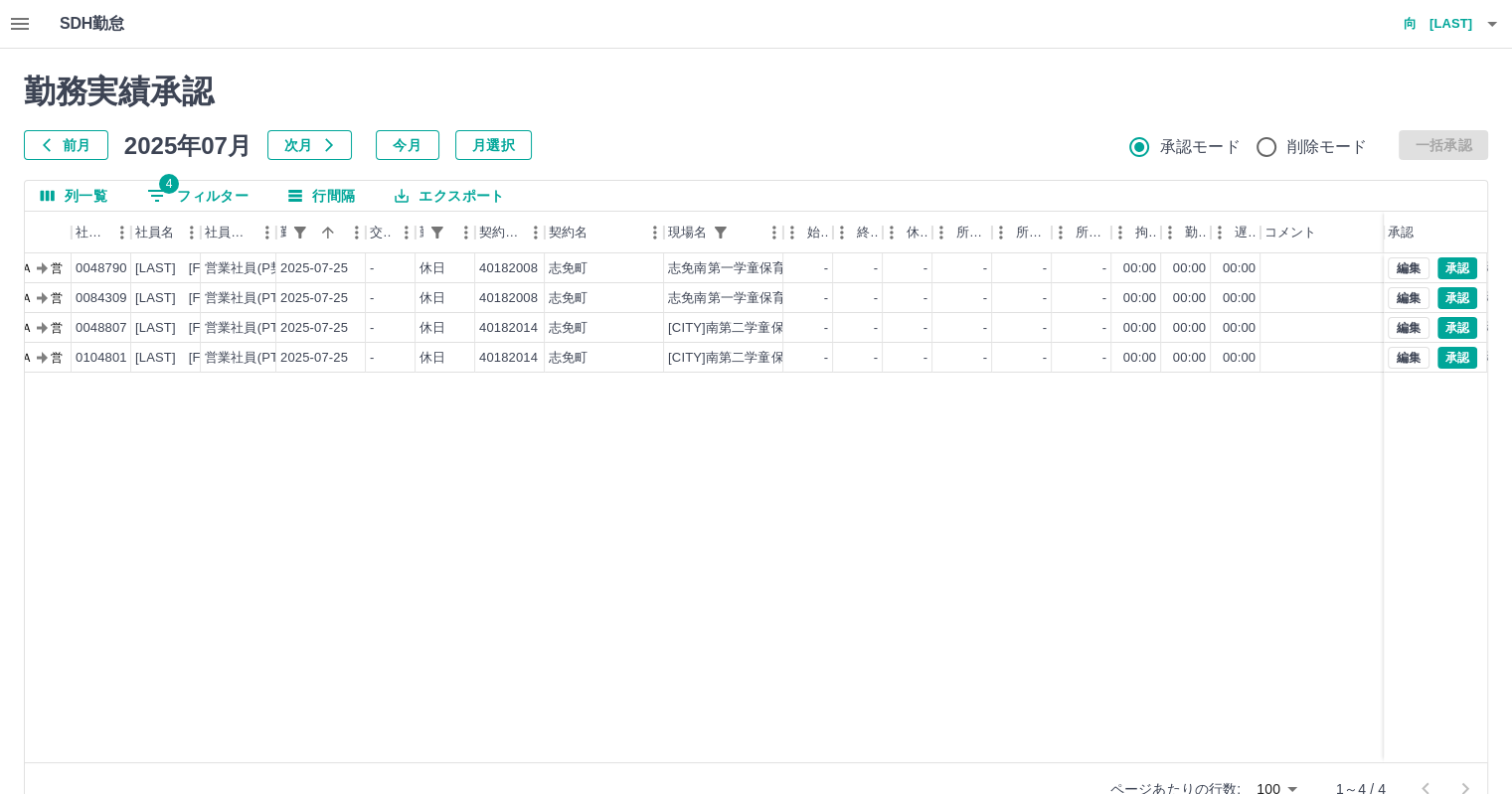 click on "4 フィルター" at bounding box center (198, 196) 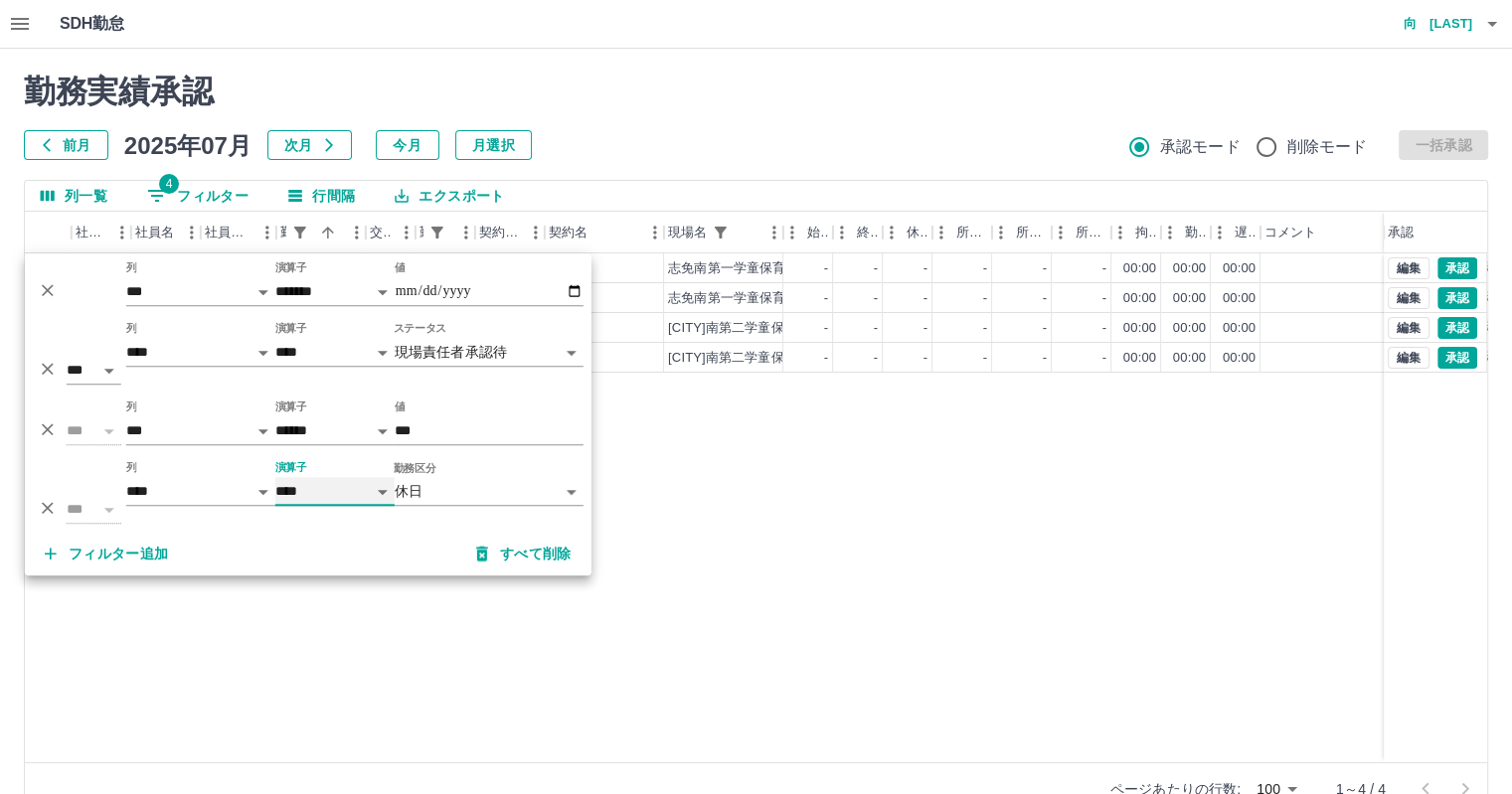 click on "**** ******" at bounding box center [335, 491] 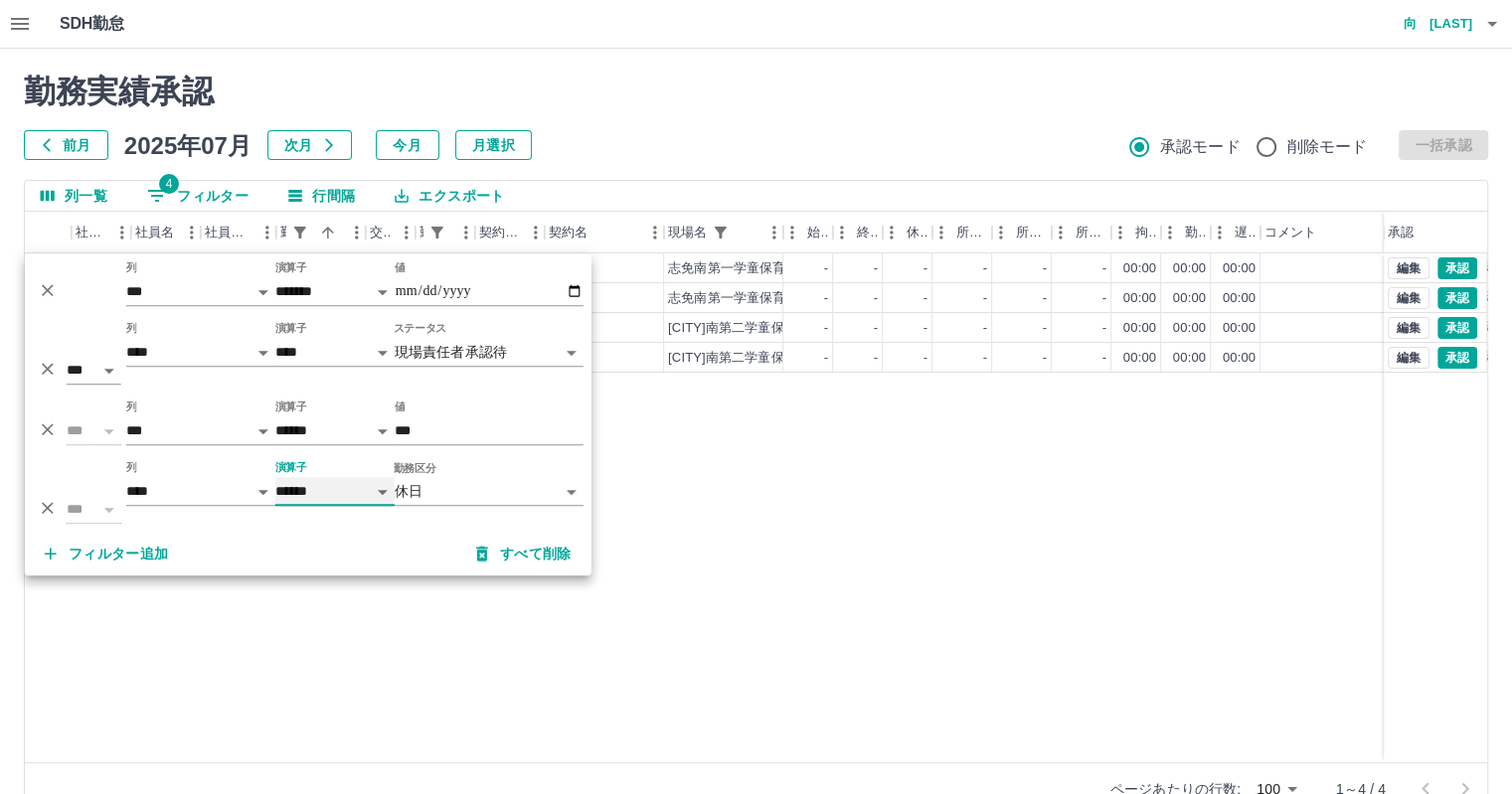 click on "**** ******" at bounding box center (335, 491) 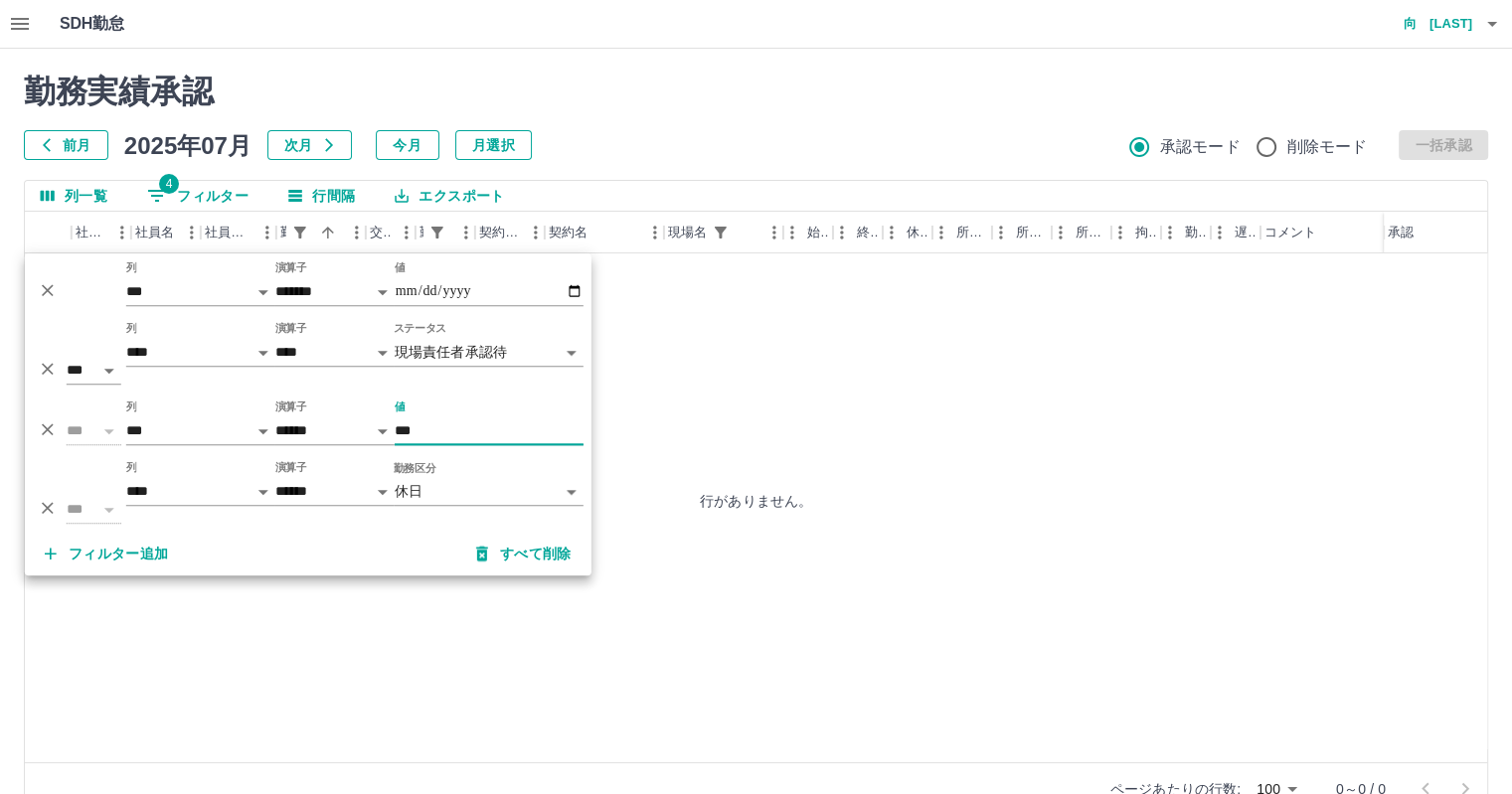 click on "***" at bounding box center [489, 430] 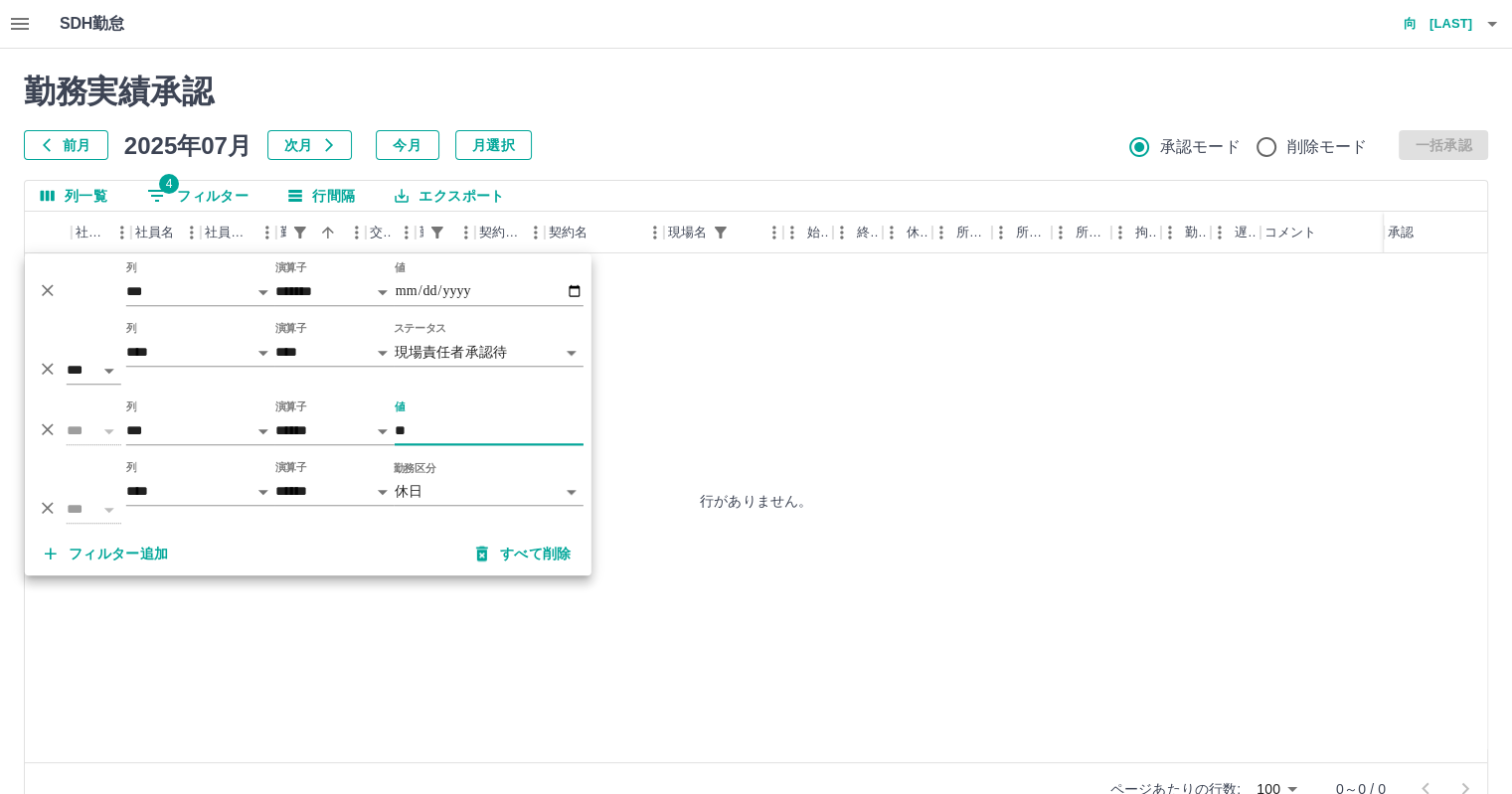 type on "*" 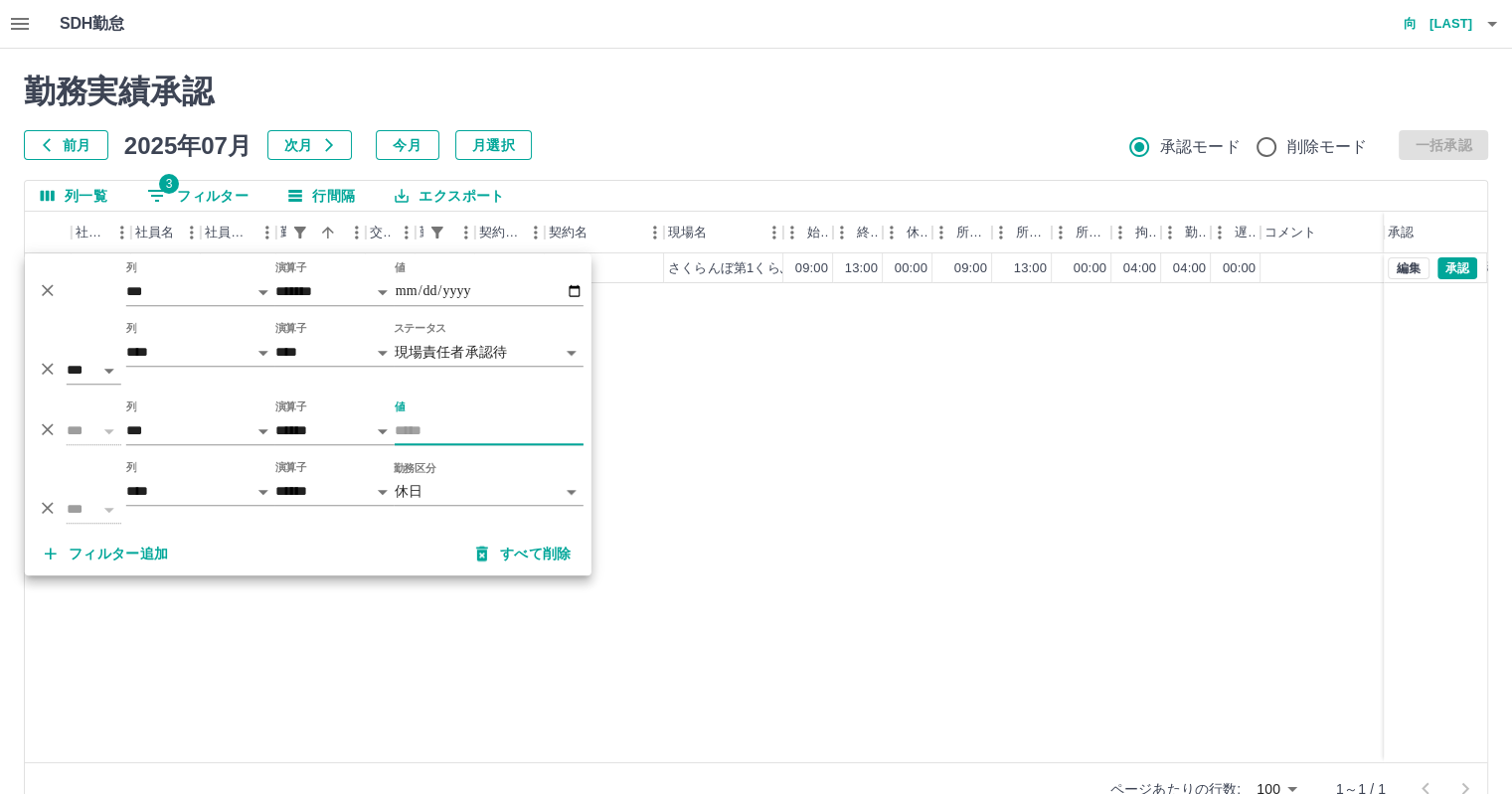 type 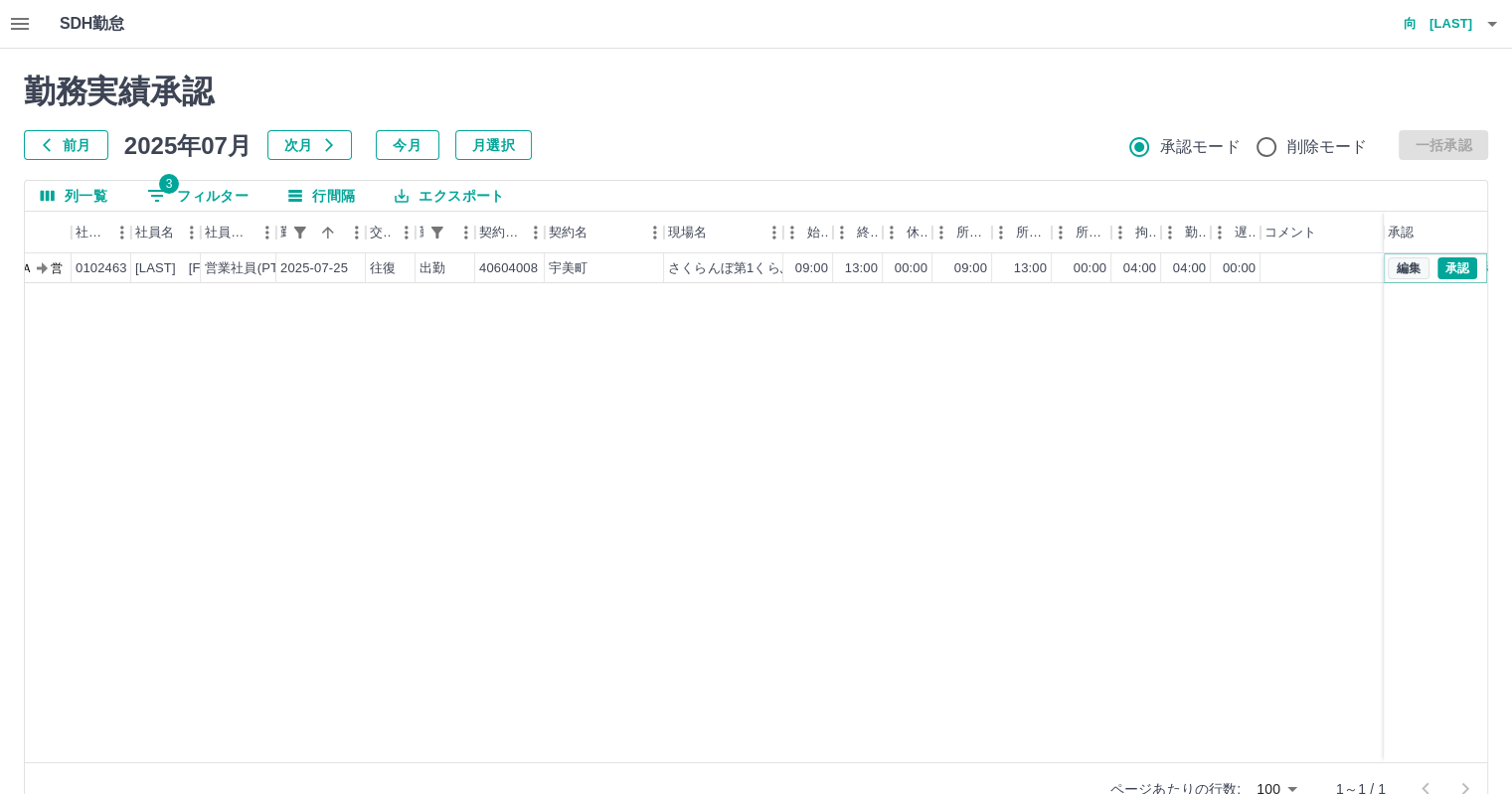 click on "編集" at bounding box center (1409, 268) 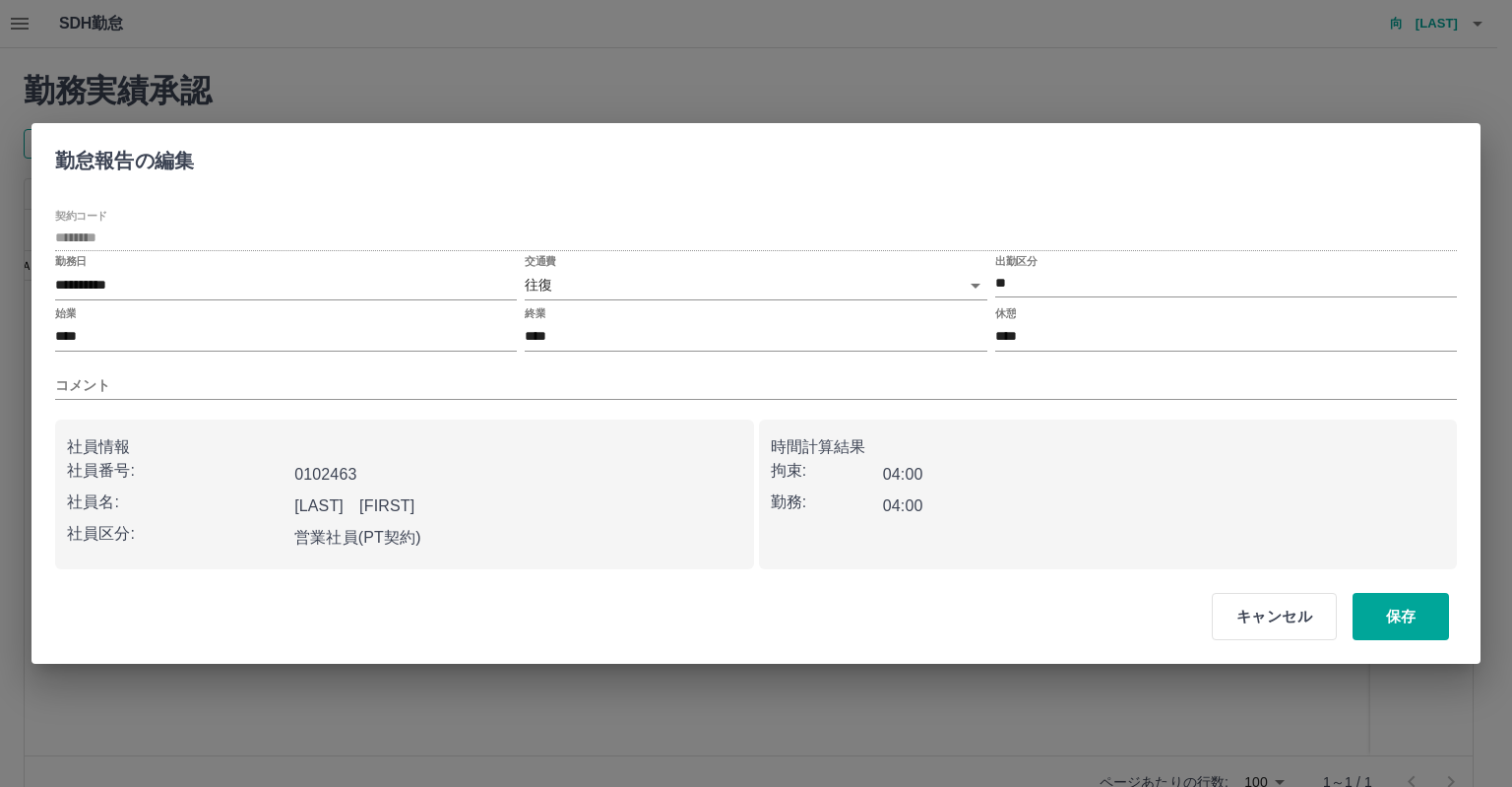 click on "**********" at bounding box center (756, 416) 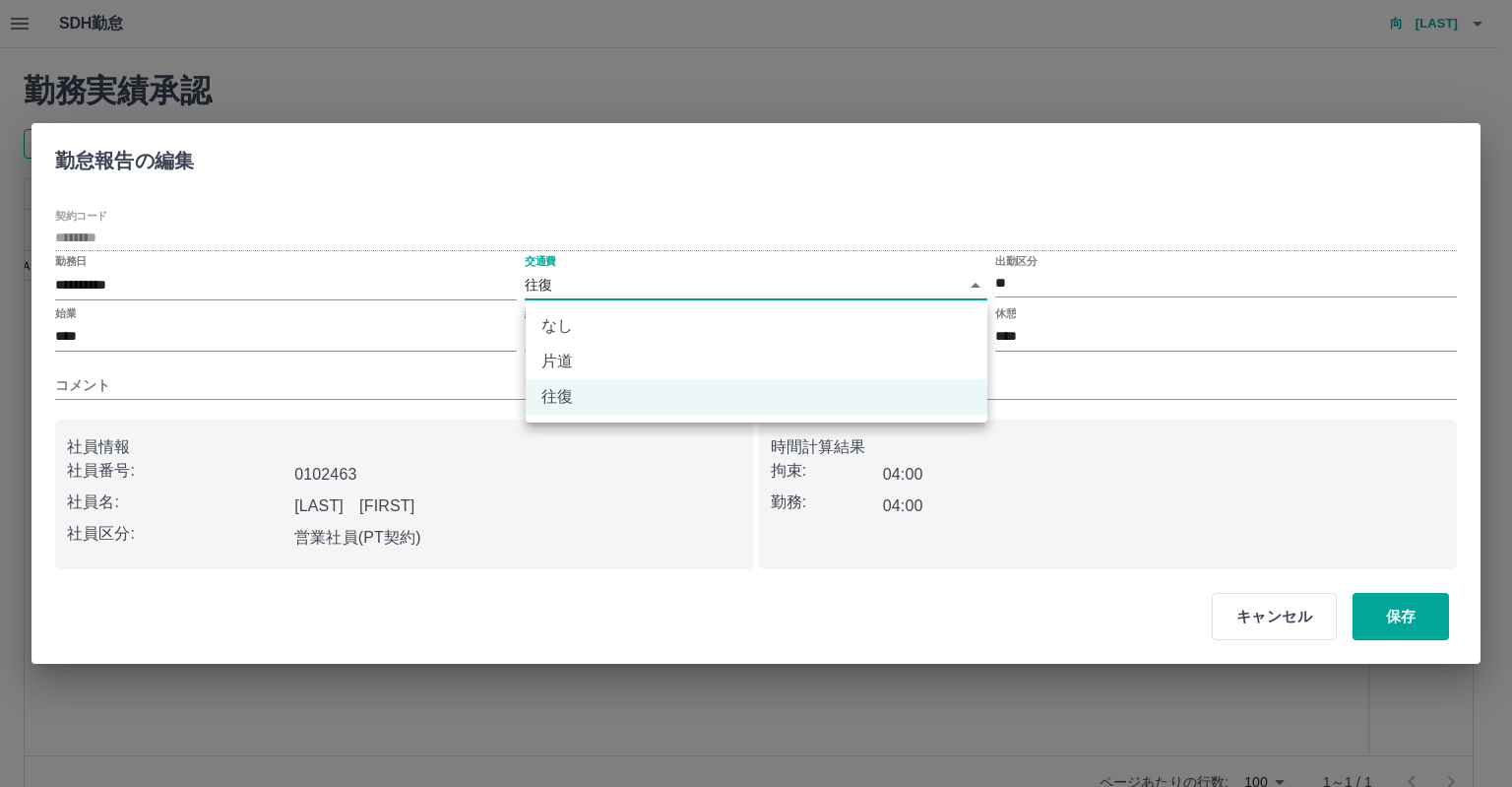 click on "なし" at bounding box center [756, 326] 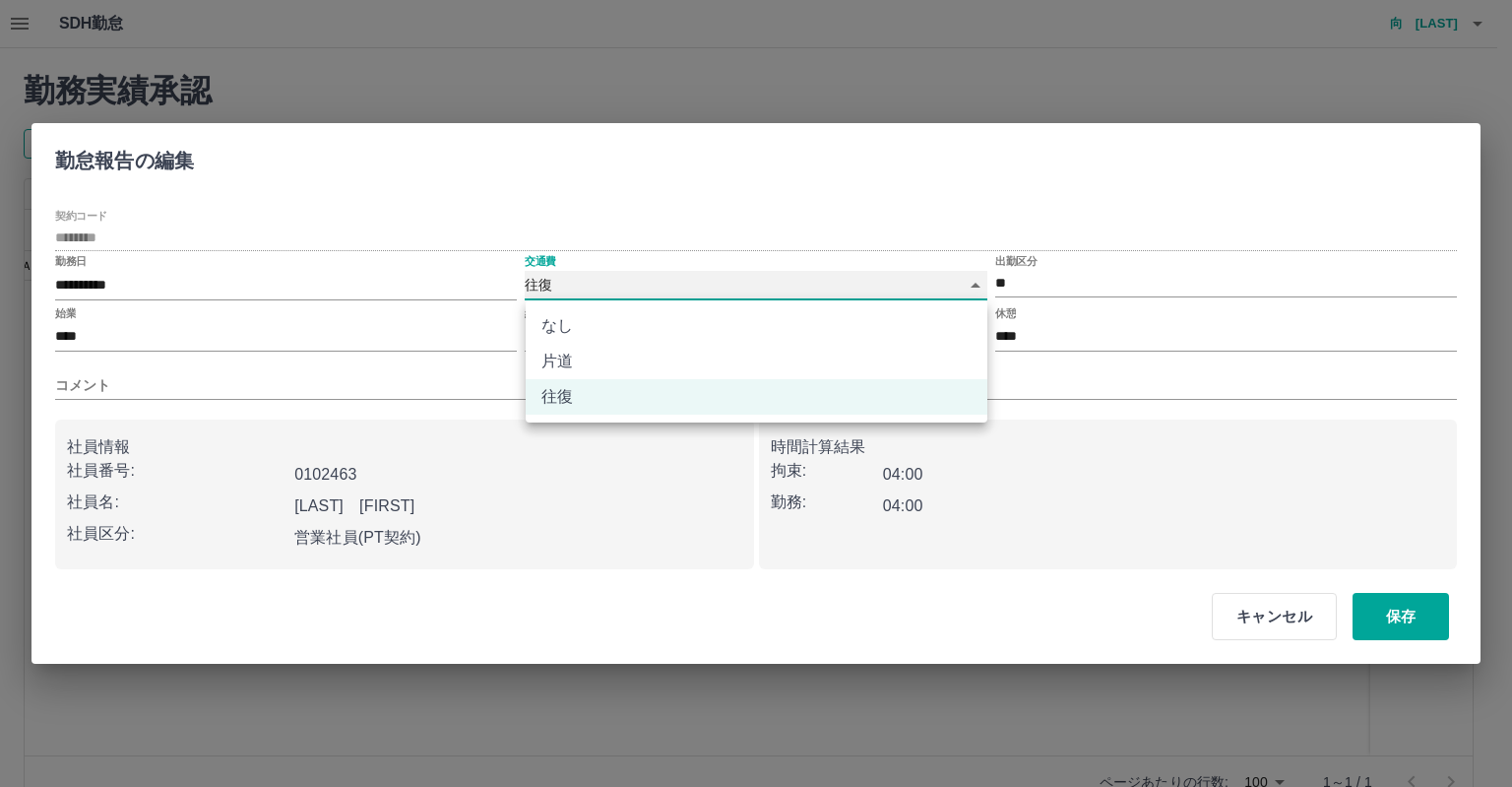 type on "****" 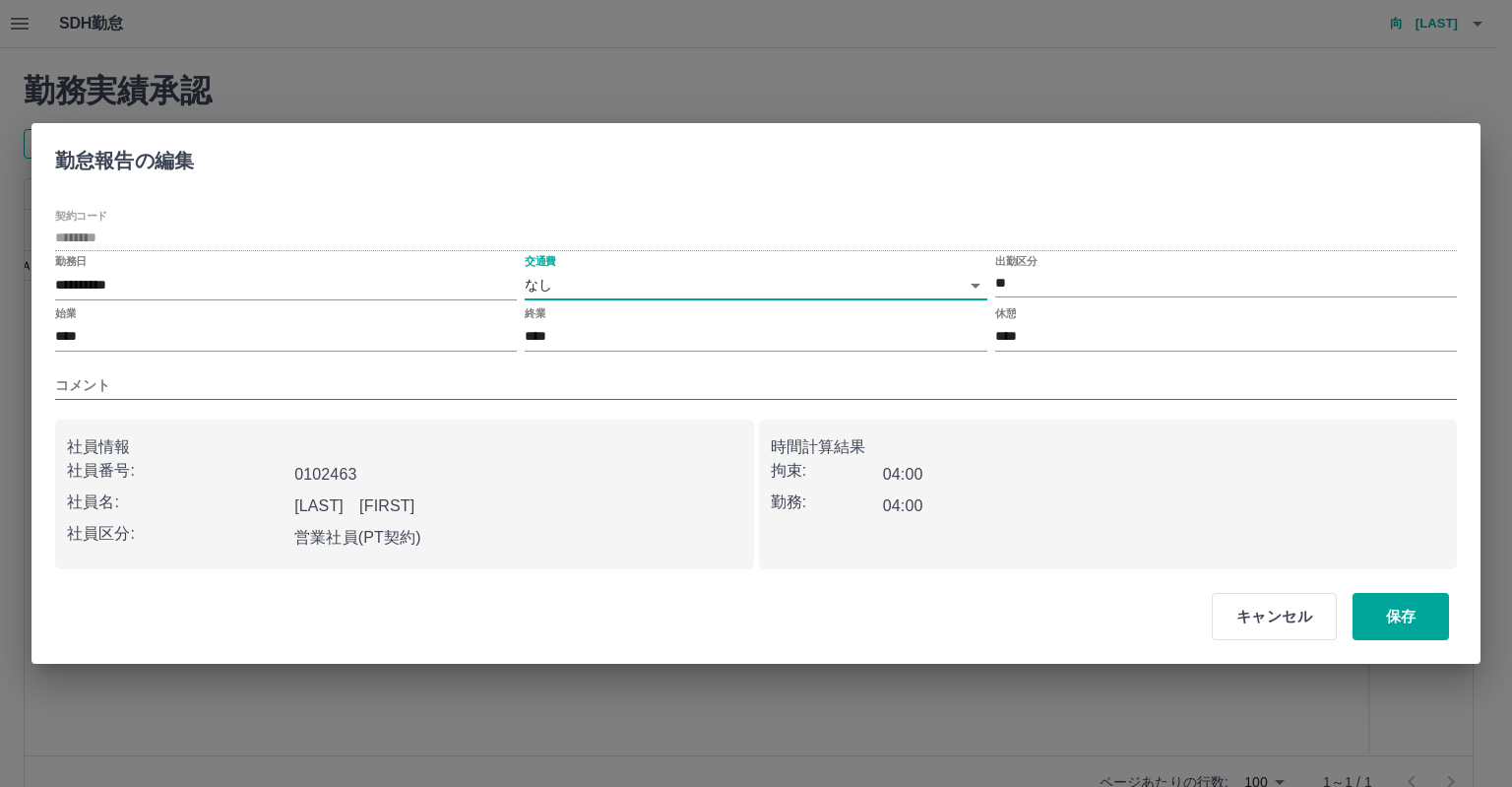 click on "コメント" at bounding box center (756, 385) 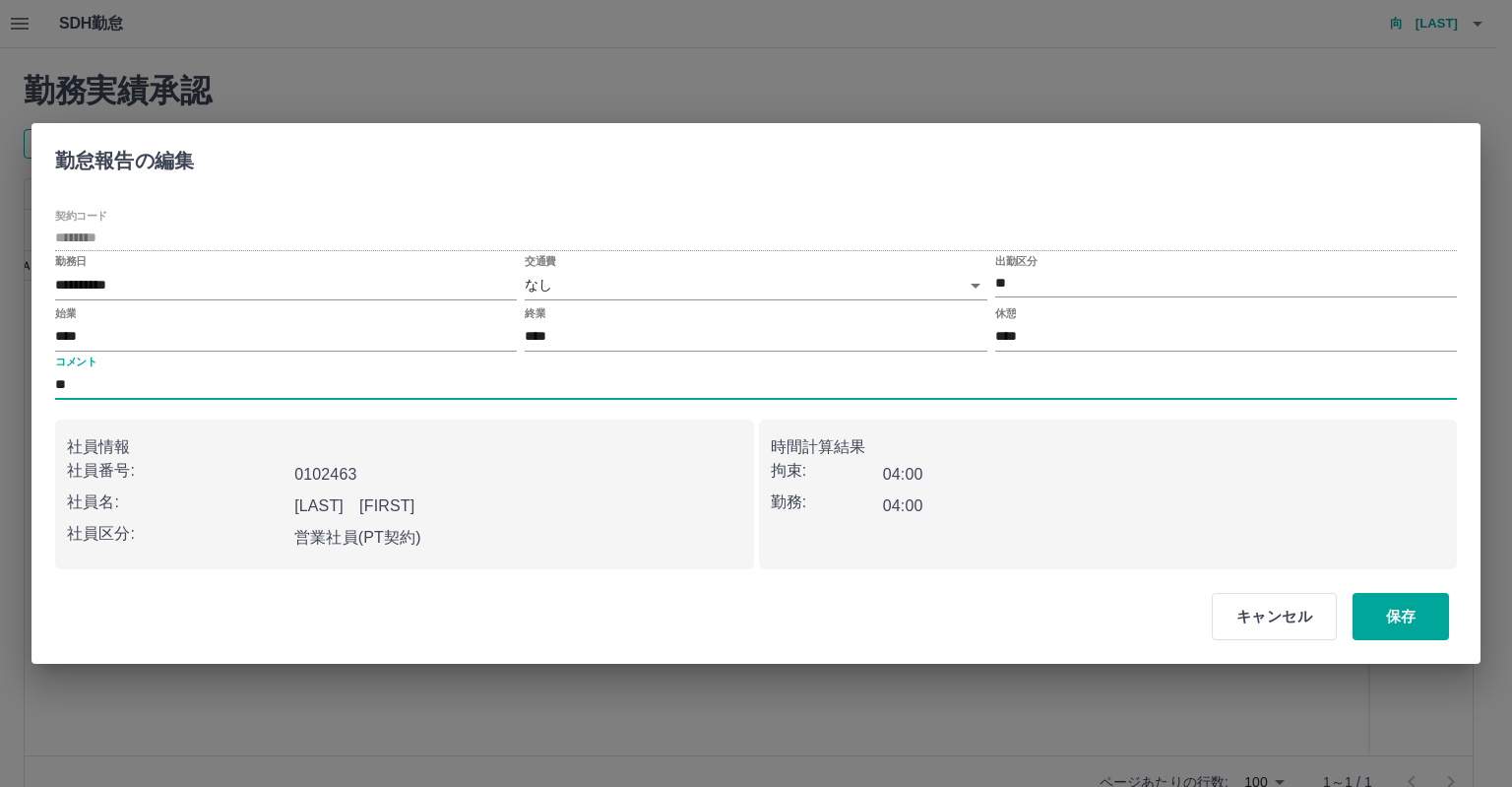 click on "社員情報 社員番号: 0102463 社員名: 中島　由里 社員区分: 営業社員(PT契約)" at bounding box center (405, 494) 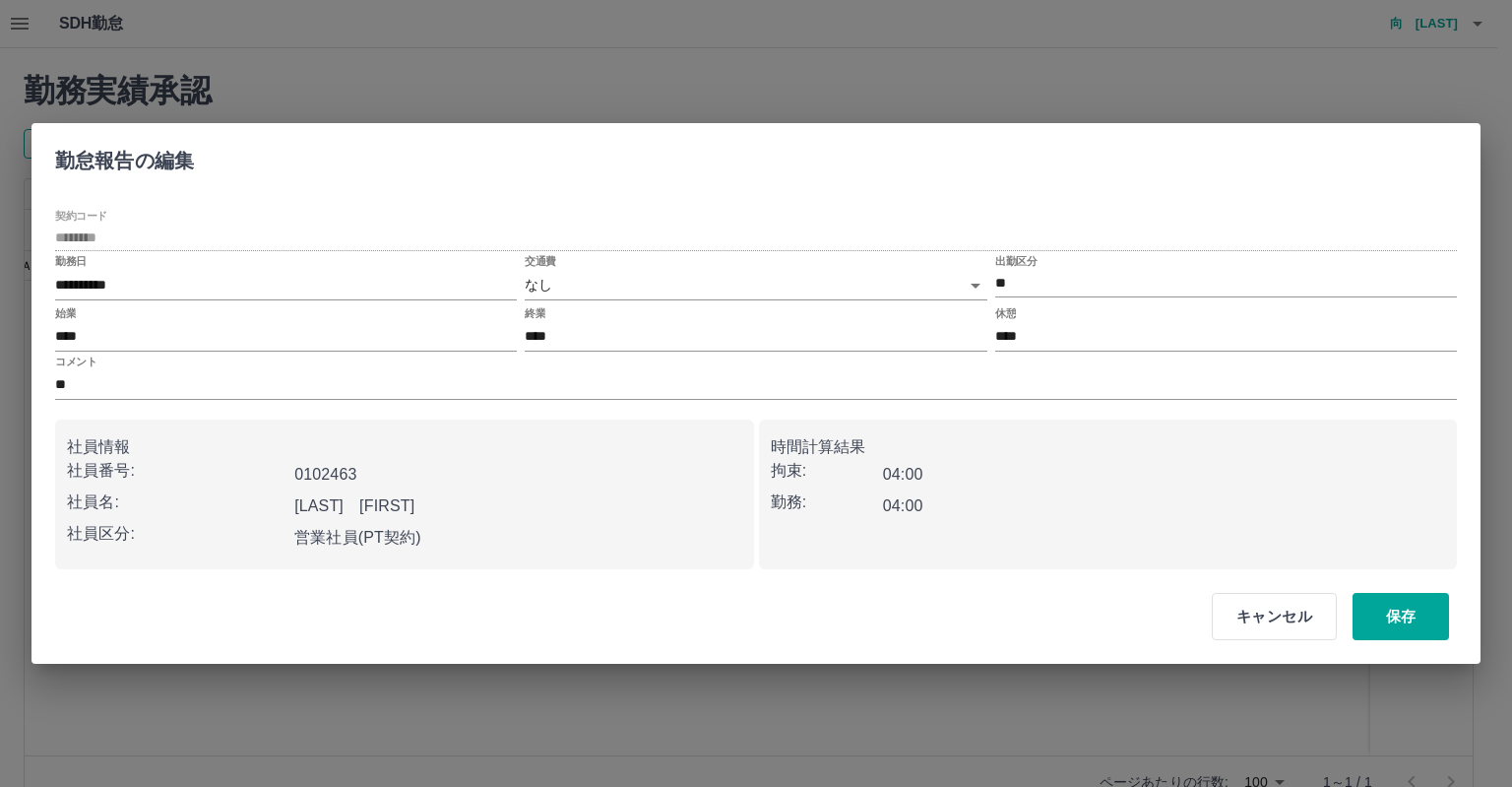 type on "**********" 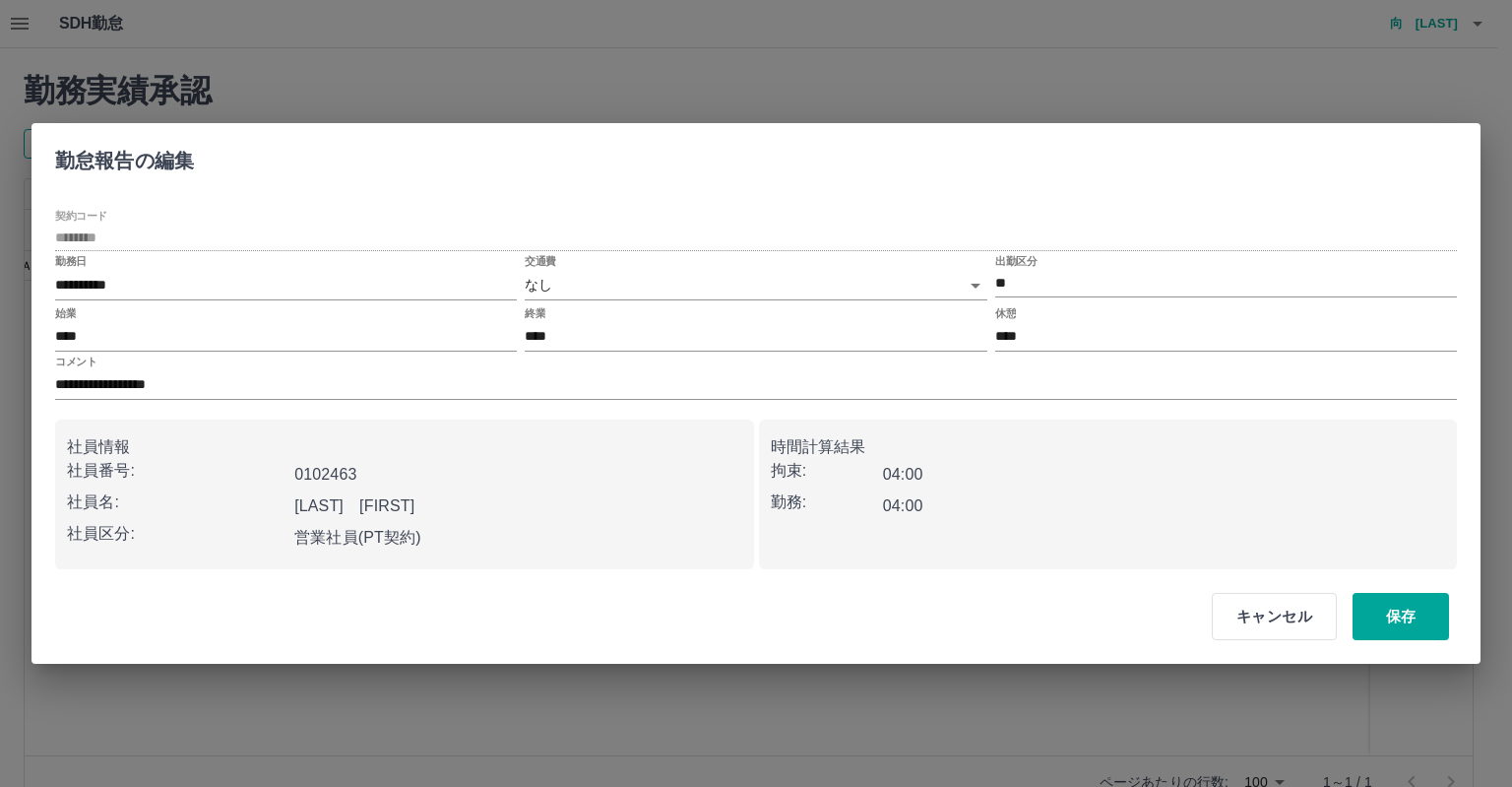 click on "社員情報" at bounding box center [405, 447] 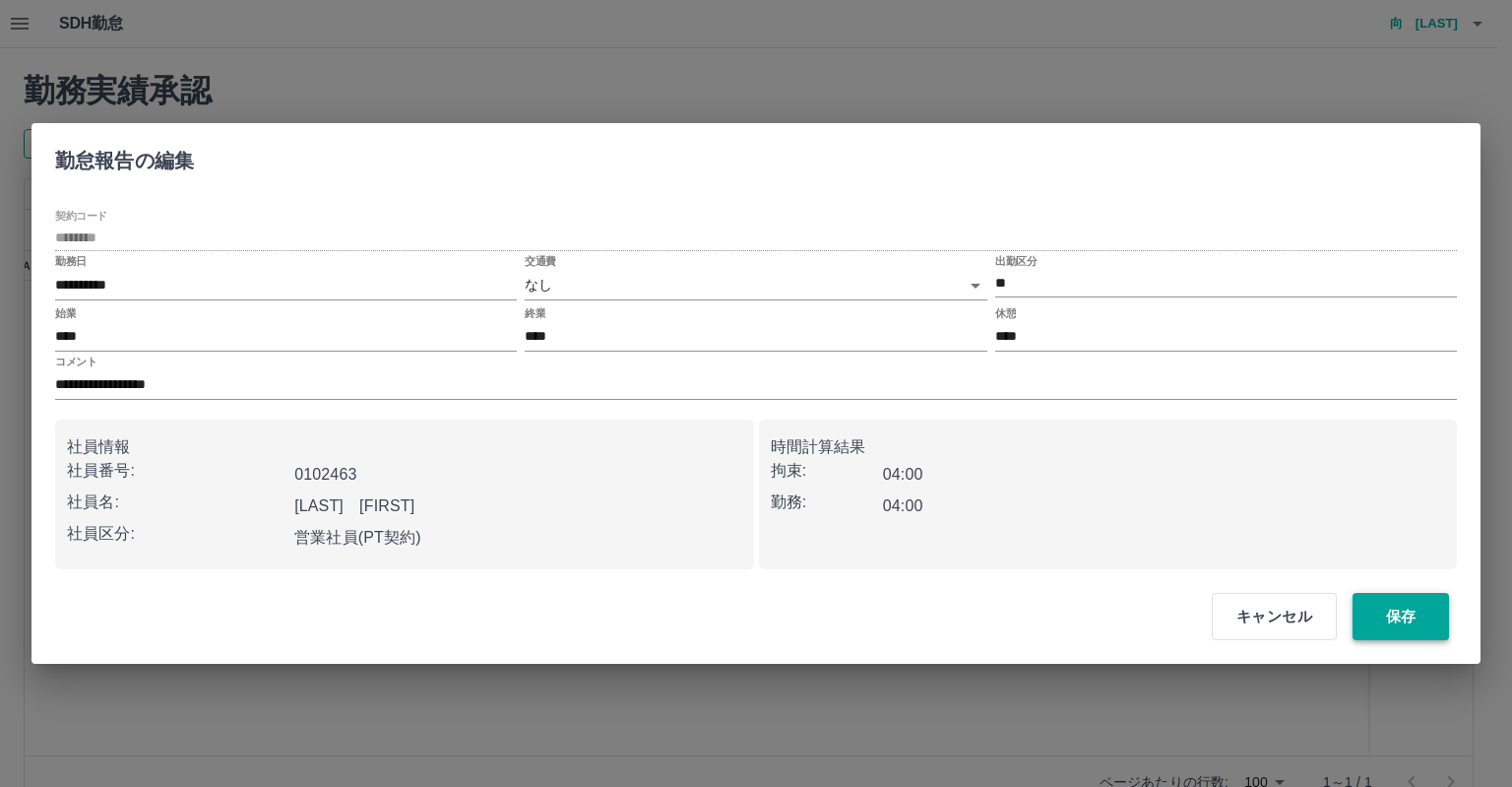 click on "保存" at bounding box center [1401, 617] 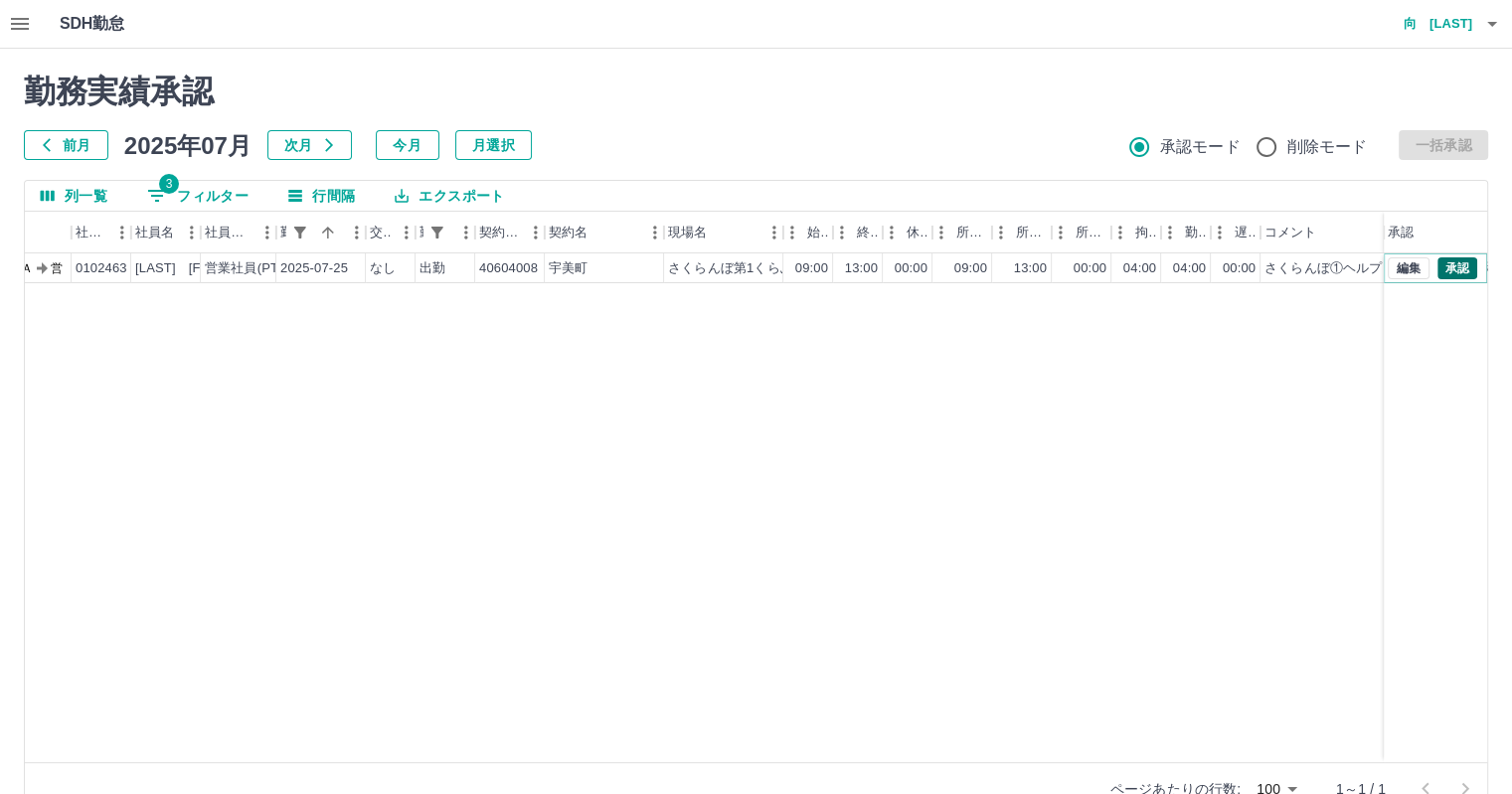 click on "承認" at bounding box center (1457, 268) 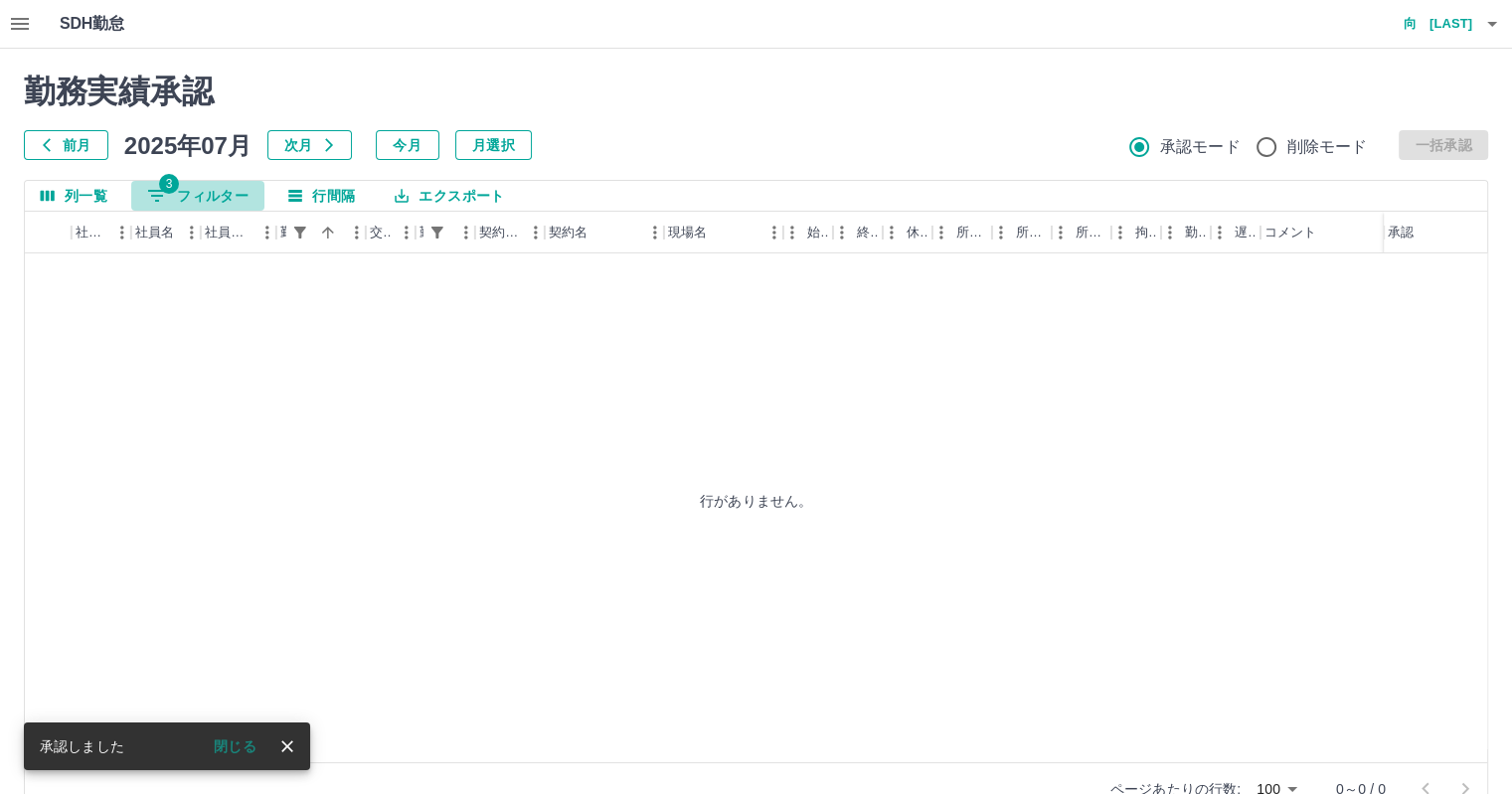 click on "3" at bounding box center (169, 184) 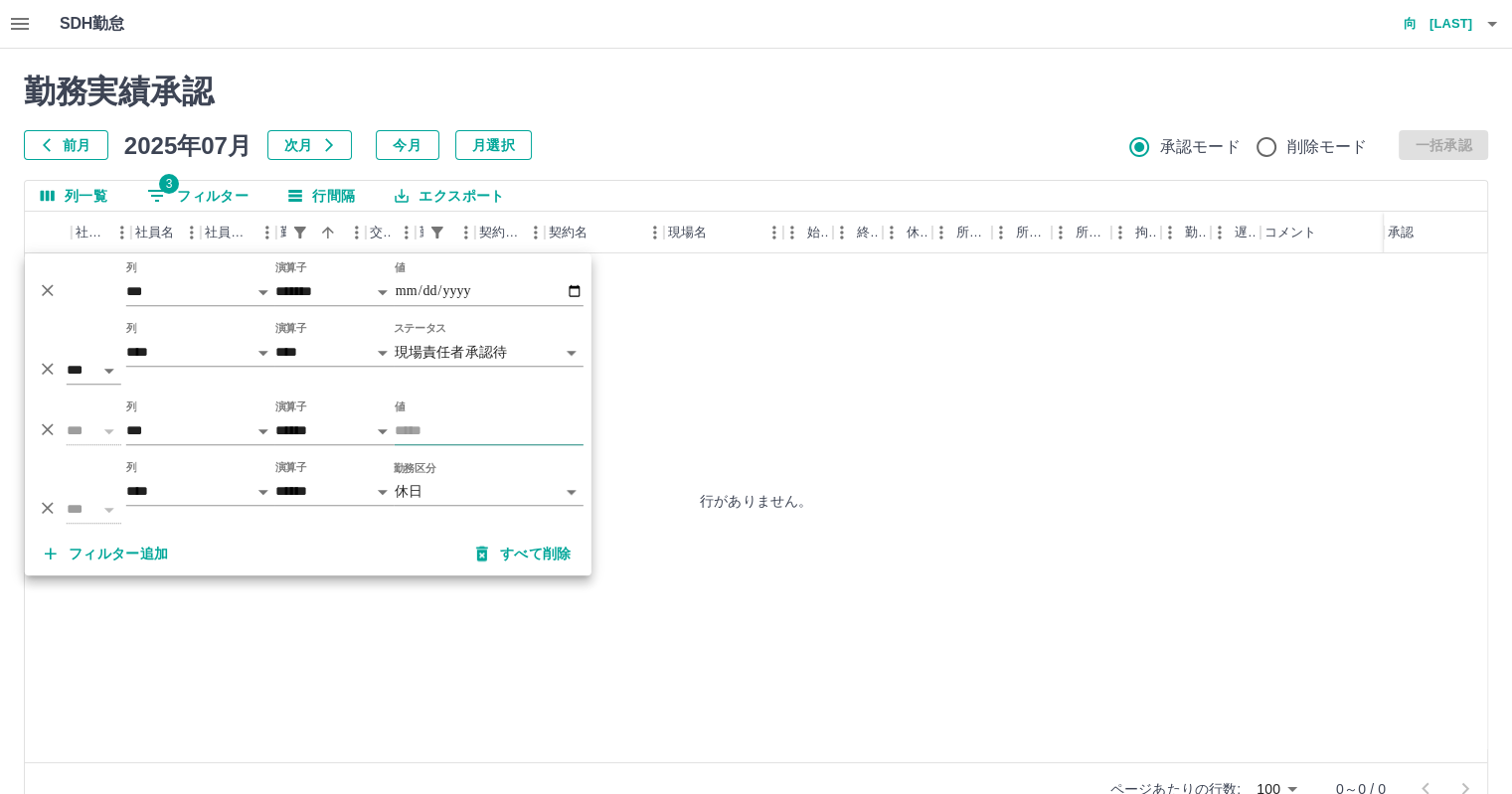 click on "値" at bounding box center (489, 430) 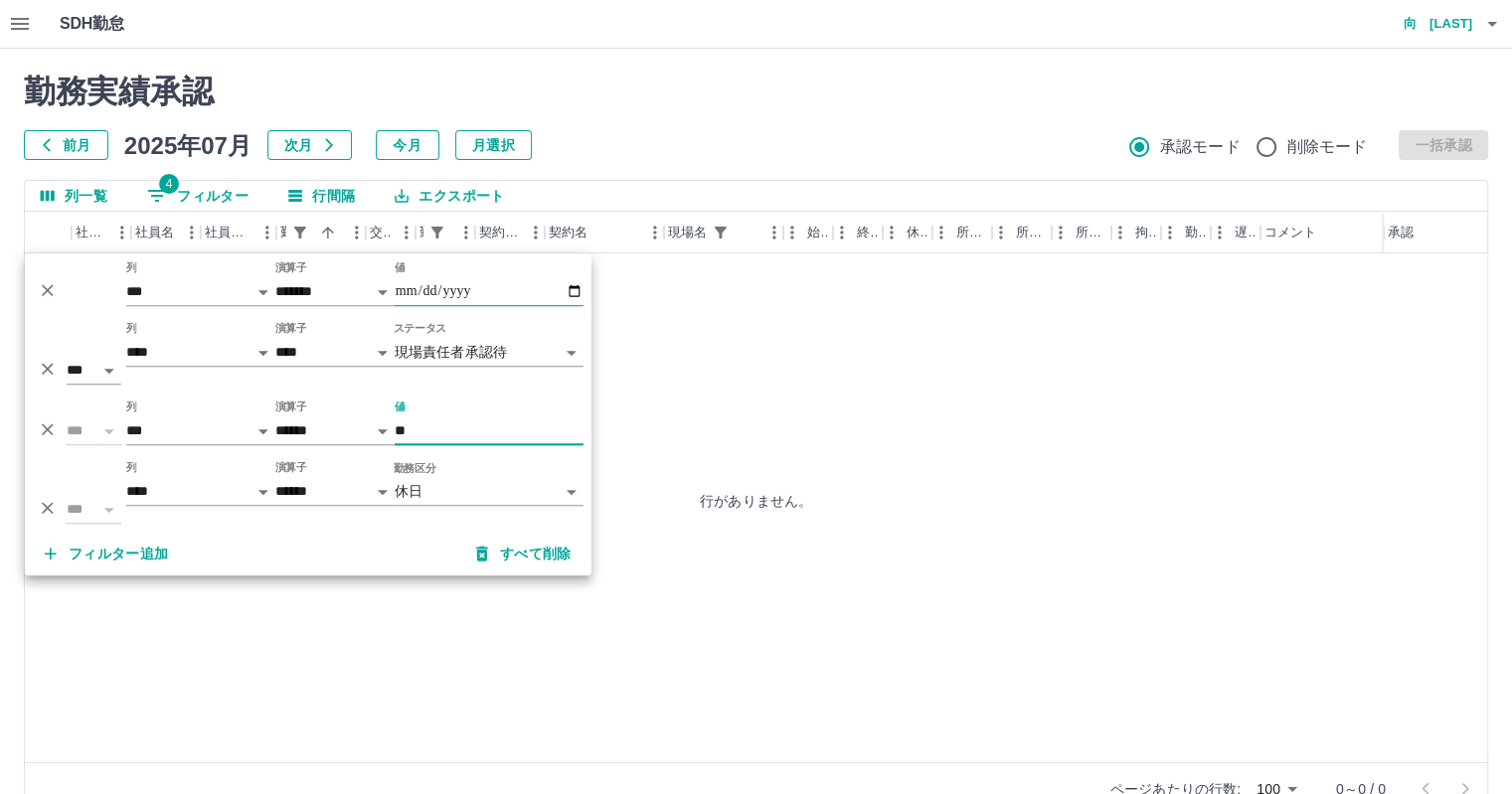 type on "**" 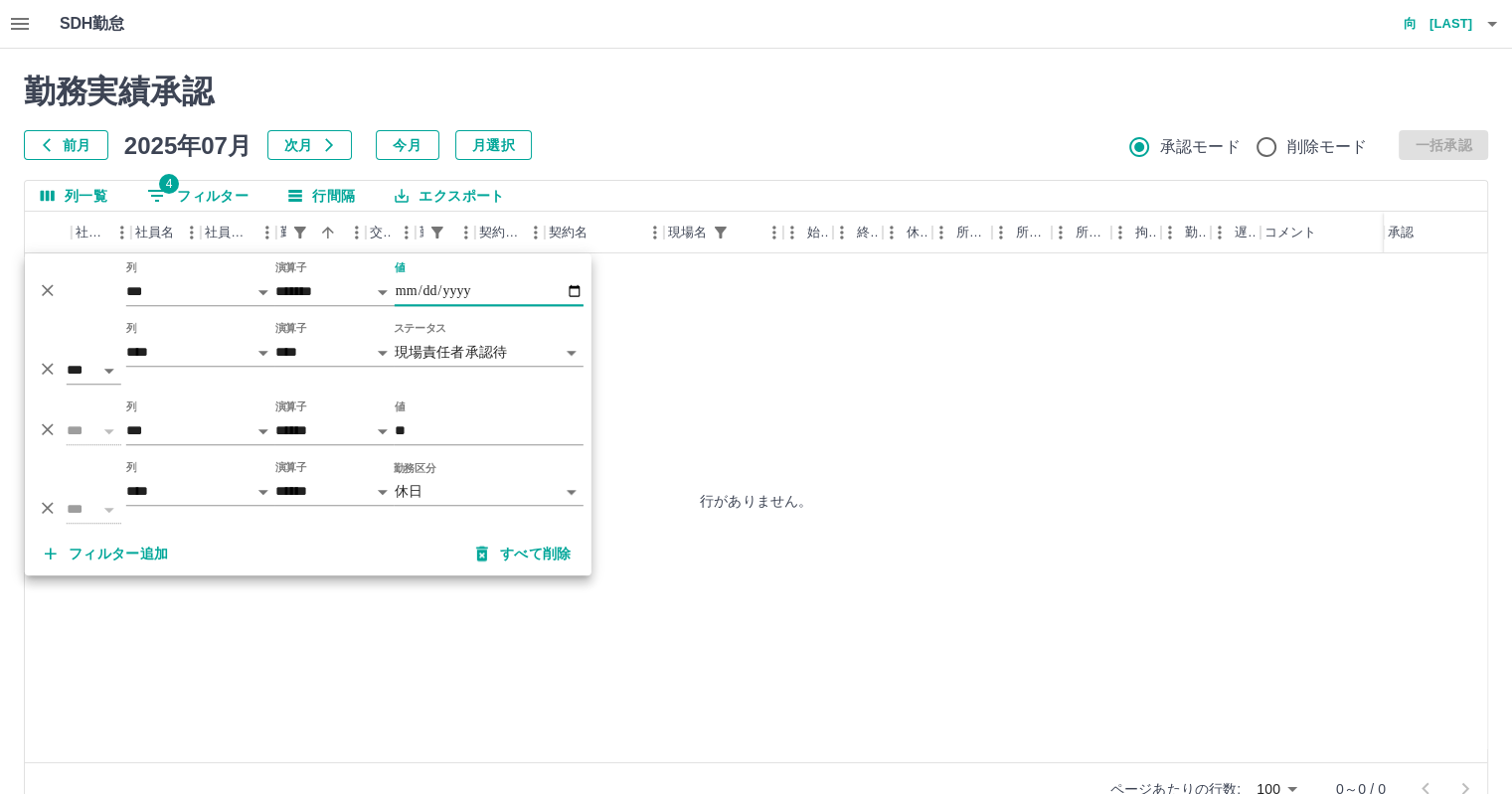 click on "**********" at bounding box center (489, 291) 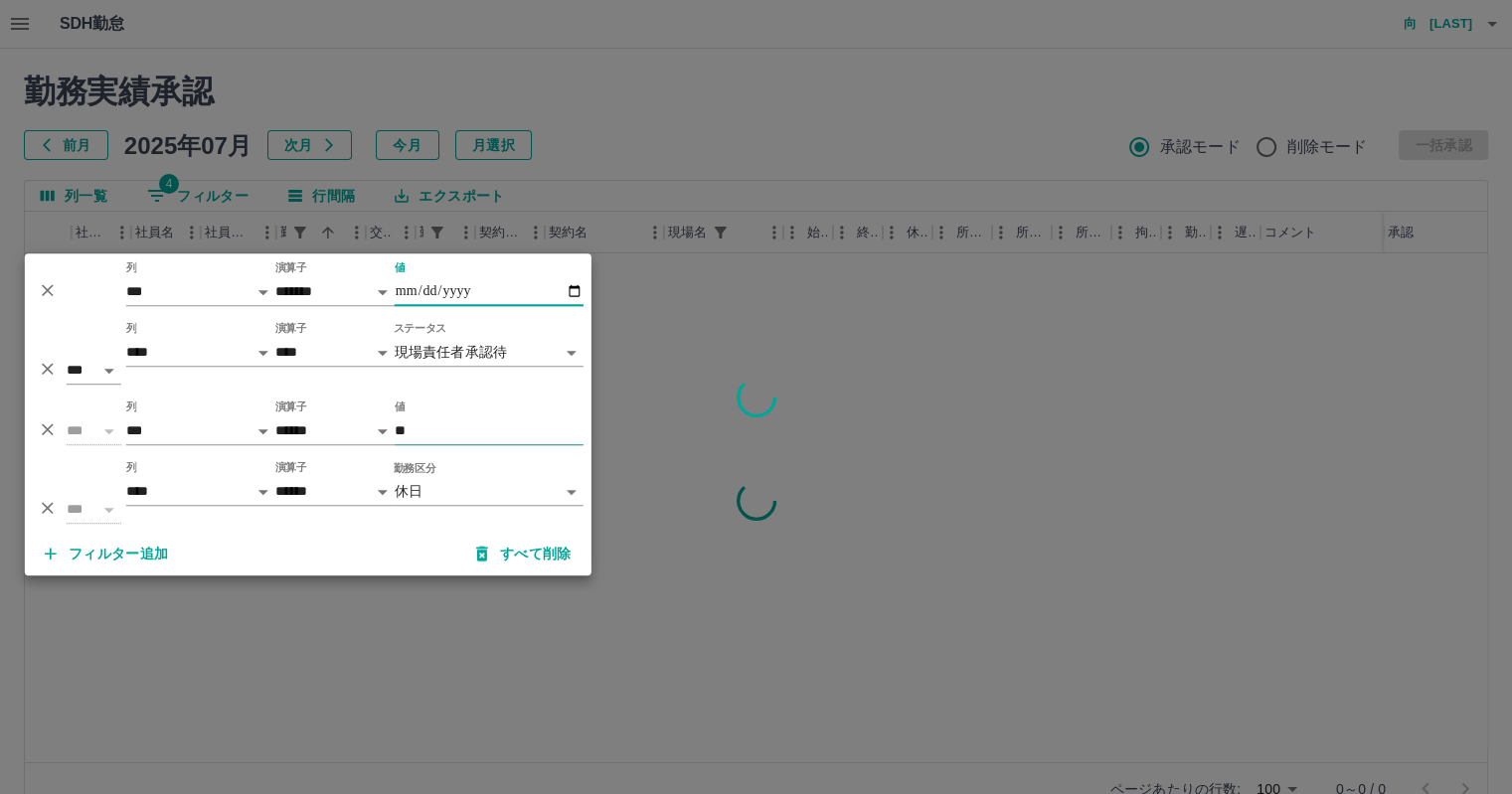 click on "**" at bounding box center (489, 430) 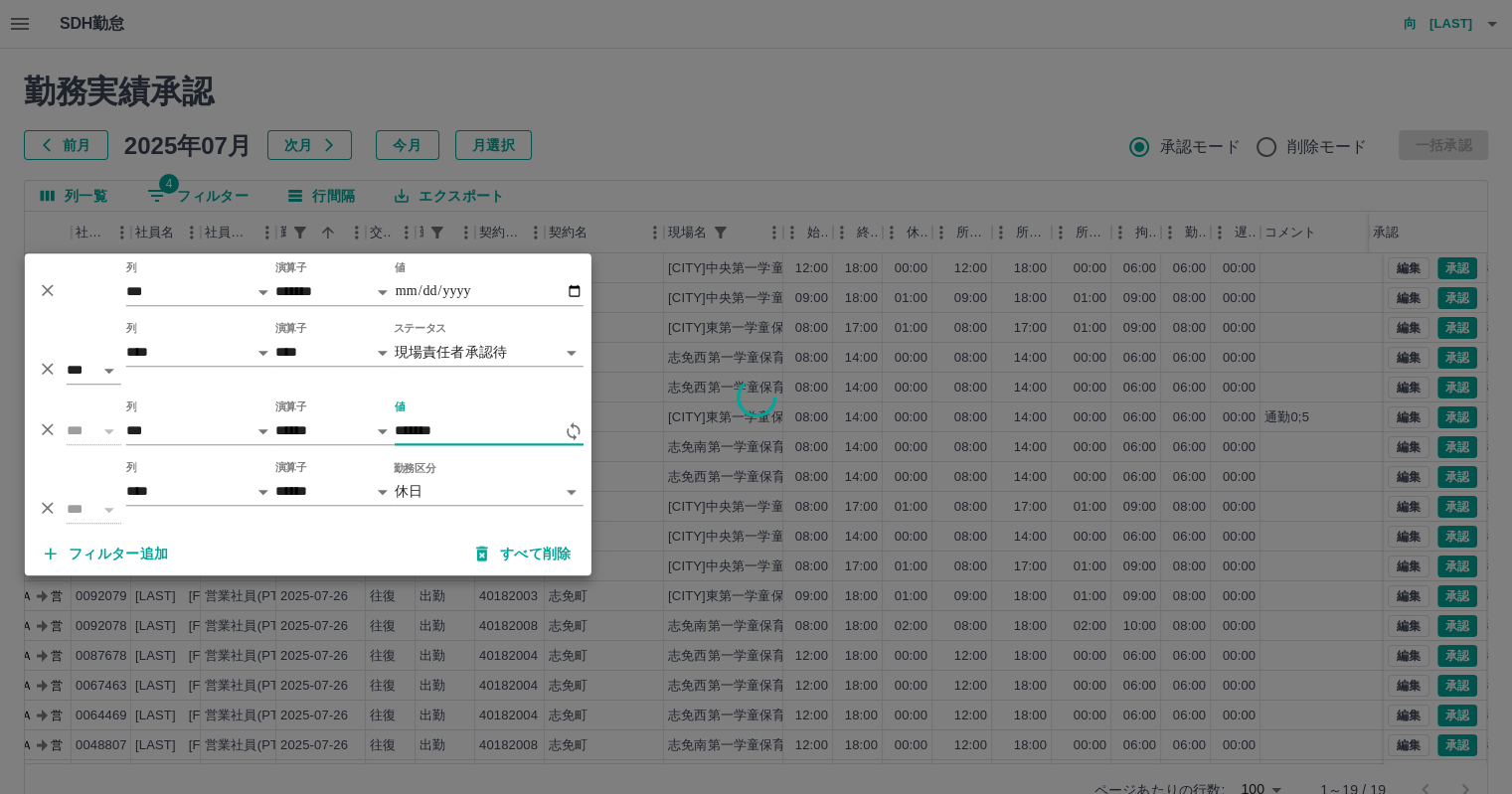 type on "****" 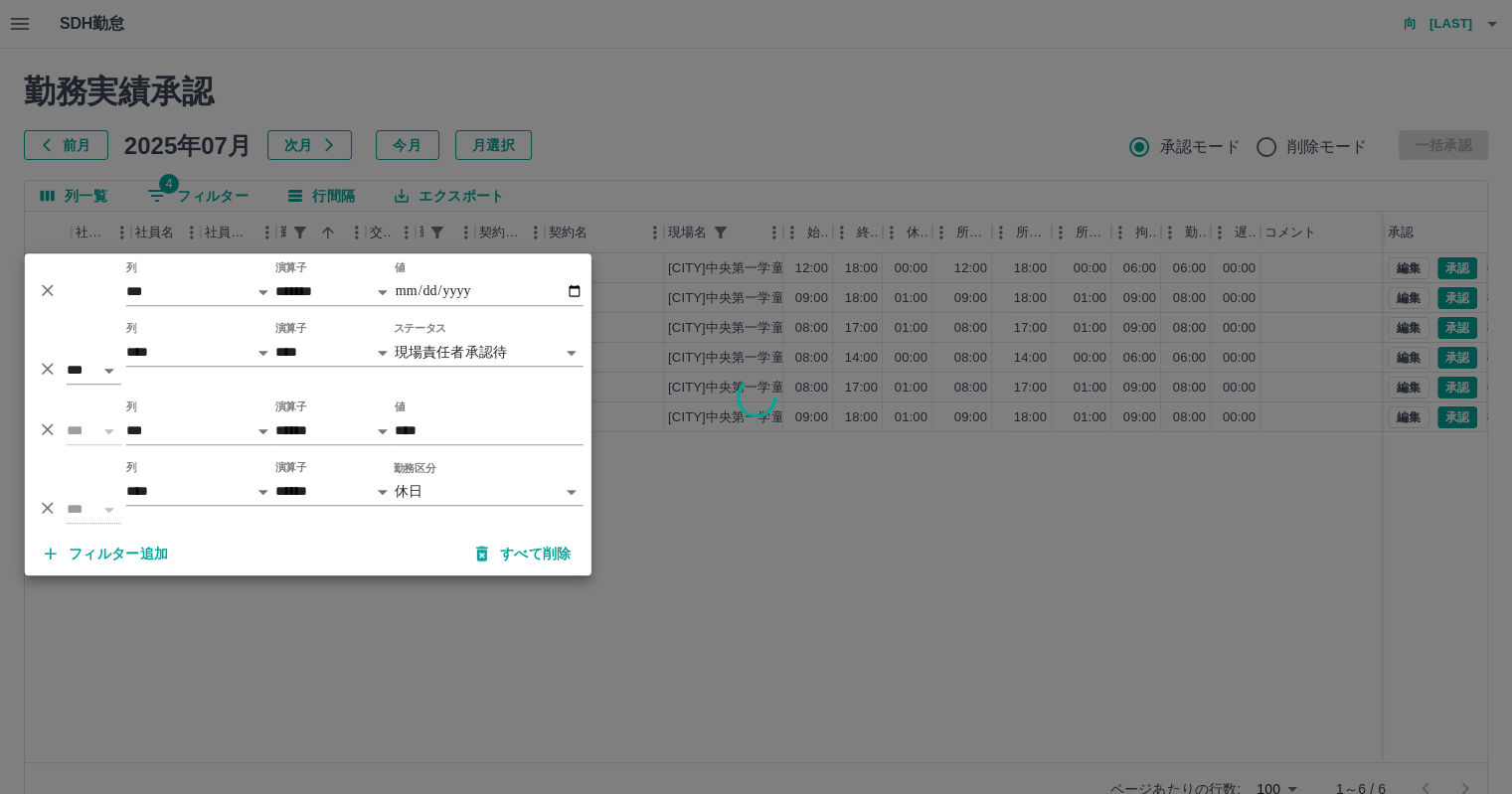click at bounding box center [756, 397] 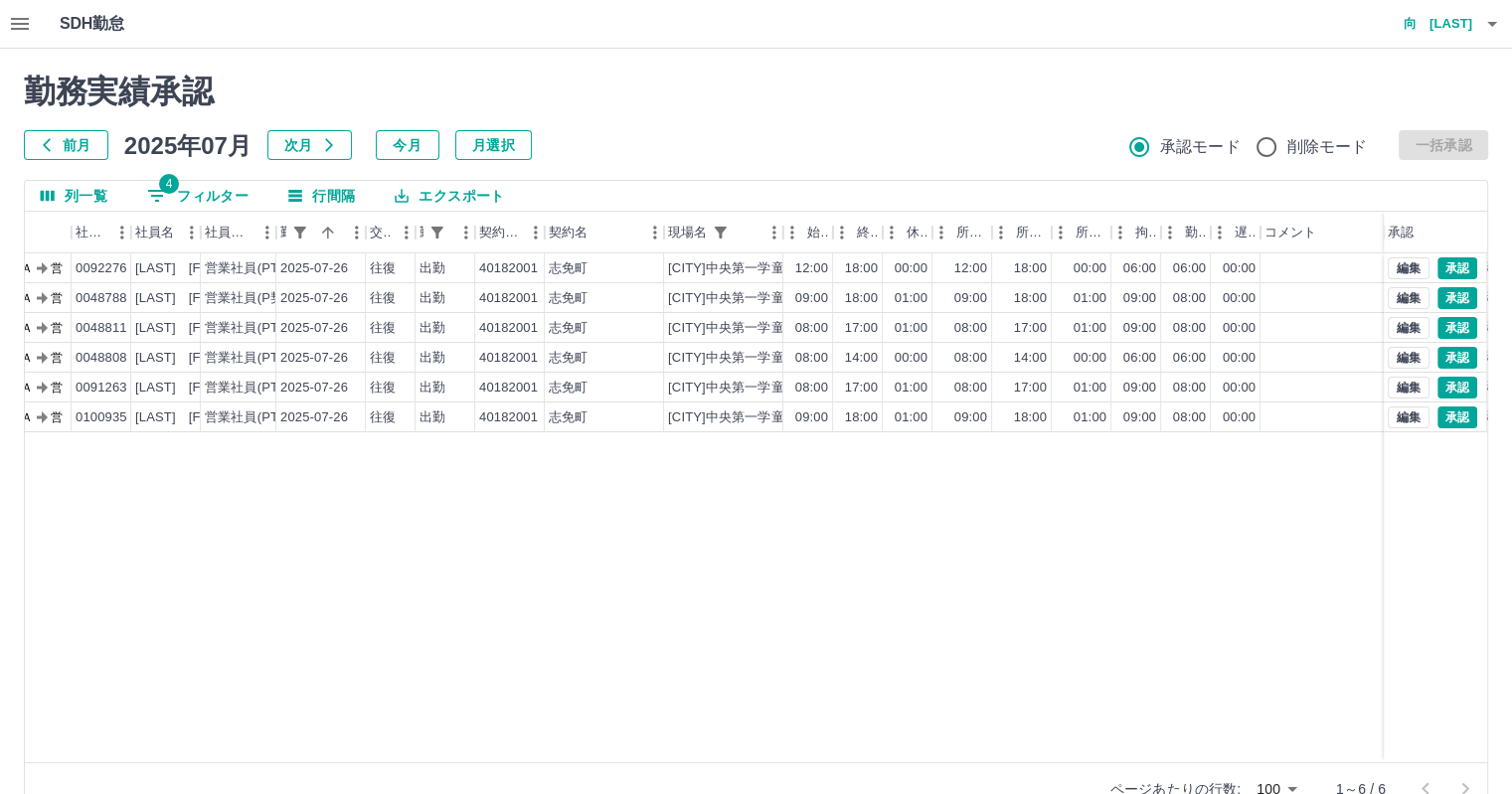 click on "現 事 Ａ 営 0092276 [LAST]　[FIRST] 営業社員(PT契約) 2025-07-26 往復 出勤 40182001 [CITY] [CITY]中央第一学童保育所 12:00 18:00 00:00 12:00 18:00 00:00 06:00 06:00 00:00 現場責任者承認待 現 事 Ａ 営 0048788 [LAST]　[FIRST] 営業社員(P契約) 2025-07-26 往復 出勤 40182001 [CITY] [CITY]中央第一学童保育所 09:00 18:00 01:00 09:00 18:01 01:00 09:00 08:00 00:00 現場責任者承認待 現 事 Ａ 営 0048811 [LAST]　[FIRST] 営業社員(PT契約) 2025-07-26 往復 出勤 40182001 [CITY] [CITY]中央第一学童保育所 08:00 17:00 01:00 08:00 17:00 01:00 09:00 08:00 00:00 現場責任者承認待 現 事 Ａ 営 0048808 [LAST]　[FIRST] 営業社員(PT契約) 2025-07-26 往復 出勤 40182001 [CITY] [CITY]中央第一学童保育所 08:00 14:00 00:00 08:00 14:00 00:00 06:00 06:00 00:00 現場責任者承認待 現 事 Ａ 営 0091263 [LAST]　[FIRST] 営業社員(PT契約) 2025-07-26 往復 出勤 40182001 [CITY] [CITY]中央第一学童保育所 現" at bounding box center (770, 508) 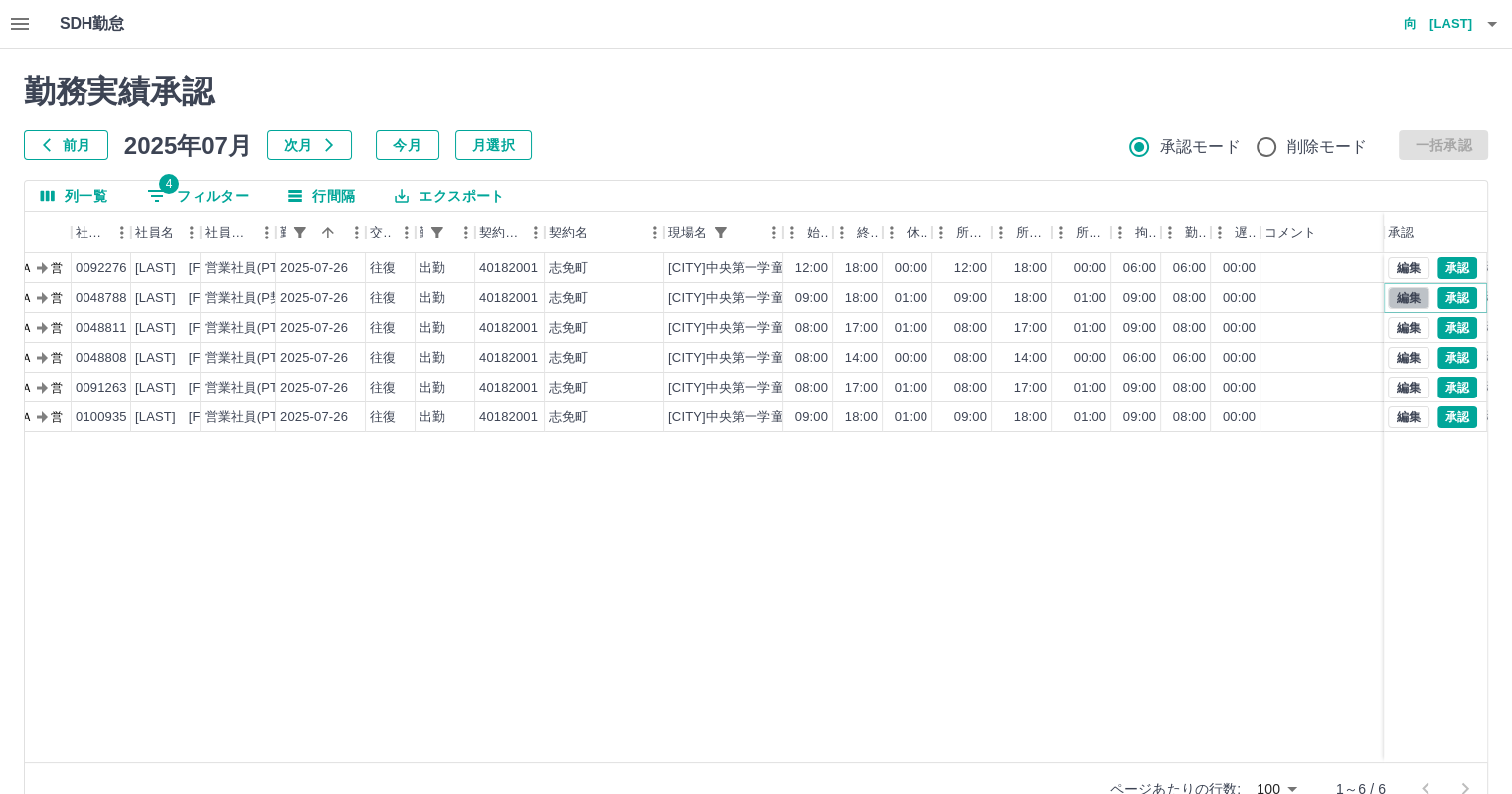 click on "編集" at bounding box center (1409, 298) 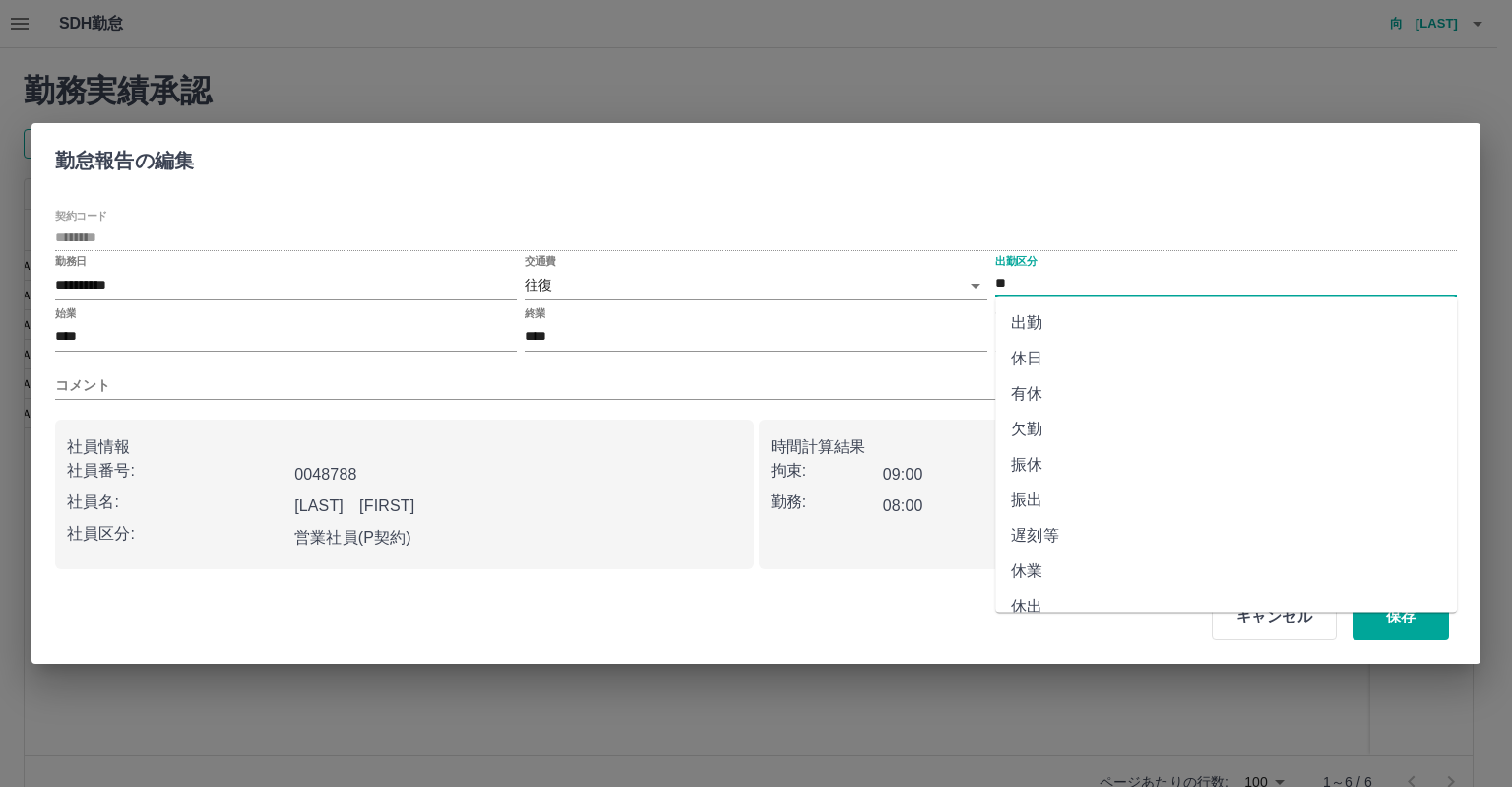 click on "**" at bounding box center [1226, 283] 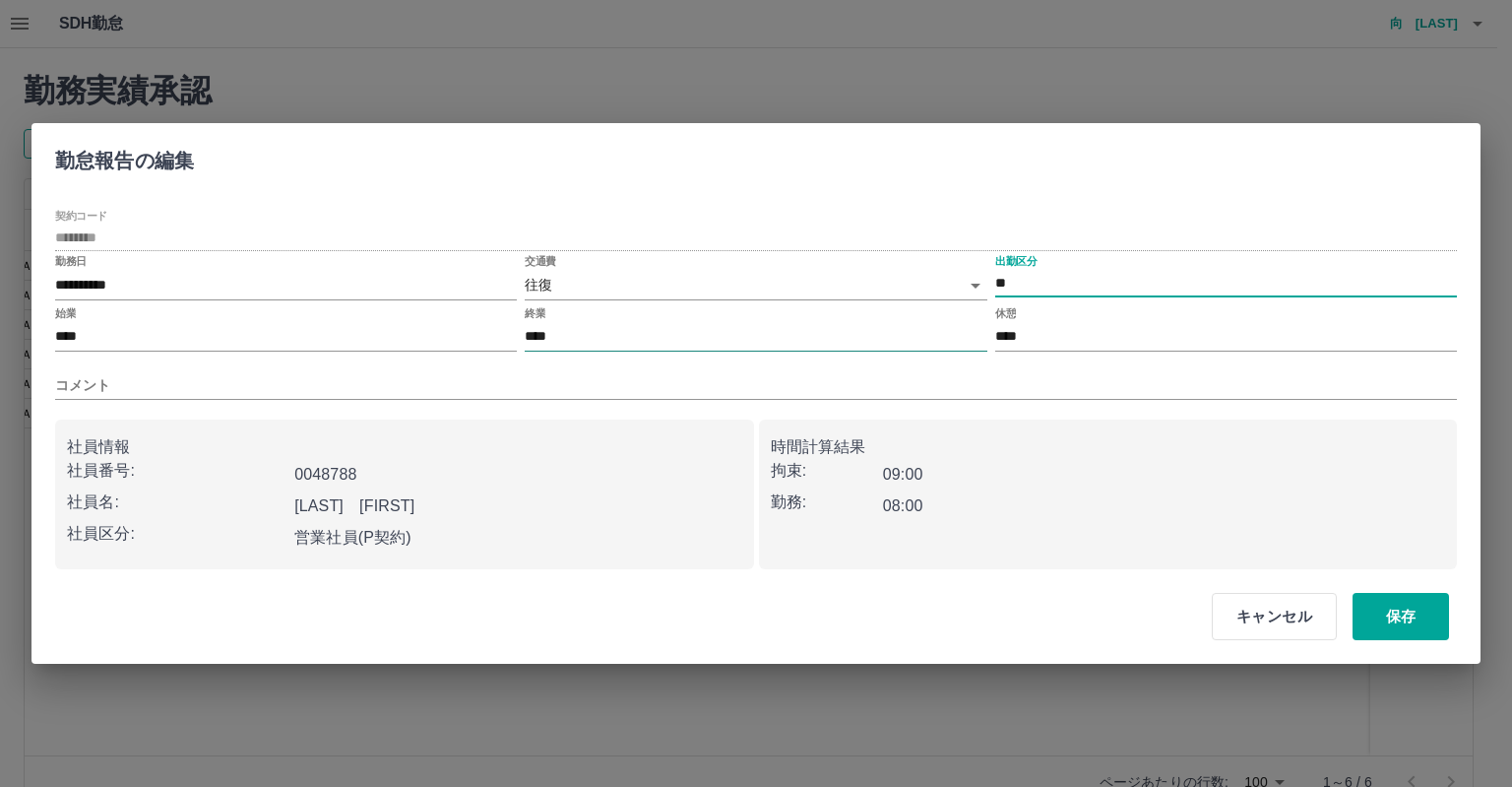 click on "****" at bounding box center (755, 337) 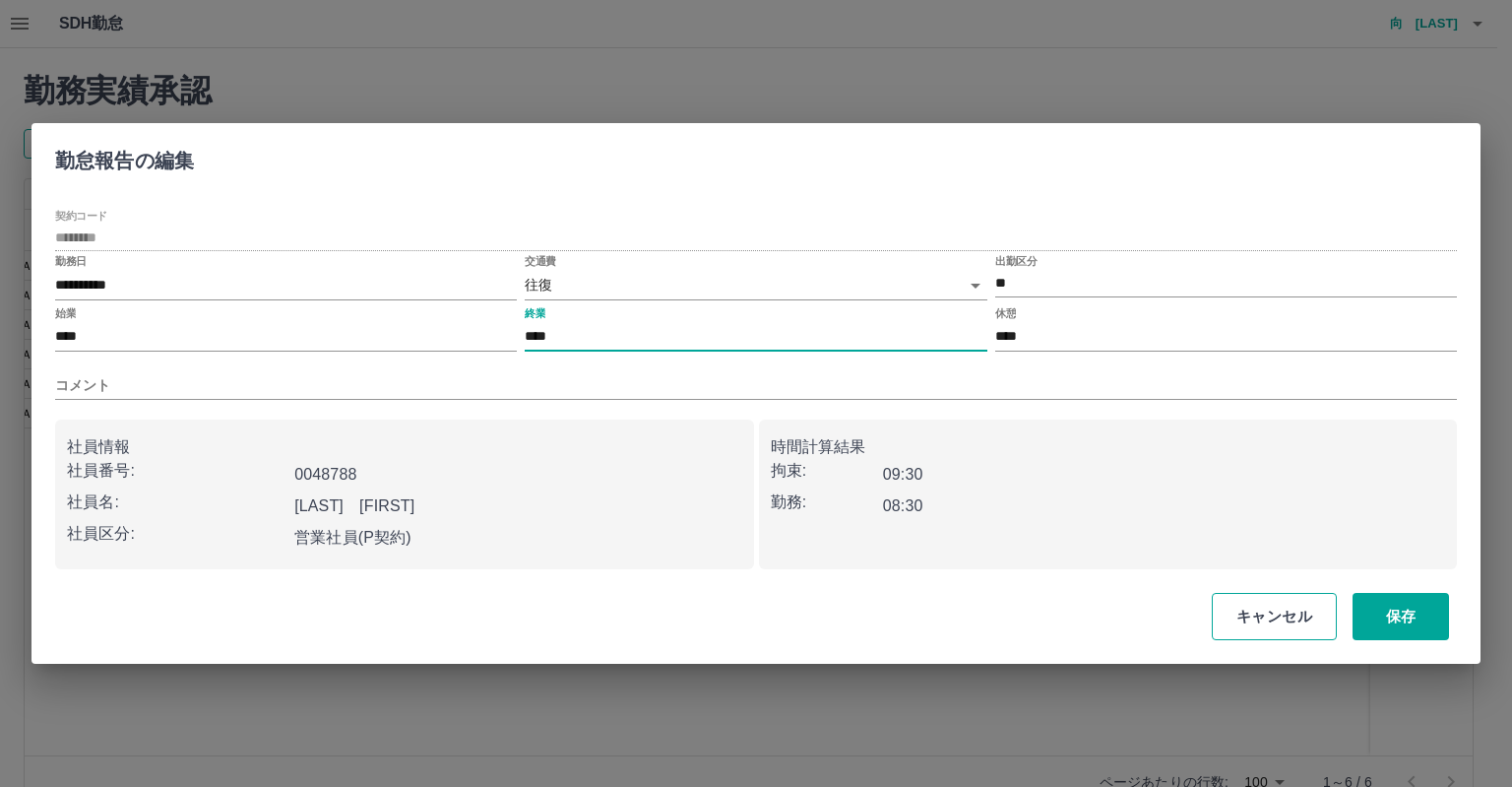type on "****" 